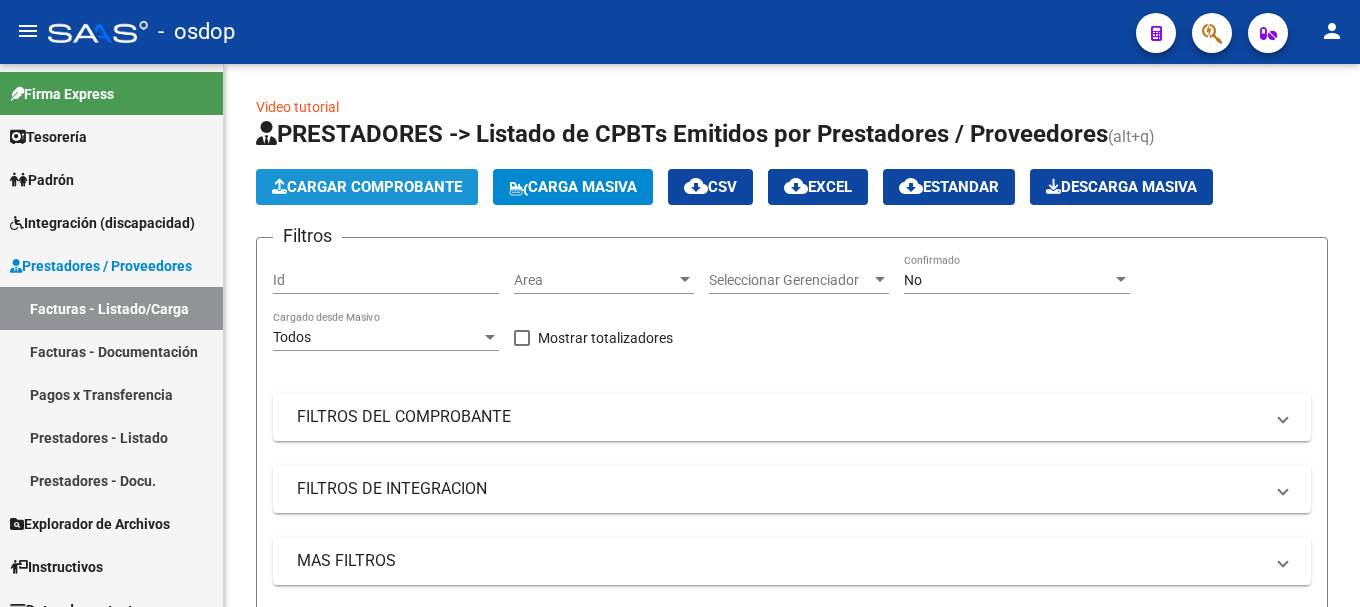 click on "Cargar Comprobante" 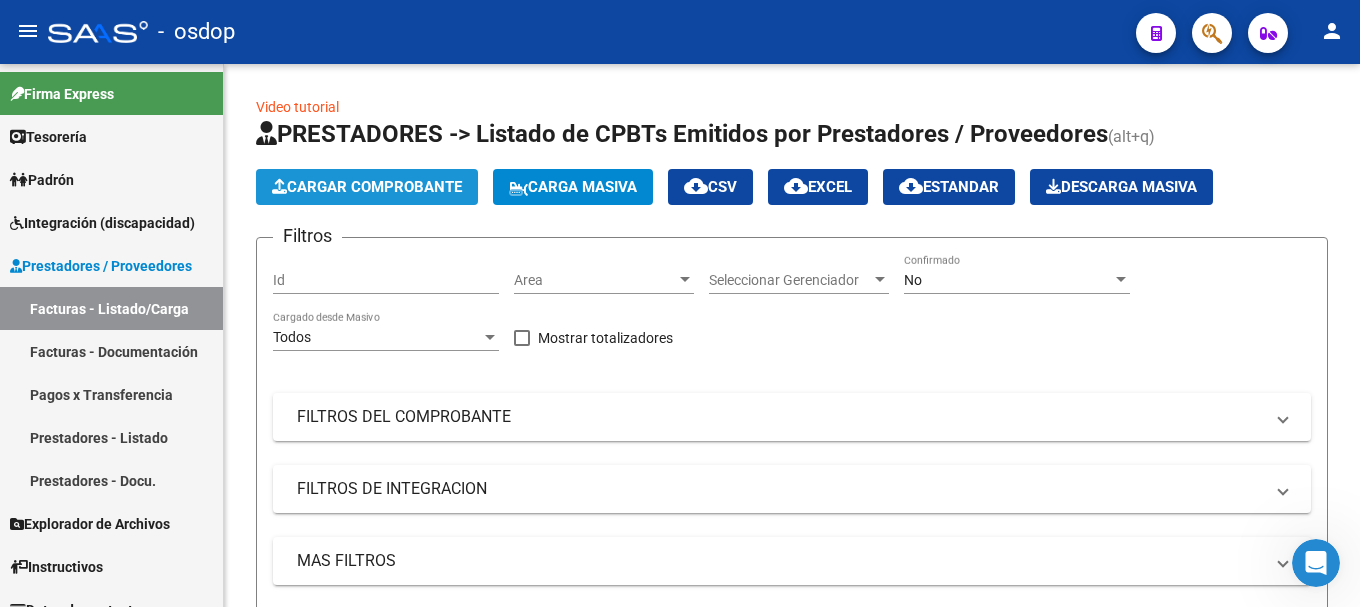 scroll, scrollTop: 0, scrollLeft: 0, axis: both 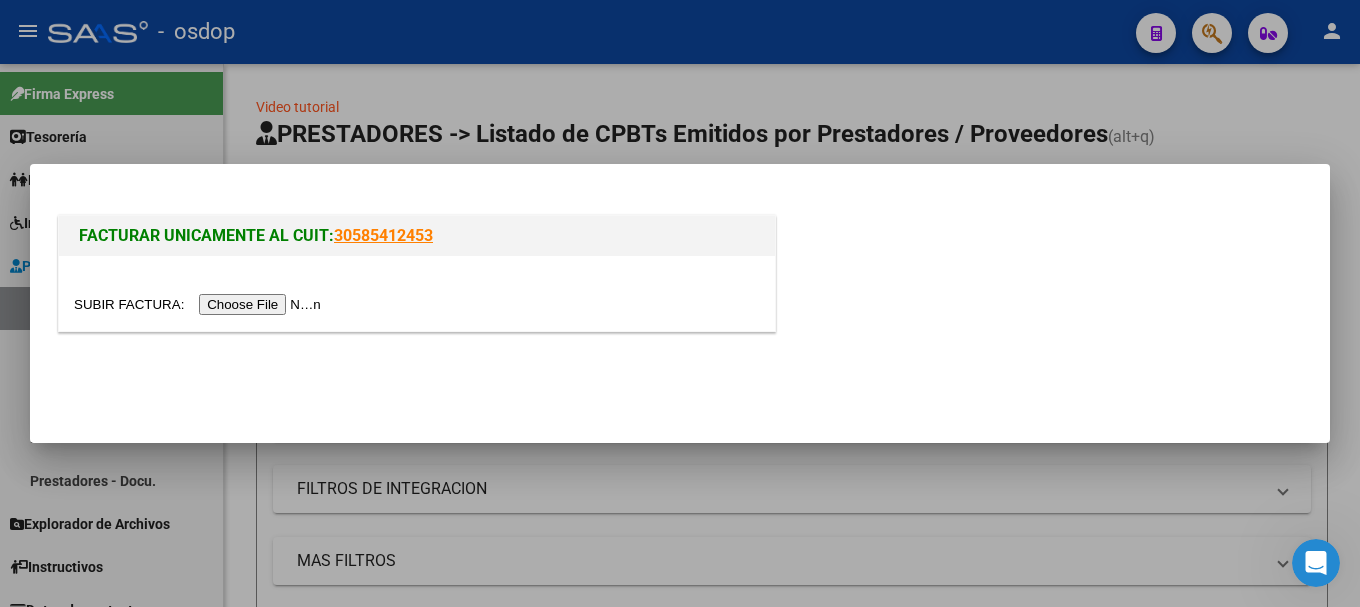 click at bounding box center (200, 304) 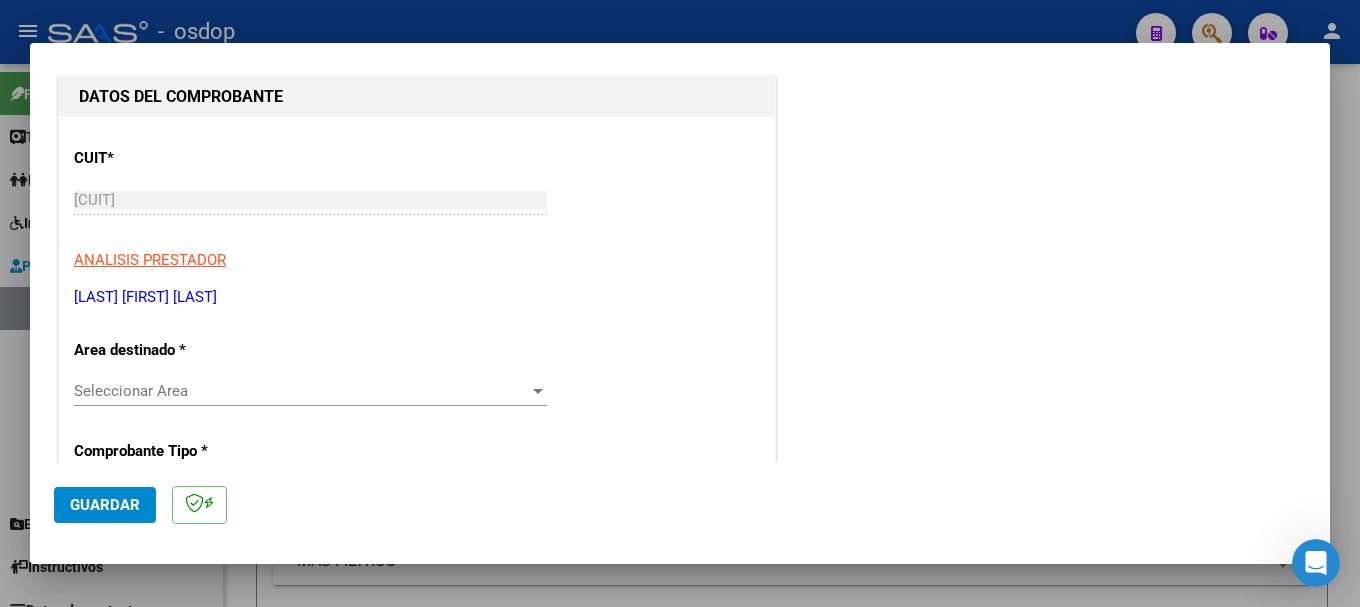 scroll, scrollTop: 300, scrollLeft: 0, axis: vertical 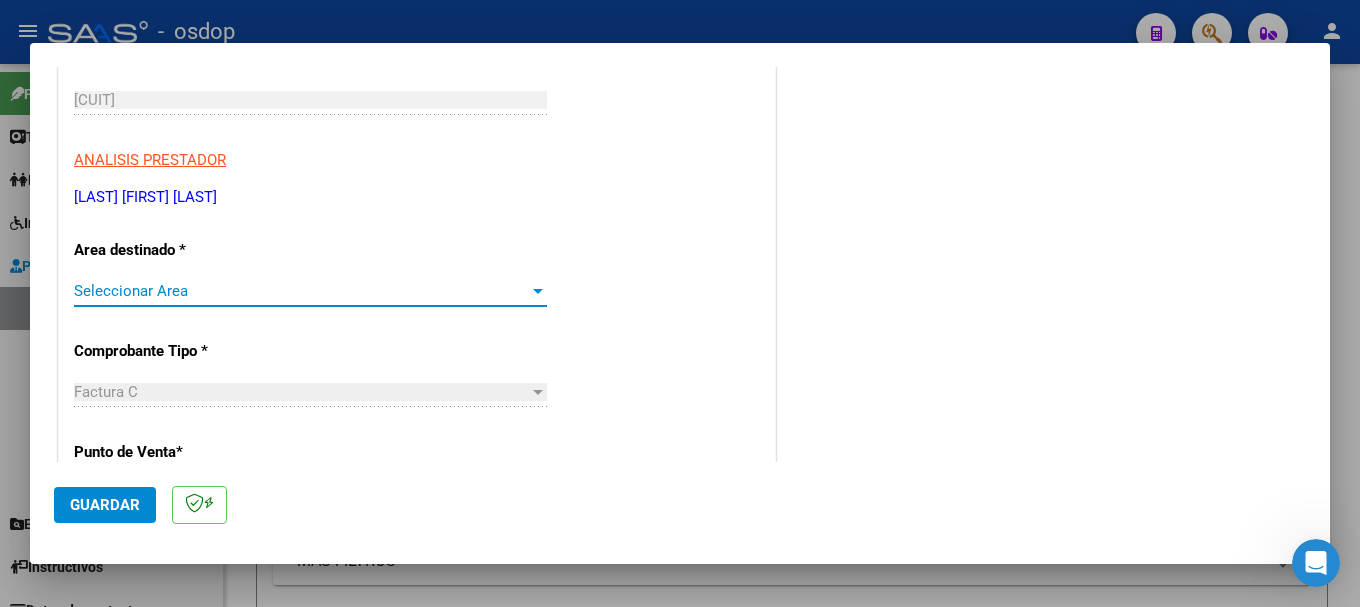 click on "Seleccionar Area" at bounding box center [301, 291] 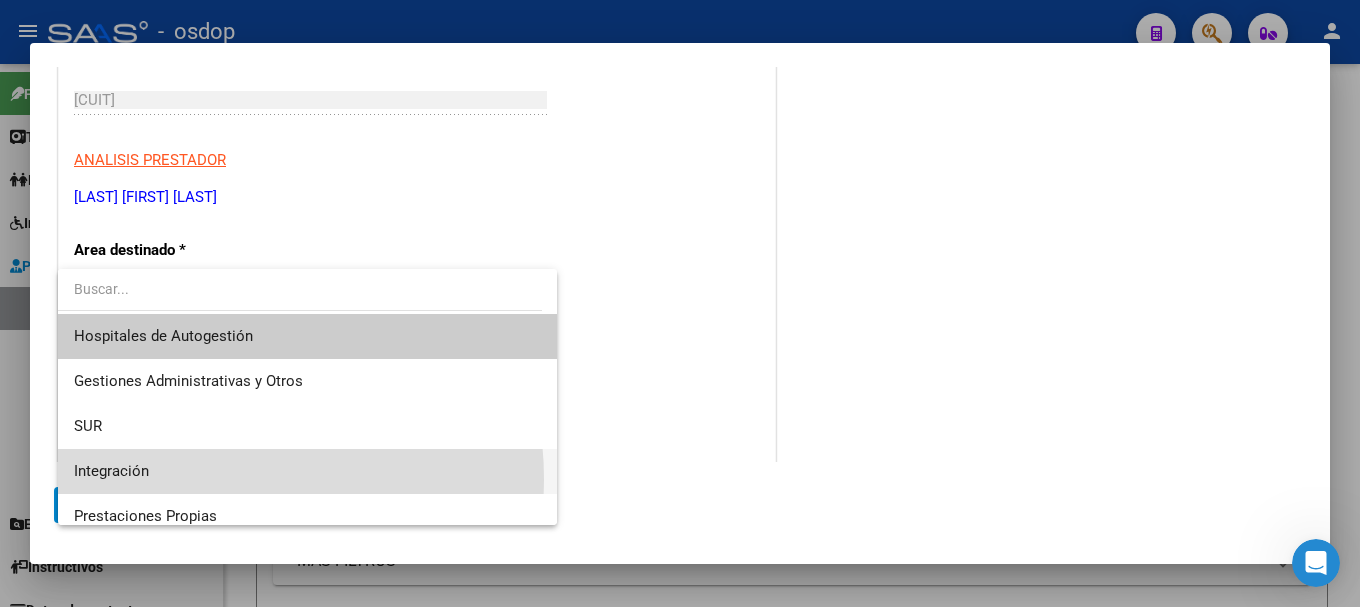 click on "Integración" at bounding box center [307, 471] 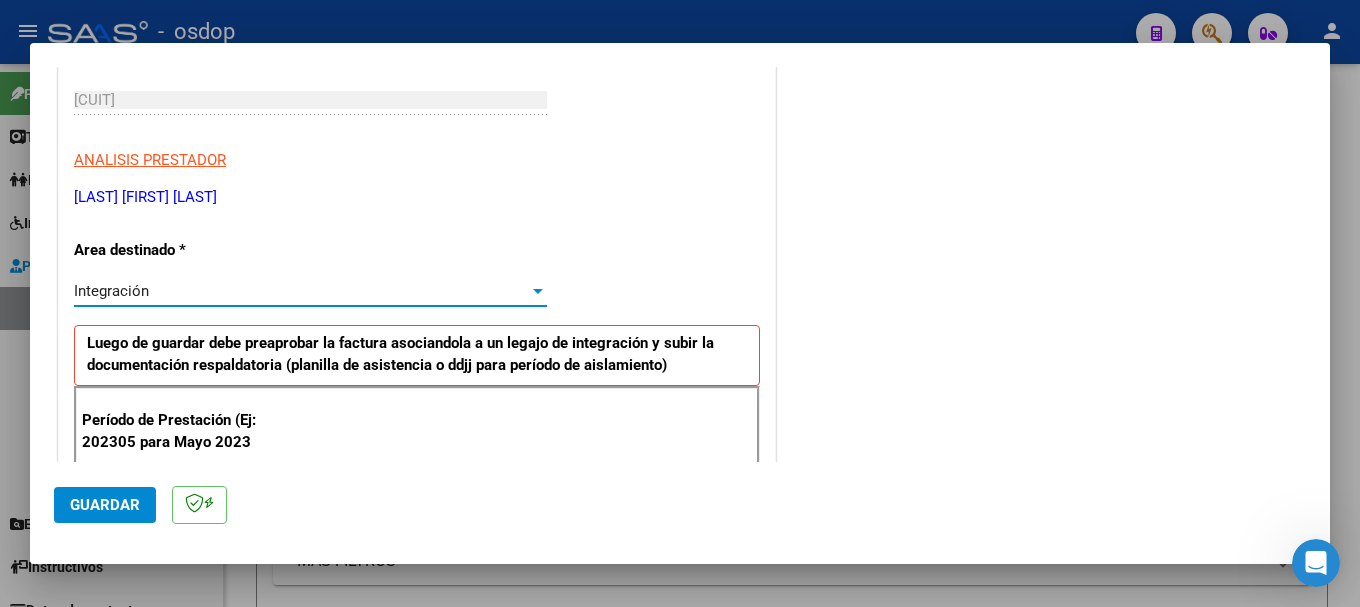 scroll, scrollTop: 600, scrollLeft: 0, axis: vertical 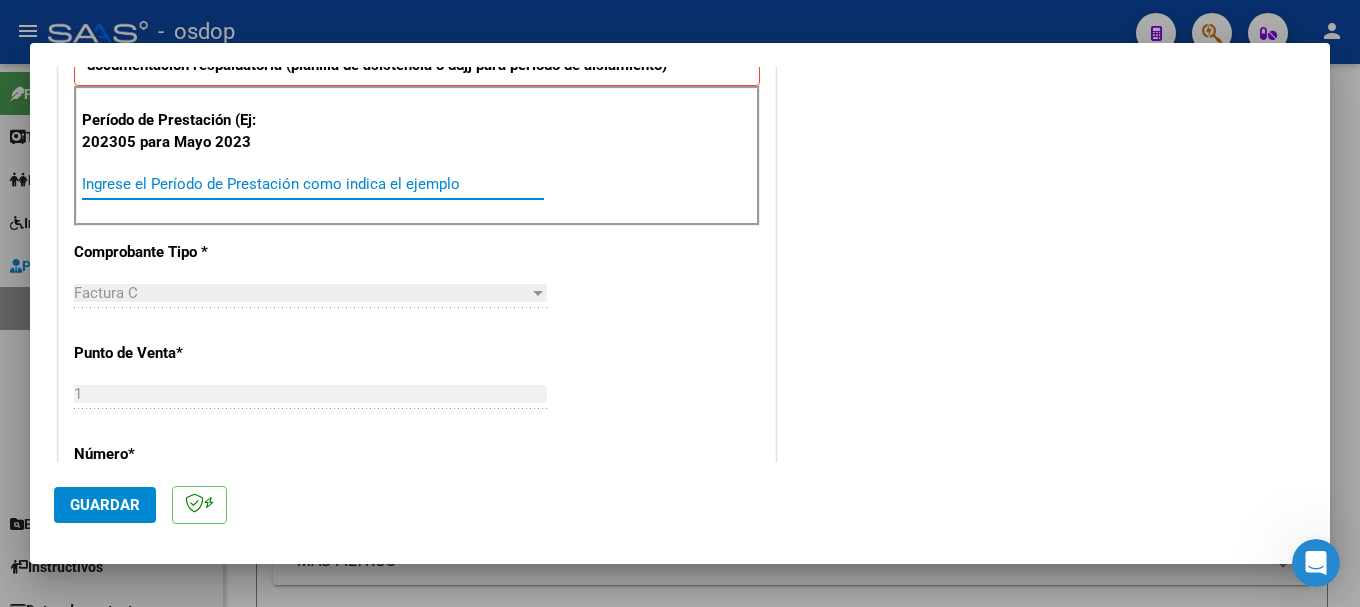 click on "Ingrese el Período de Prestación como indica el ejemplo" at bounding box center (313, 184) 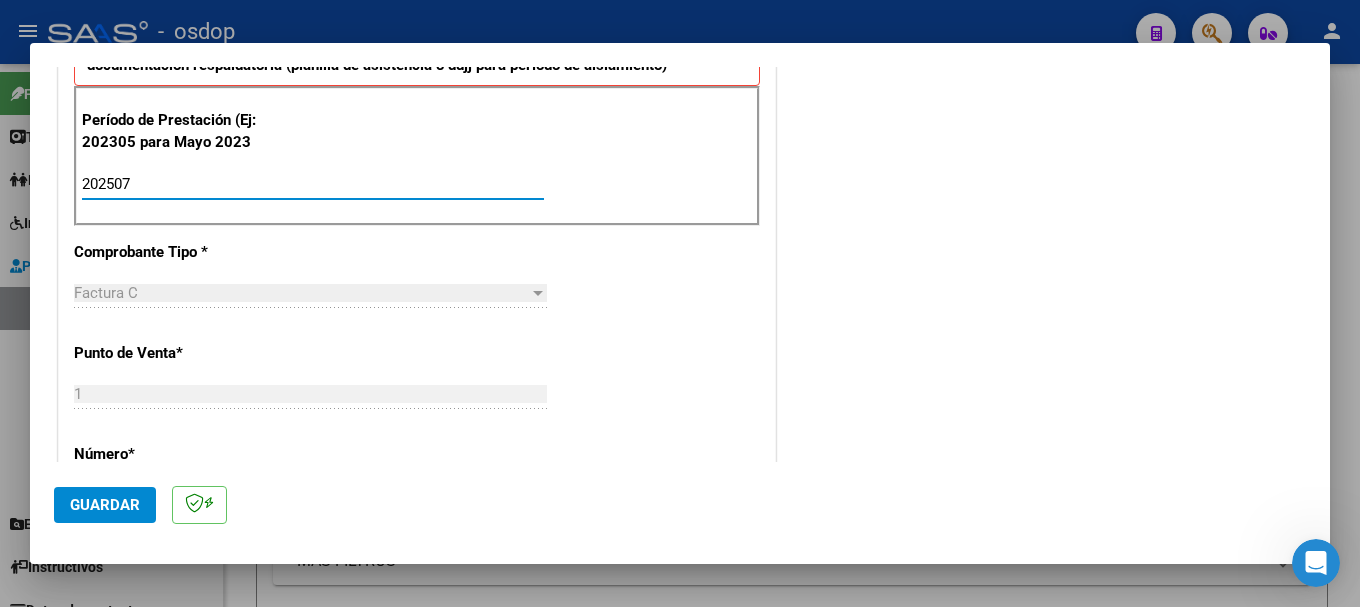 type on "202507" 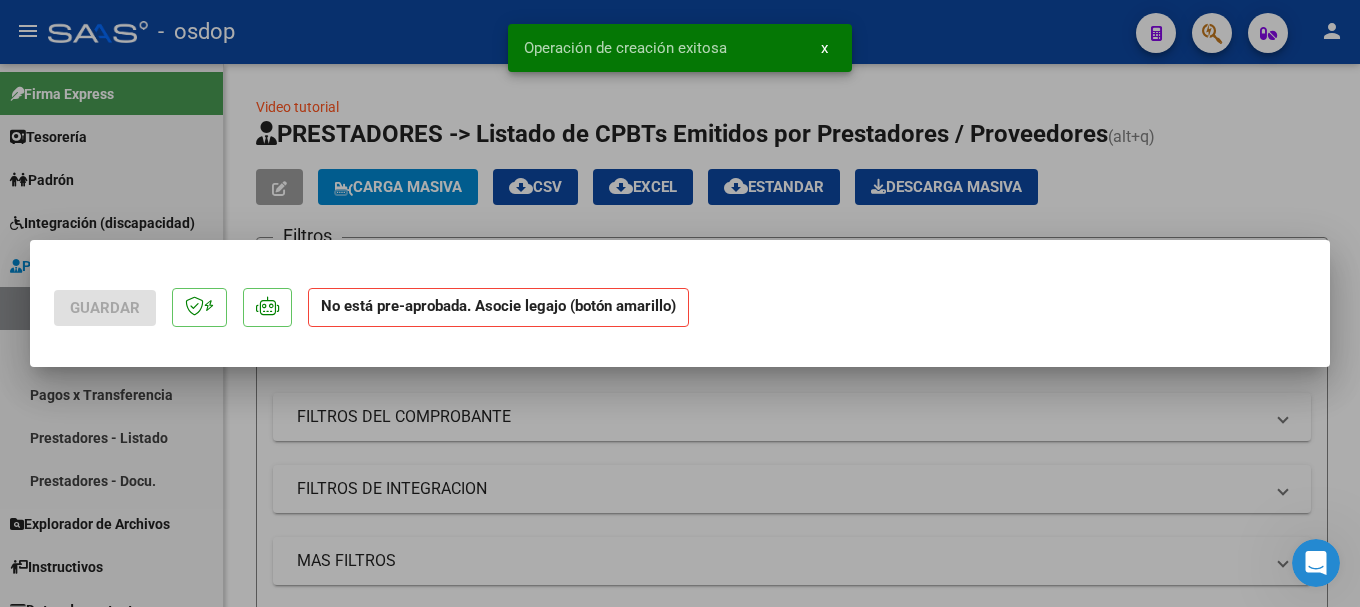 scroll, scrollTop: 0, scrollLeft: 0, axis: both 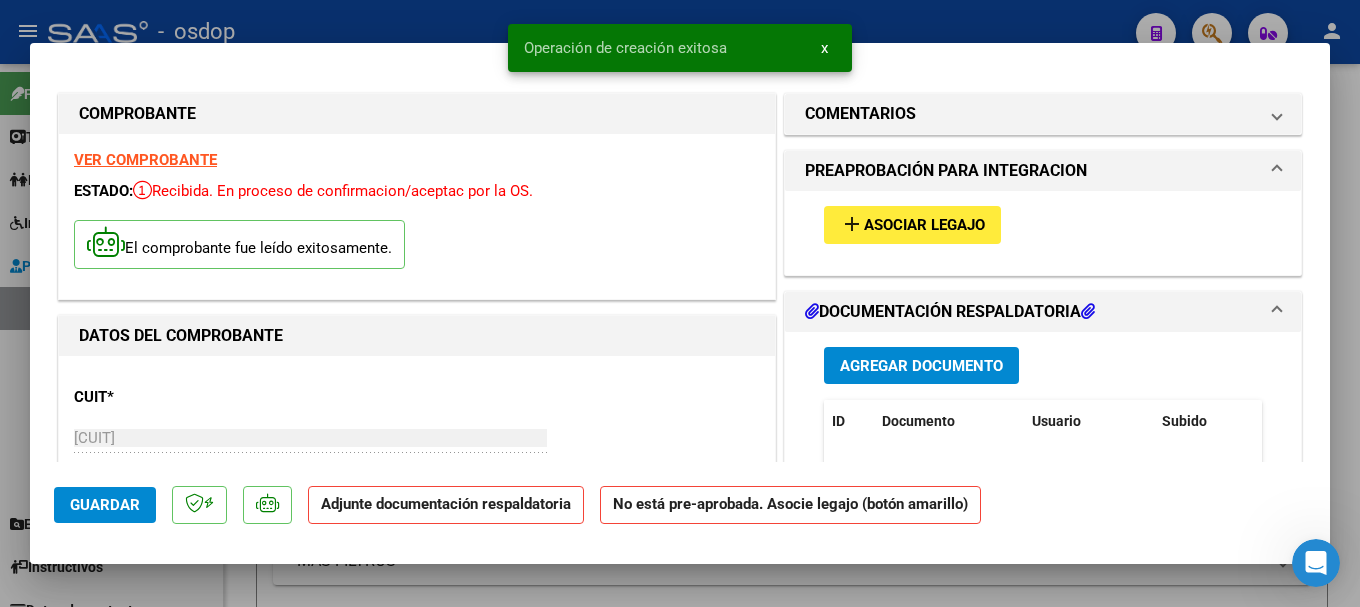 click on "Agregar Documento" at bounding box center (921, 366) 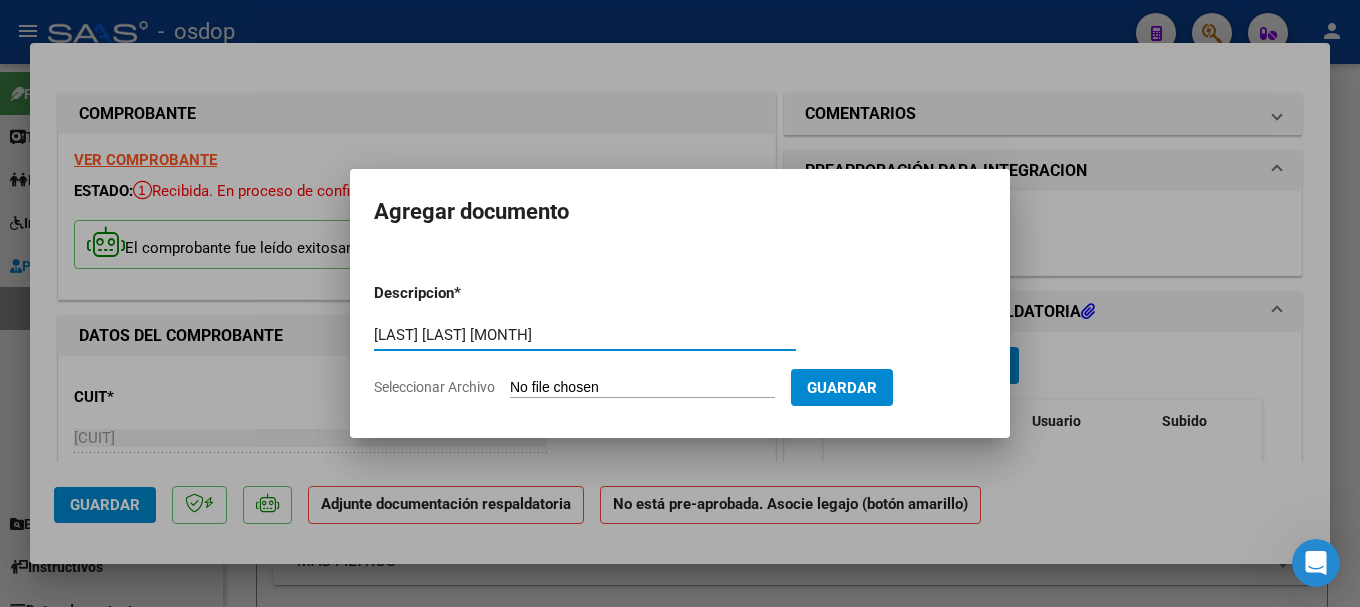 type on "[LAST] [LAST] [MONTH]" 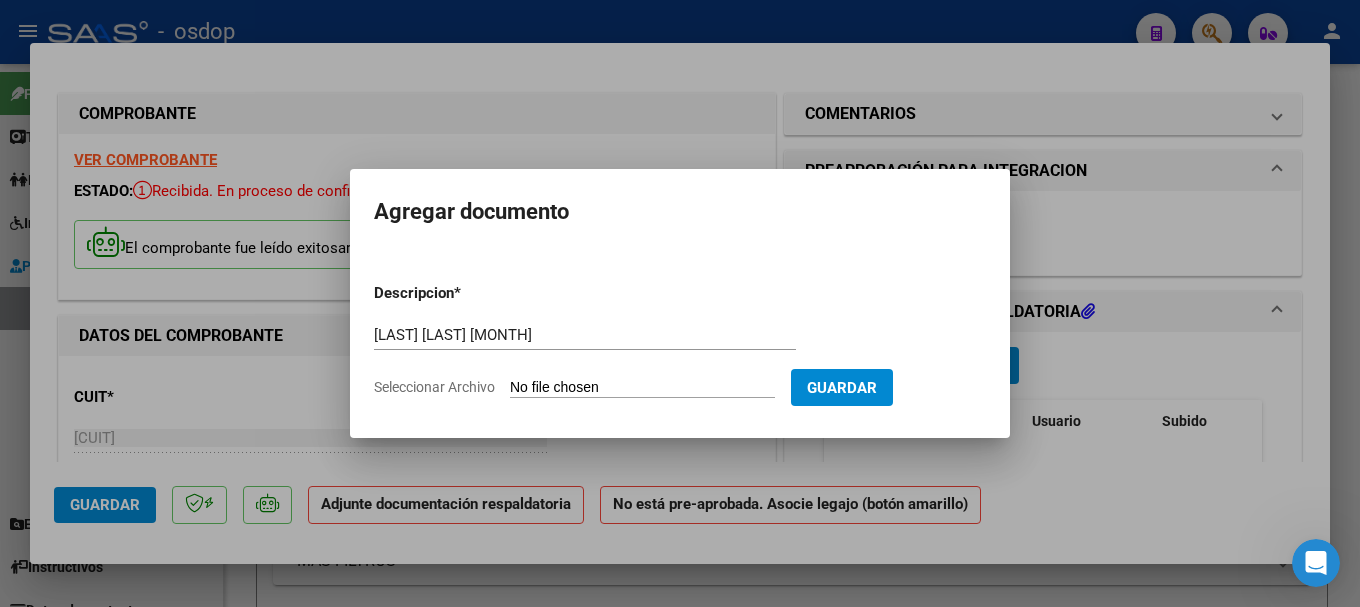 type on "C:\fakepath\[LAST] [LAST] [MONTH].pdf" 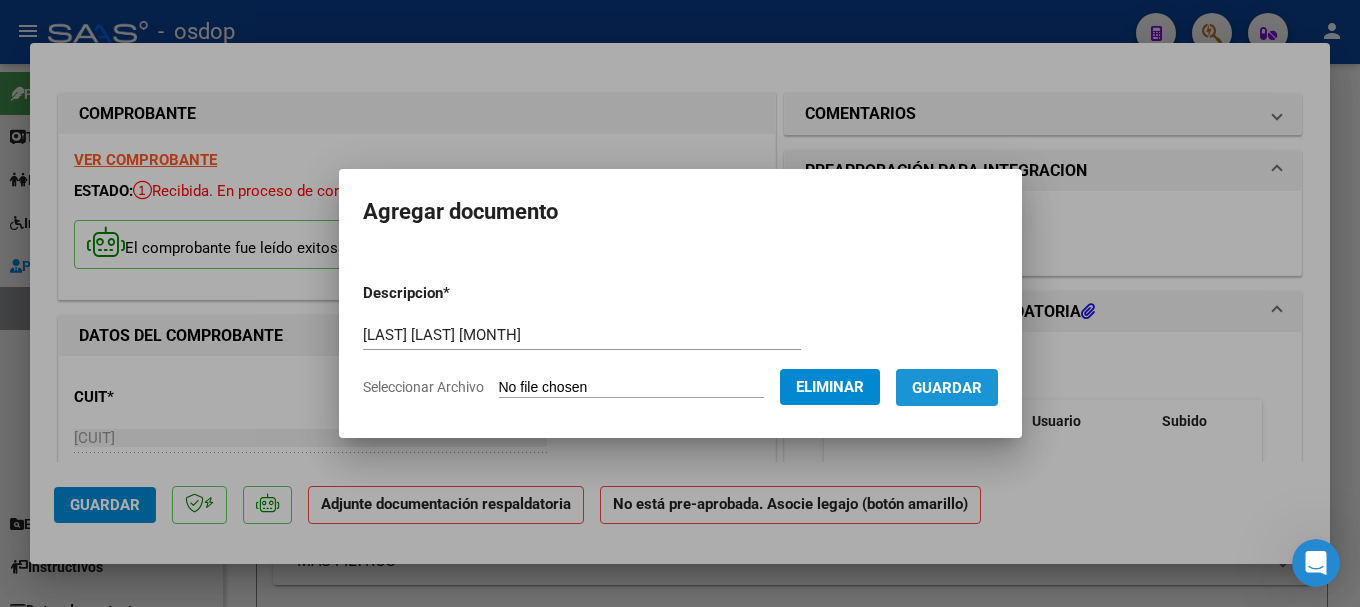 click on "Guardar" at bounding box center (947, 387) 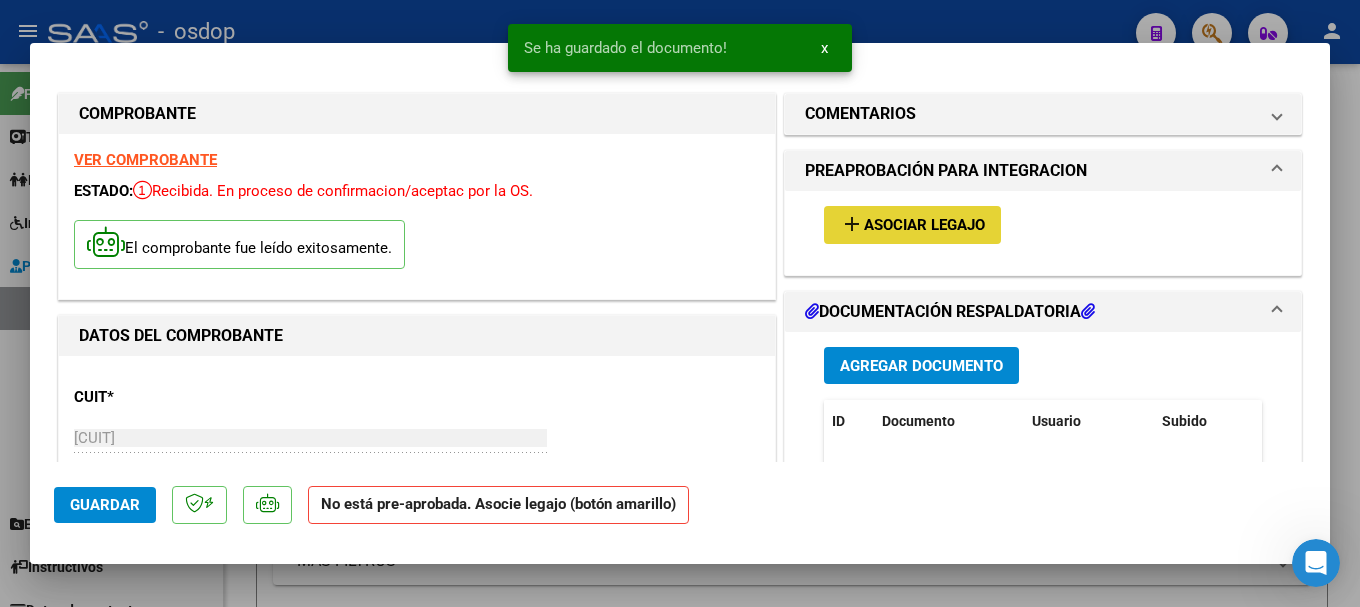 click on "Asociar Legajo" at bounding box center (924, 226) 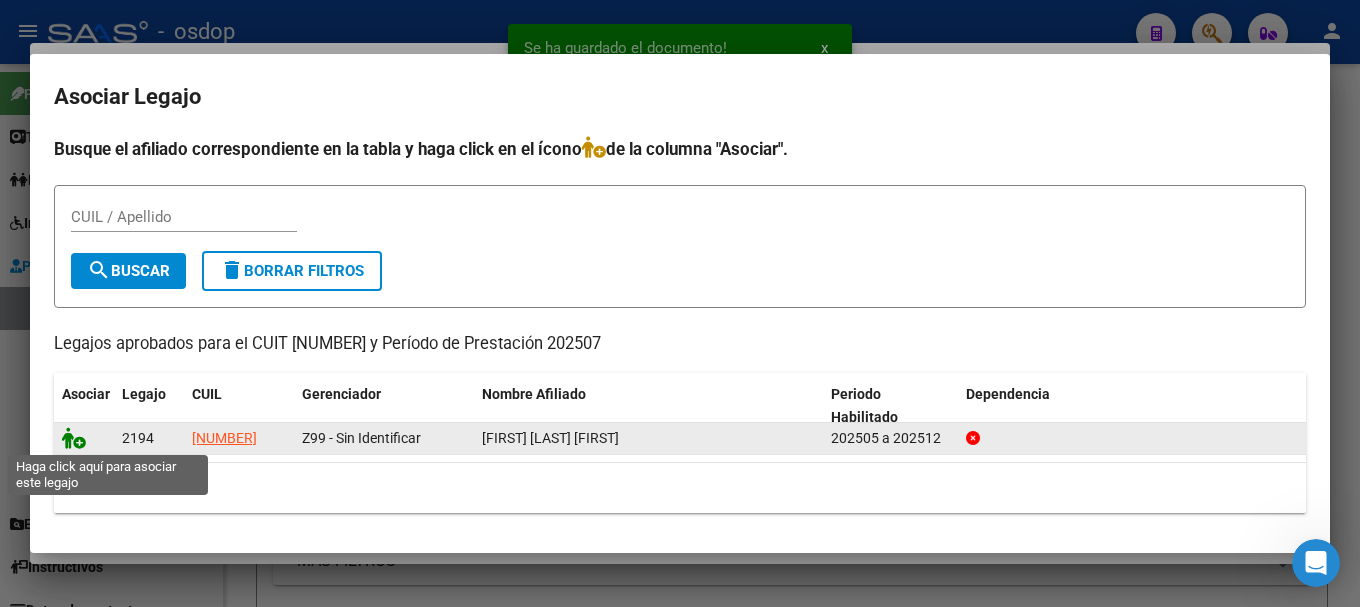 click 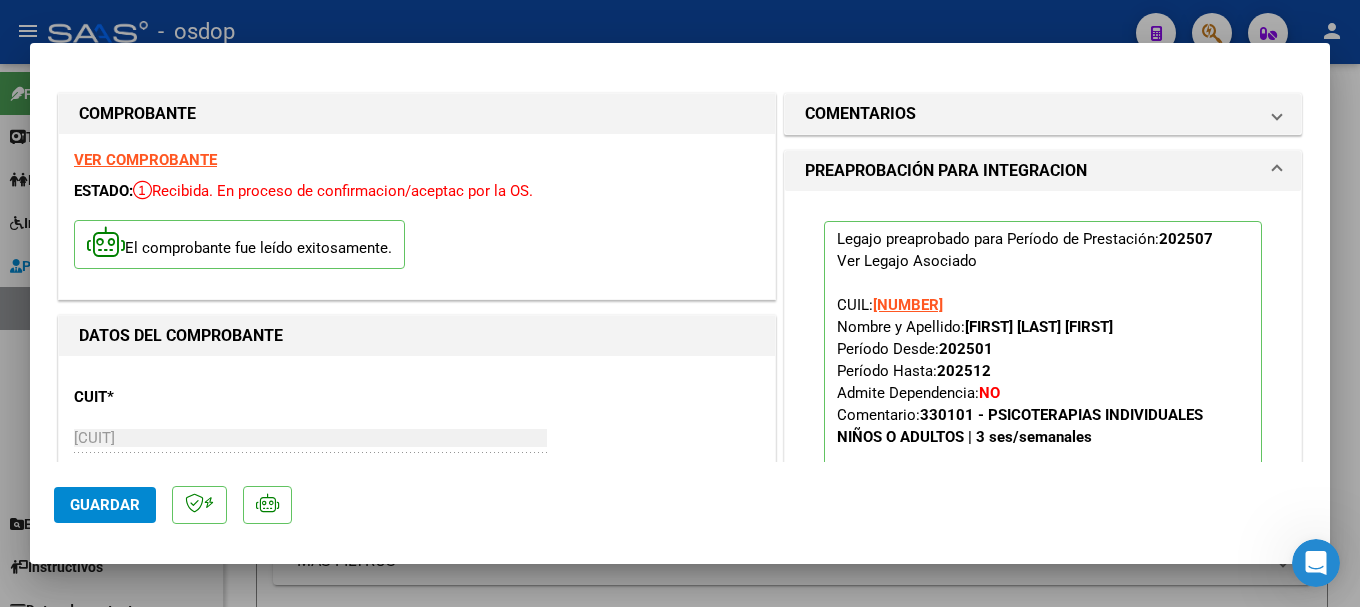 click on "Guardar" 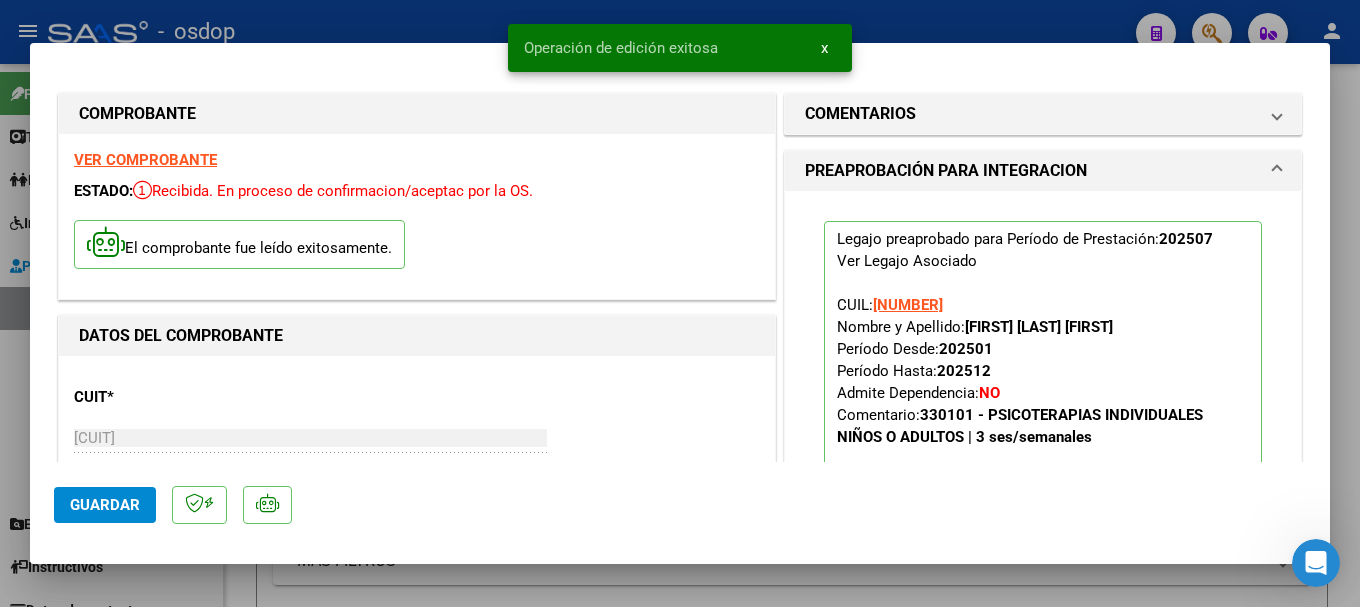 click at bounding box center [680, 303] 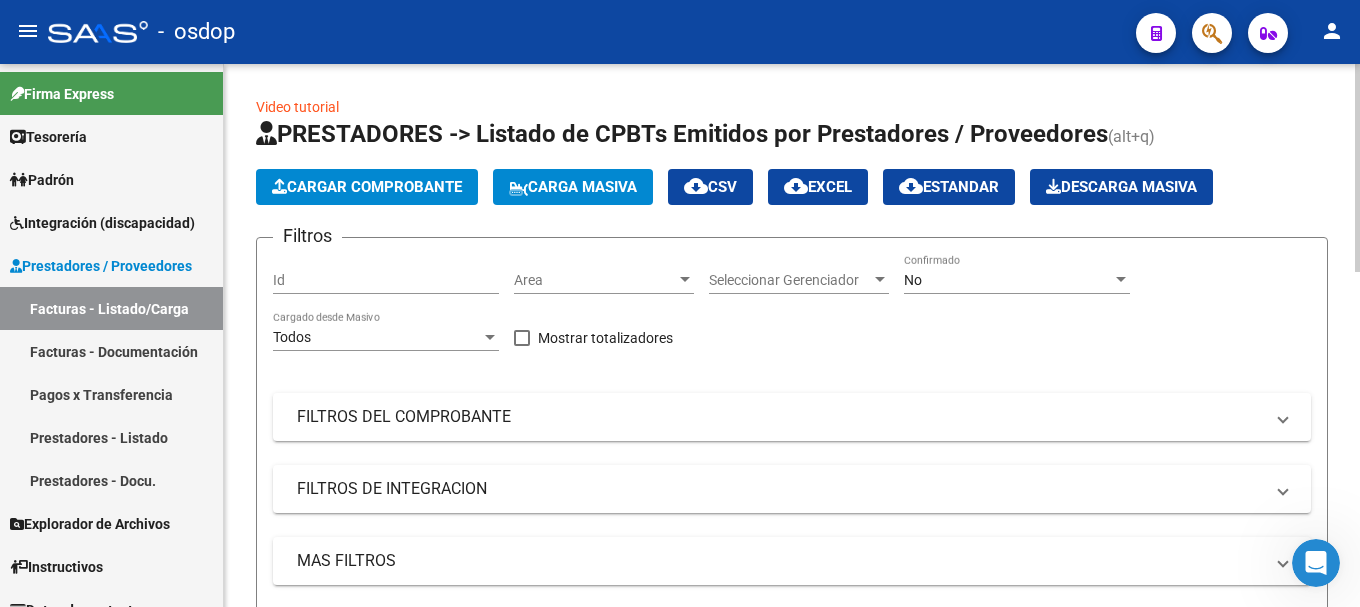 click on "Cargar Comprobante" 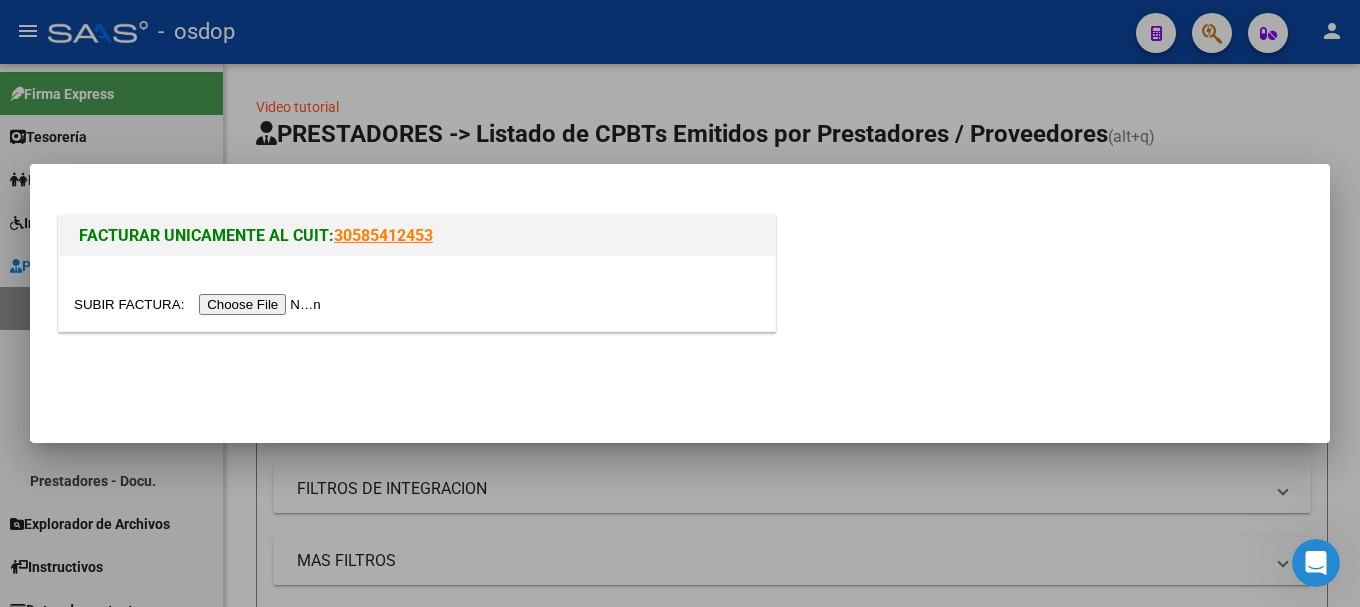 click at bounding box center [200, 304] 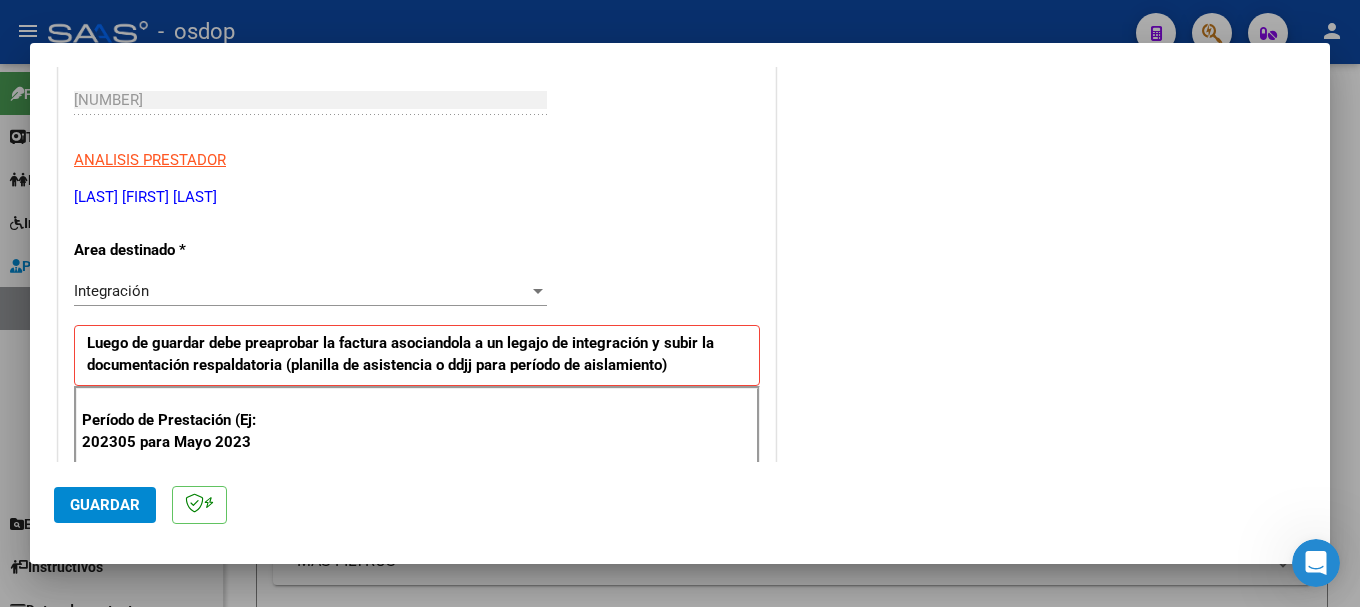 scroll, scrollTop: 500, scrollLeft: 0, axis: vertical 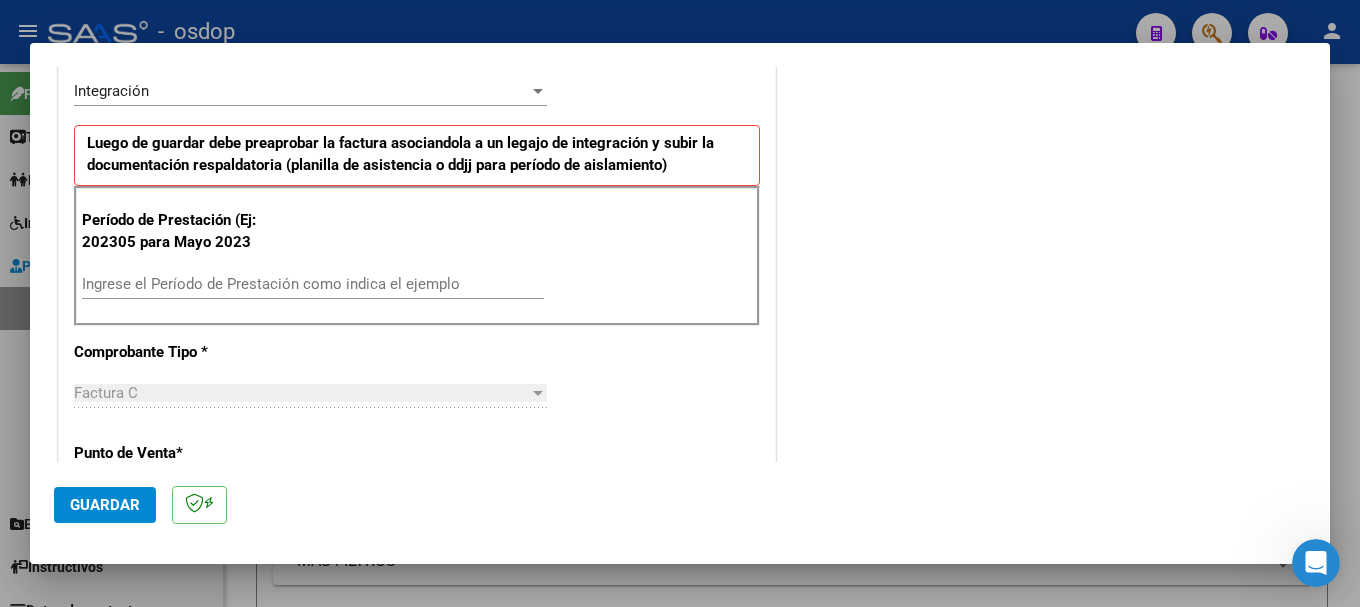 click on "Ingrese el Período de Prestación como indica el ejemplo" at bounding box center [313, 284] 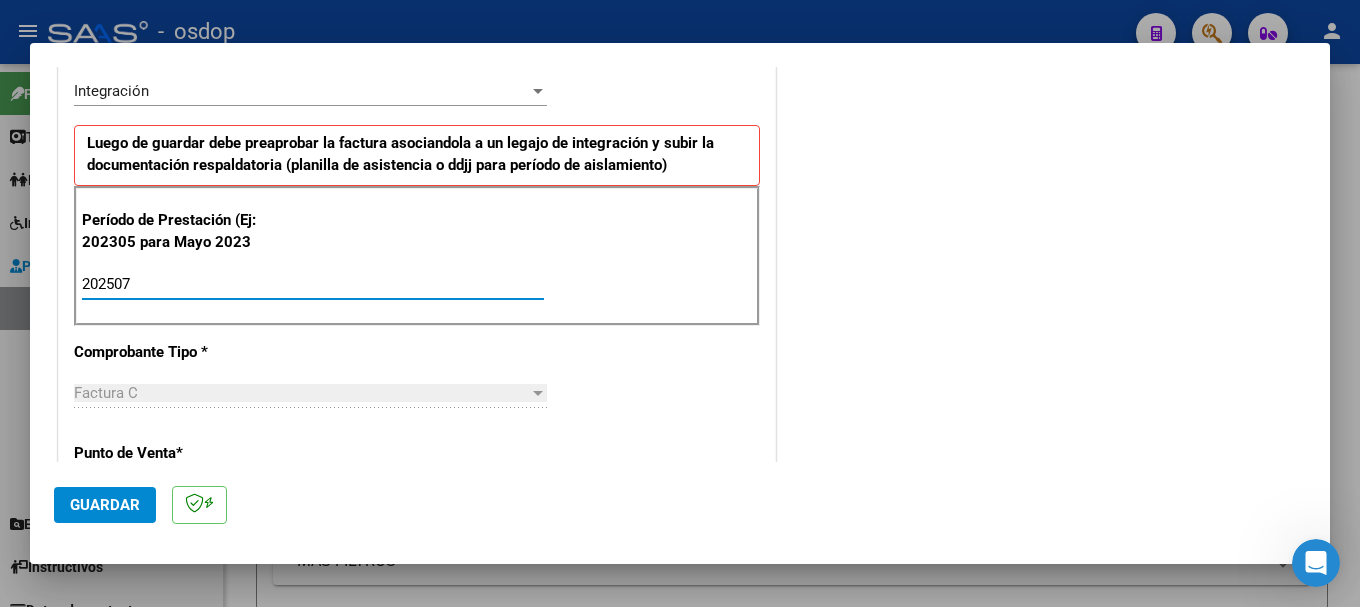 type on "202507" 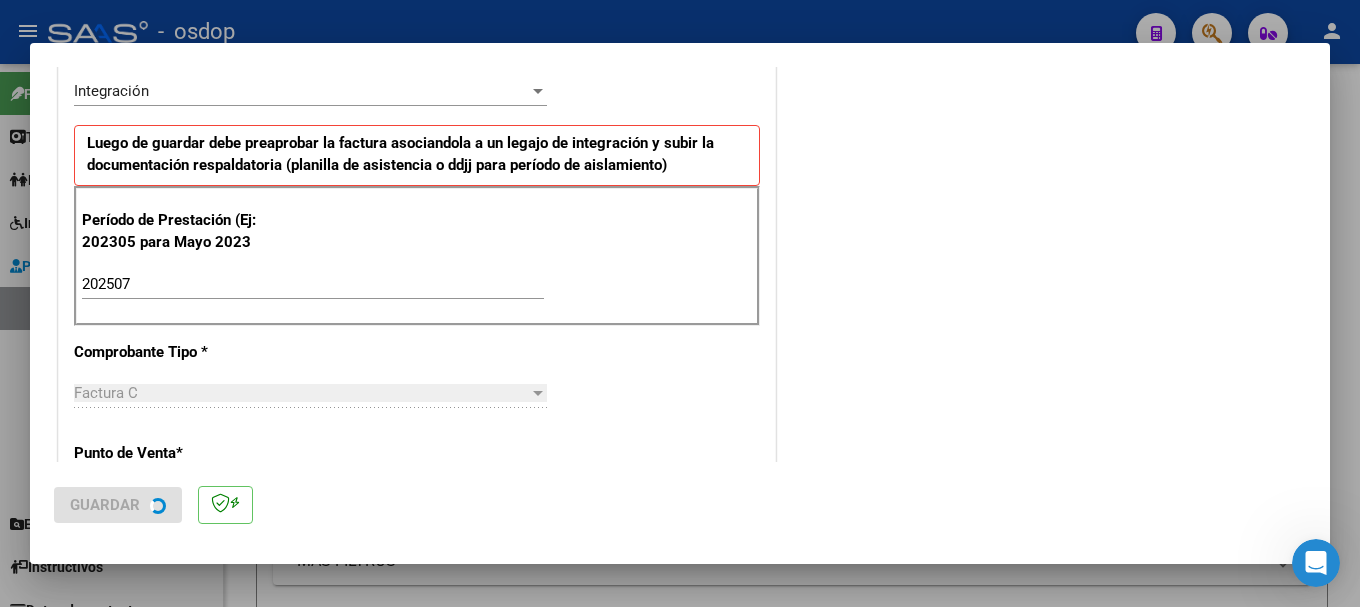 scroll, scrollTop: 0, scrollLeft: 0, axis: both 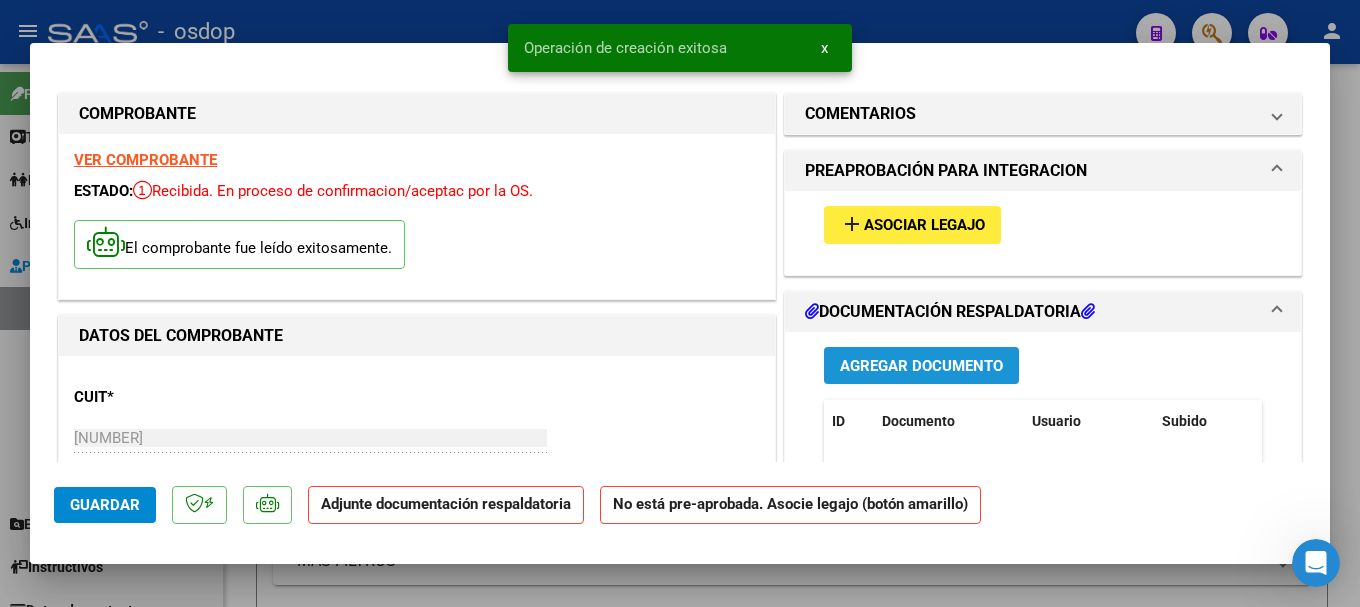 click on "Agregar Documento" at bounding box center [921, 366] 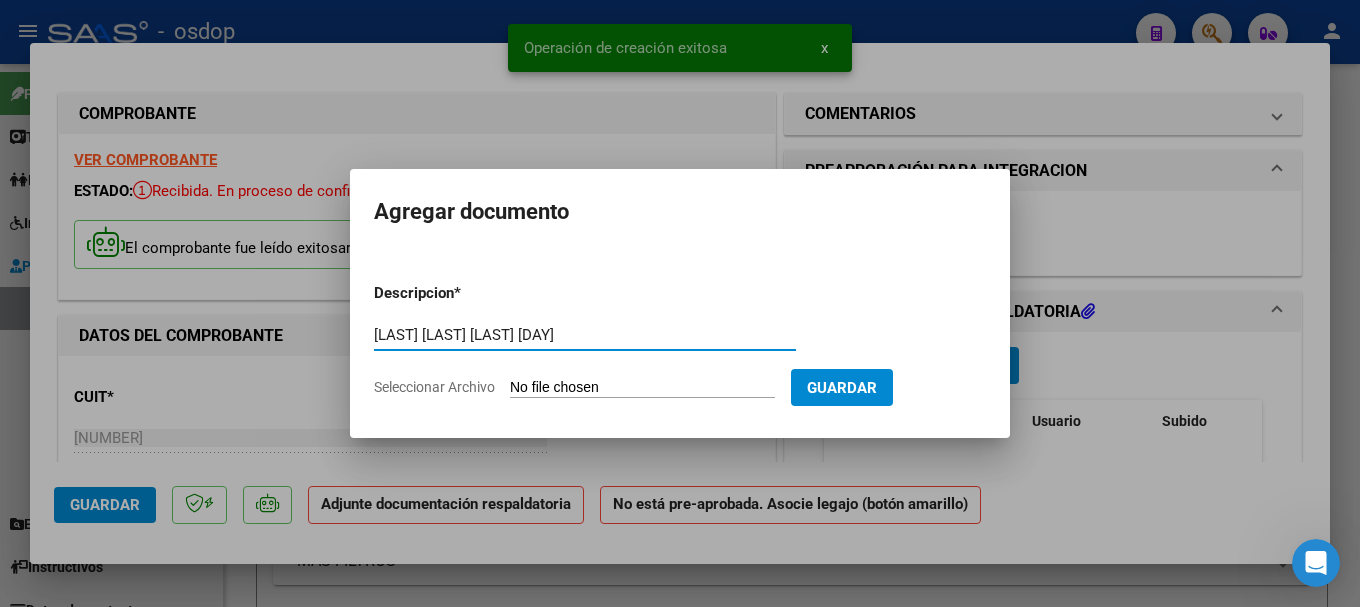 type on "[LAST] [LAST] [LAST] [DAY]" 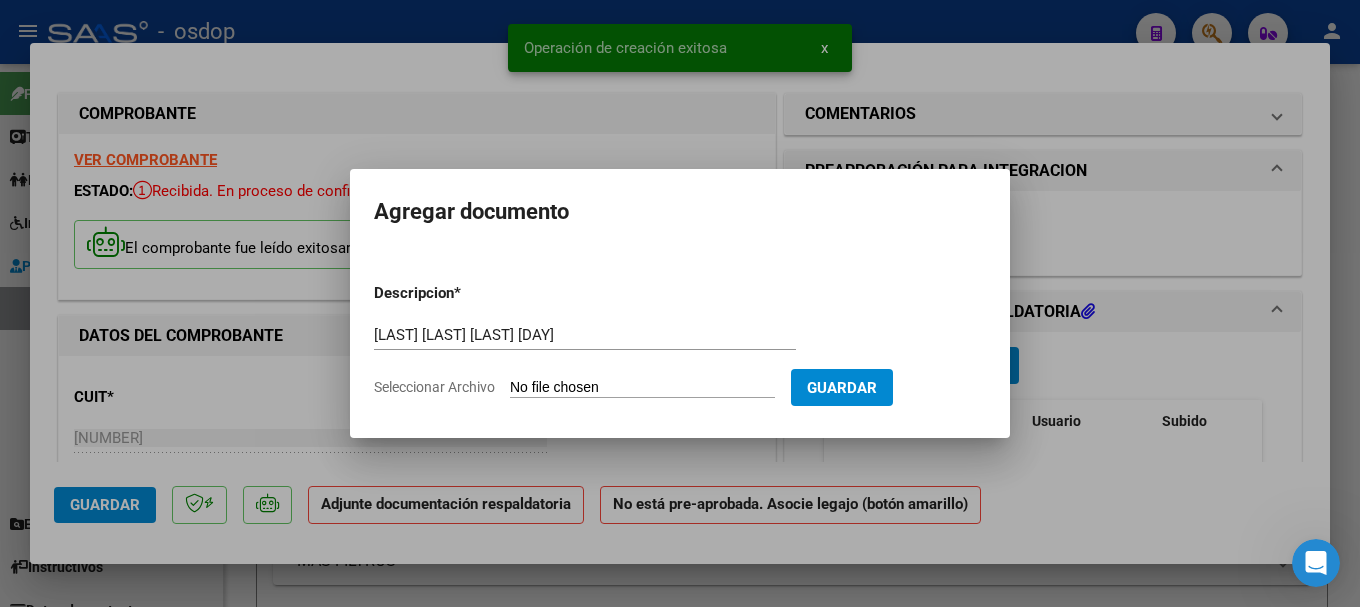 click on "Seleccionar Archivo" at bounding box center [642, 388] 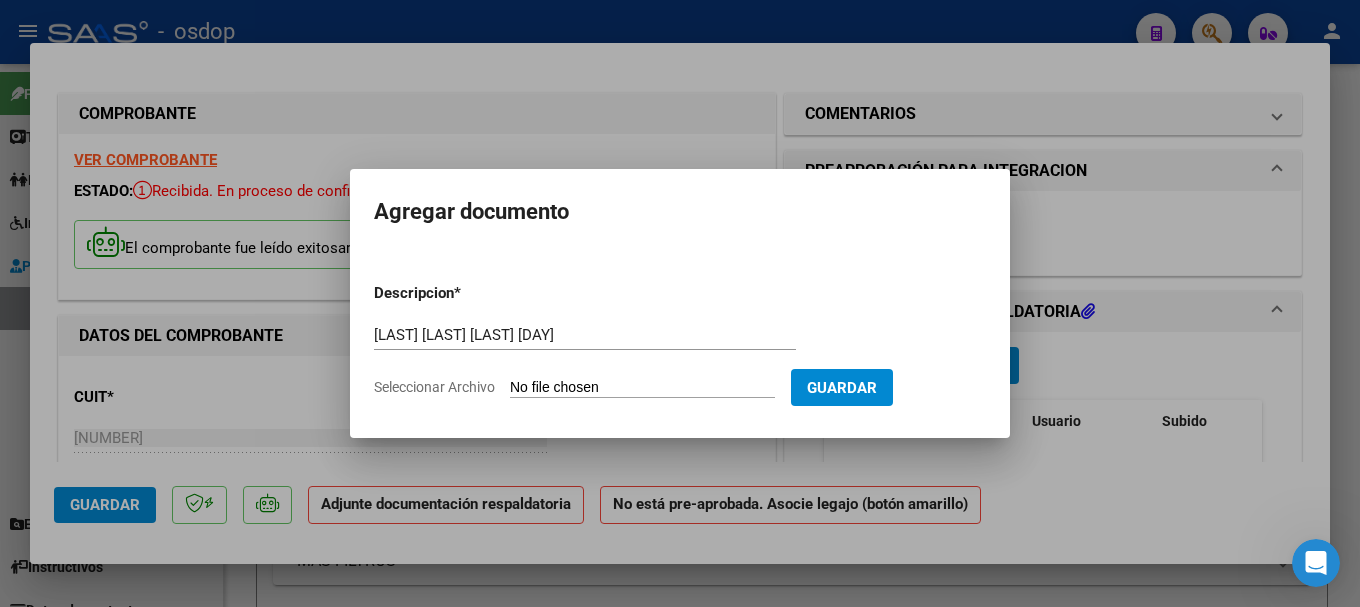type on "C:\fakepath\[FIRST] [LAST] [FIRST].pdf" 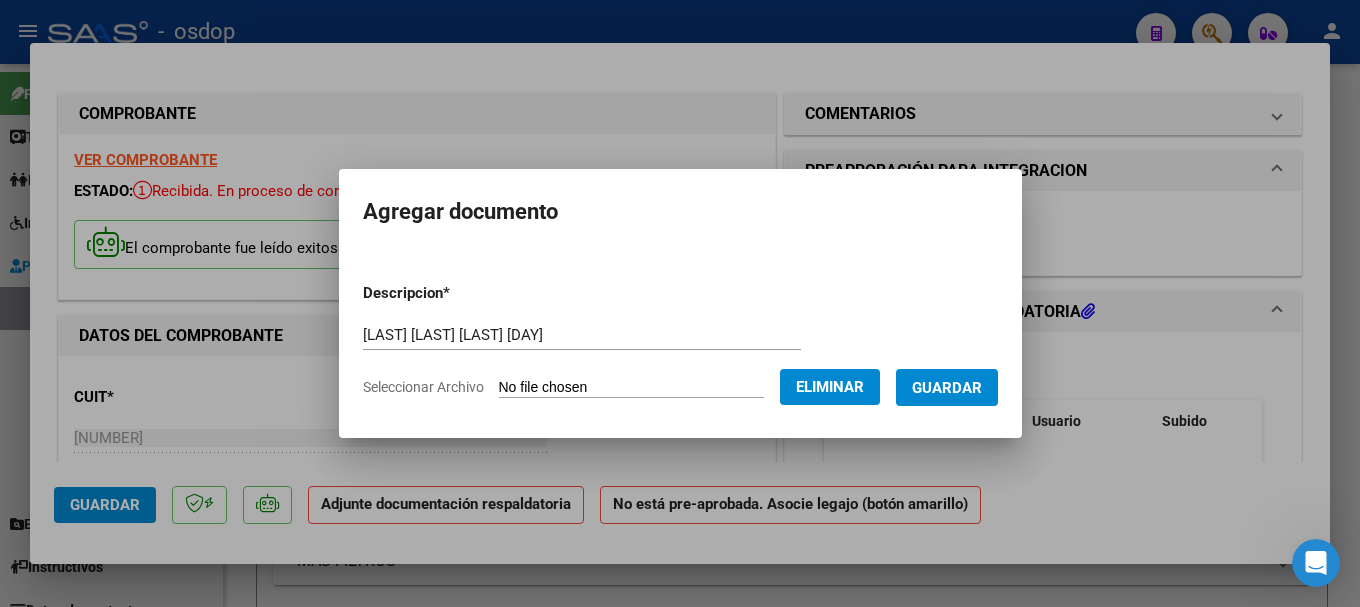 click on "Guardar" at bounding box center (947, 388) 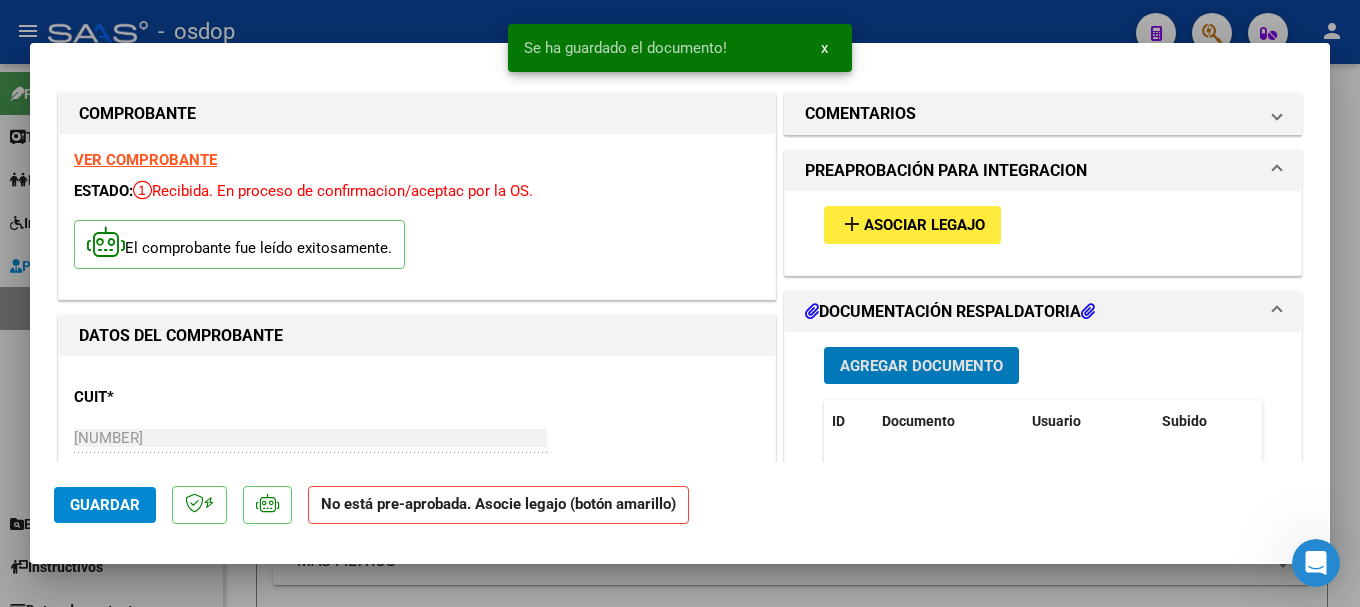 click on "Asociar Legajo" at bounding box center [924, 226] 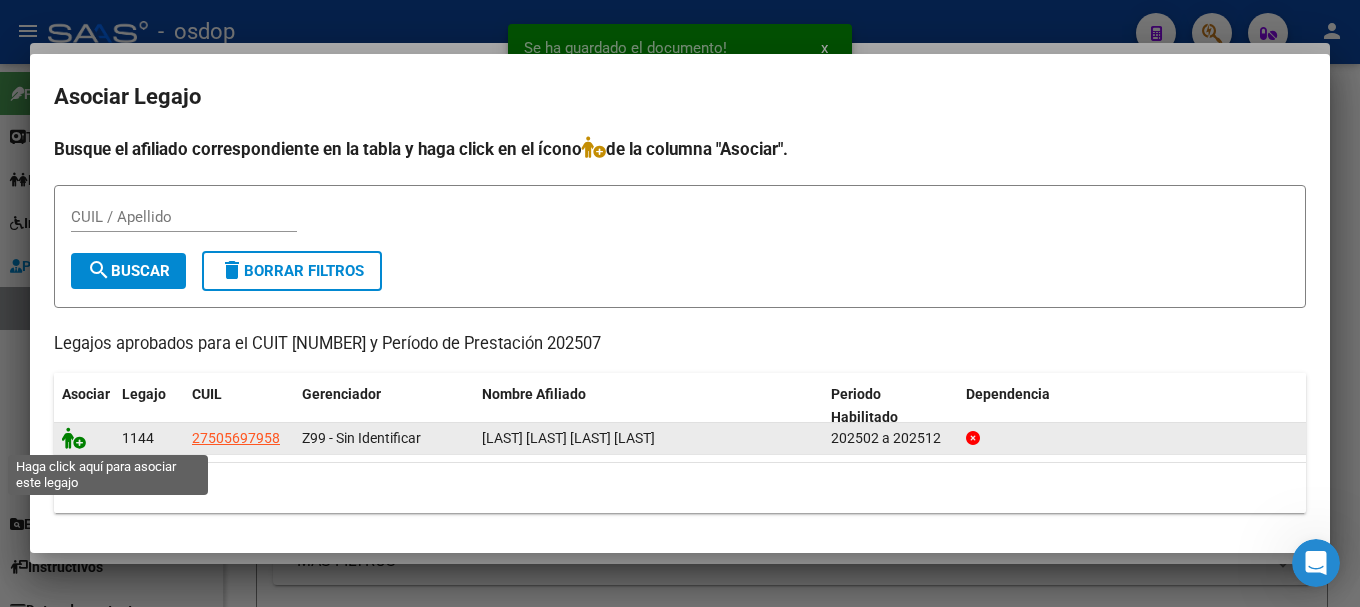 click 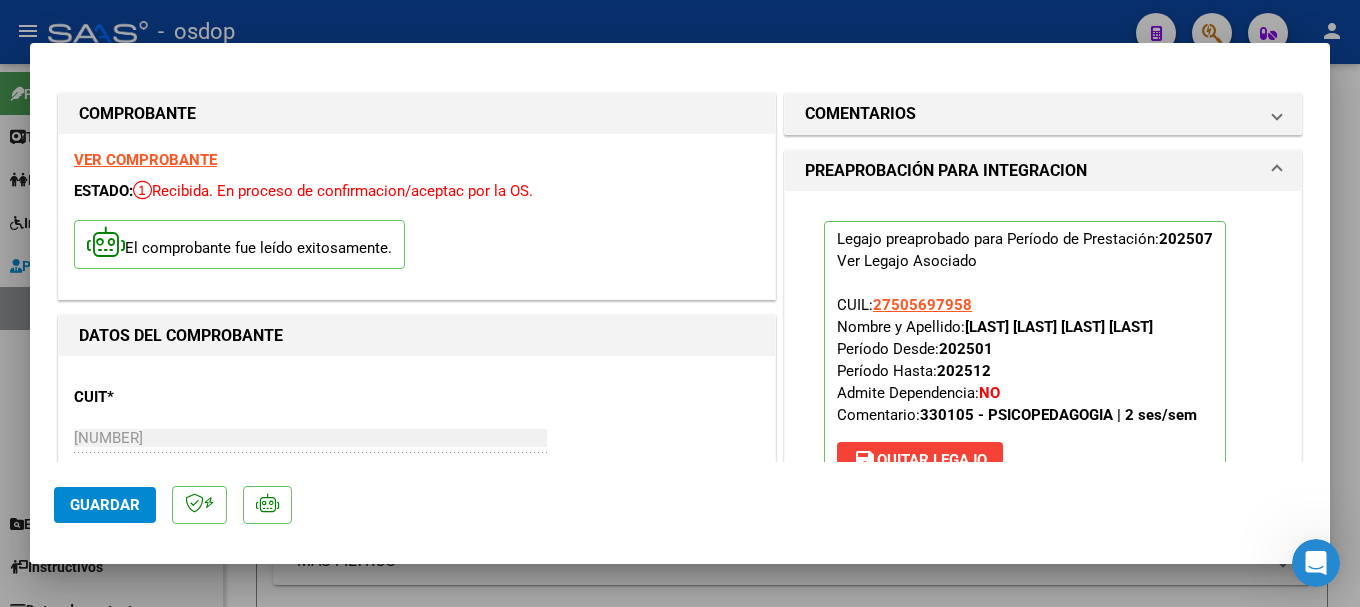 click on "Guardar" 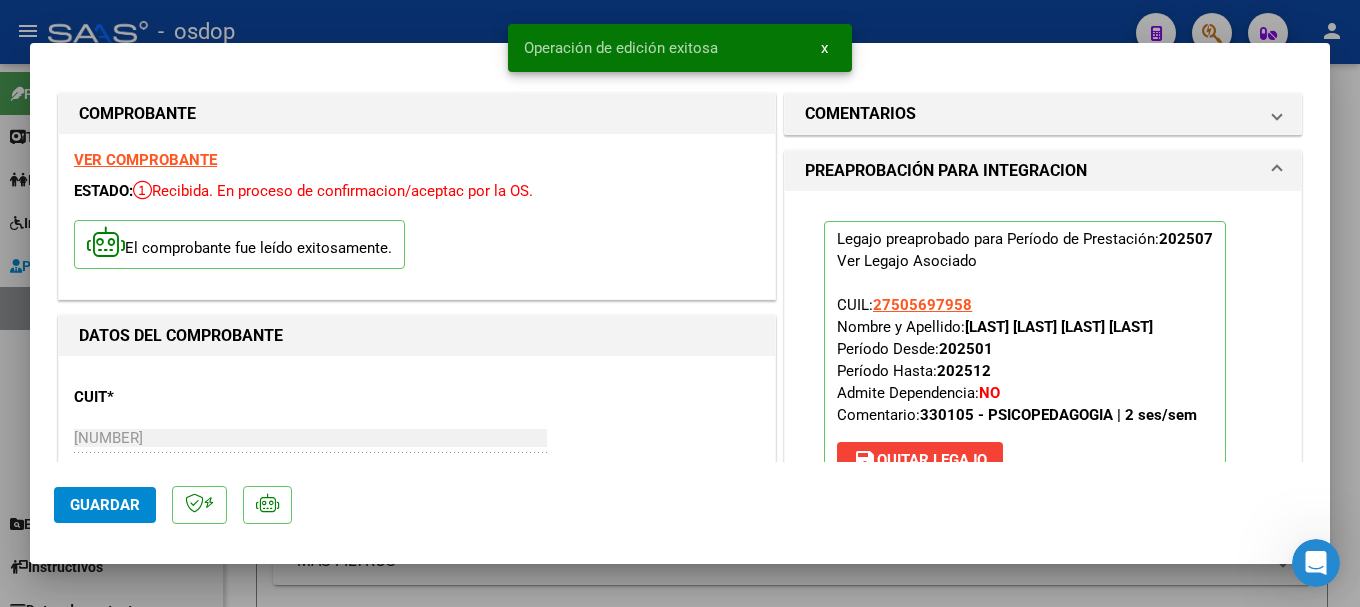click at bounding box center [680, 303] 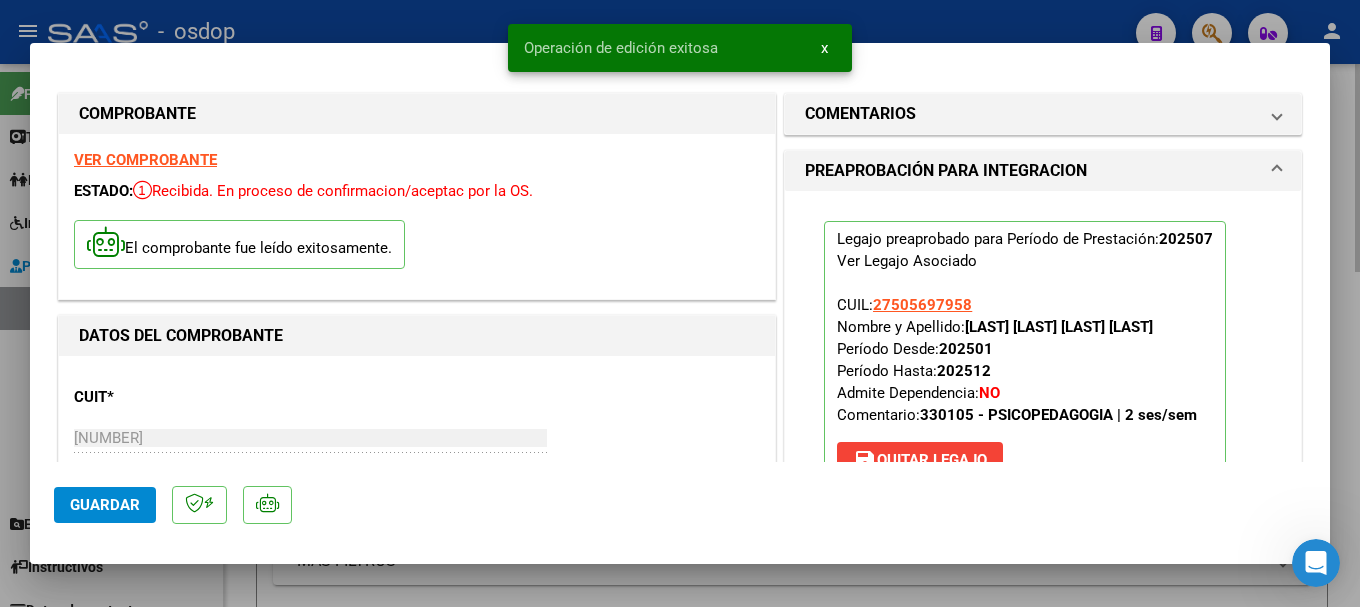 type 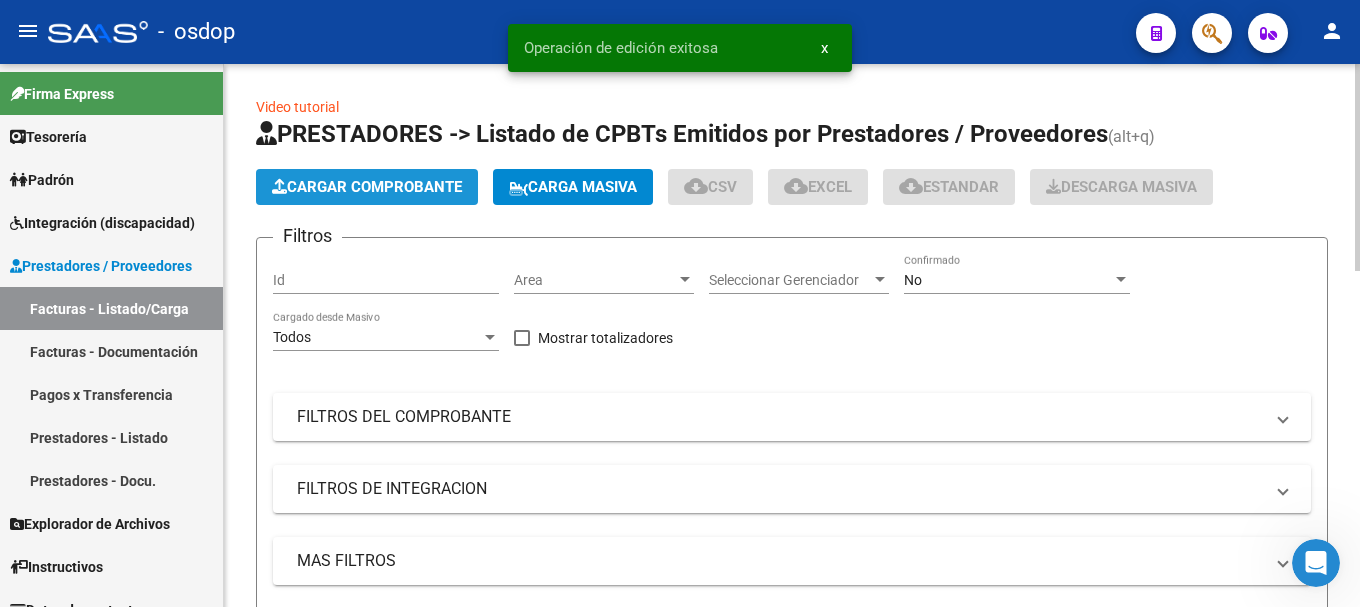 click on "Cargar Comprobante" 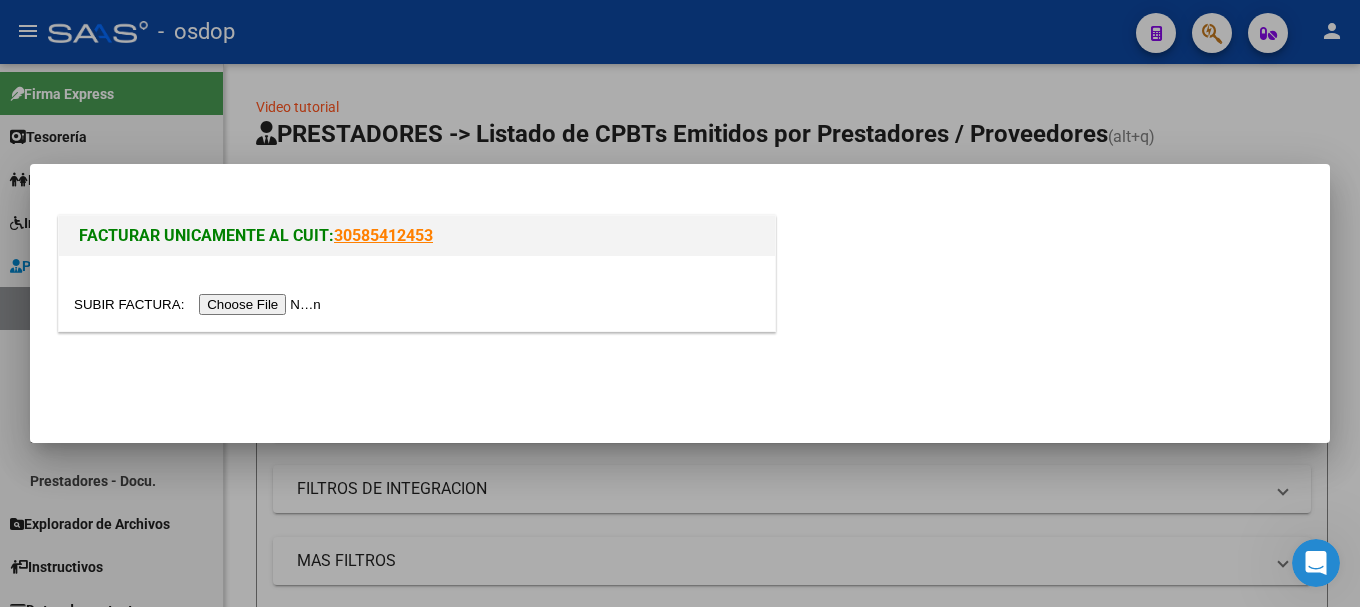 click at bounding box center (200, 304) 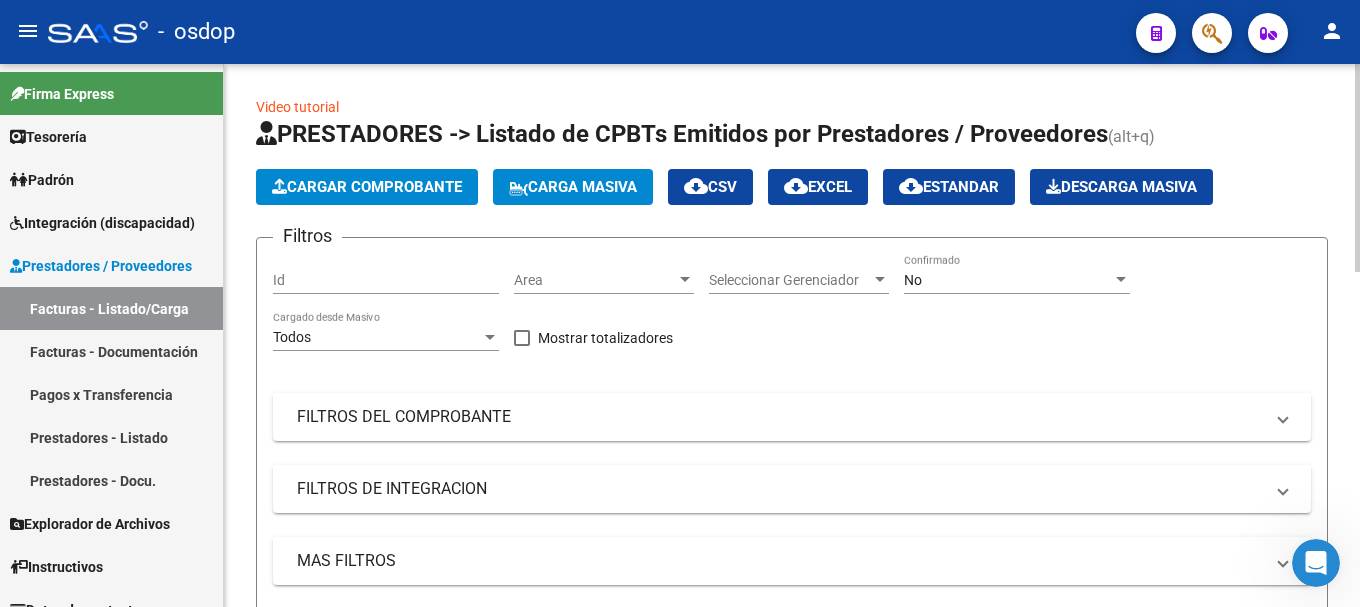 click on "Cargar Comprobante" 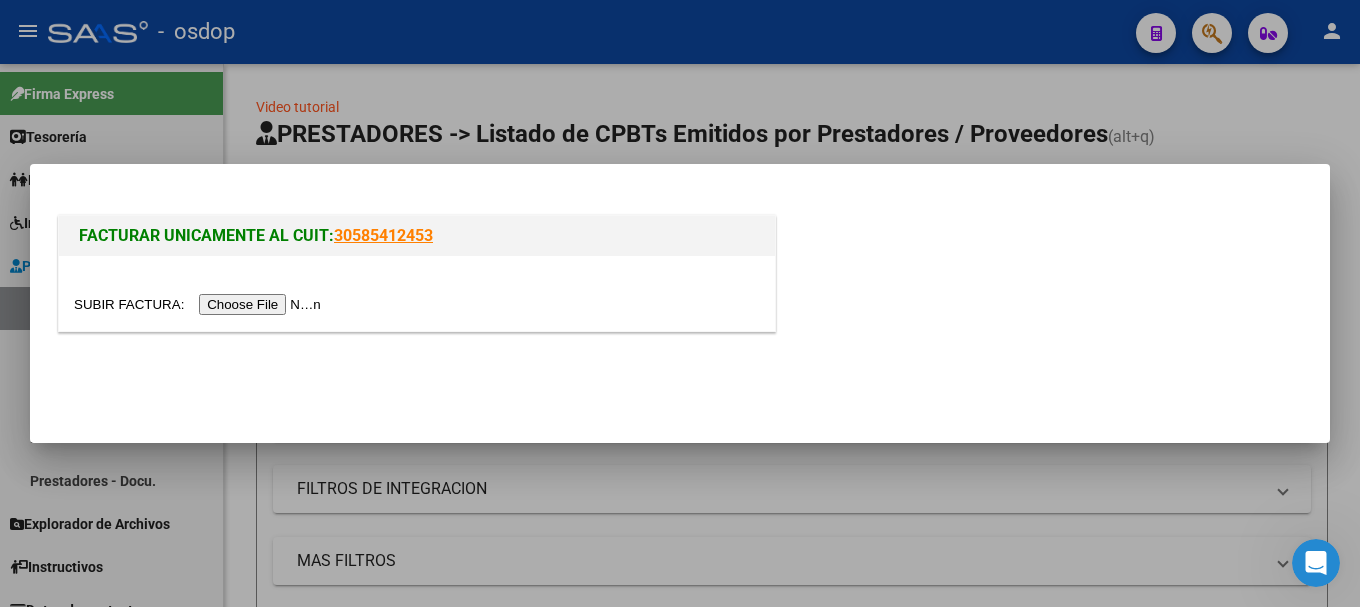 click at bounding box center [200, 304] 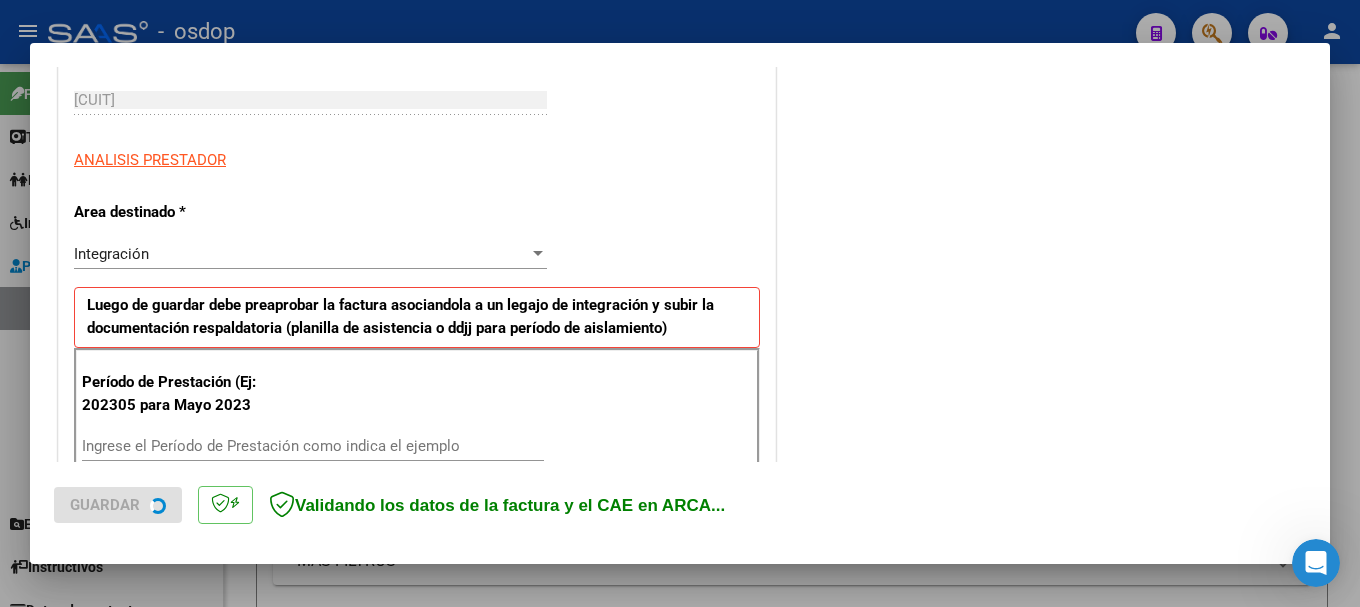 scroll, scrollTop: 538, scrollLeft: 0, axis: vertical 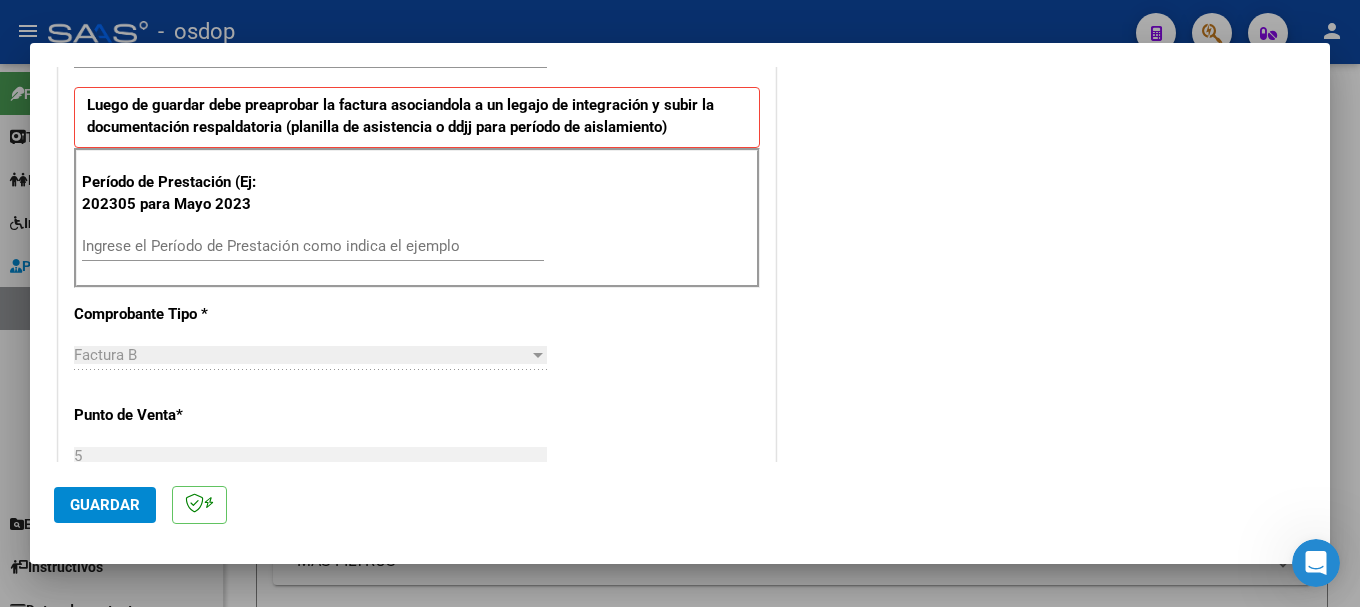 click on "Ingrese el Período de Prestación como indica el ejemplo" at bounding box center (313, 246) 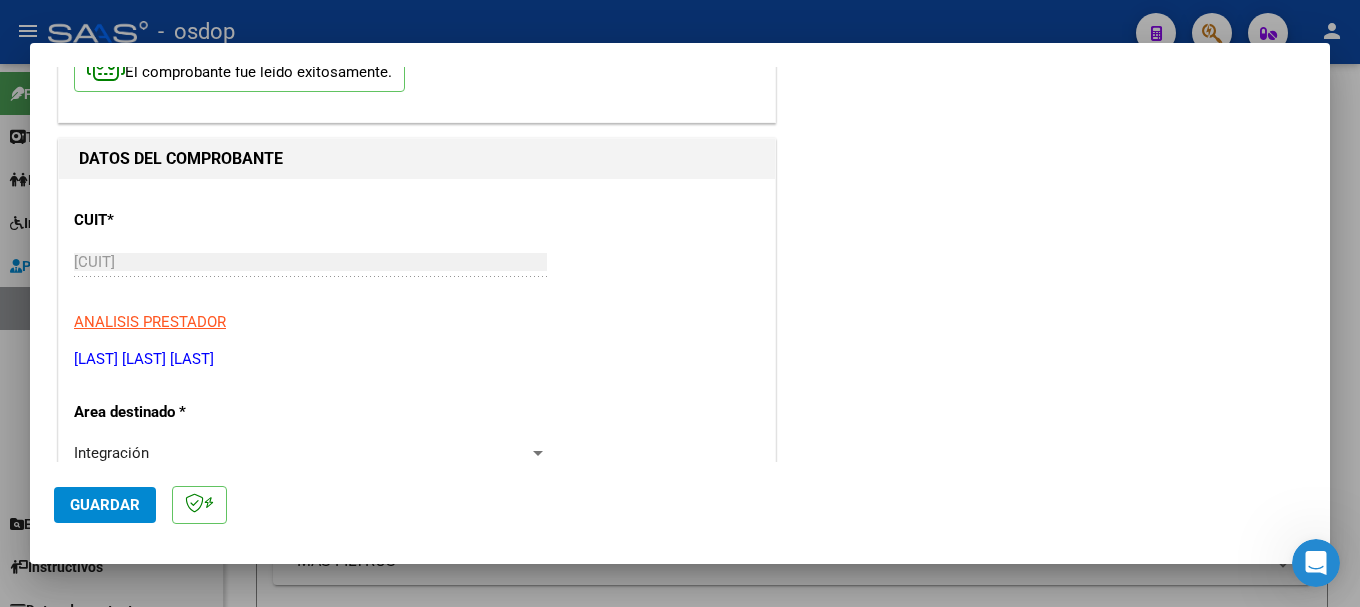 type on "202507" 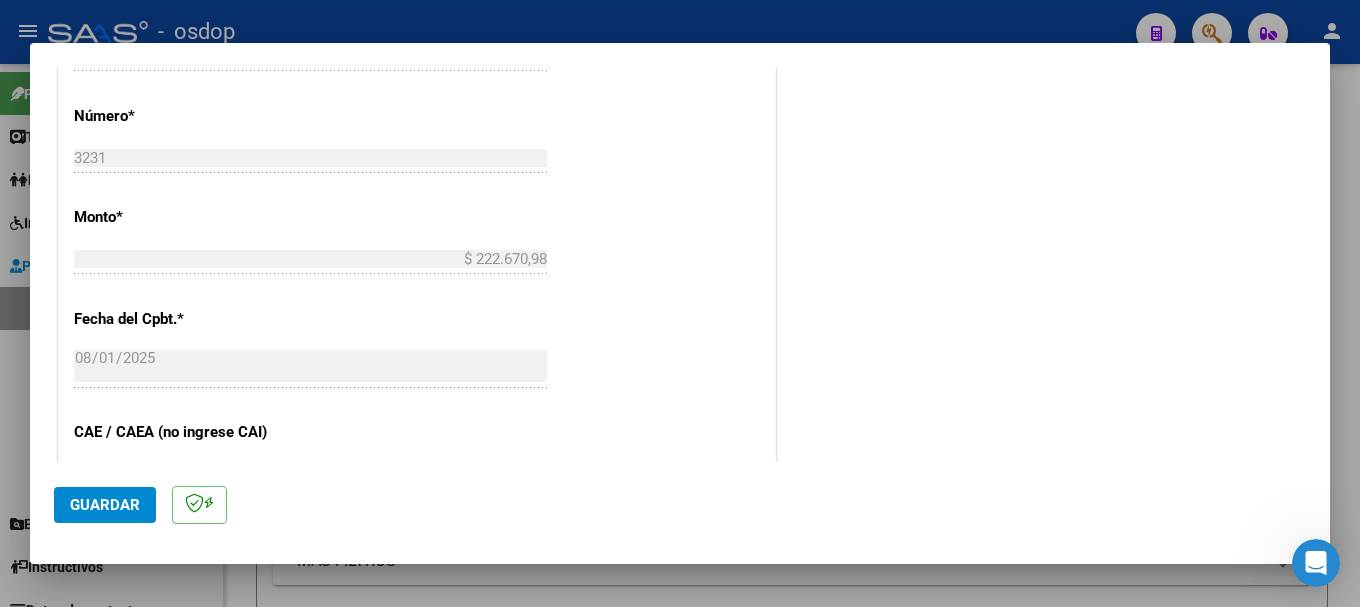 scroll, scrollTop: 1038, scrollLeft: 0, axis: vertical 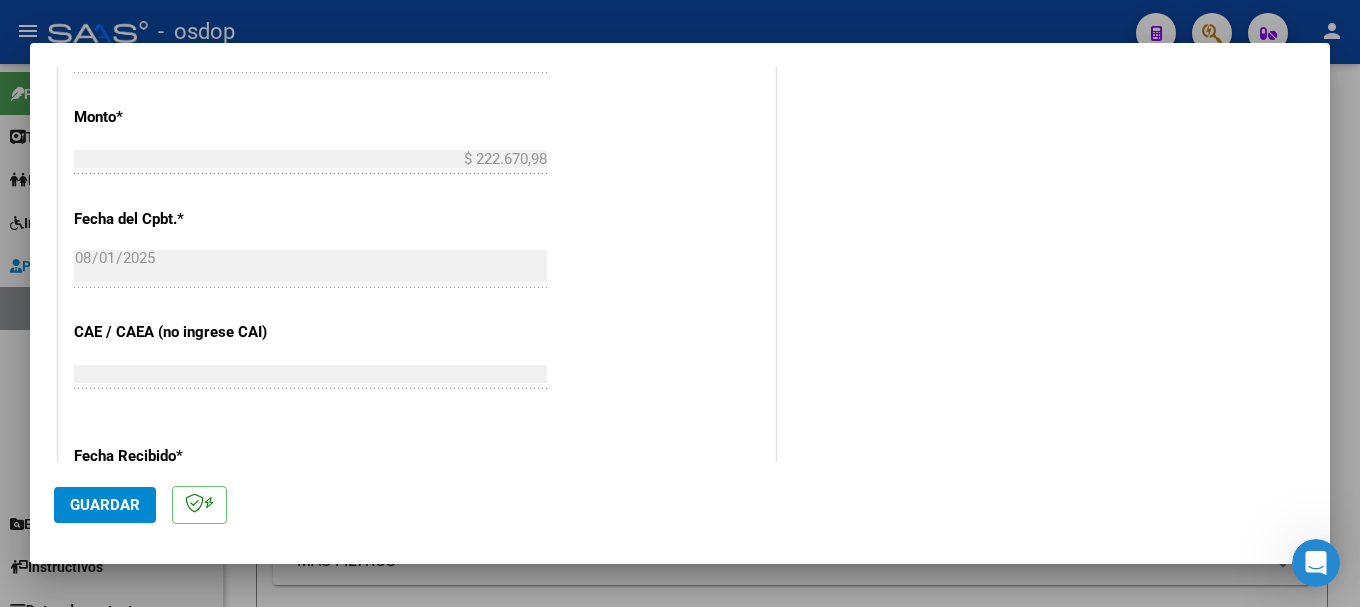 click on "Guardar" 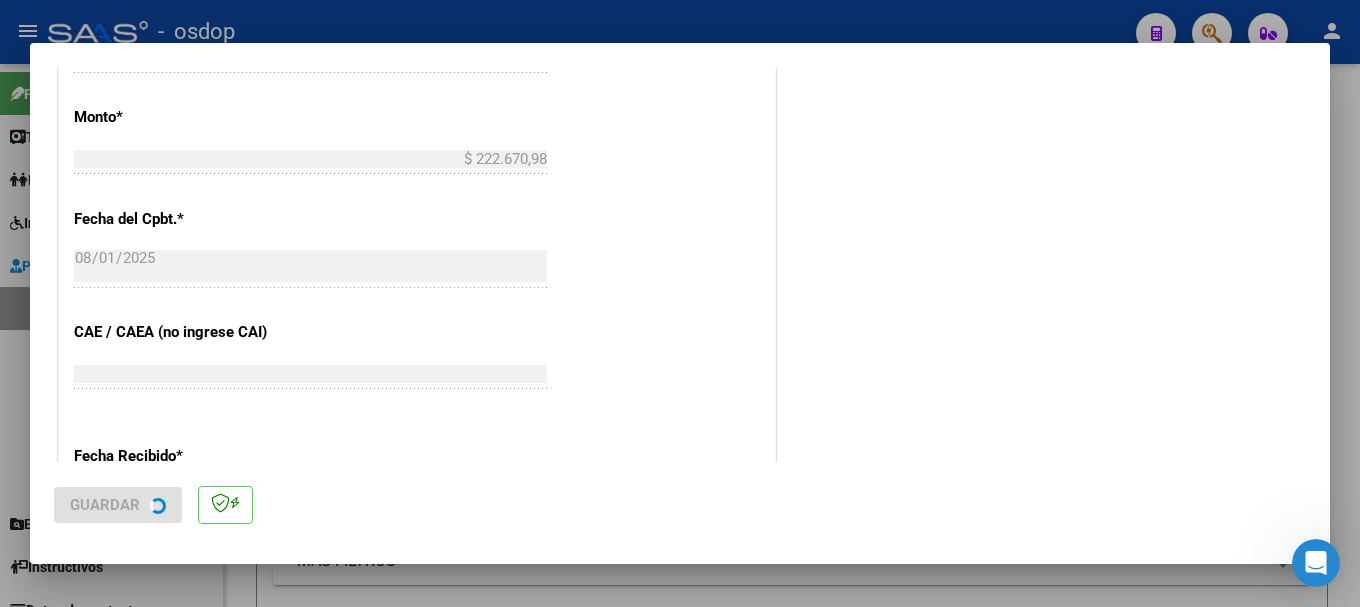 scroll, scrollTop: 0, scrollLeft: 0, axis: both 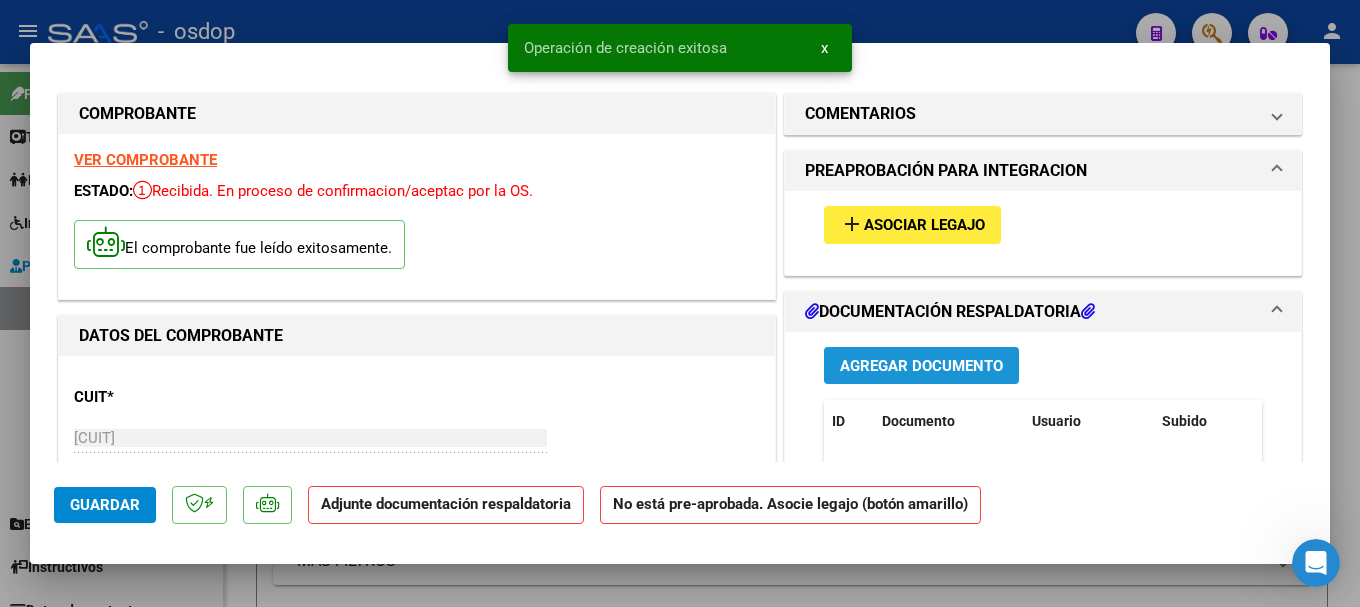 click on "Agregar Documento" at bounding box center (921, 366) 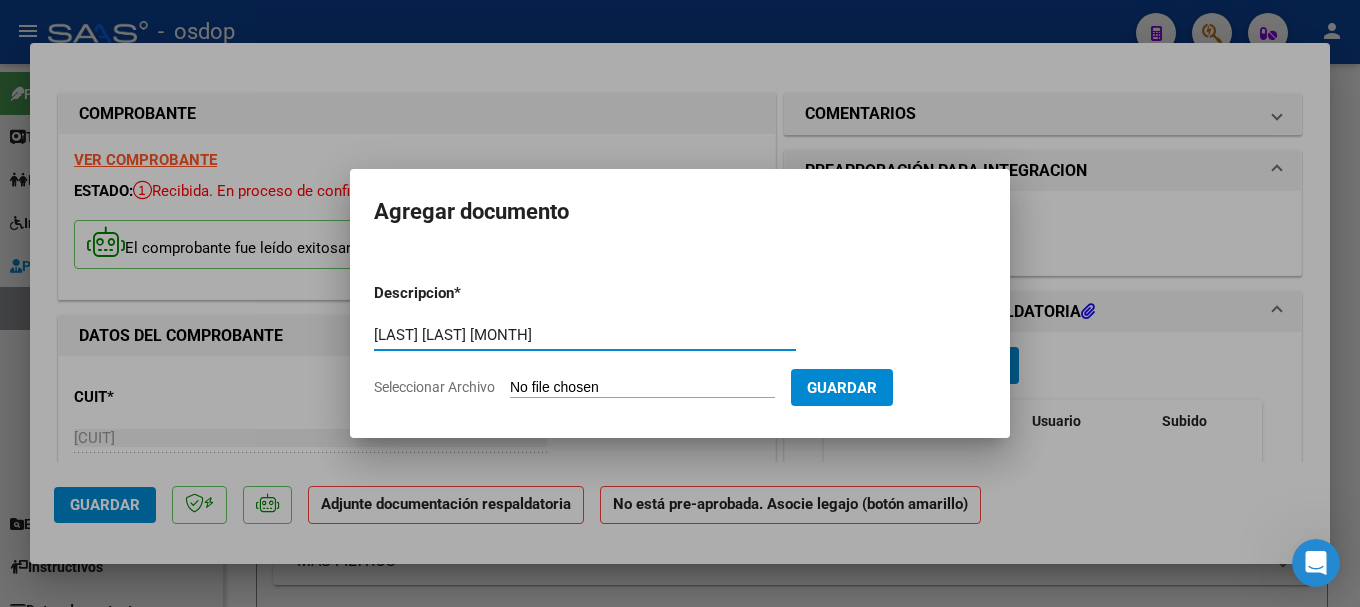 type on "[LAST] [LAST] [MONTH]" 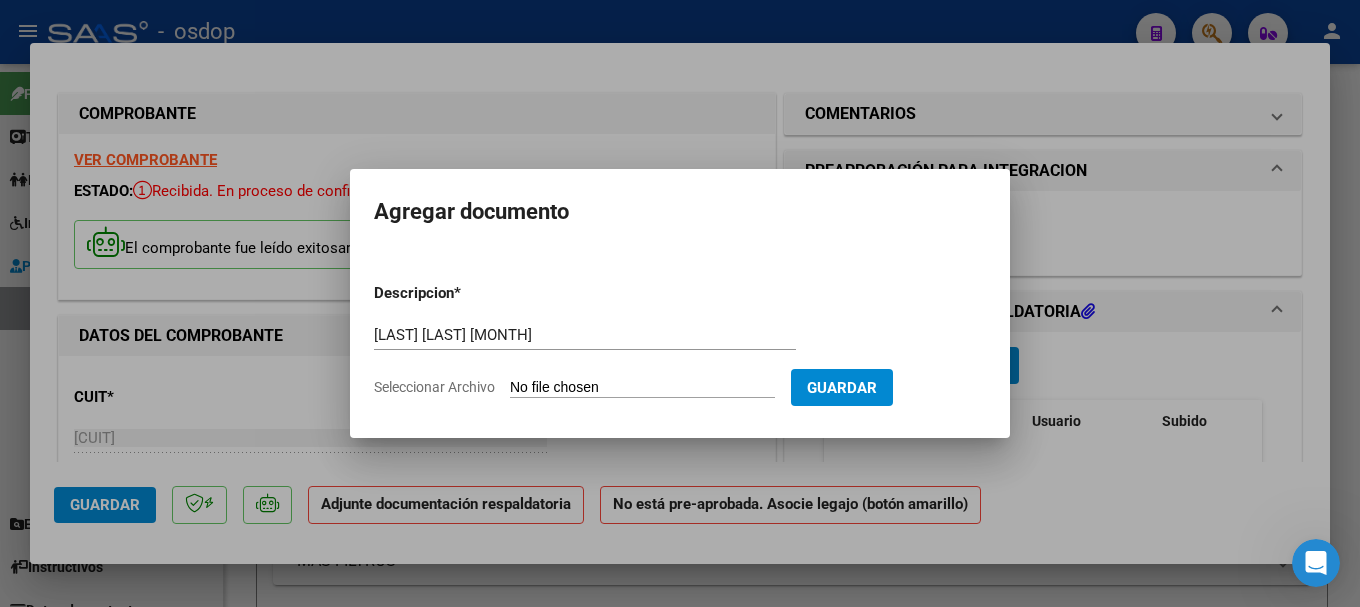 click on "Seleccionar Archivo" at bounding box center (642, 388) 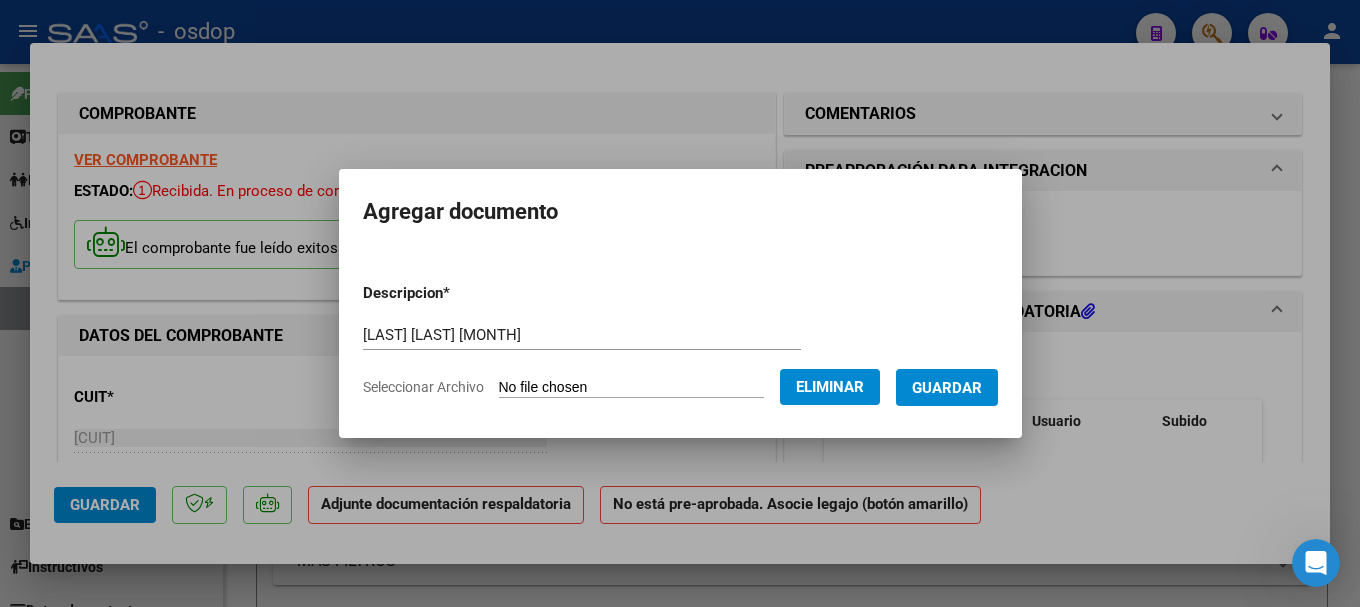 click on "Guardar" at bounding box center (947, 388) 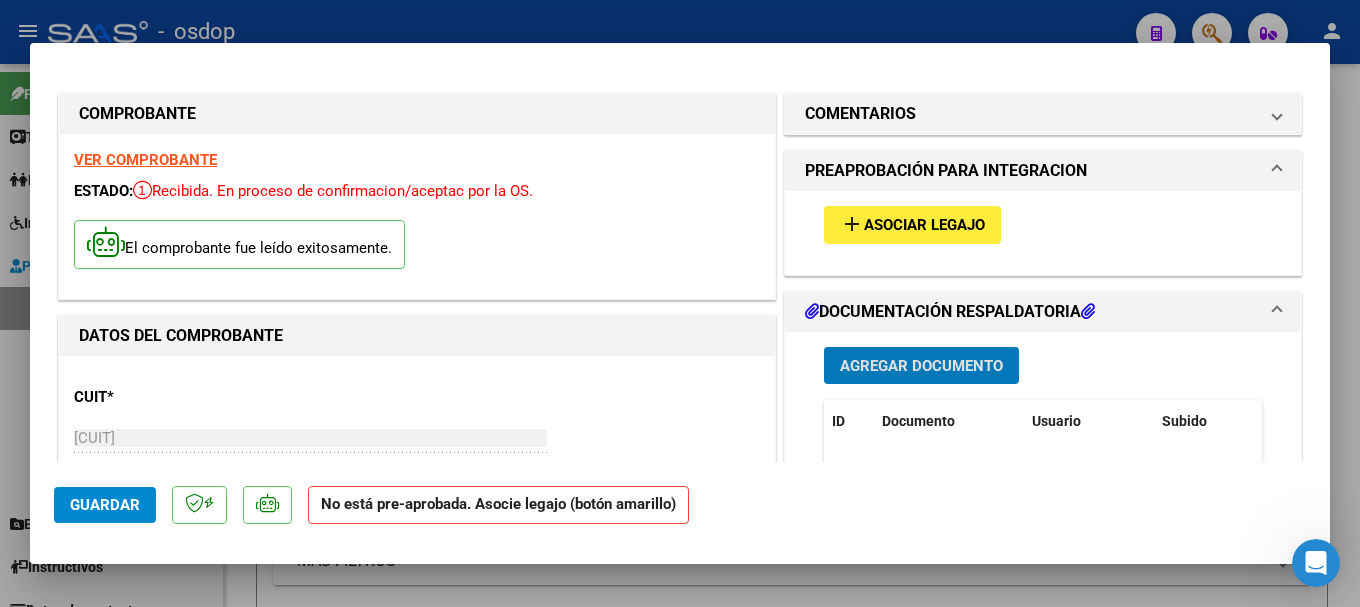click on "El comprobante fue leído exitosamente." at bounding box center [417, 247] 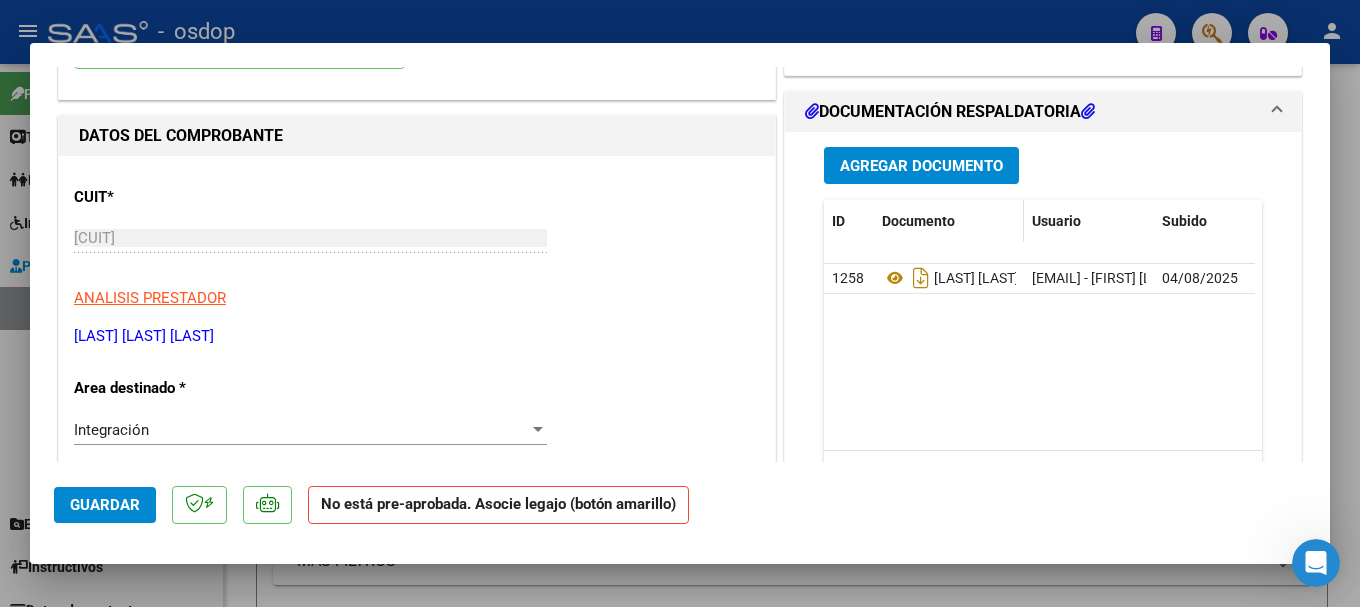 scroll, scrollTop: 0, scrollLeft: 0, axis: both 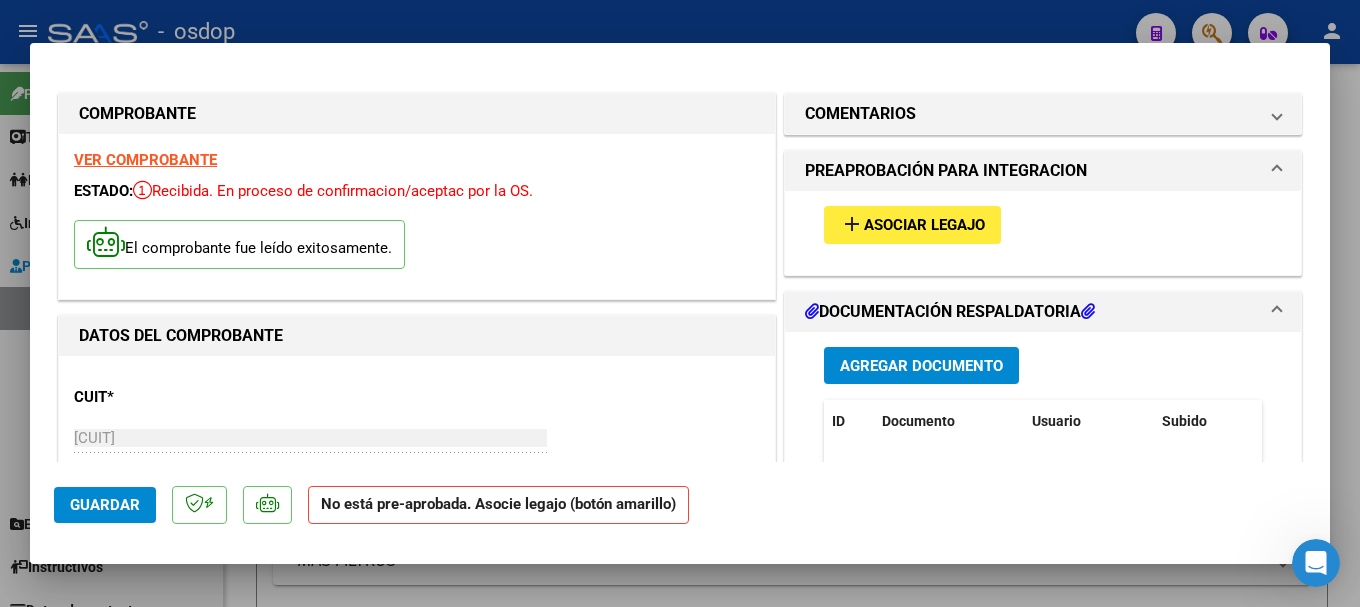 click on "Asociar Legajo" at bounding box center (924, 226) 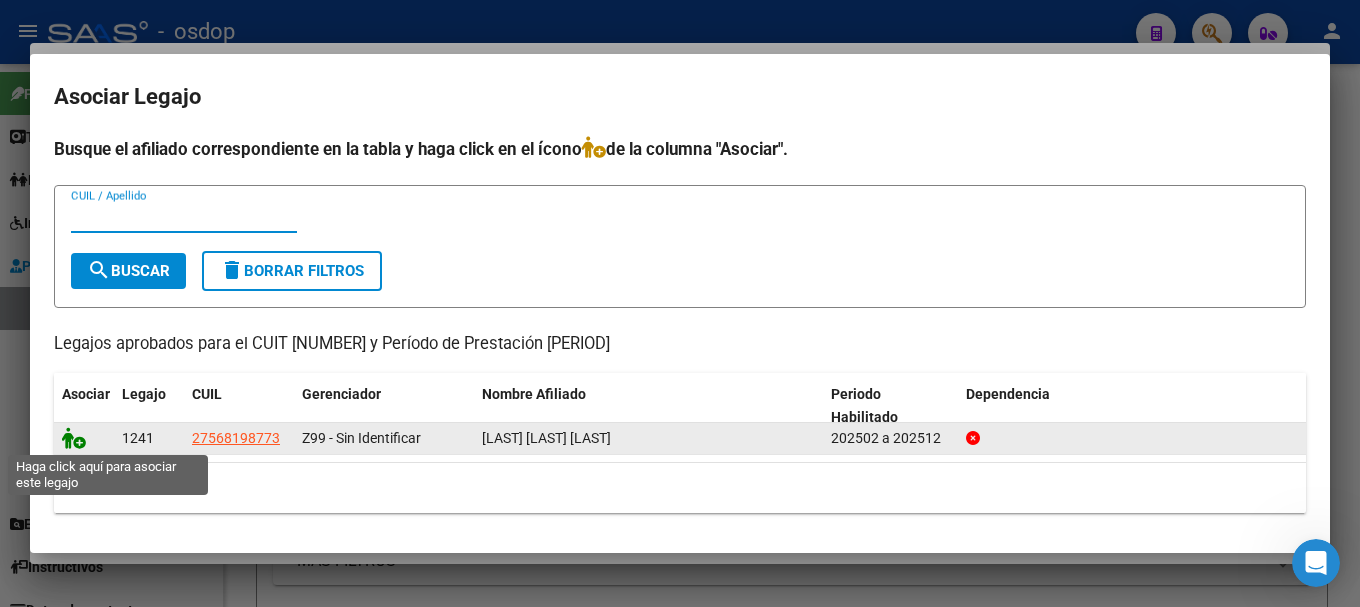 click 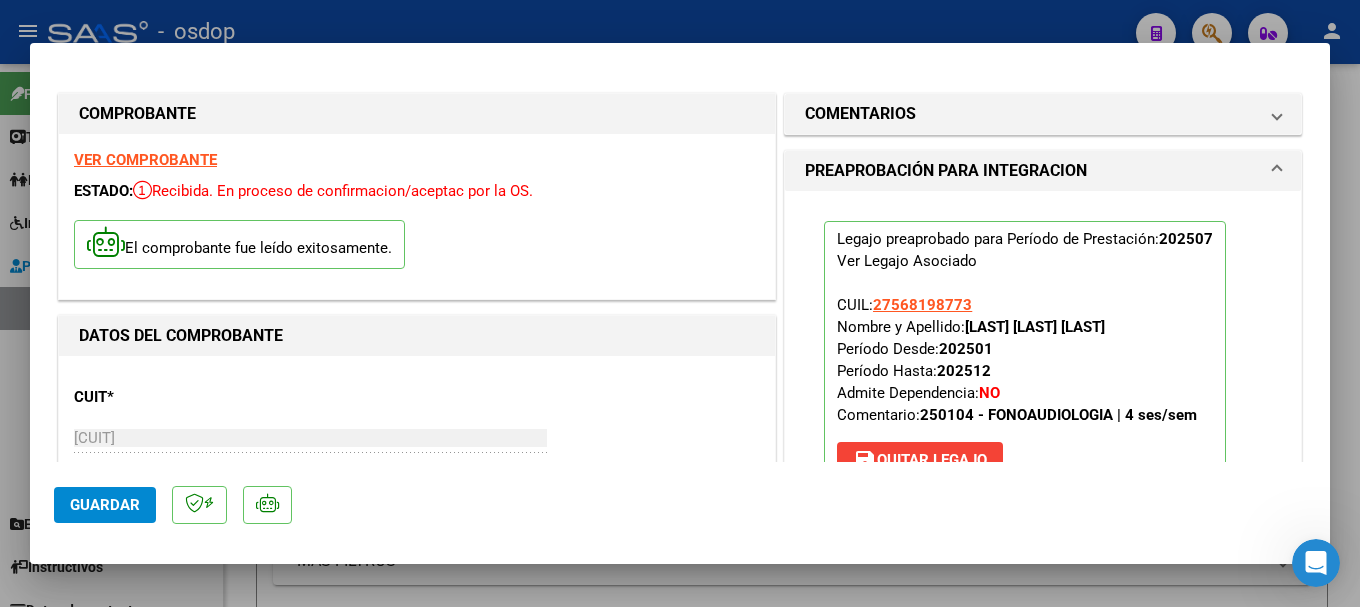 scroll, scrollTop: 200, scrollLeft: 0, axis: vertical 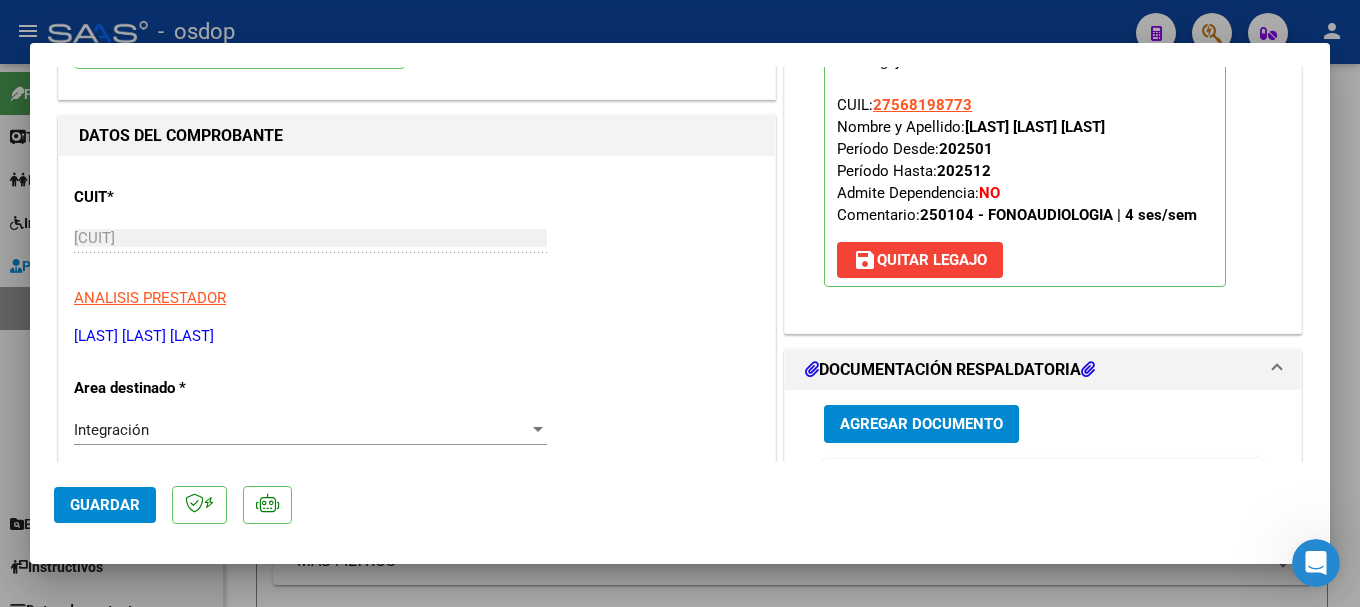 click on "Guardar" 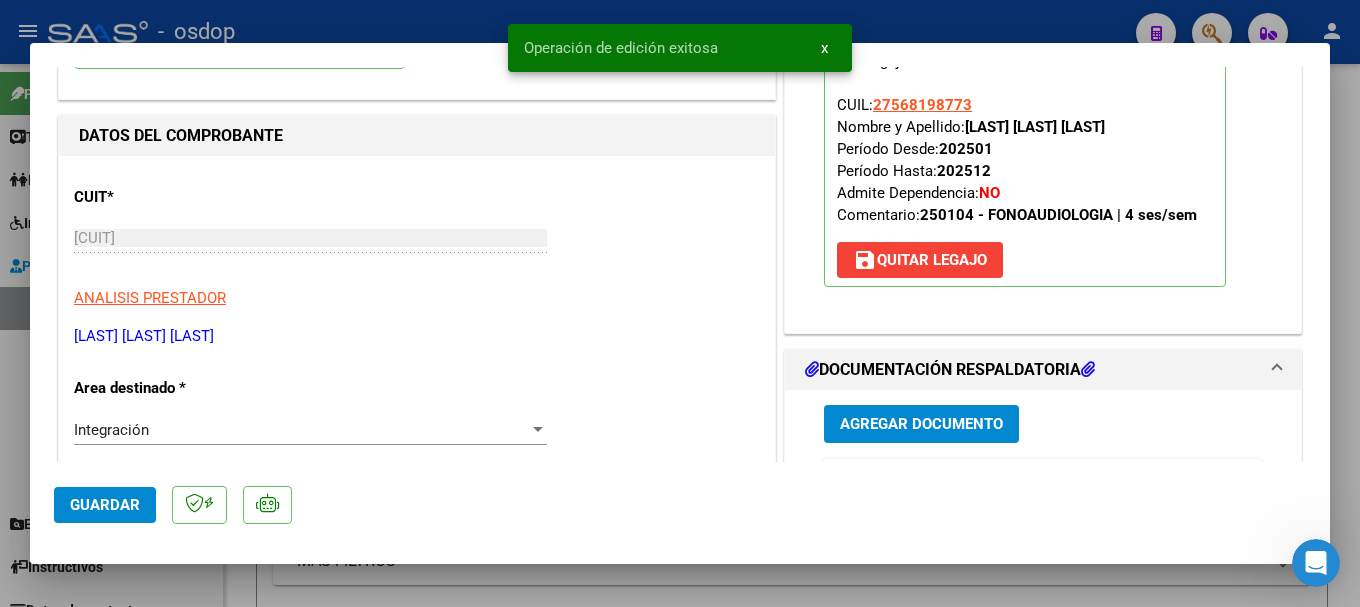 click at bounding box center [680, 303] 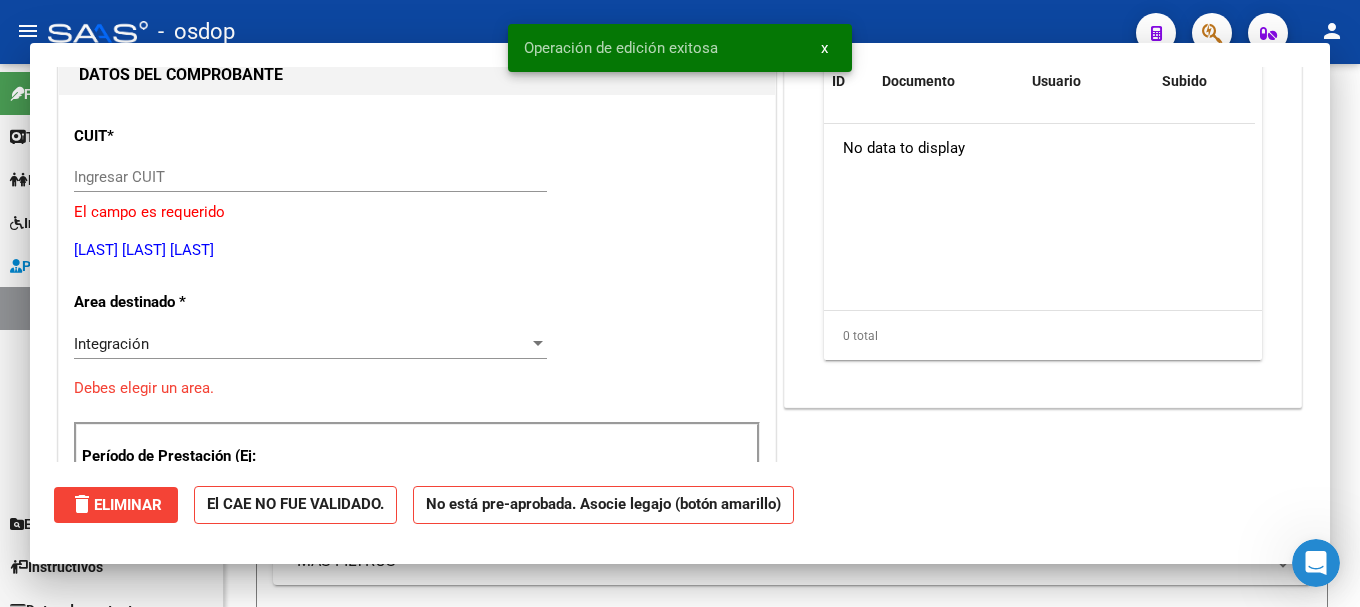 scroll, scrollTop: 212, scrollLeft: 0, axis: vertical 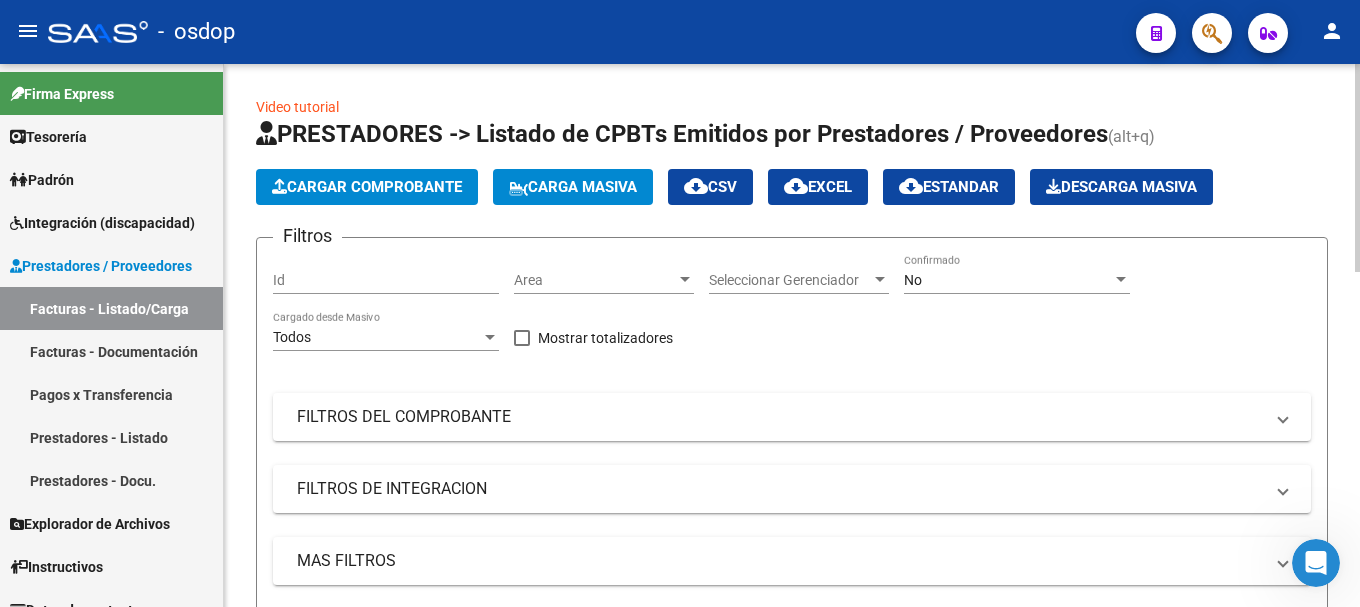click on "Cargar Comprobante" 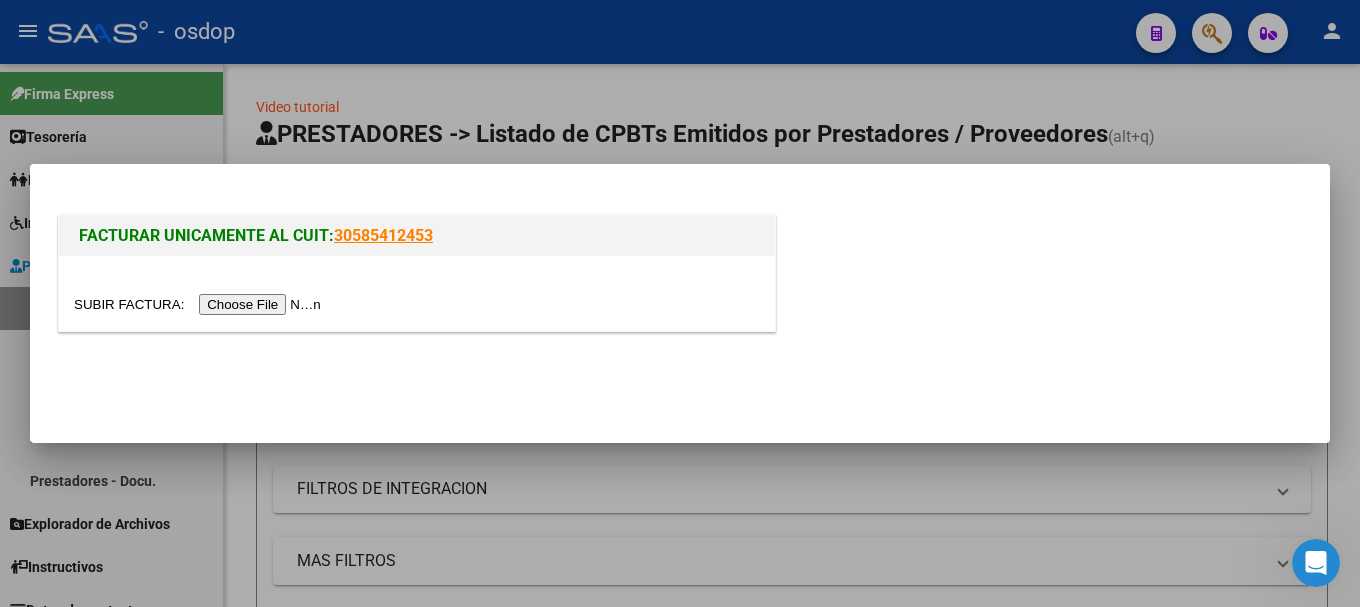 click at bounding box center [200, 304] 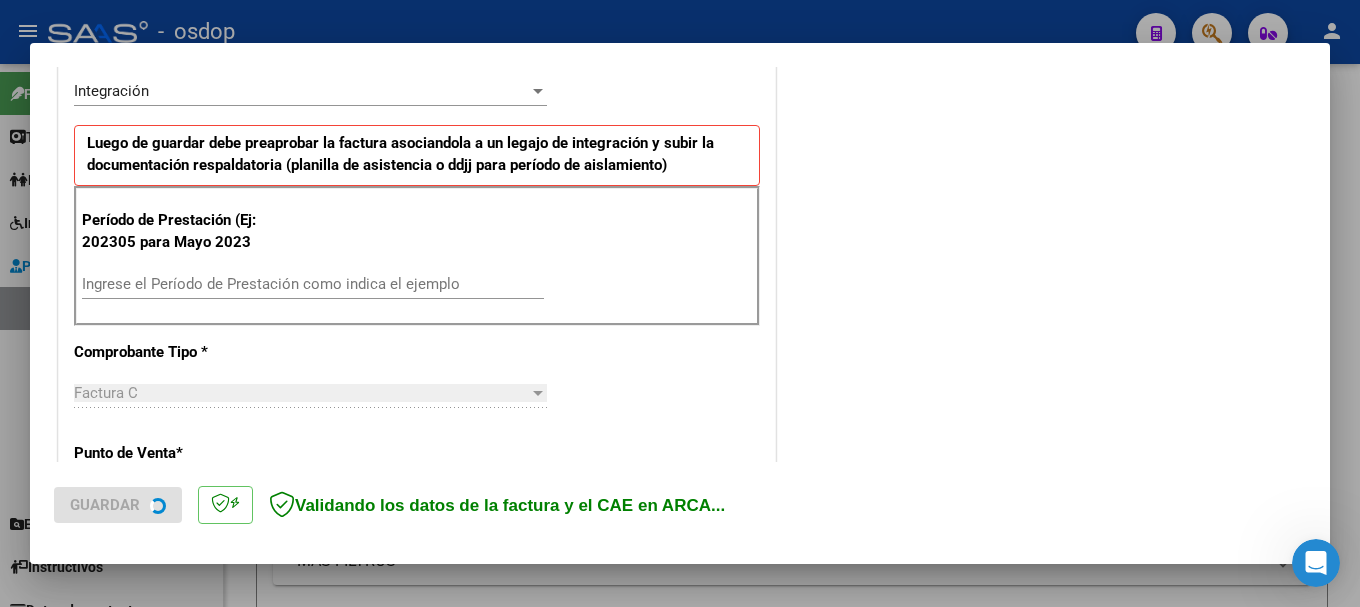 scroll, scrollTop: 538, scrollLeft: 0, axis: vertical 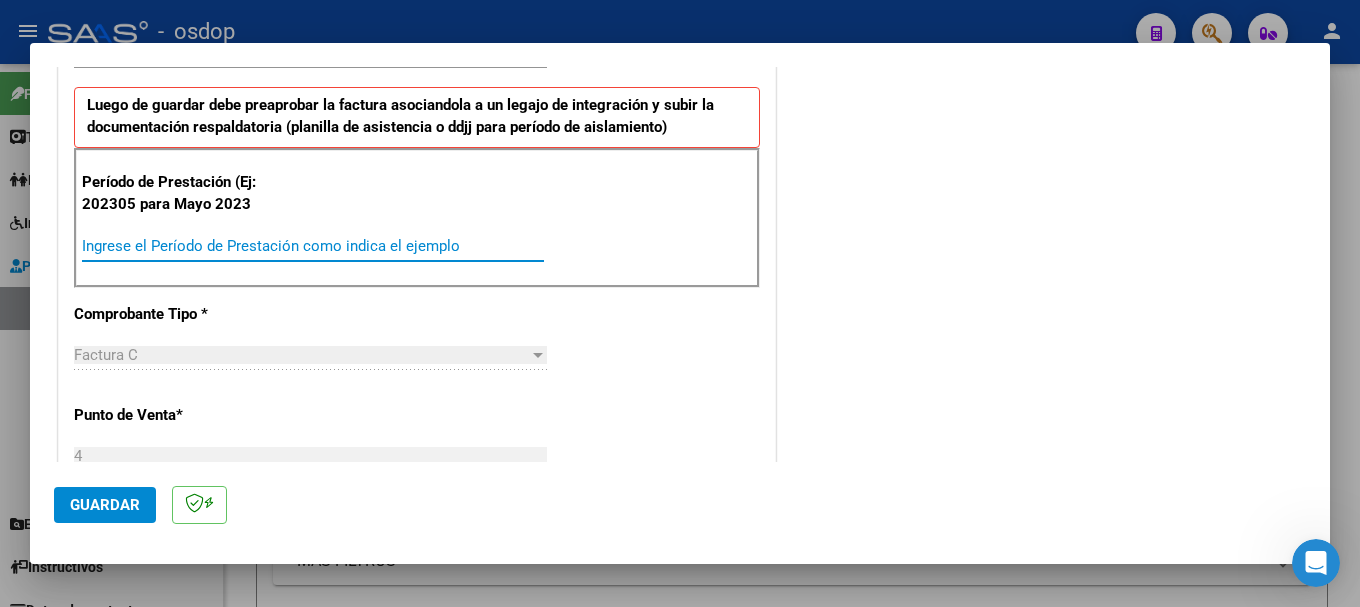 click on "Ingrese el Período de Prestación como indica el ejemplo" at bounding box center [313, 246] 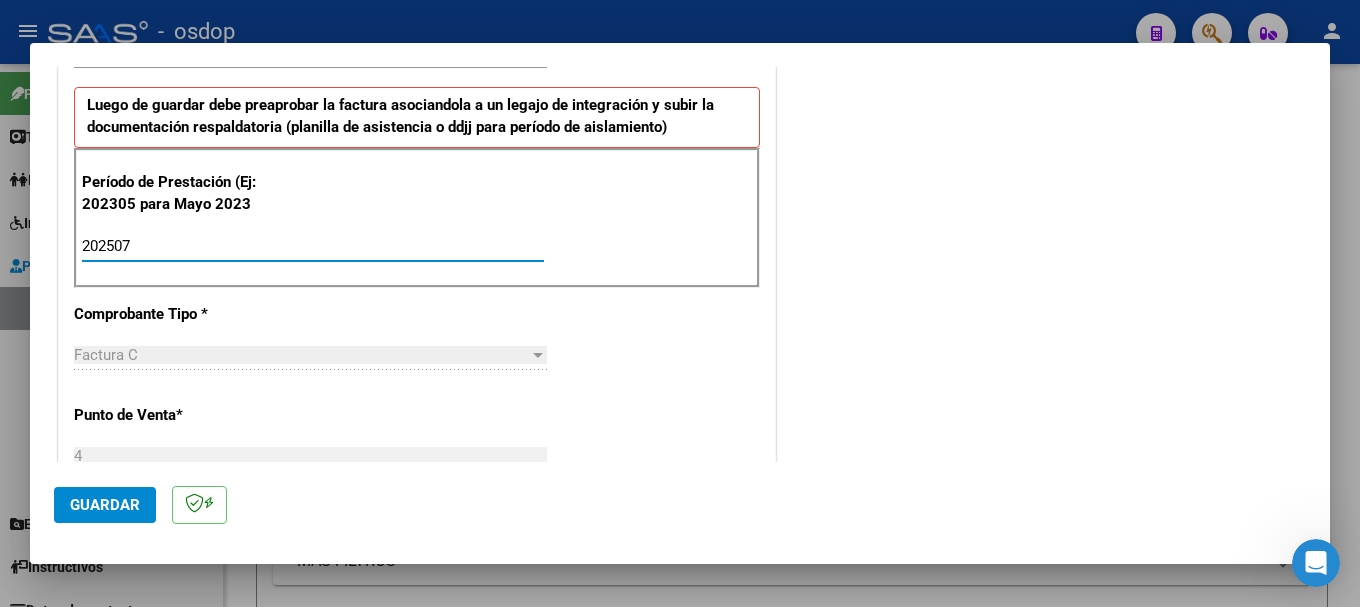 type on "202507" 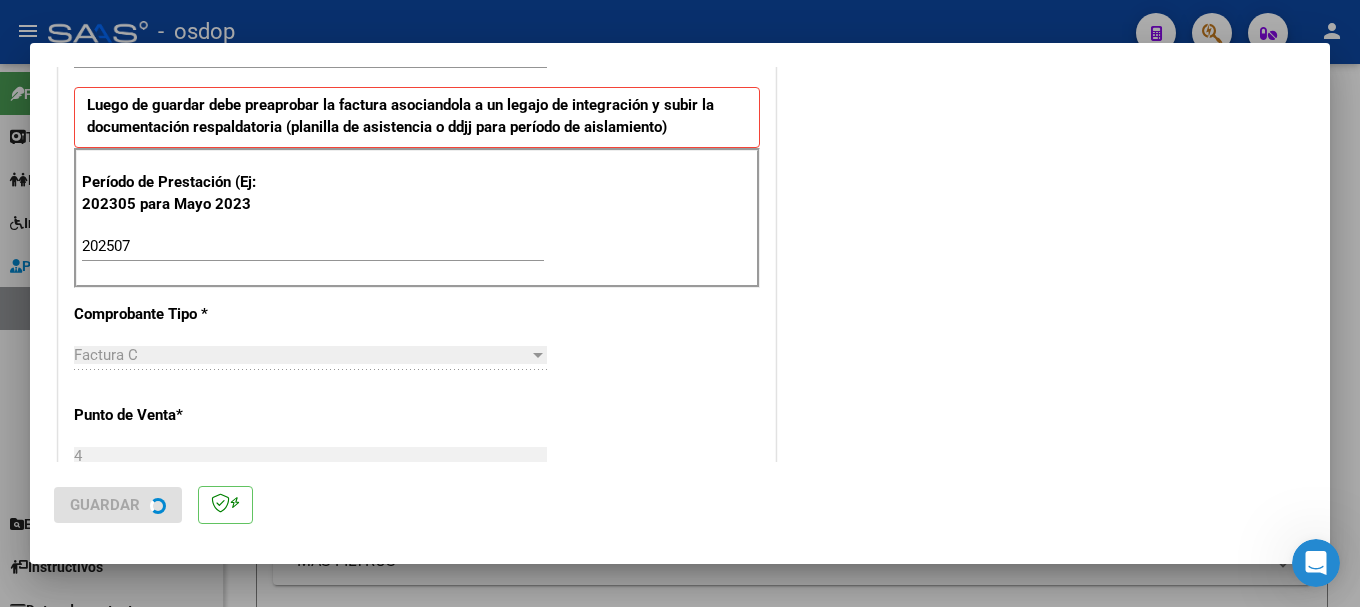 scroll, scrollTop: 0, scrollLeft: 0, axis: both 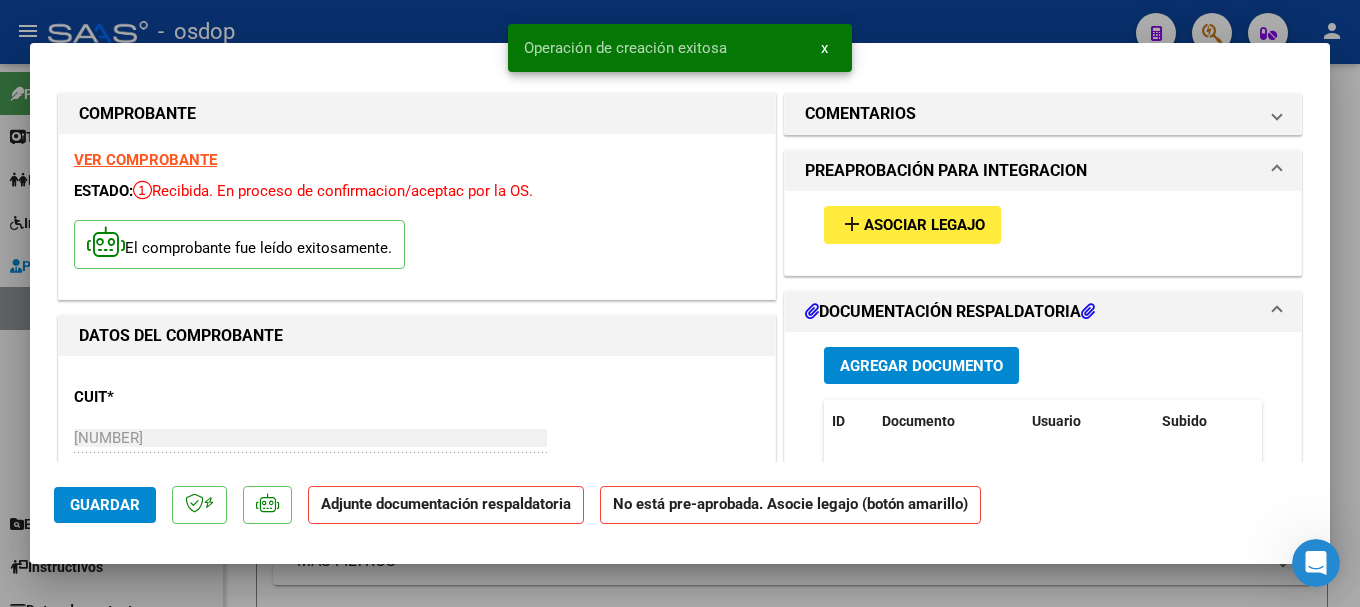 click on "Agregar Documento" at bounding box center [921, 366] 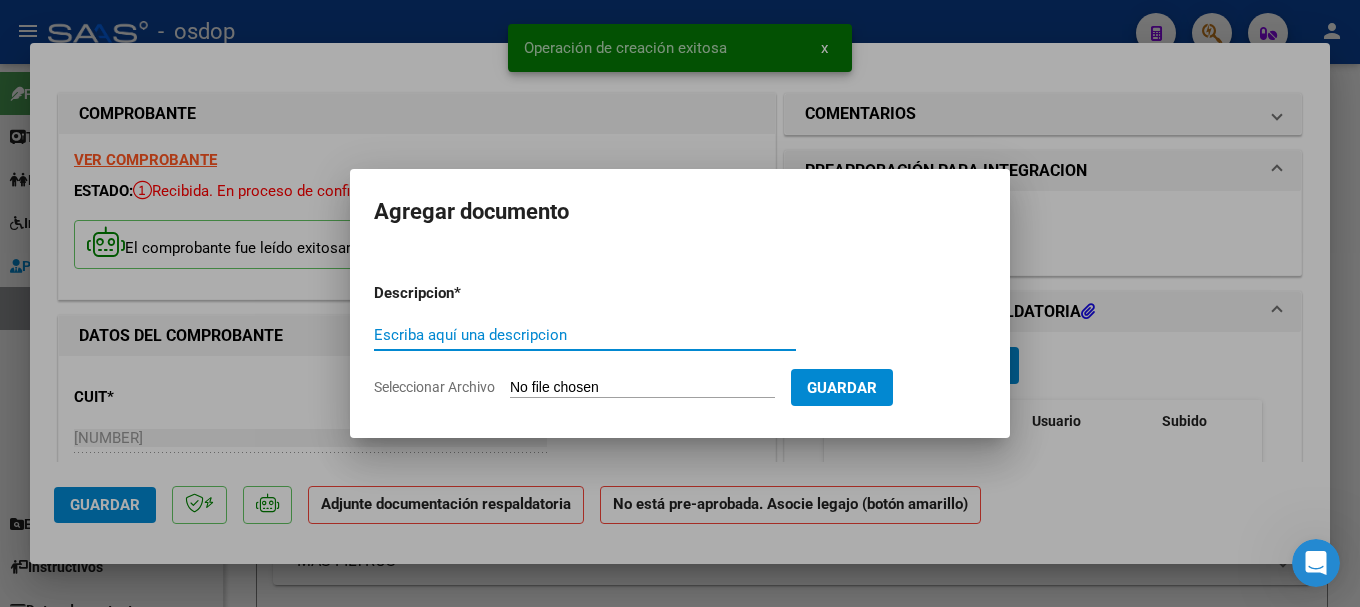 click on "Seleccionar Archivo" at bounding box center [642, 388] 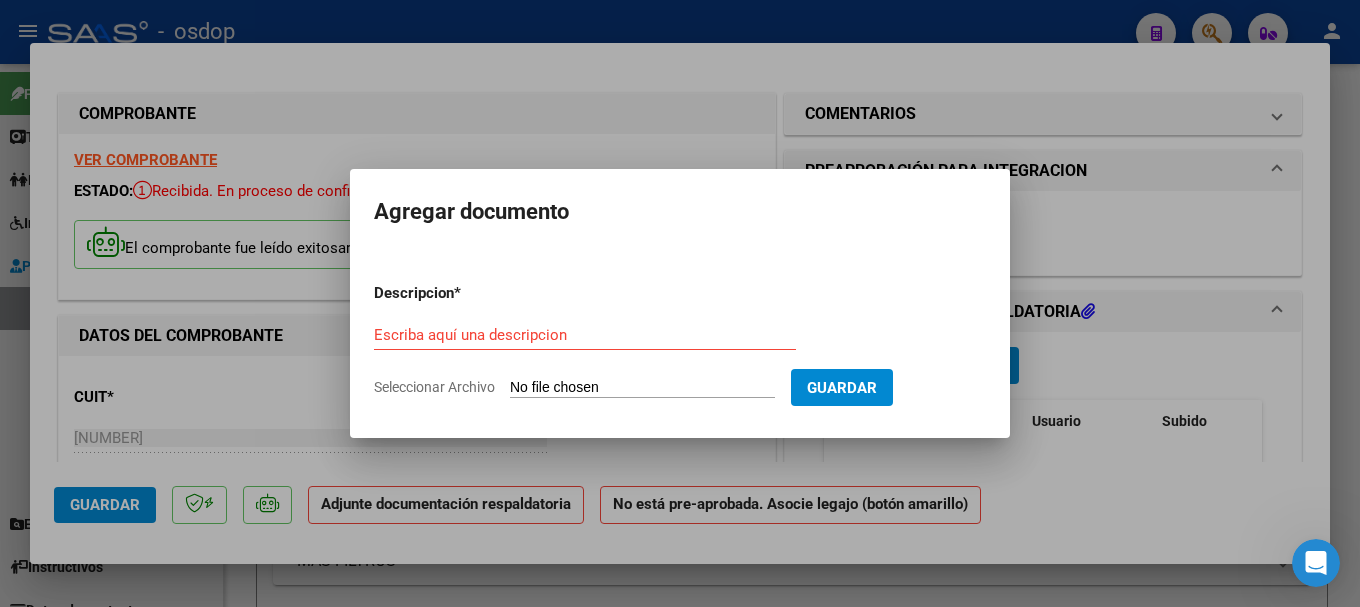 type on "C:\fakepath\[LAST] [FIRST] [DAY].pdf" 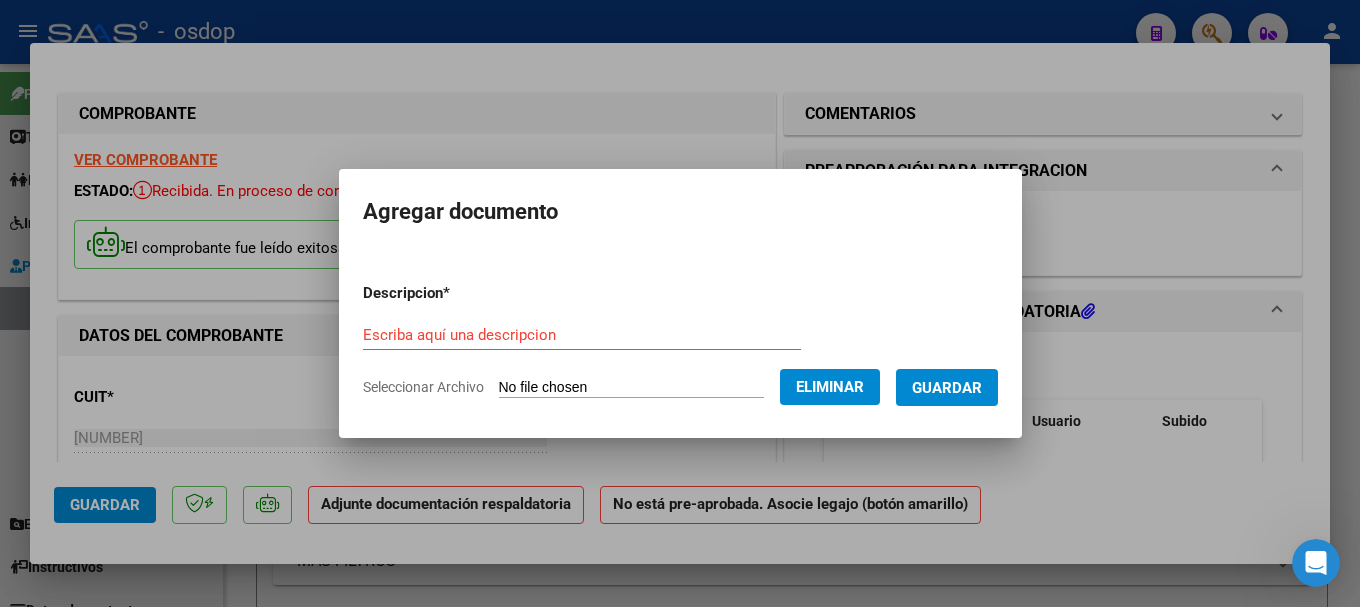 click on "Escriba aquí una descripcion" at bounding box center [582, 335] 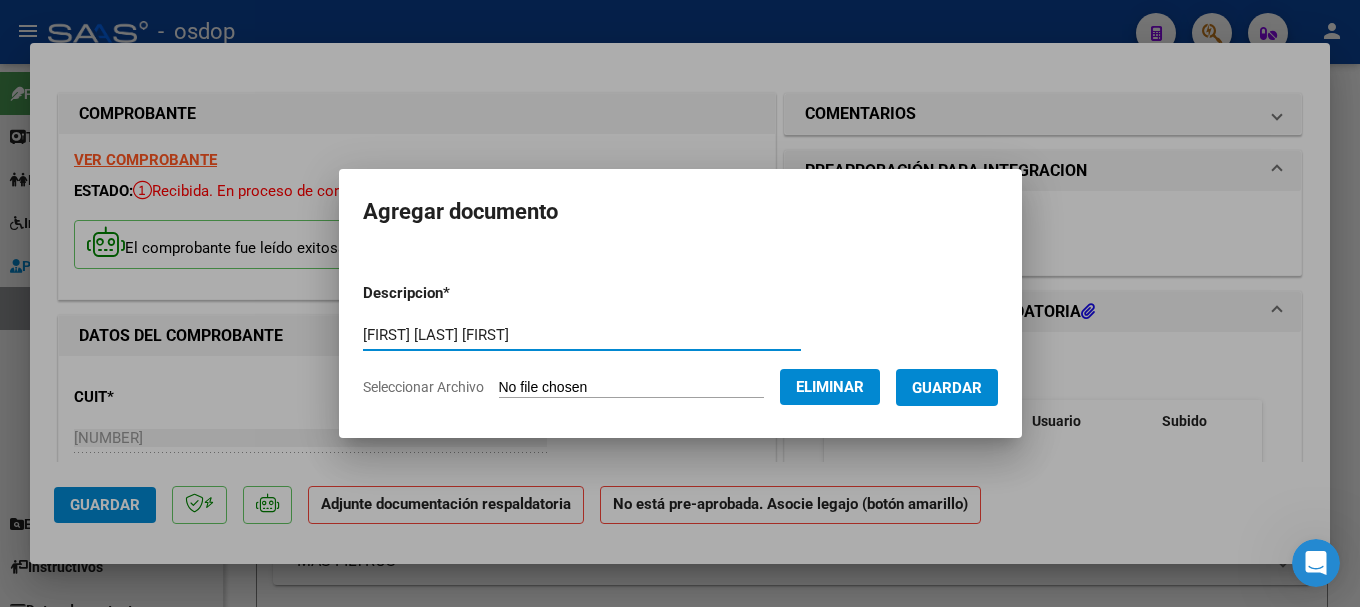 type on "[FIRST] [LAST] [FIRST]" 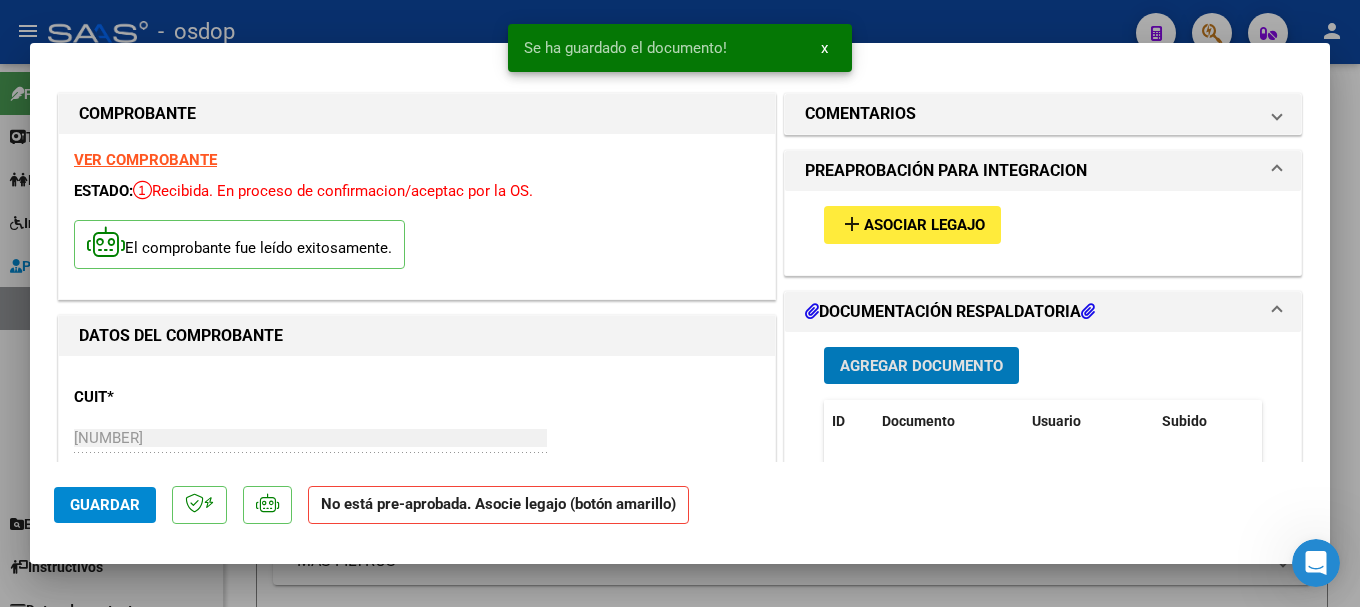 click on "Asociar Legajo" at bounding box center (924, 226) 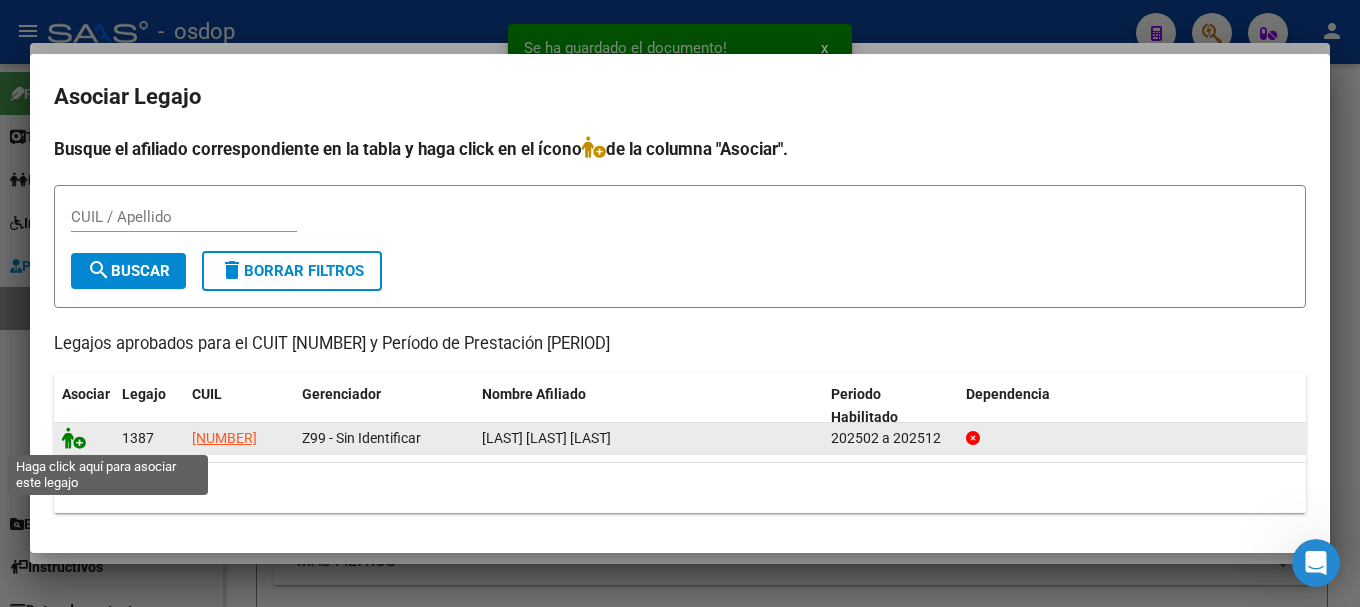 click 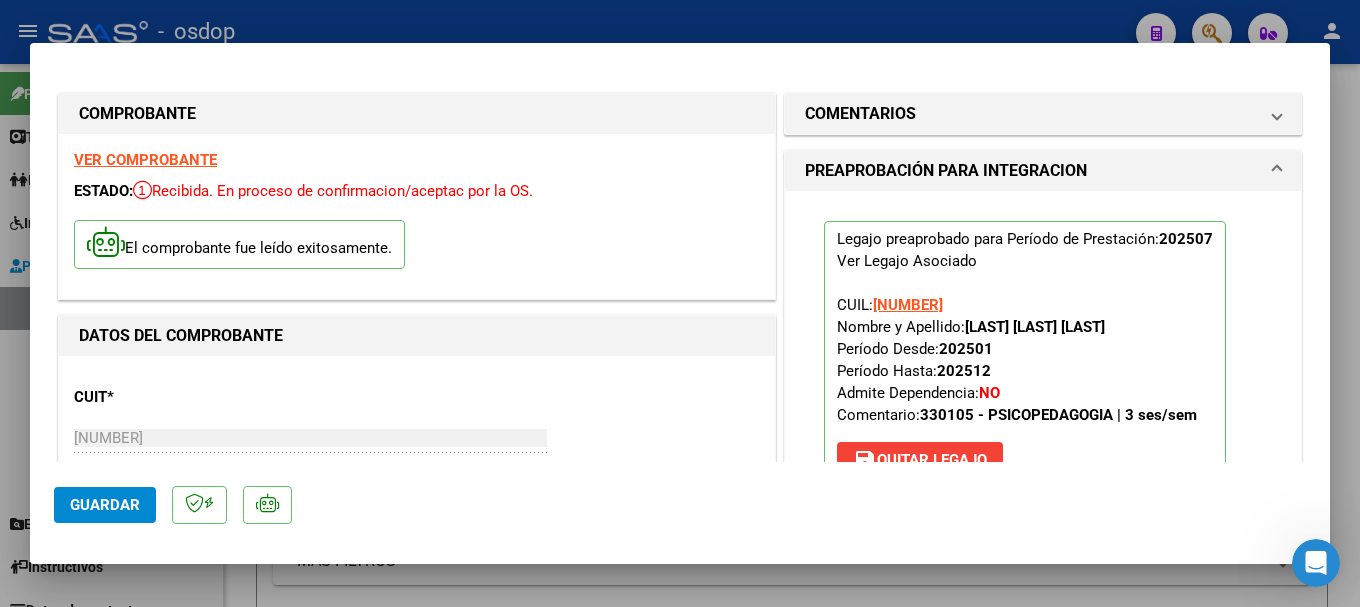 scroll, scrollTop: 400, scrollLeft: 0, axis: vertical 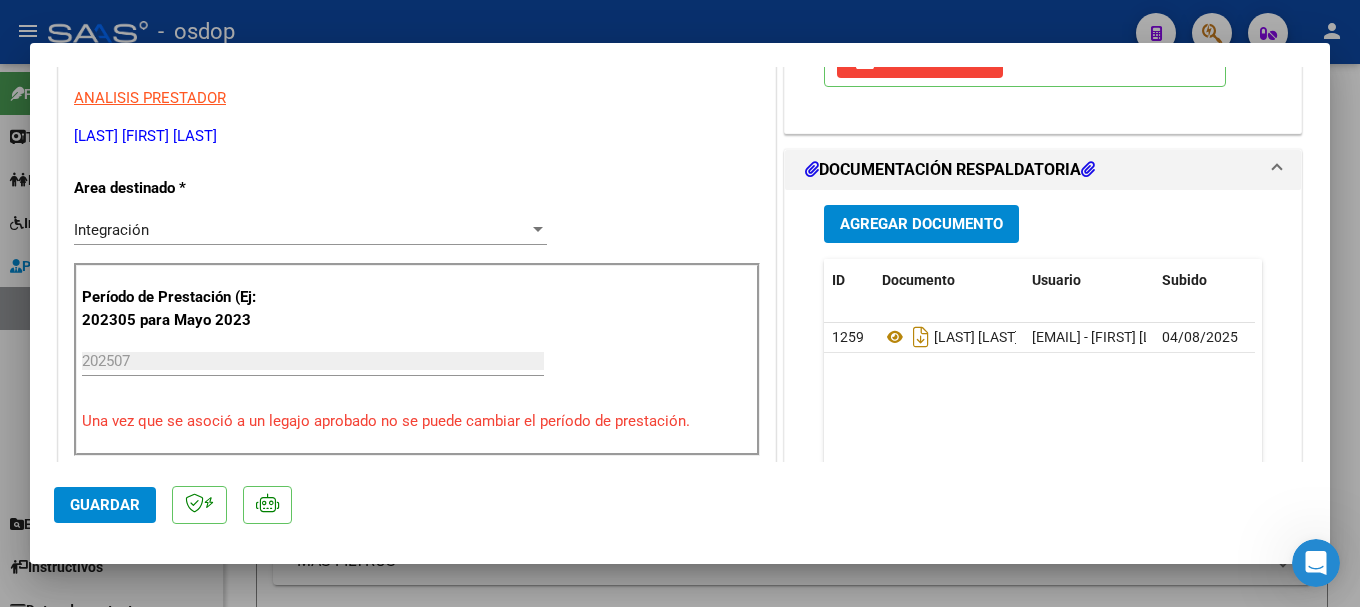 click on "Guardar" 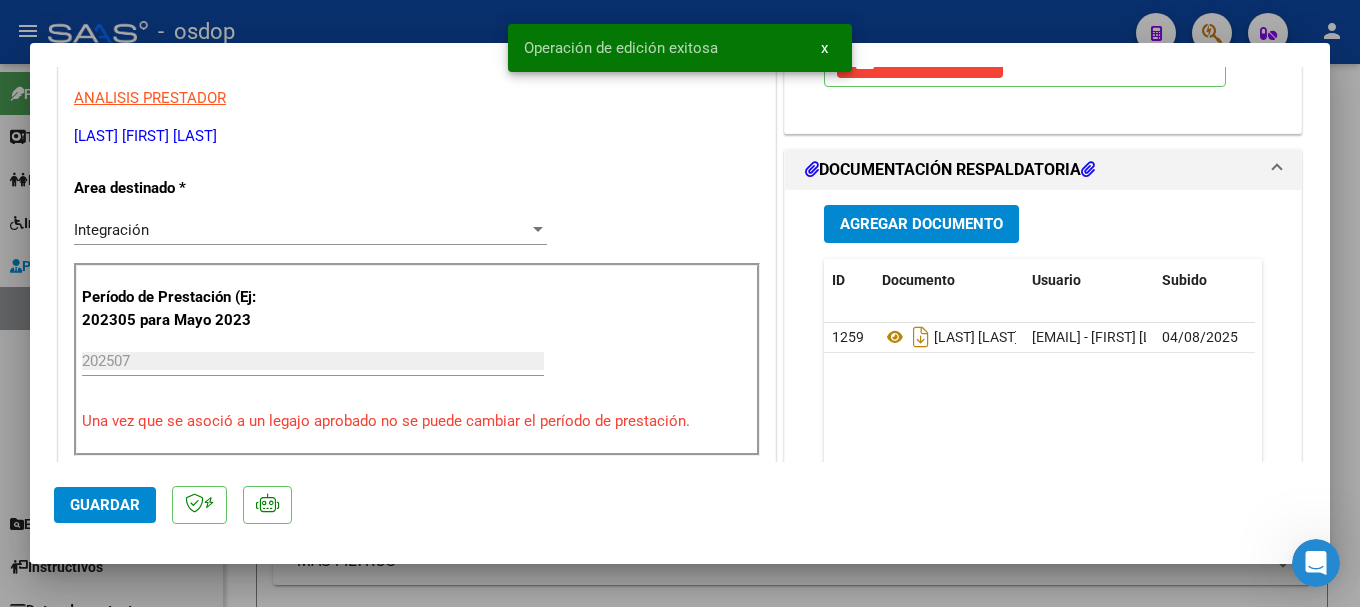 click at bounding box center (680, 303) 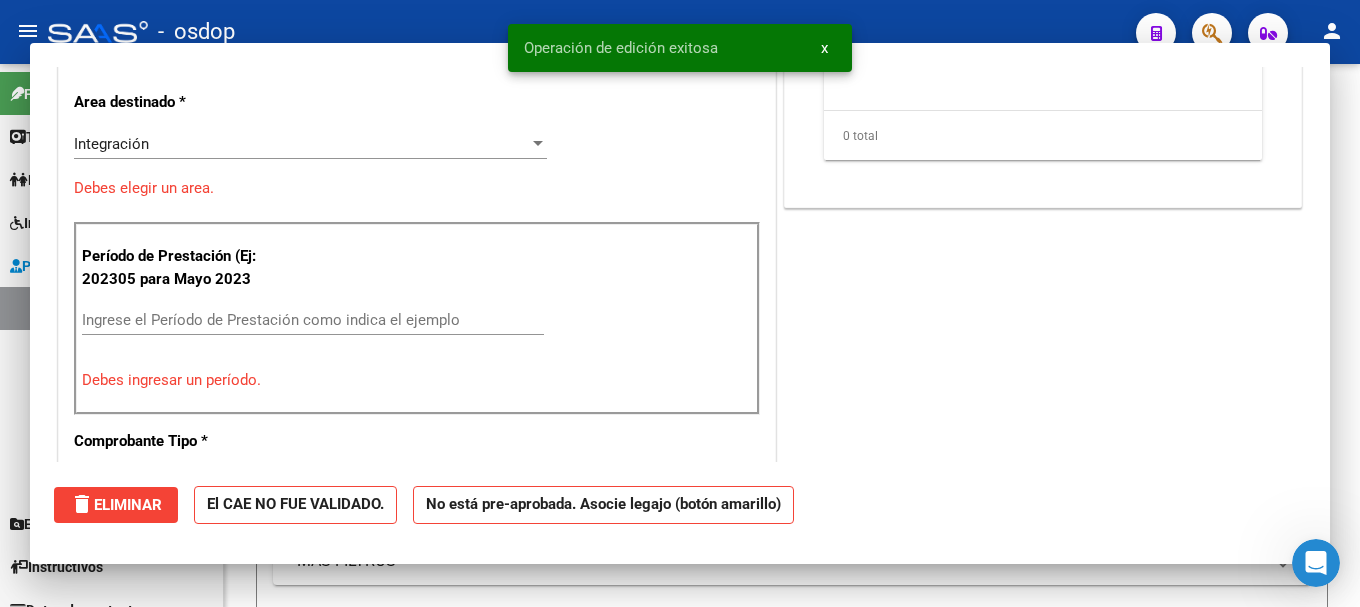 scroll, scrollTop: 339, scrollLeft: 0, axis: vertical 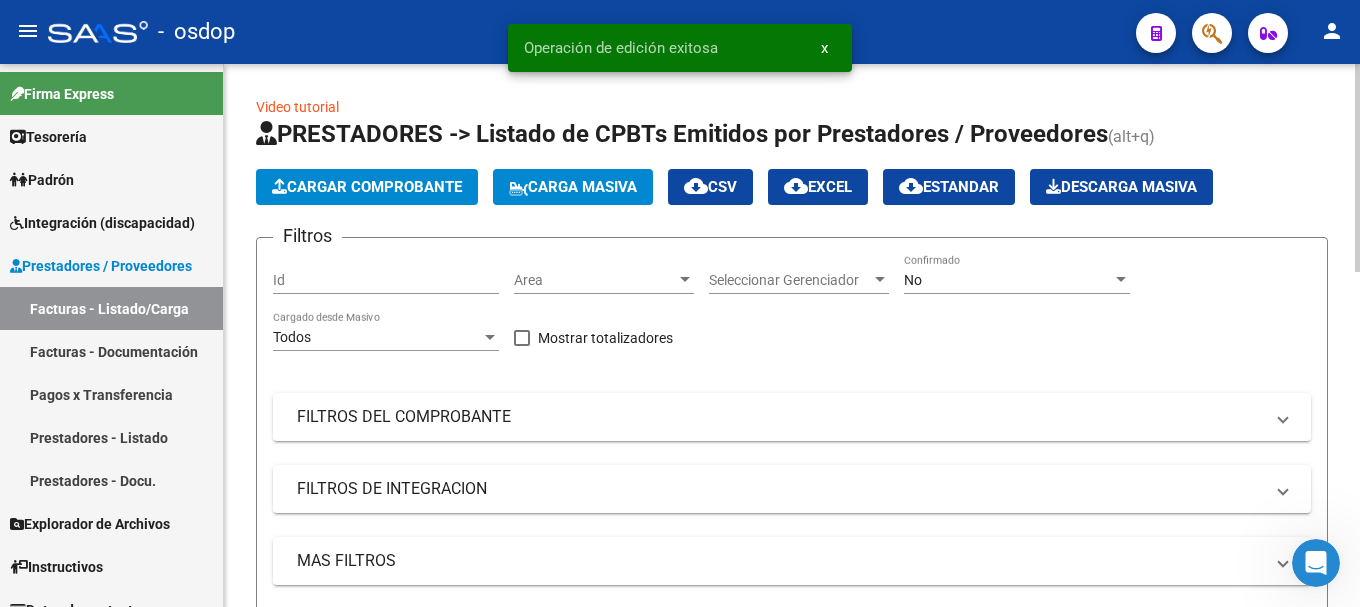 click on "Cargar Comprobante" 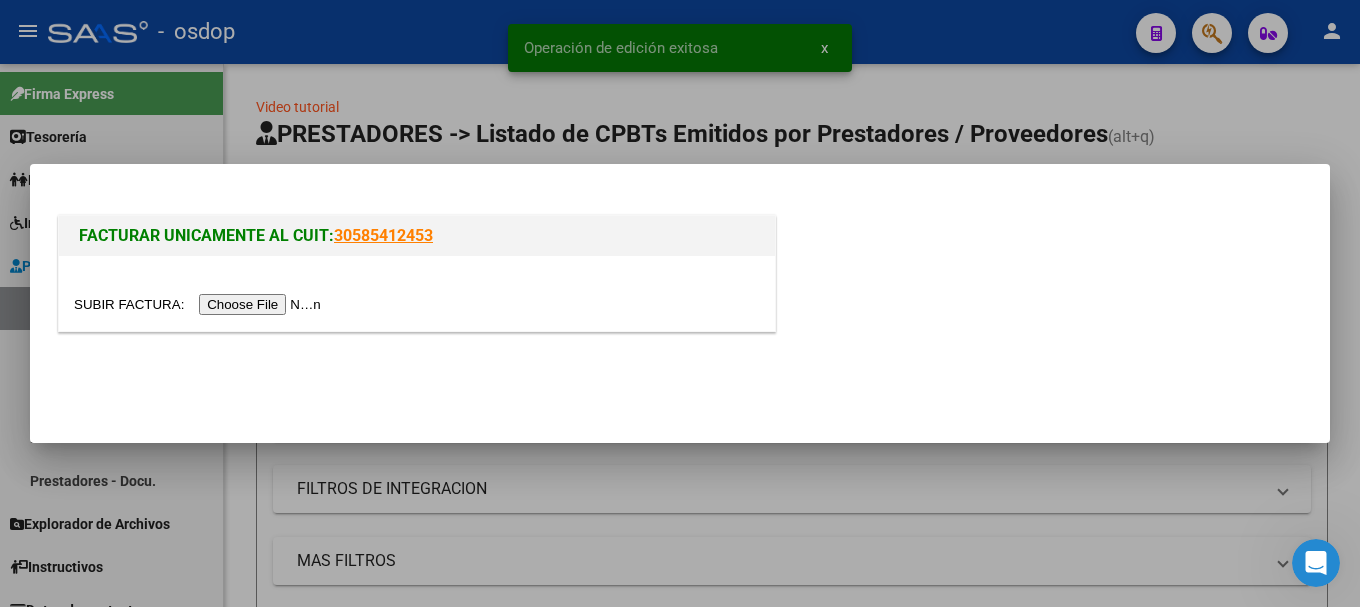 click at bounding box center (200, 304) 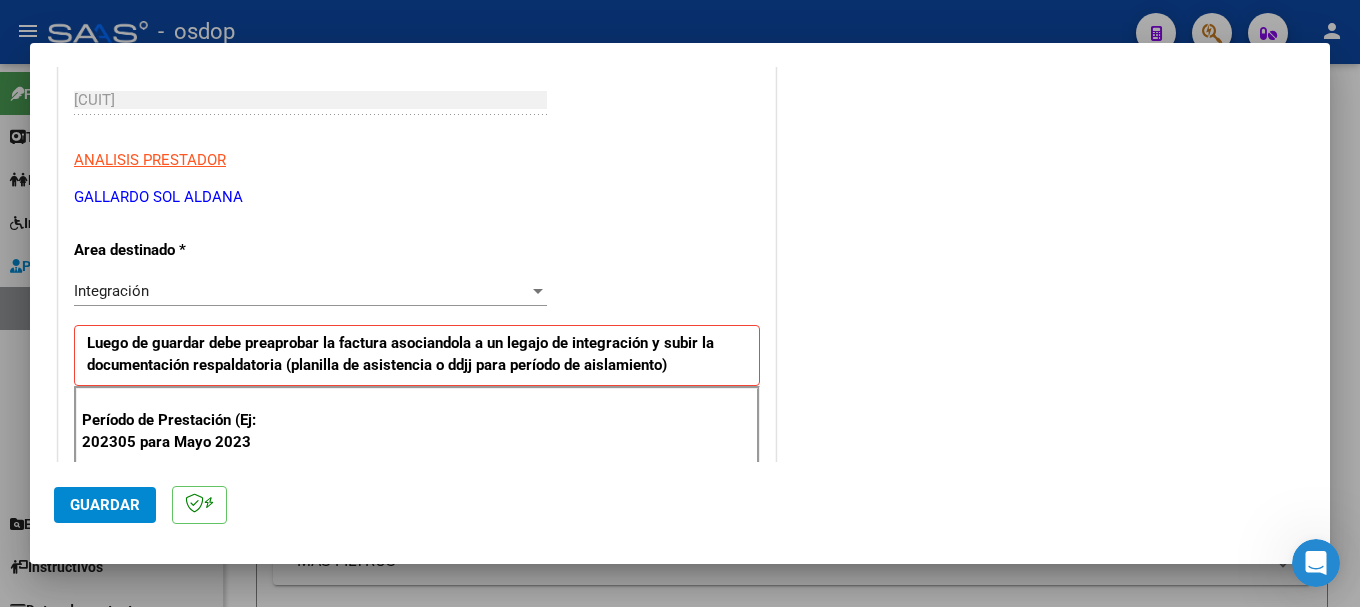 scroll, scrollTop: 500, scrollLeft: 0, axis: vertical 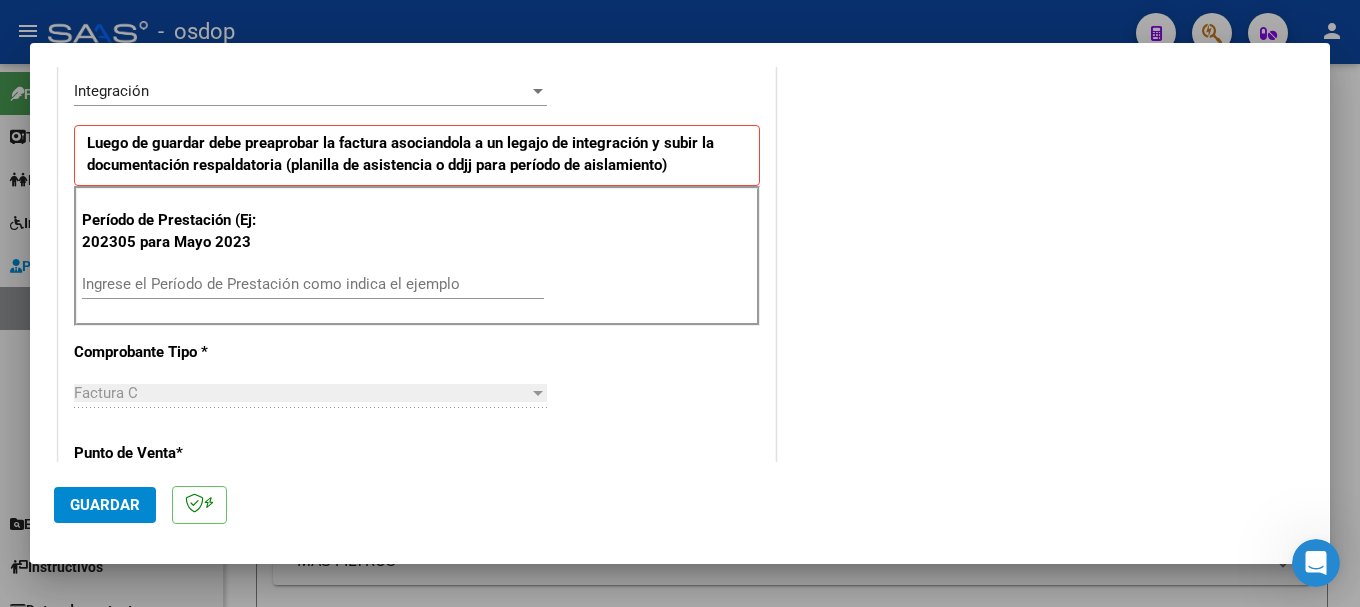 click on "Ingrese el Período de Prestación como indica el ejemplo" at bounding box center [313, 284] 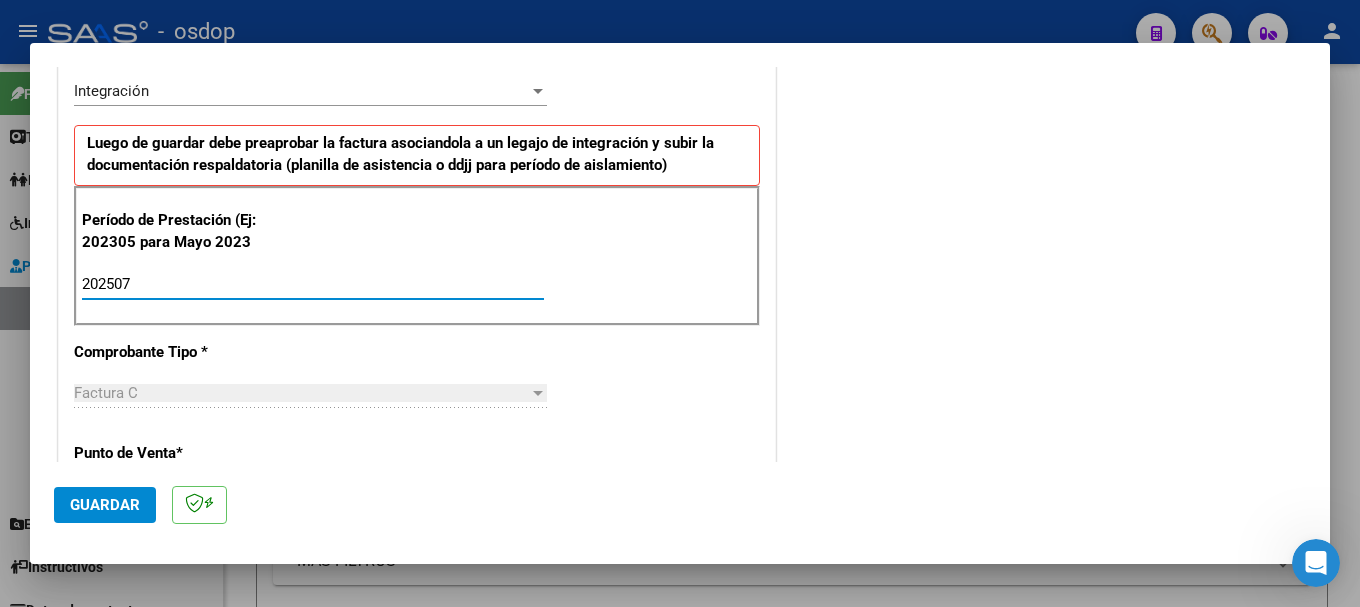 type on "202507" 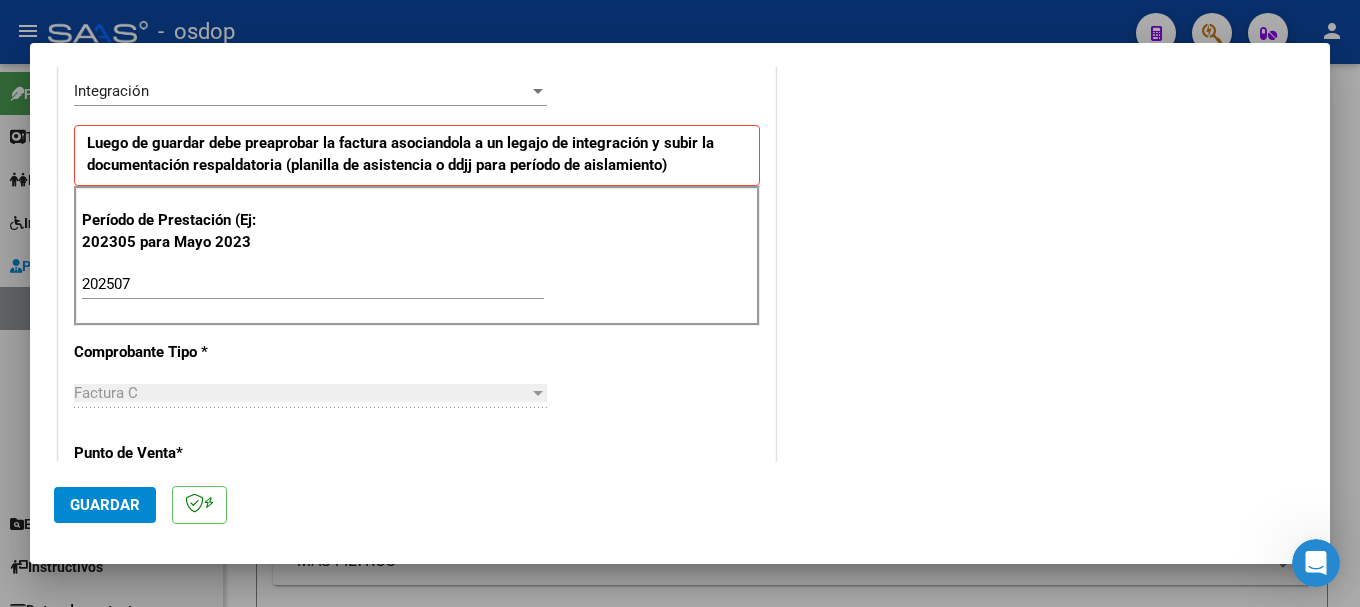 click on "Guardar" 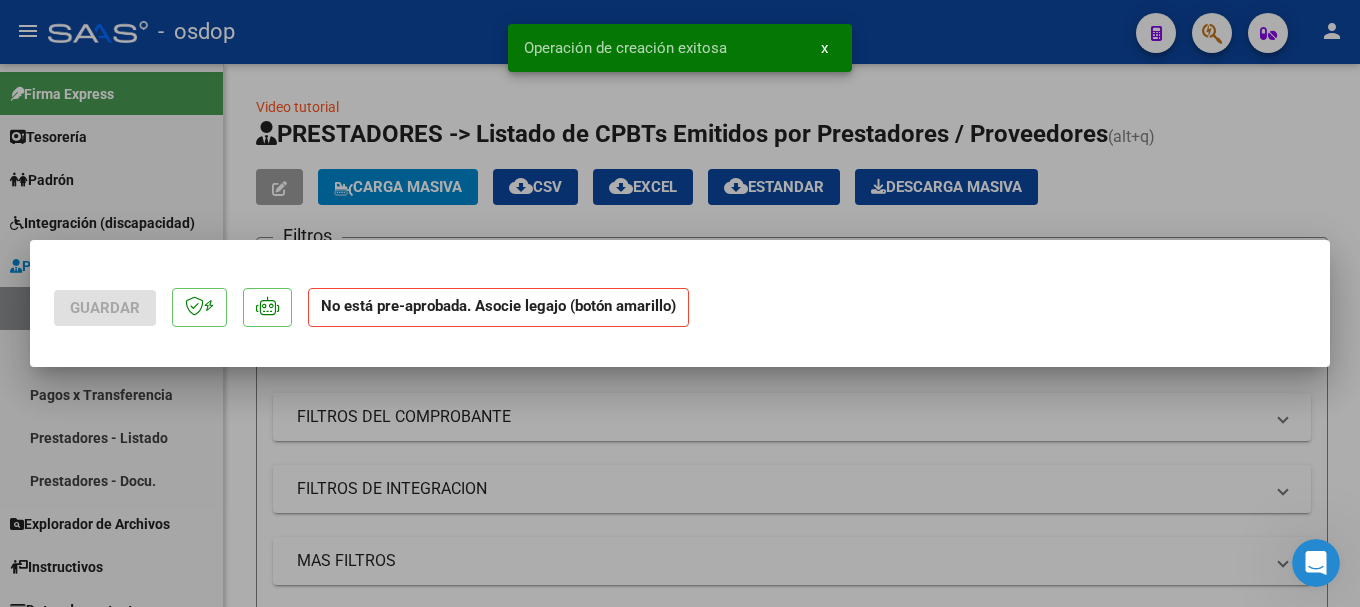scroll, scrollTop: 0, scrollLeft: 0, axis: both 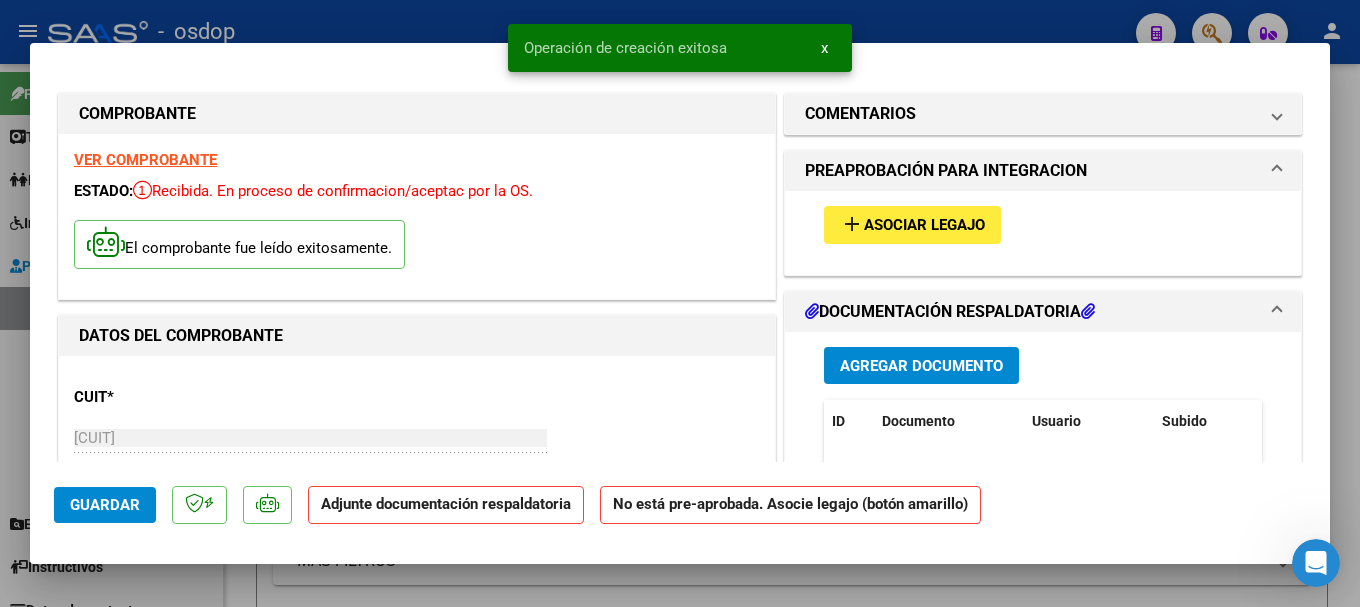 click on "Agregar Documento" at bounding box center (921, 366) 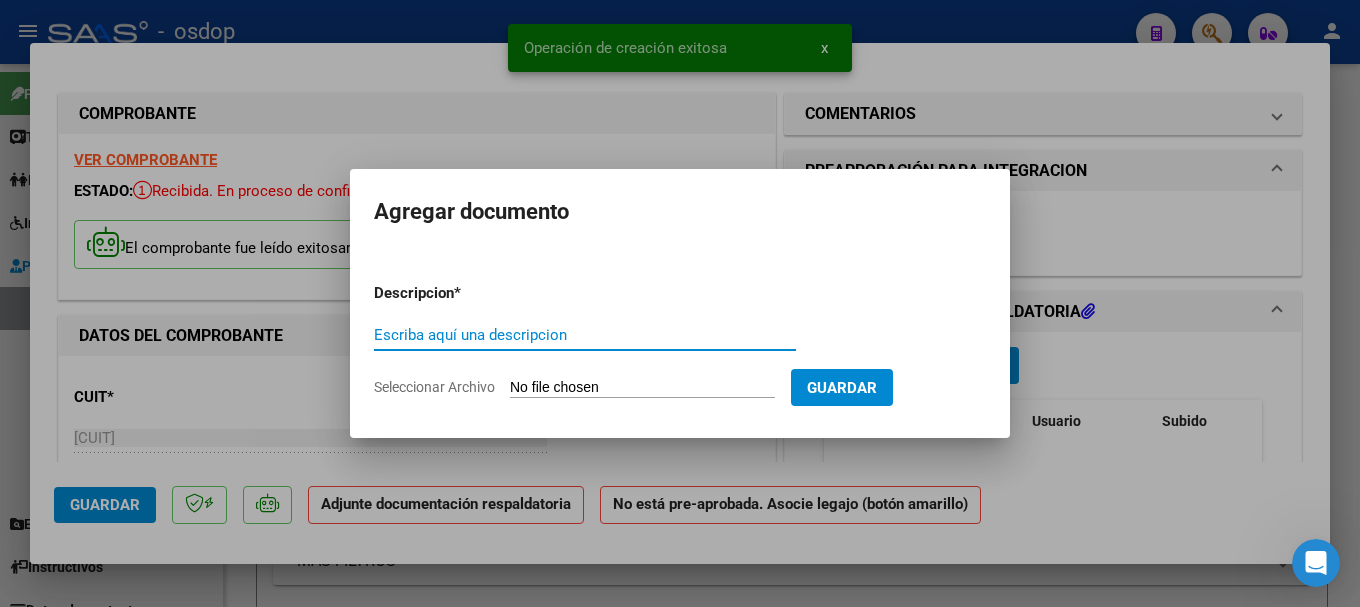 click on "Escriba aquí una descripcion" at bounding box center (585, 335) 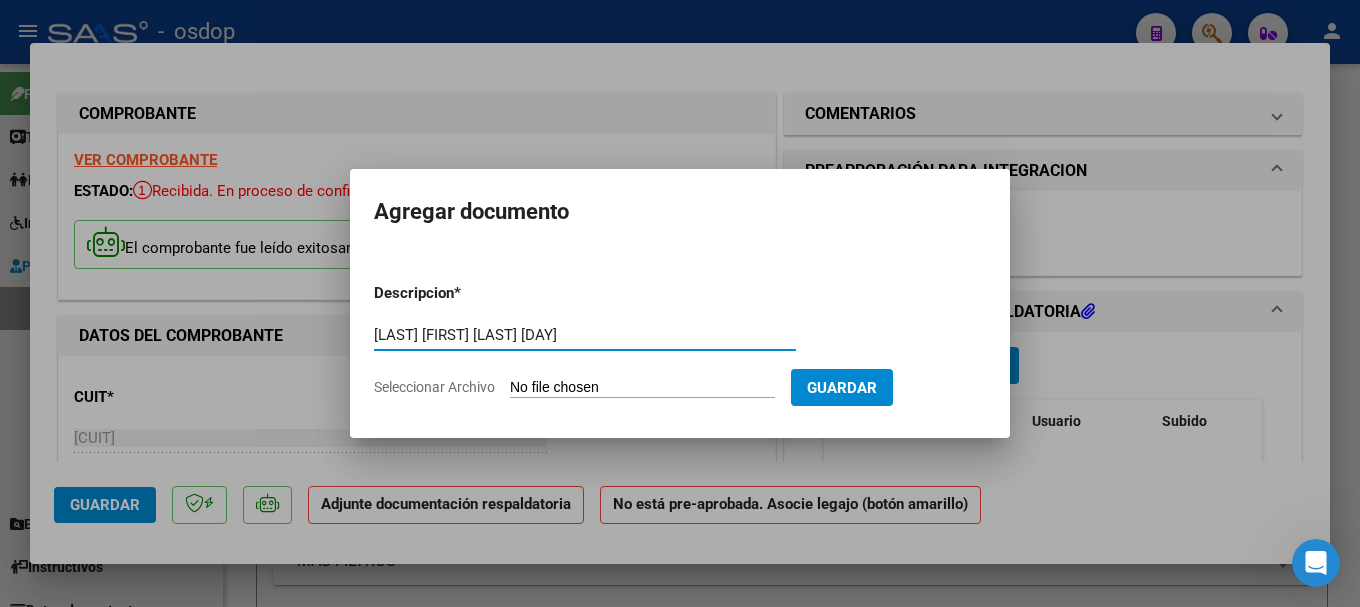 type on "[LAST] [FIRST] [LAST] [DAY]" 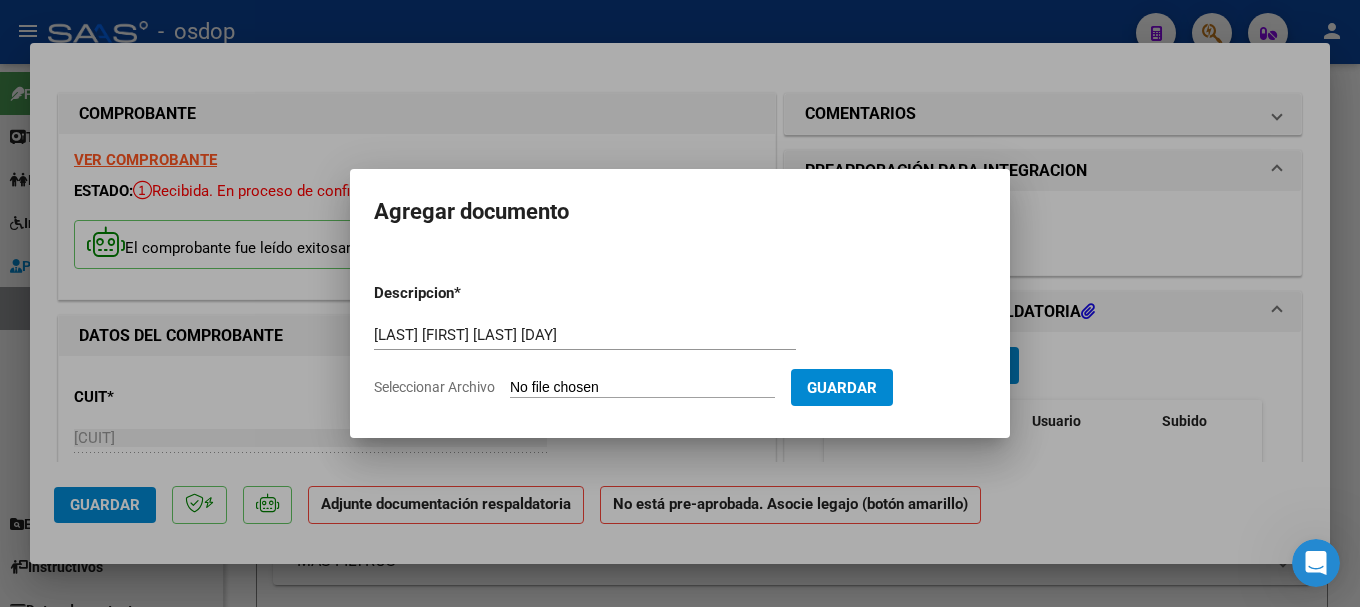 type on "C:\fakepath\[LAST] [LAST] [DAY].pdf" 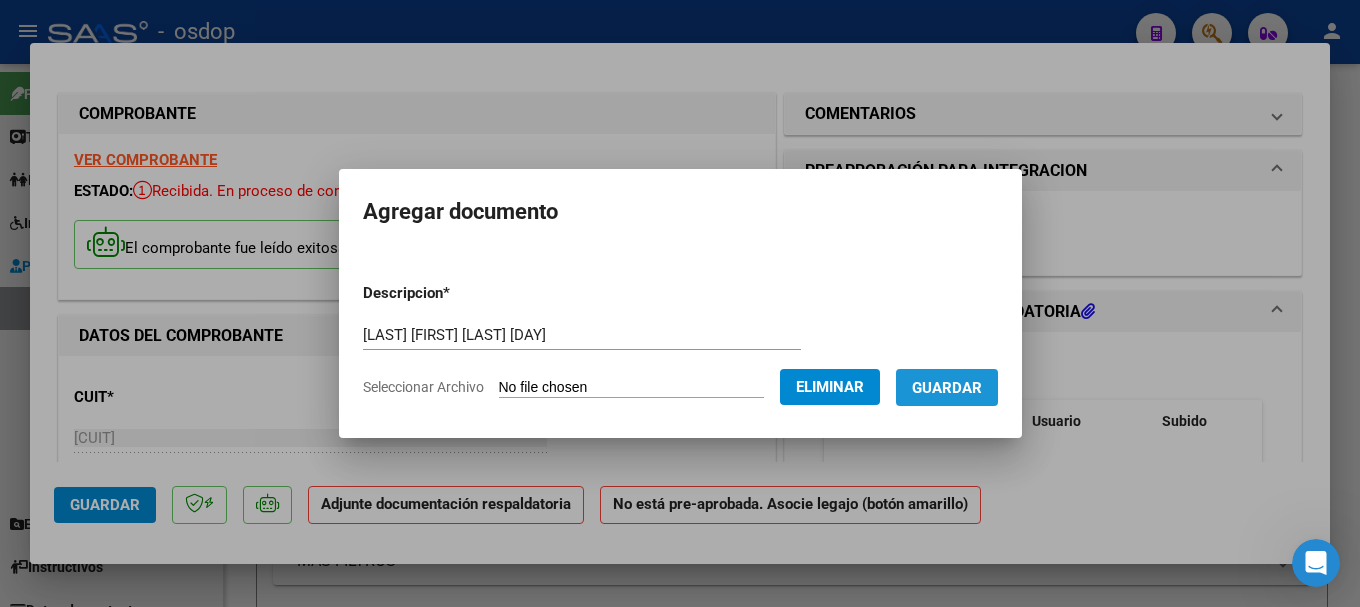 click on "Guardar" at bounding box center (947, 388) 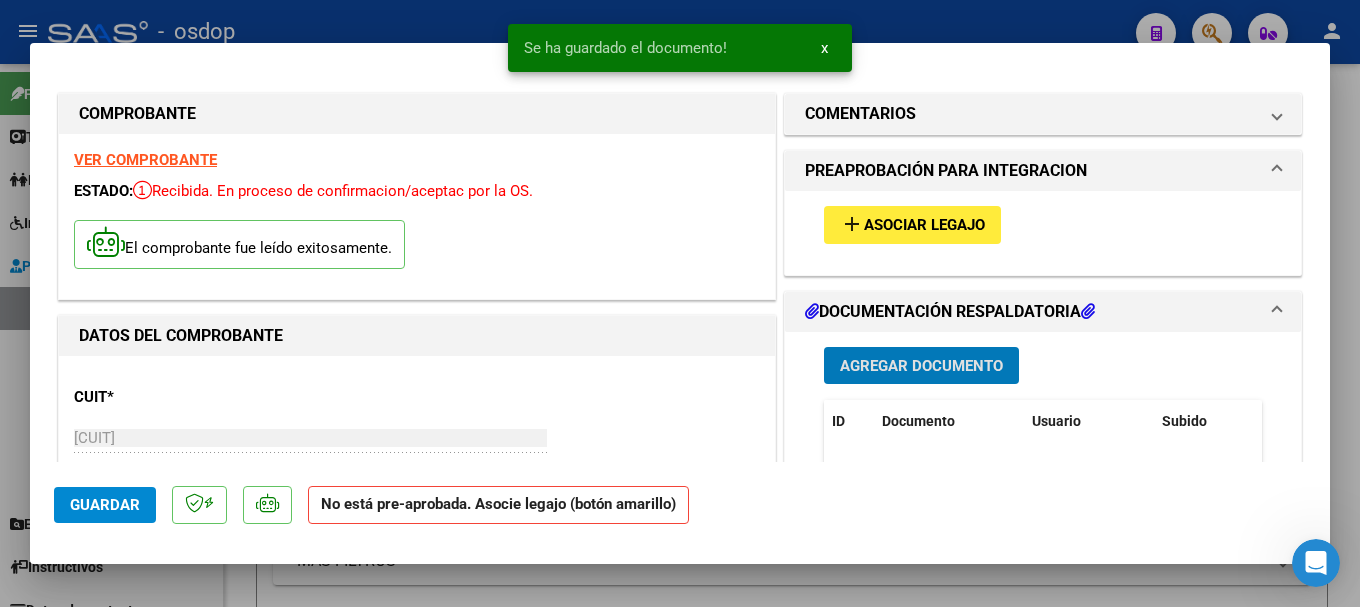 click on "Asociar Legajo" at bounding box center (924, 226) 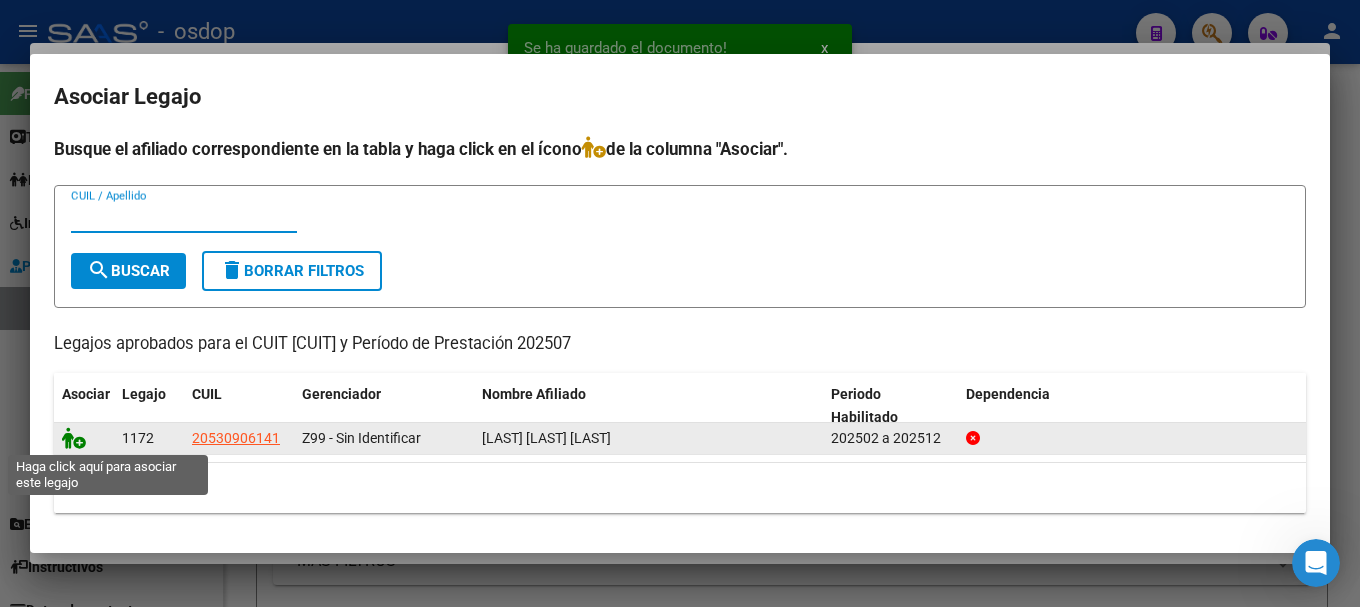 click 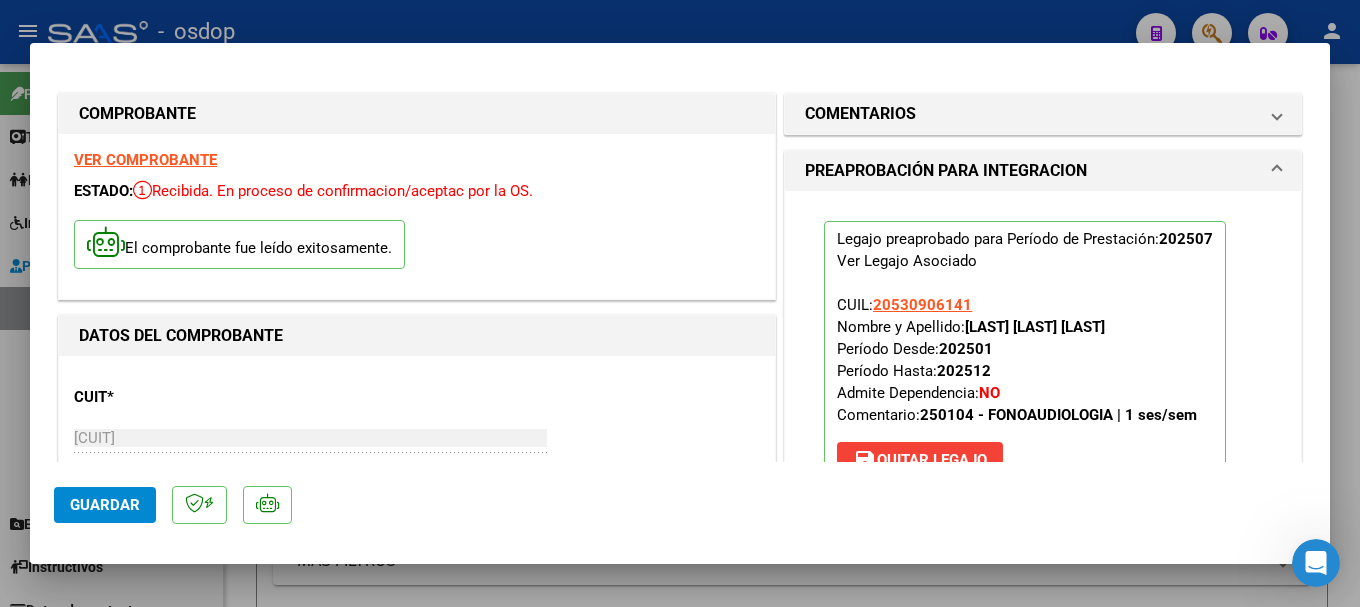 scroll, scrollTop: 100, scrollLeft: 0, axis: vertical 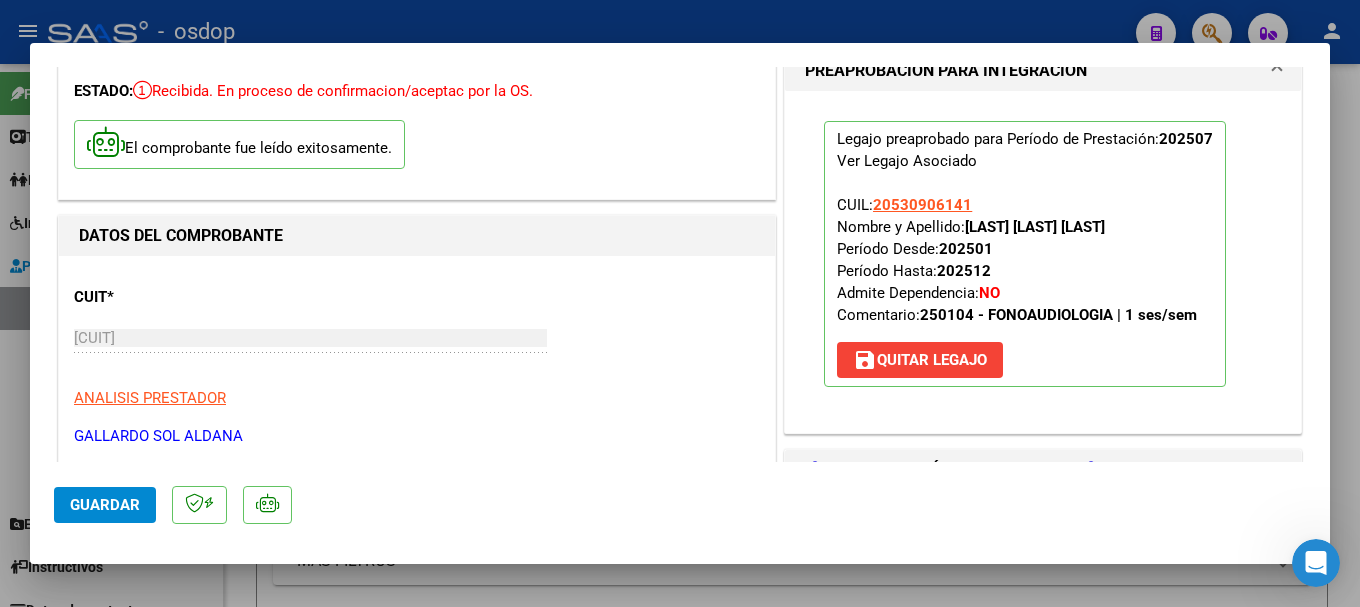 click on "Guardar" 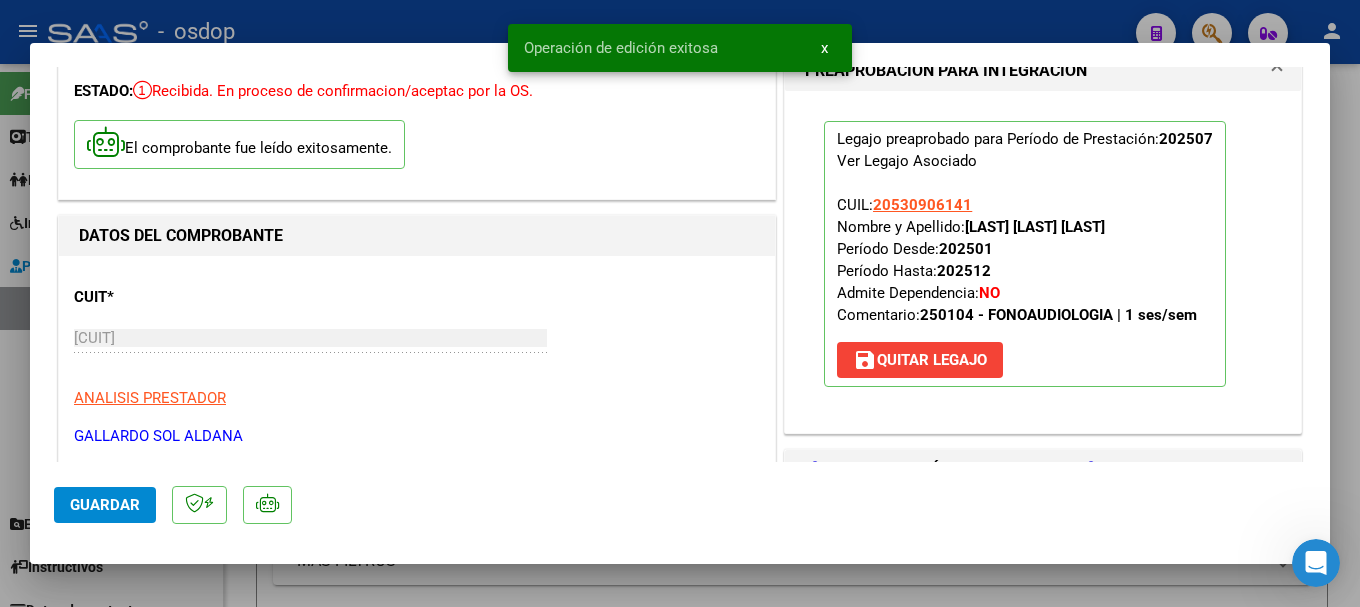 click at bounding box center [680, 303] 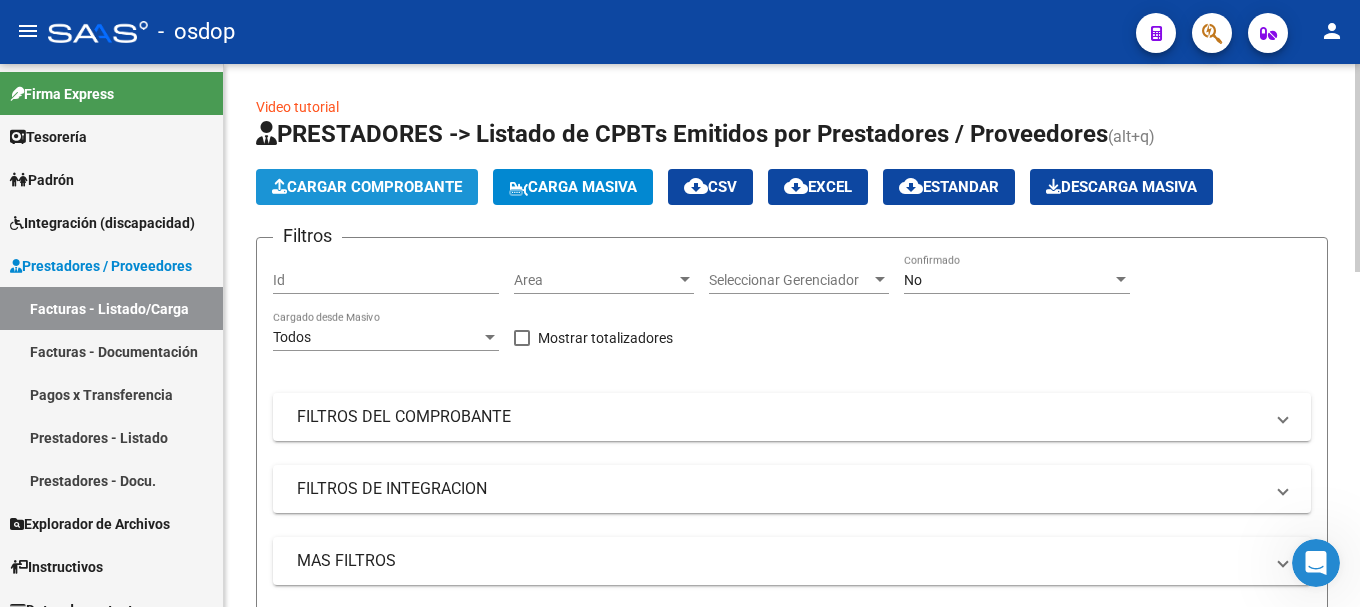click on "Cargar Comprobante" 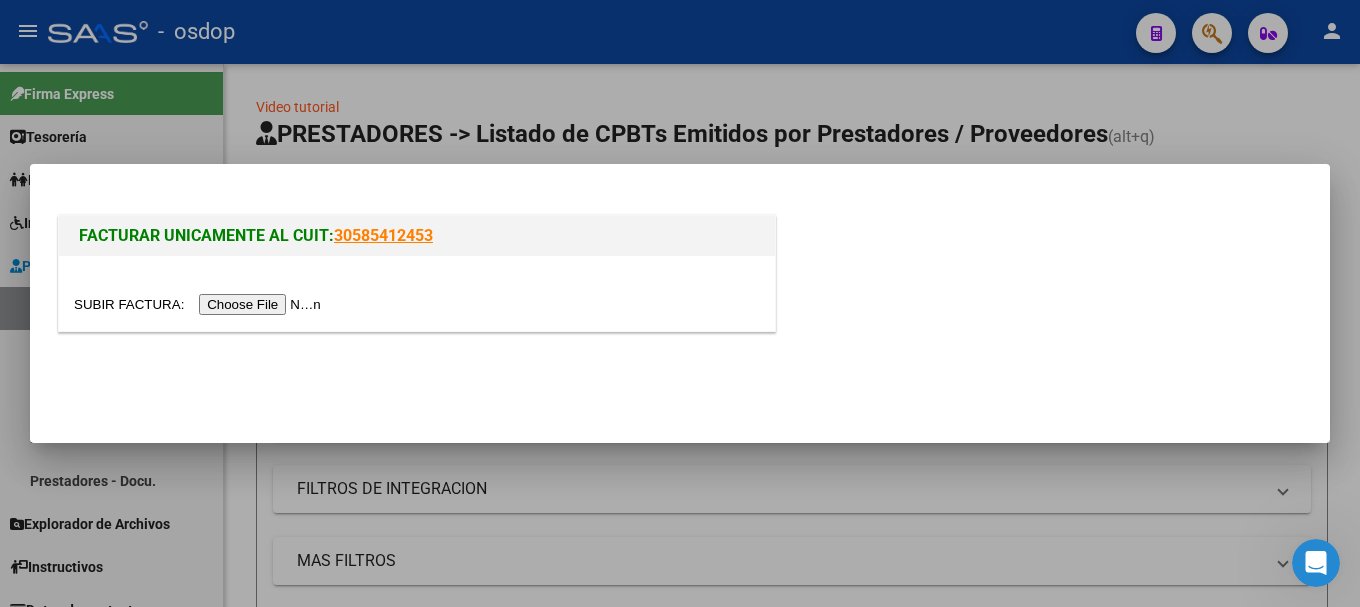click at bounding box center (200, 304) 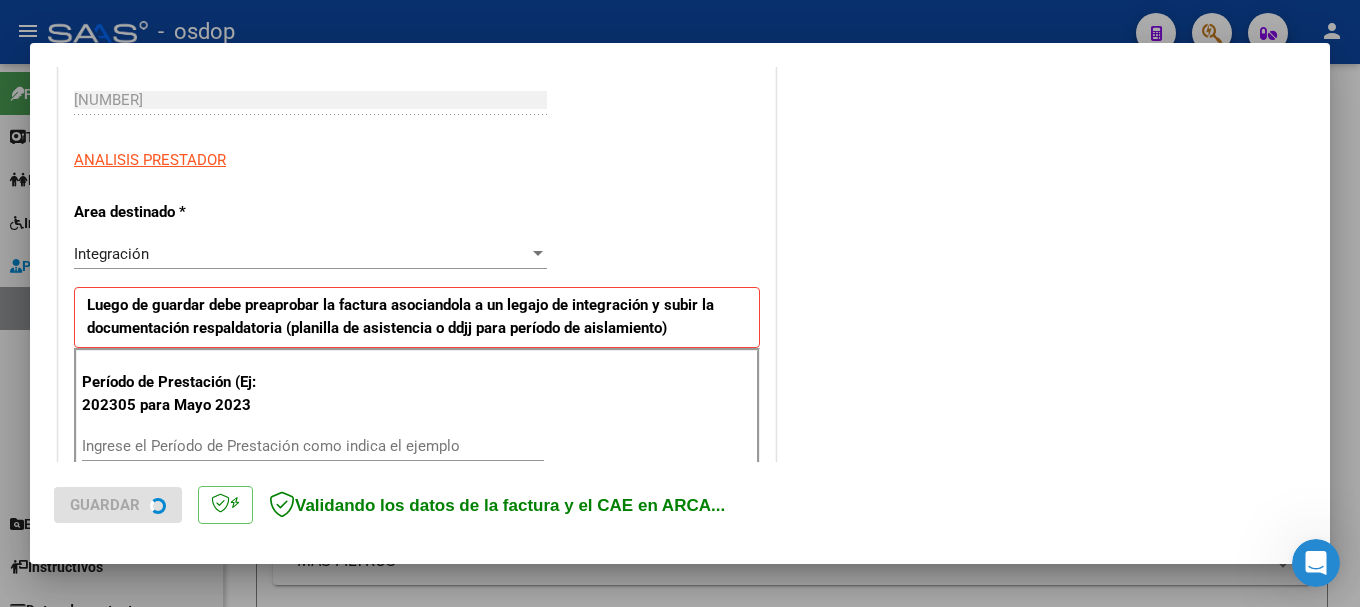 scroll, scrollTop: 400, scrollLeft: 0, axis: vertical 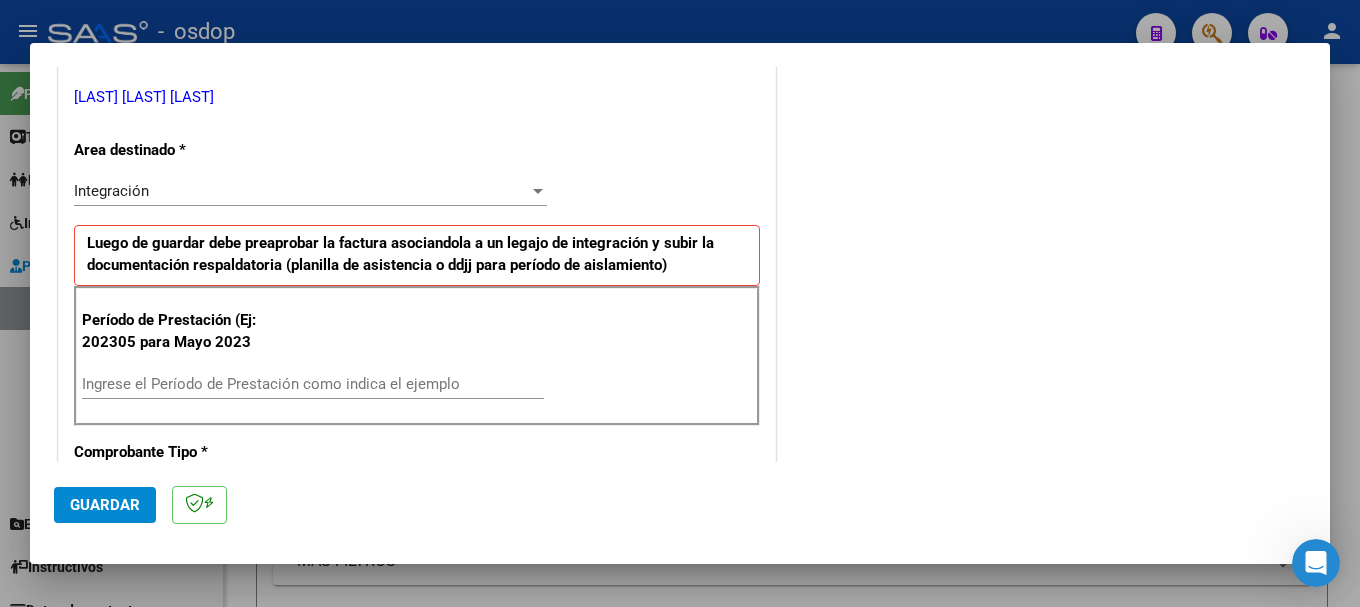 click on "Período de Prestación (Ej: 202305 para Mayo 2023" at bounding box center (182, 331) 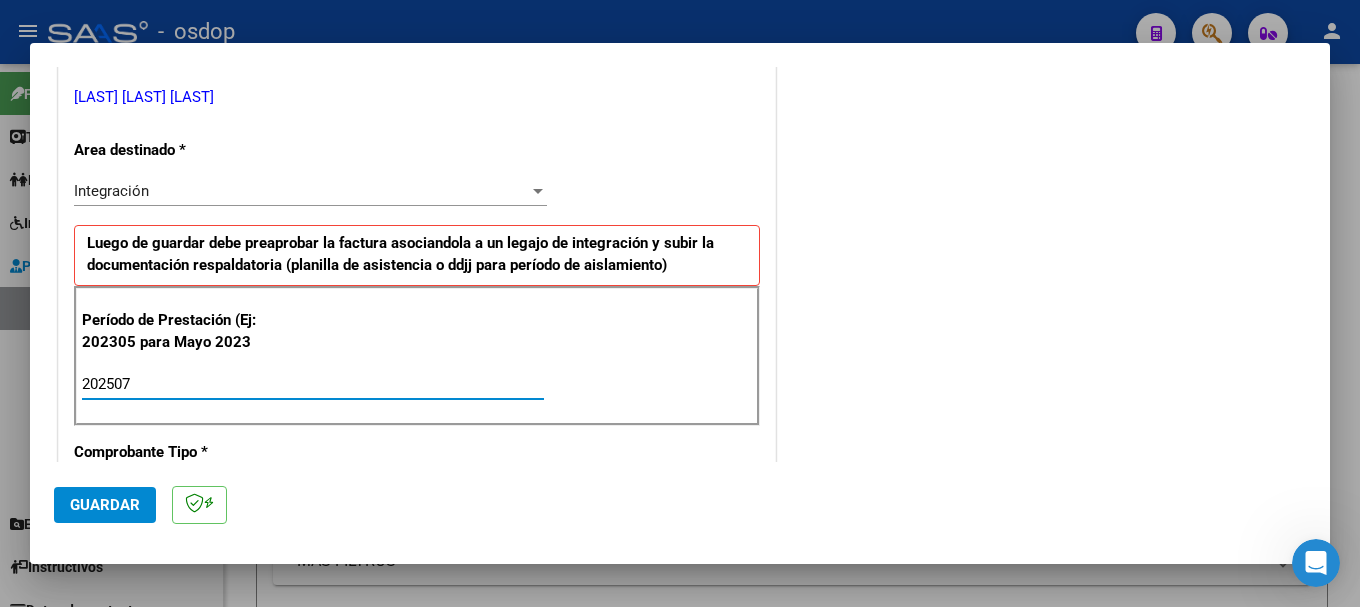 type on "202507" 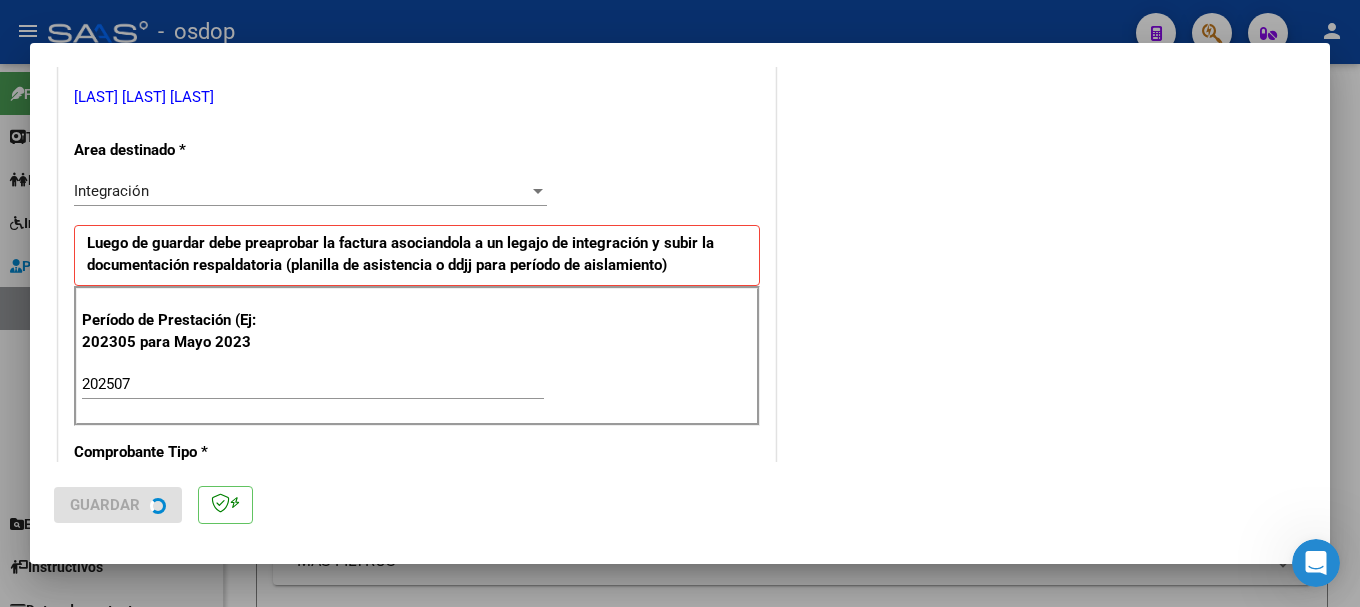 scroll, scrollTop: 0, scrollLeft: 0, axis: both 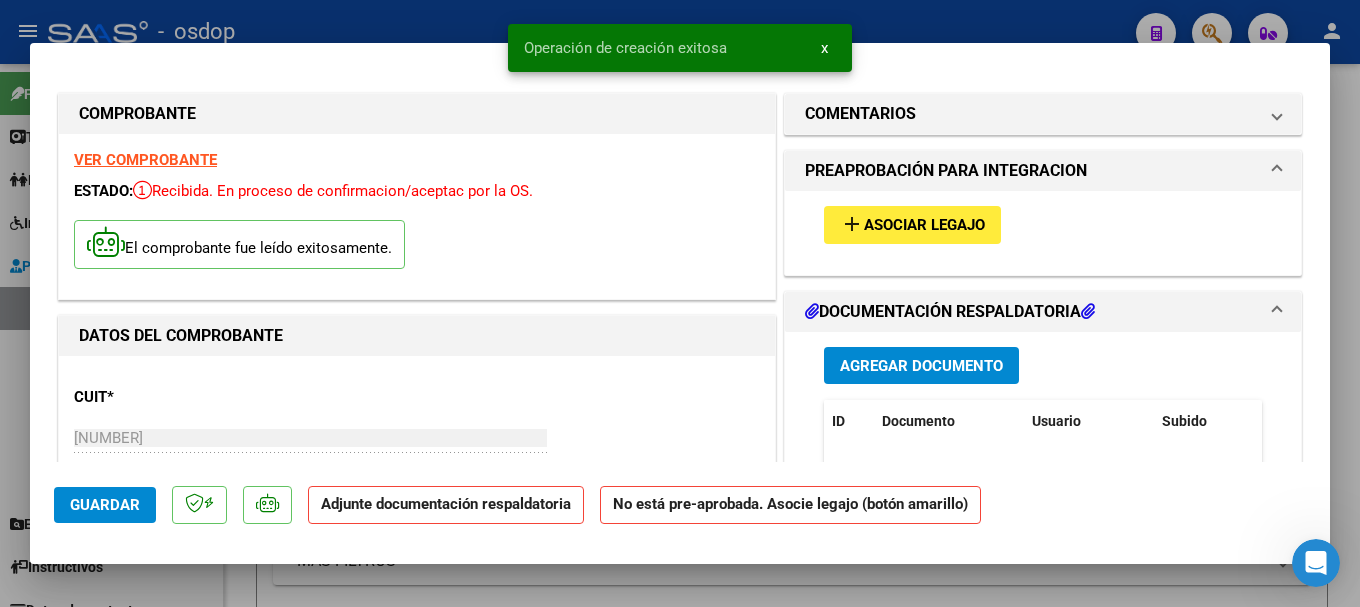 click on "Agregar Documento" at bounding box center (921, 366) 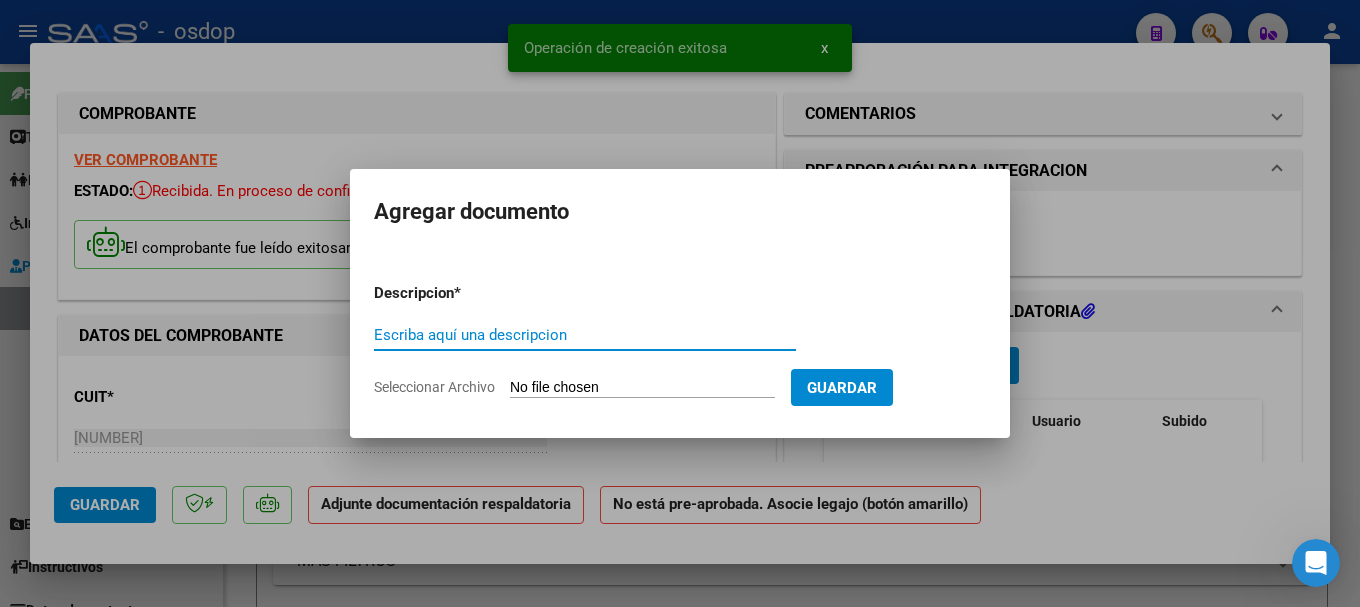 click on "Escriba aquí una descripcion" at bounding box center [585, 335] 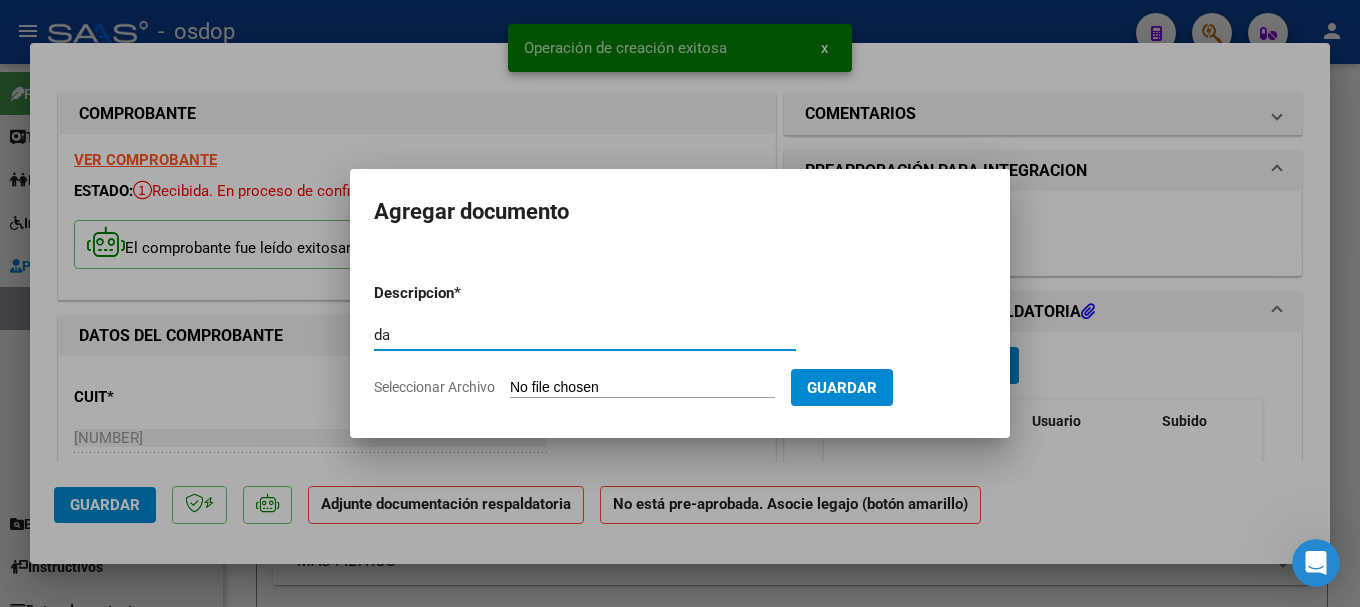 type on "d" 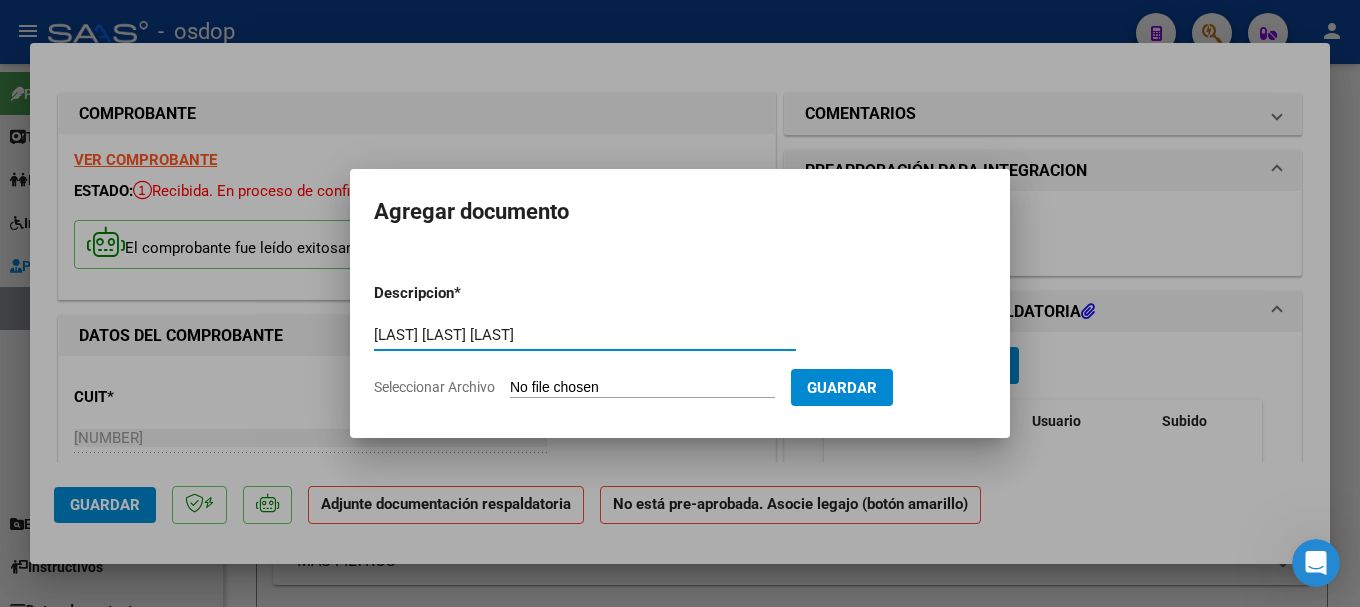 type on "[LAST] [LAST] [LAST]" 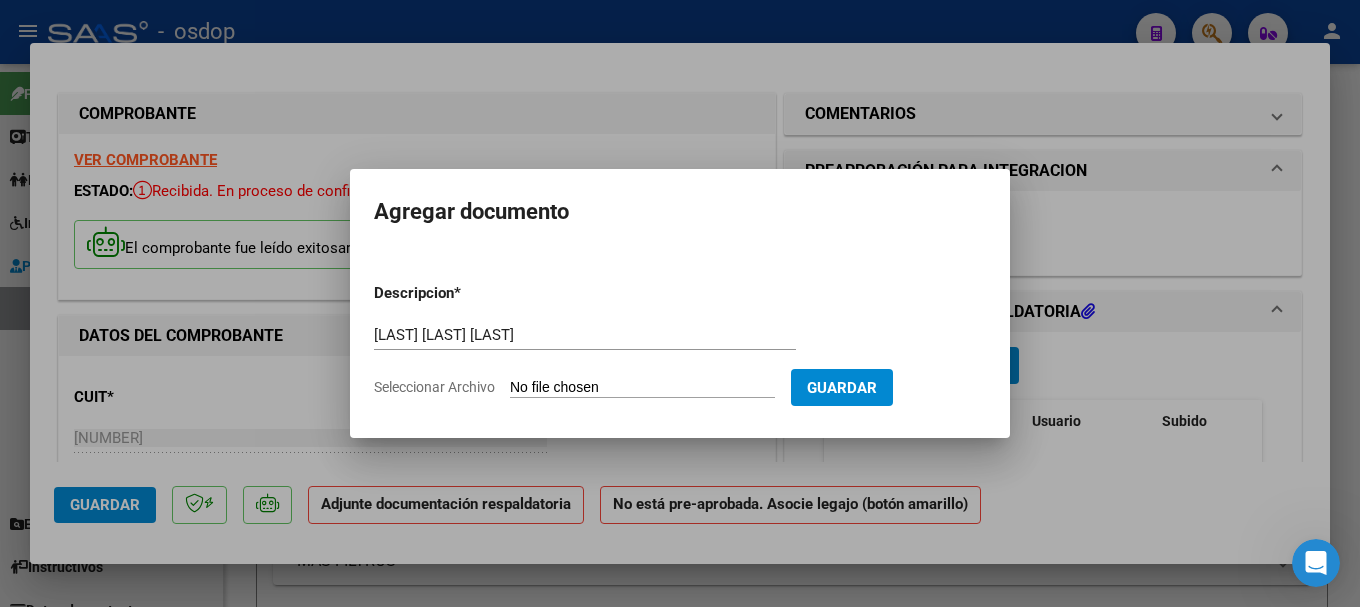 click on "Seleccionar Archivo" at bounding box center [642, 388] 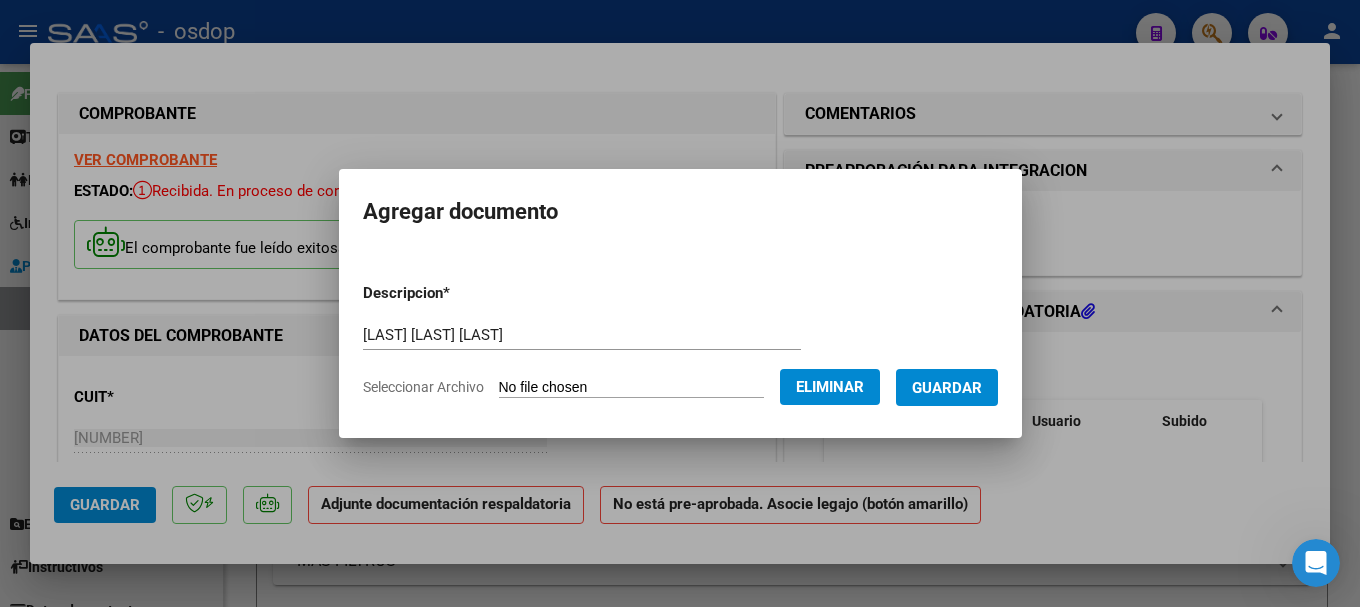 click on "Guardar" at bounding box center (947, 388) 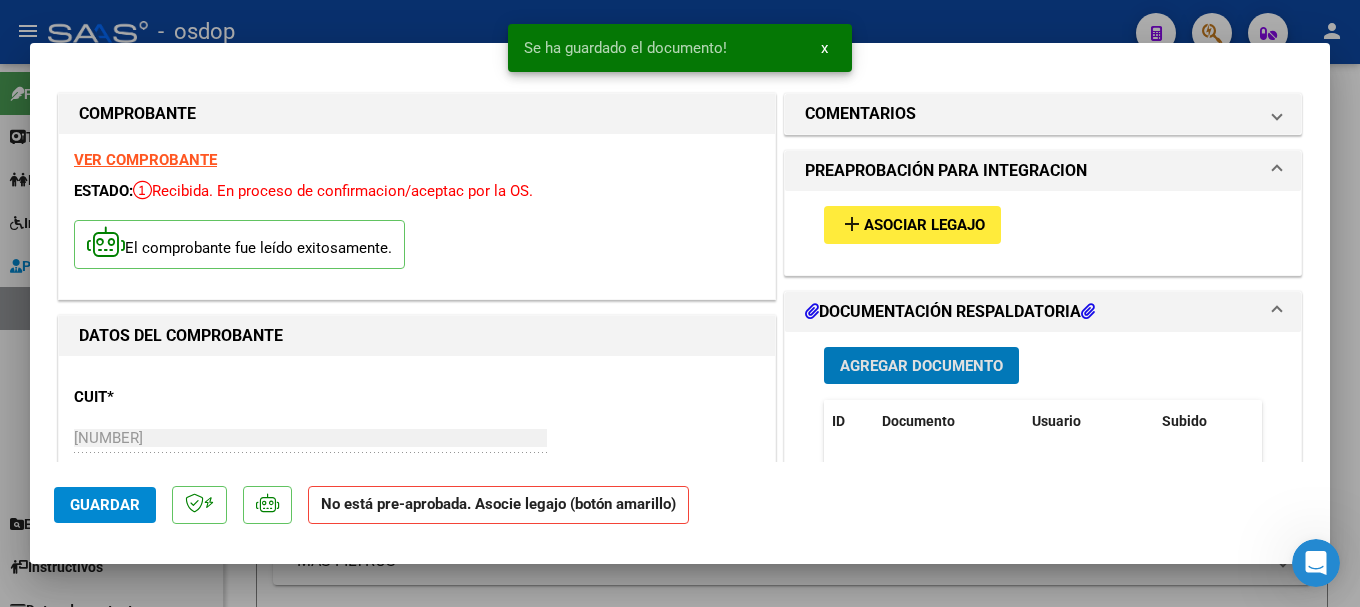 click on "Agregar Documento" at bounding box center [921, 366] 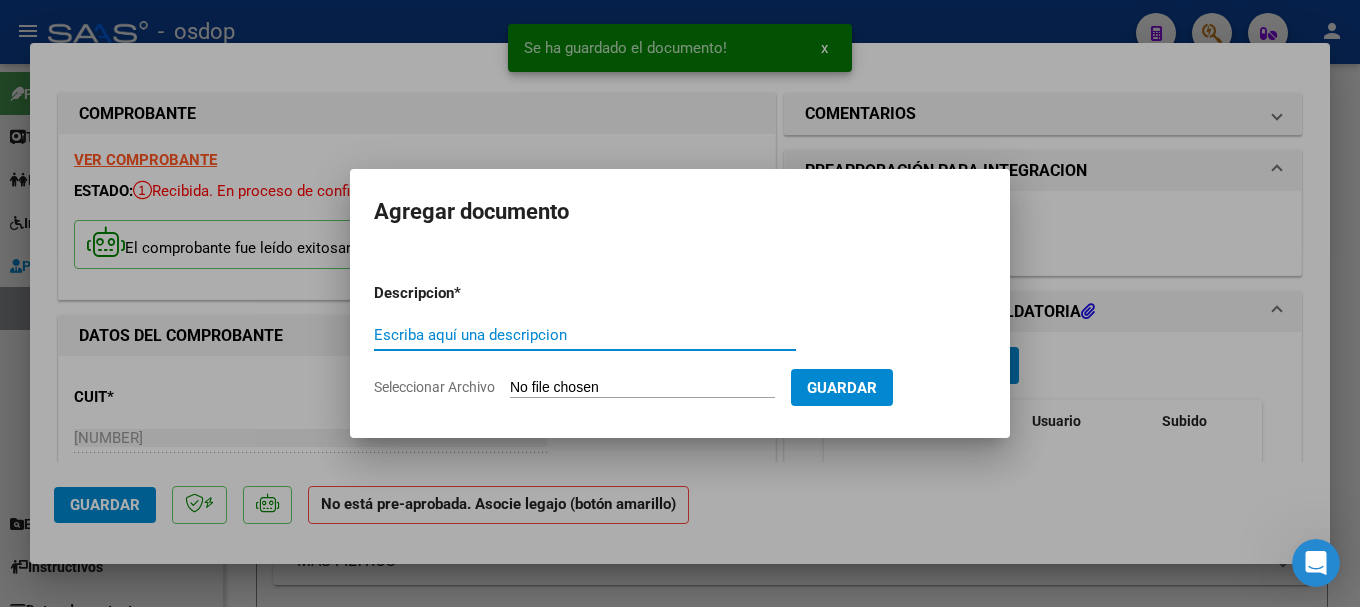 click on "Escriba aquí una descripcion" at bounding box center [585, 335] 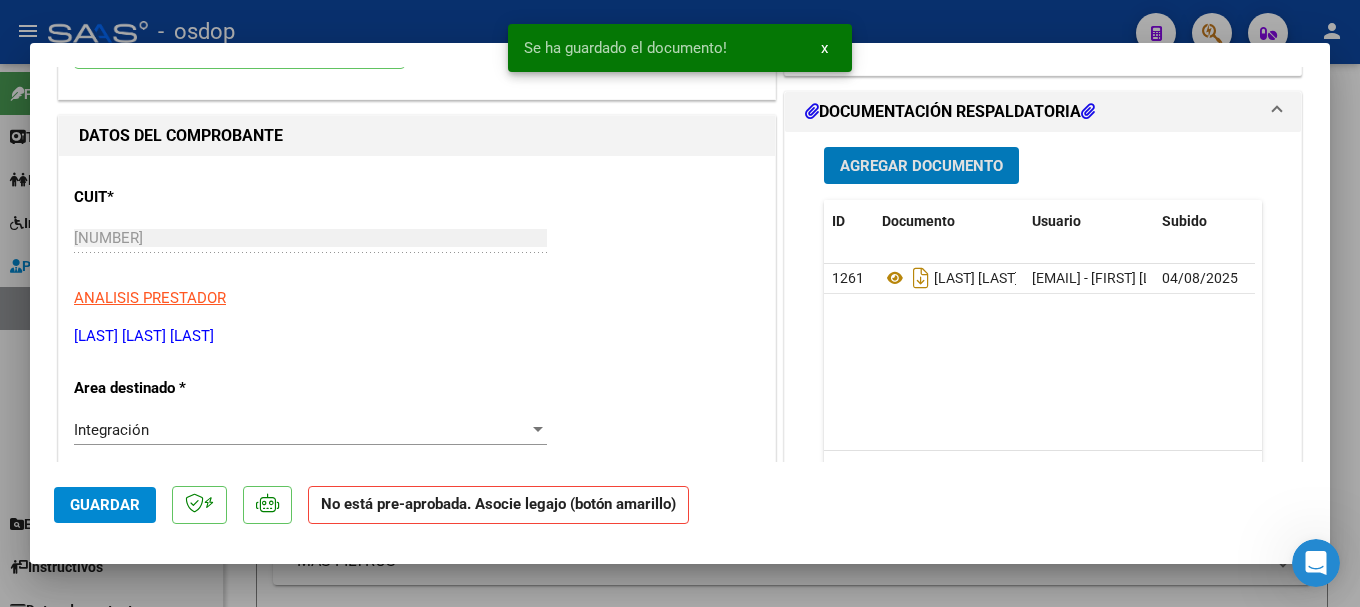 scroll, scrollTop: 0, scrollLeft: 0, axis: both 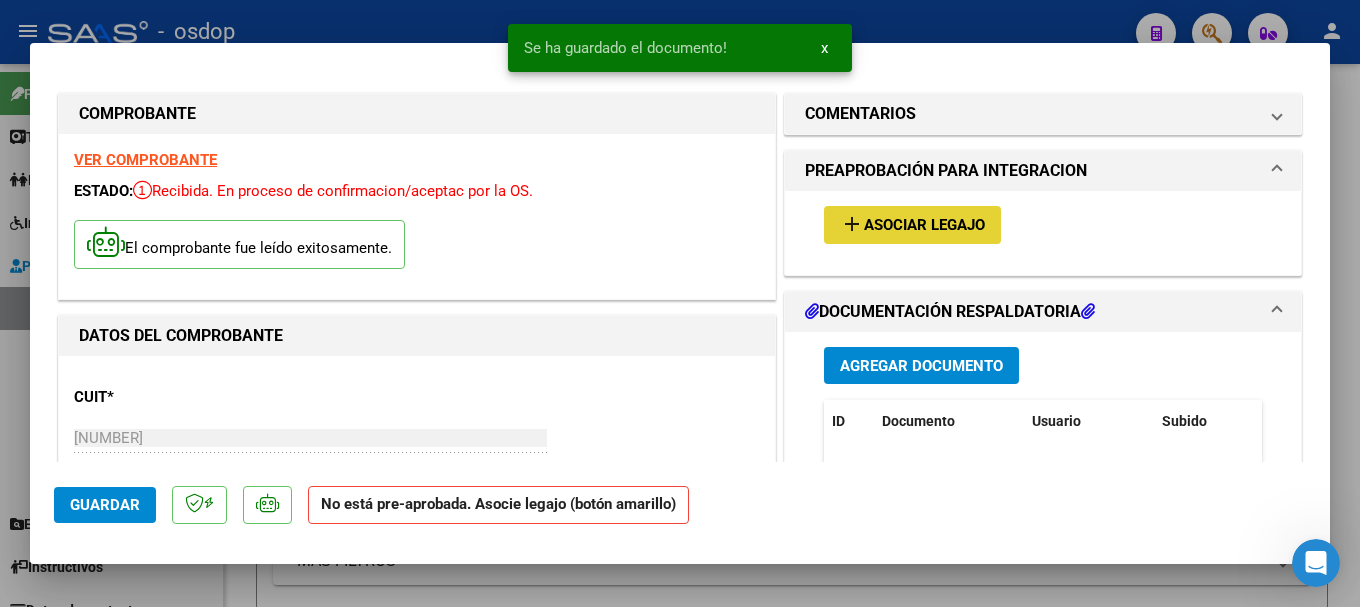 click on "Asociar Legajo" at bounding box center (924, 226) 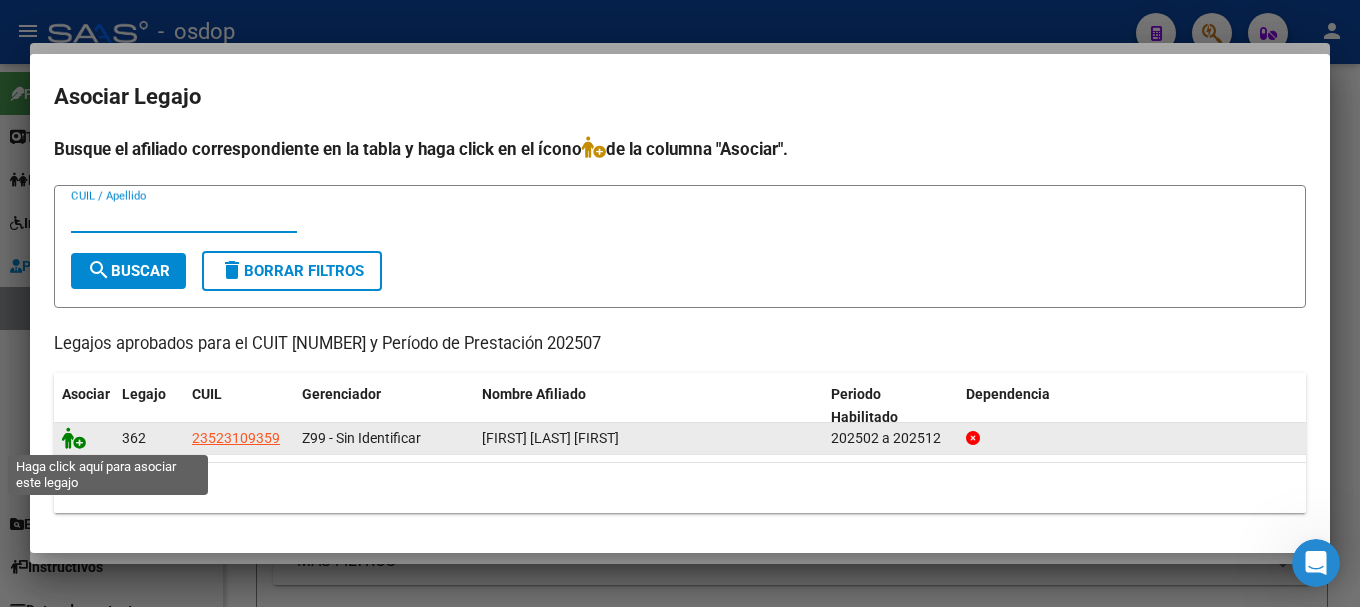 click 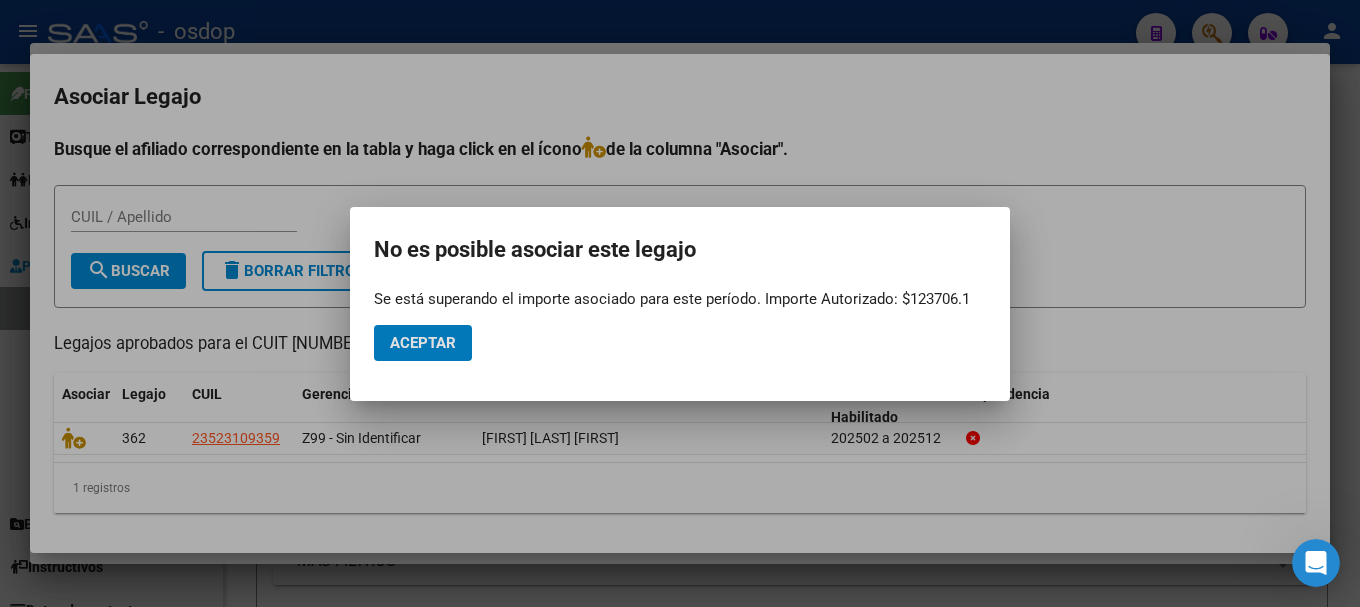 click on "Aceptar" 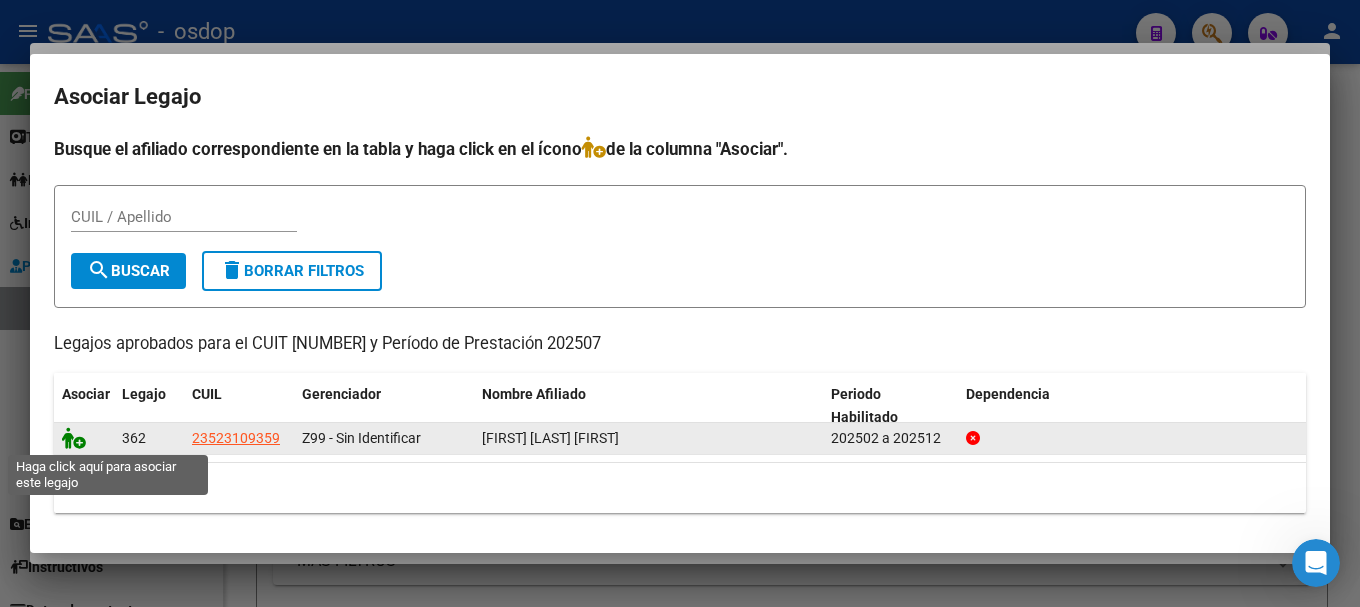 click 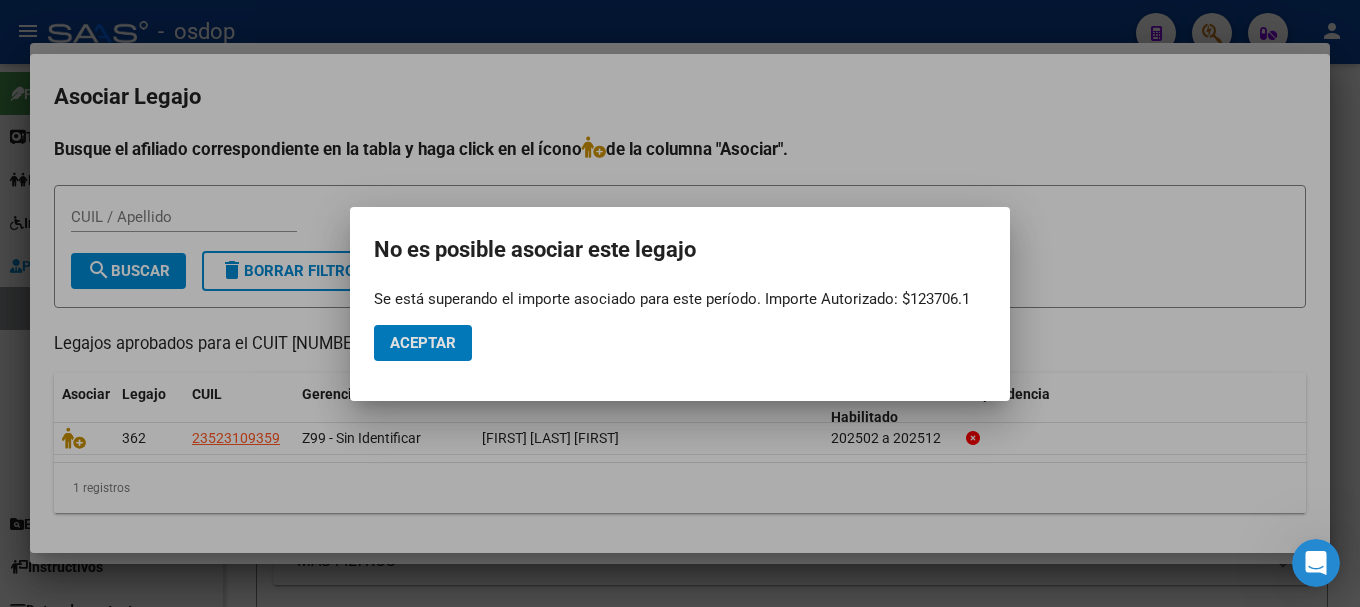type 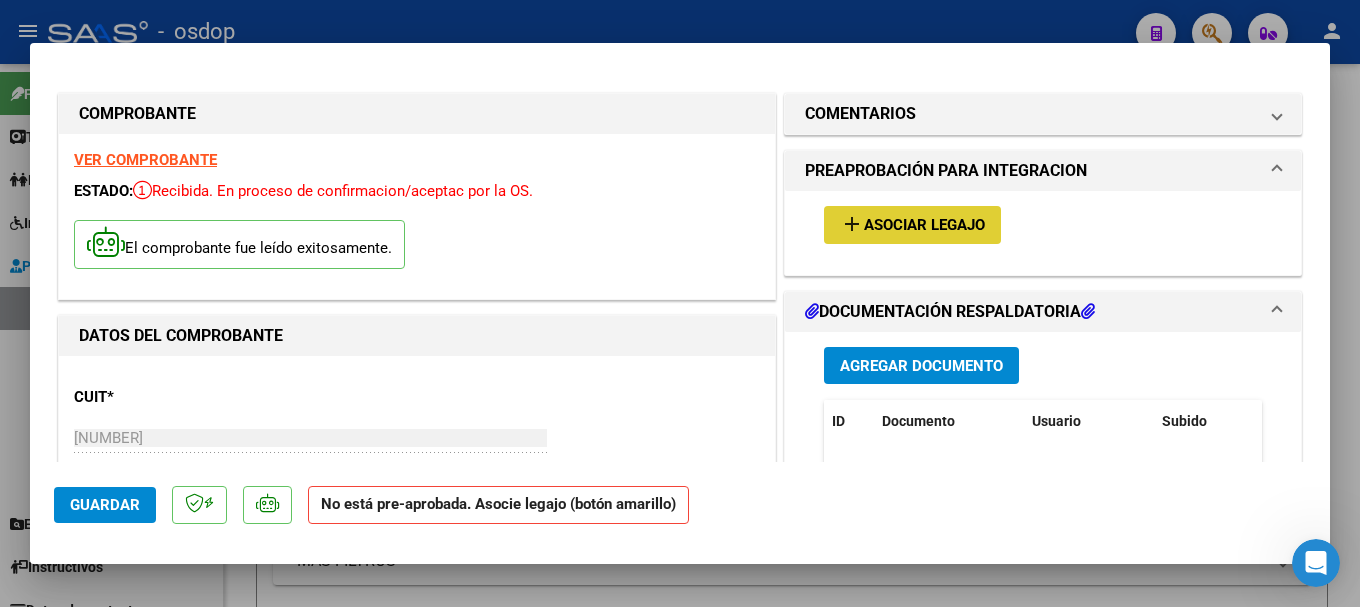 type 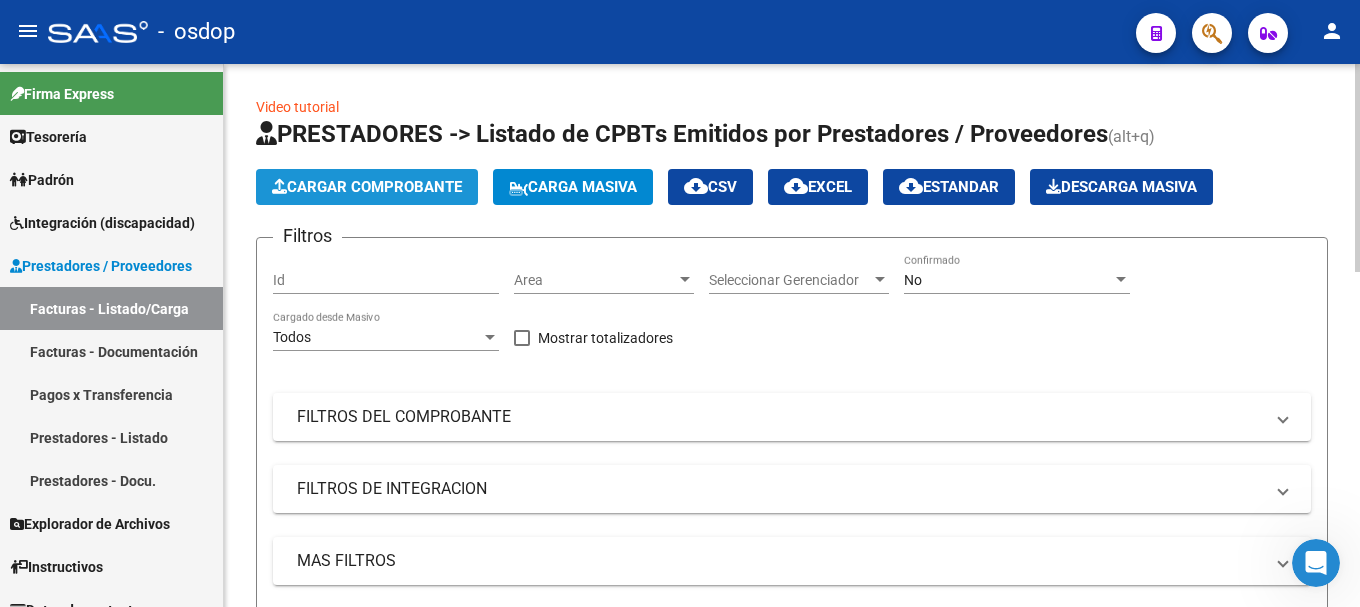 click on "Cargar Comprobante" 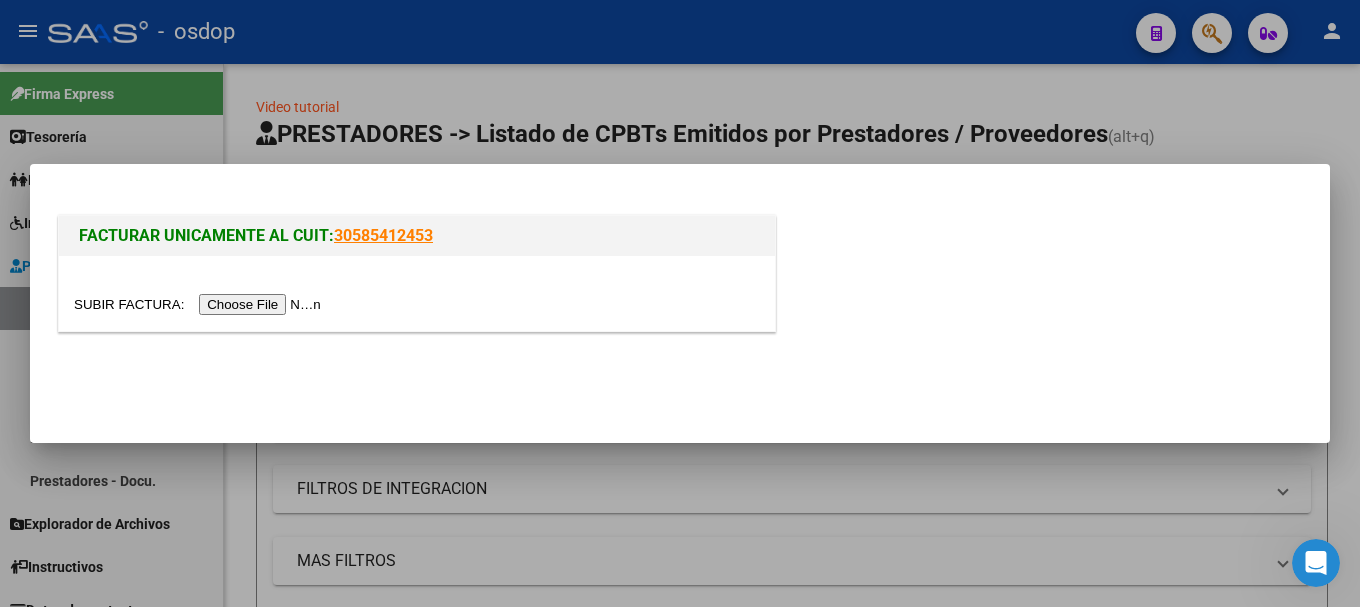 click at bounding box center [200, 304] 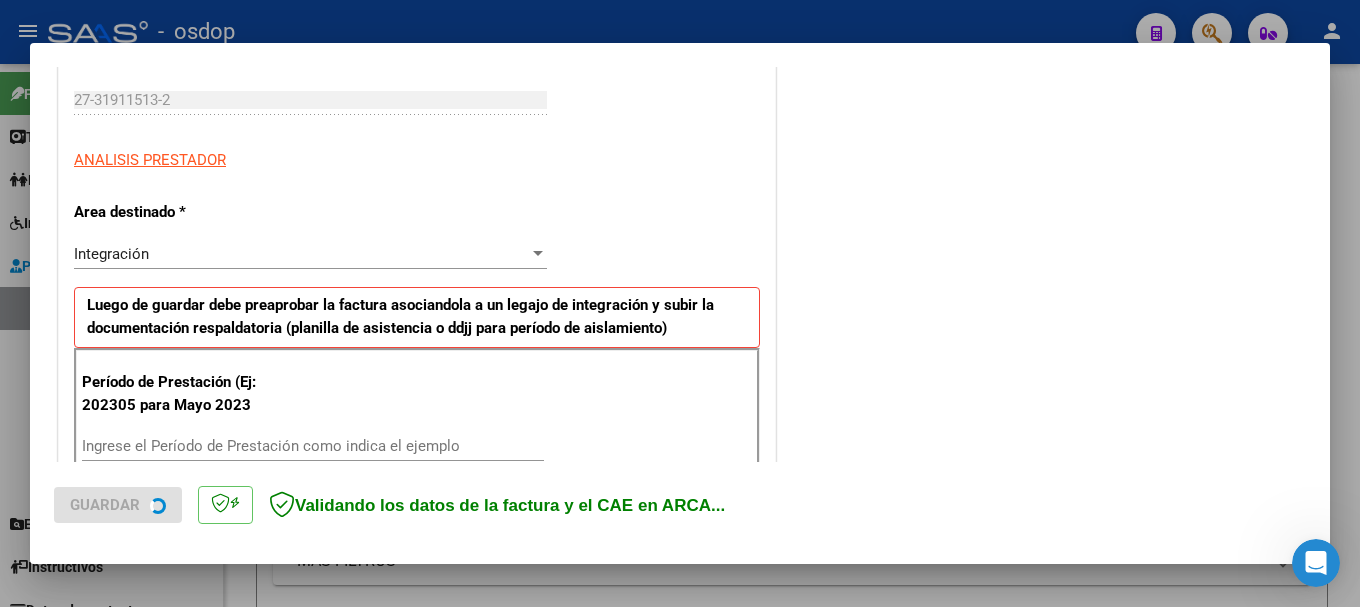 scroll, scrollTop: 400, scrollLeft: 0, axis: vertical 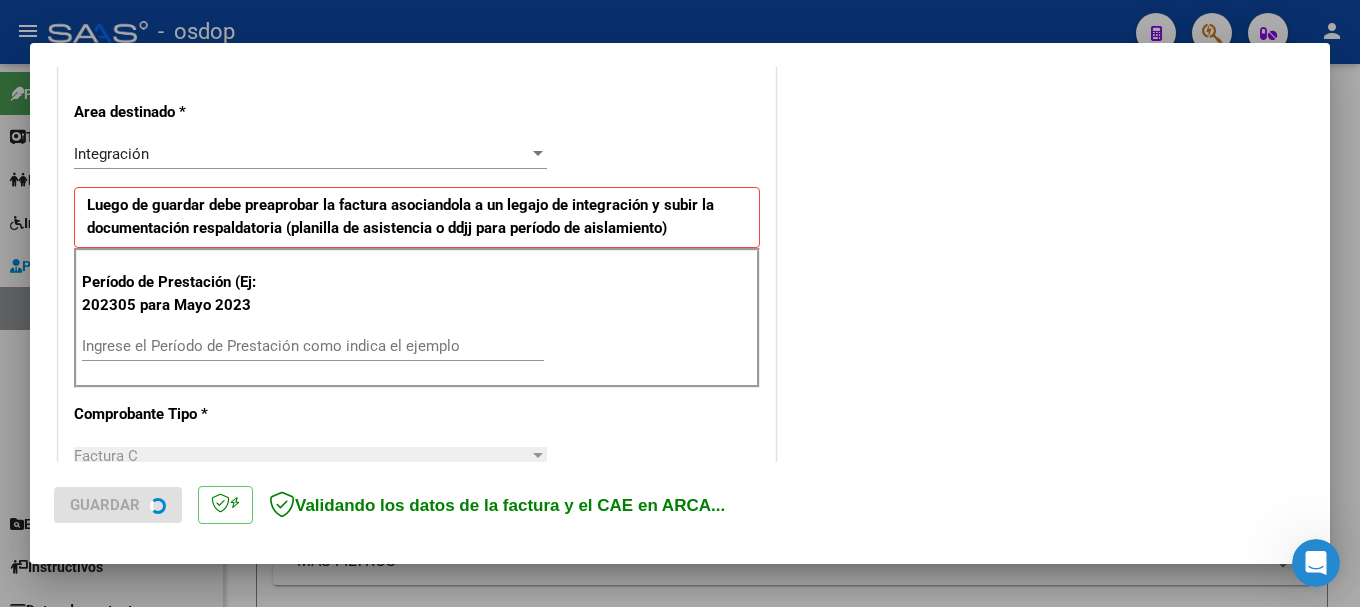 click on "Período de Prestación (Ej: 202305 para Mayo 2023    Ingrese el Período de Prestación como indica el ejemplo" at bounding box center (321, 326) 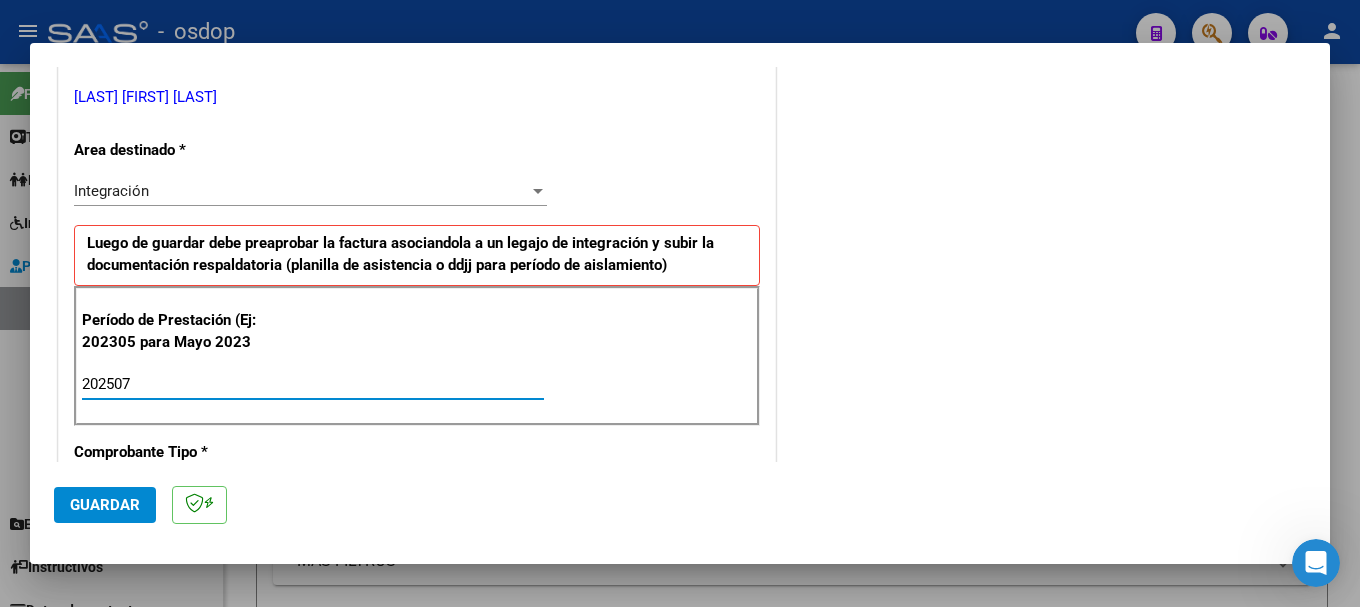 type on "202507" 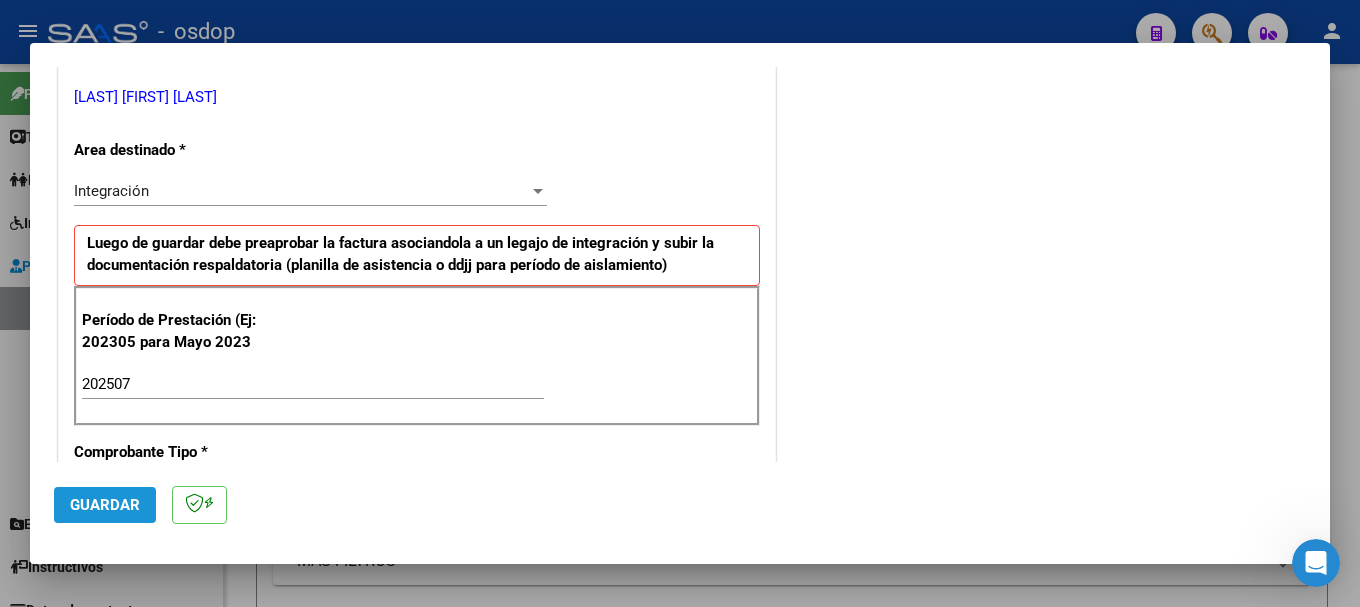 click on "Guardar" 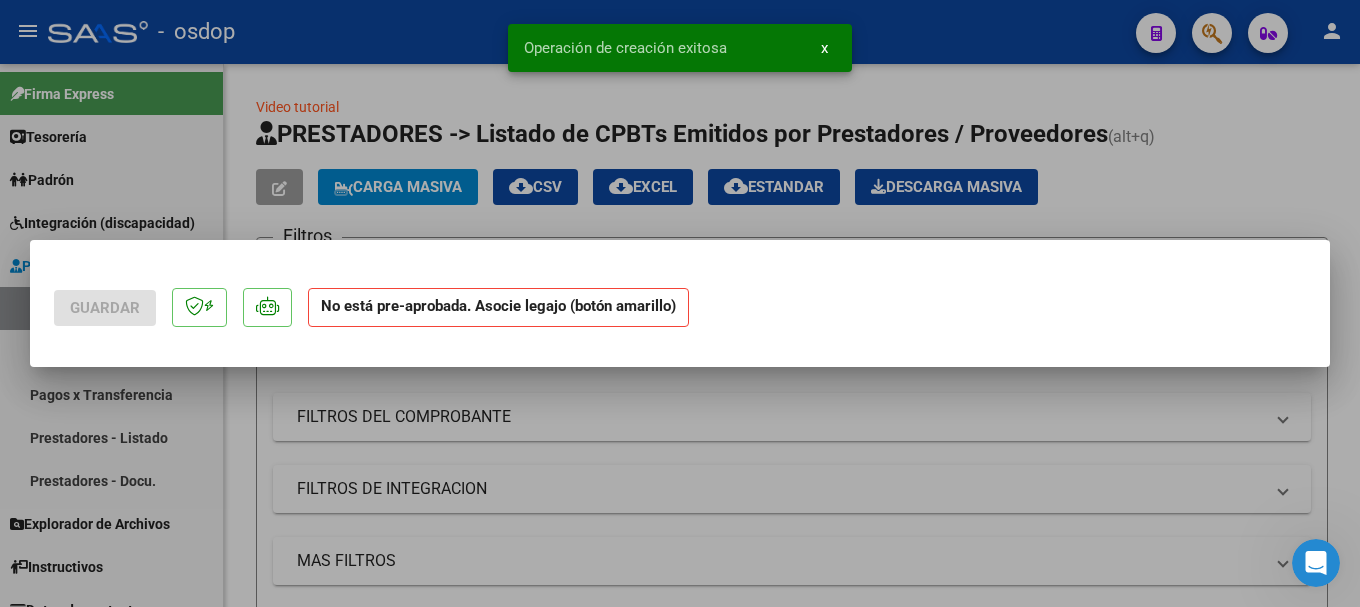 scroll, scrollTop: 0, scrollLeft: 0, axis: both 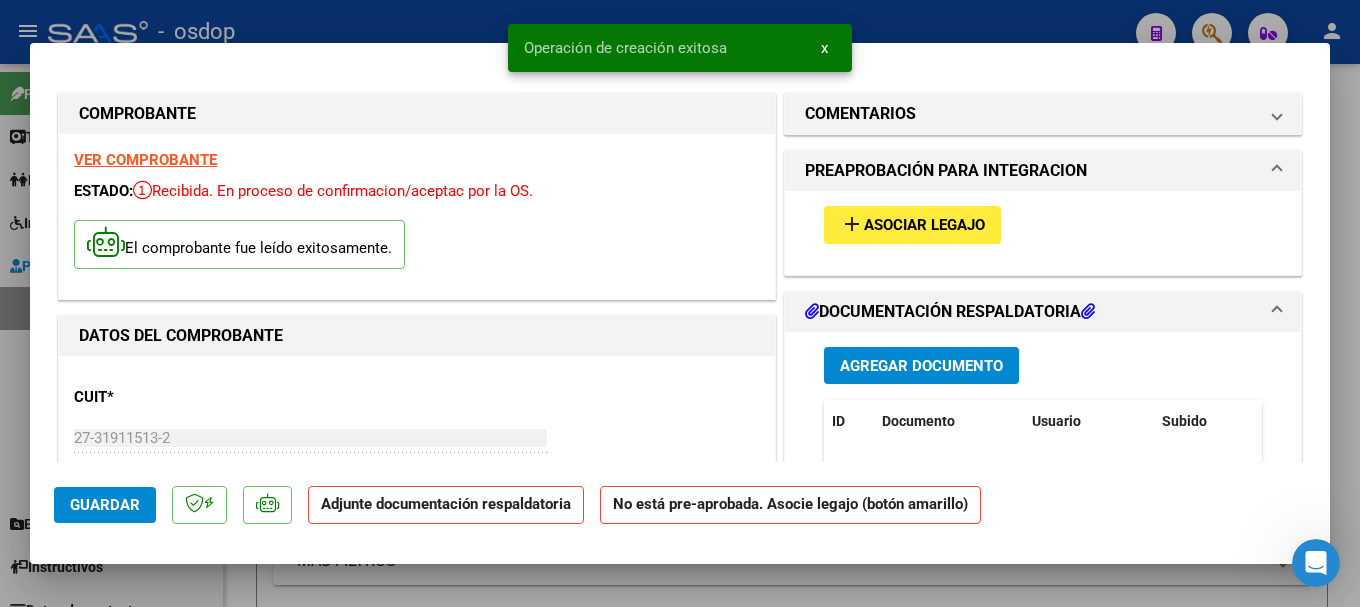 click on "Agregar Documento" at bounding box center (921, 365) 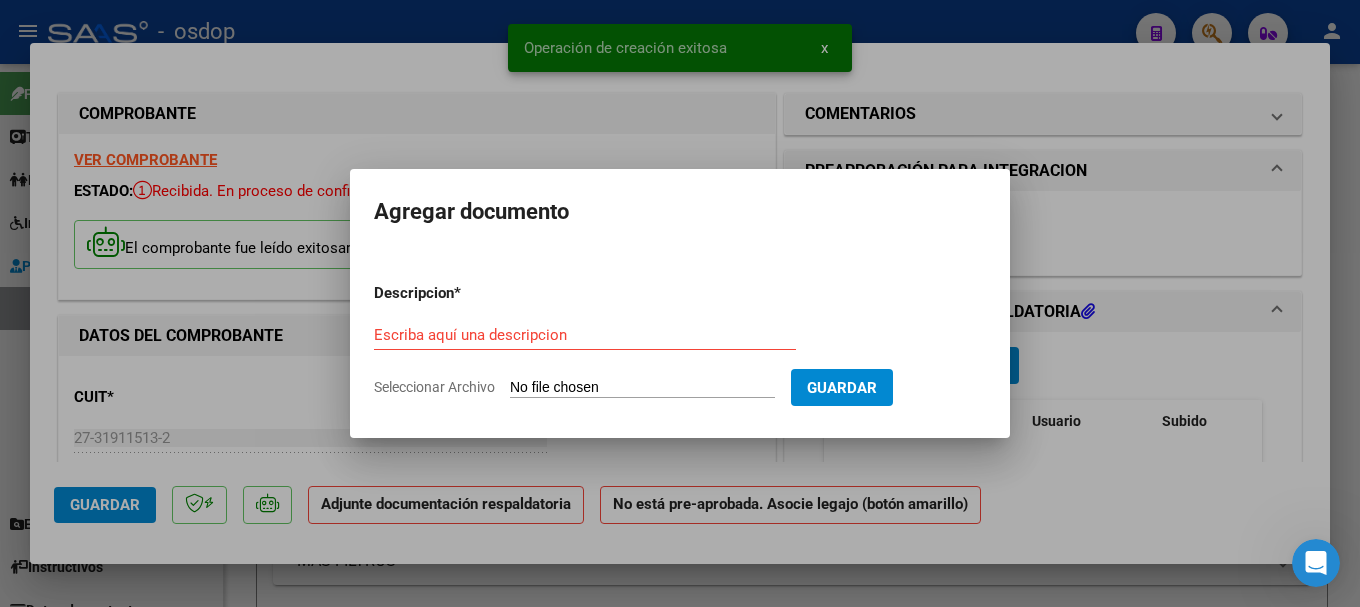 click on "Escriba aquí una descripcion" at bounding box center [585, 335] 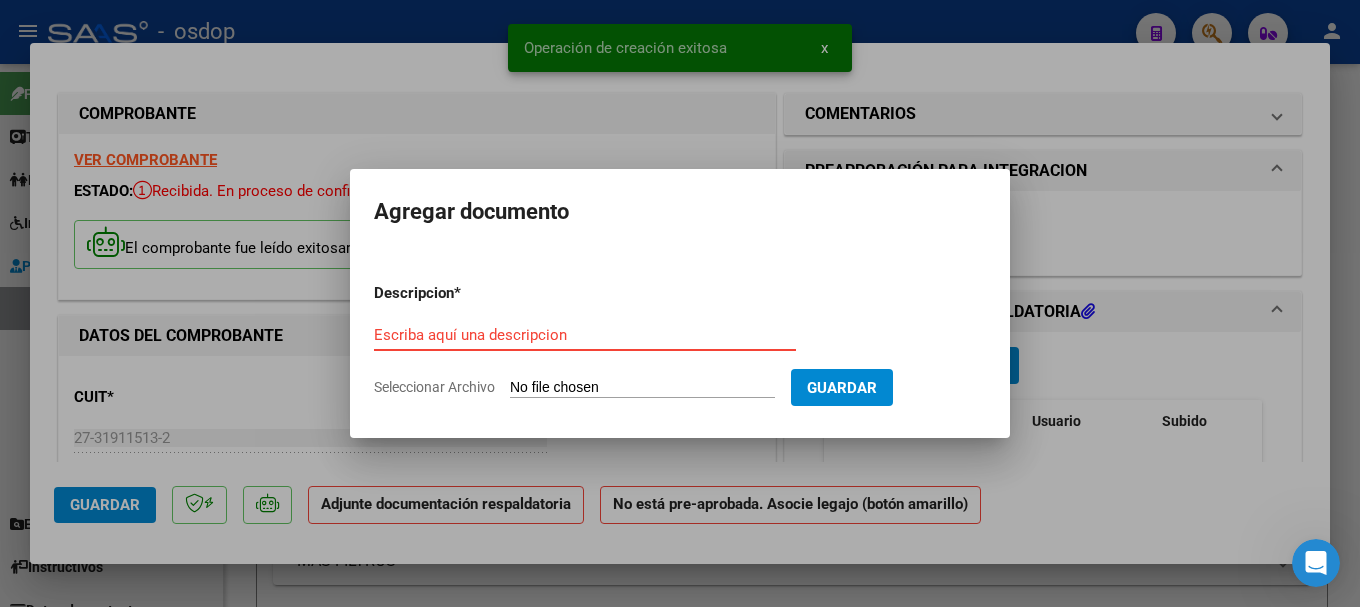 click on "Escriba aquí una descripcion" at bounding box center (585, 335) 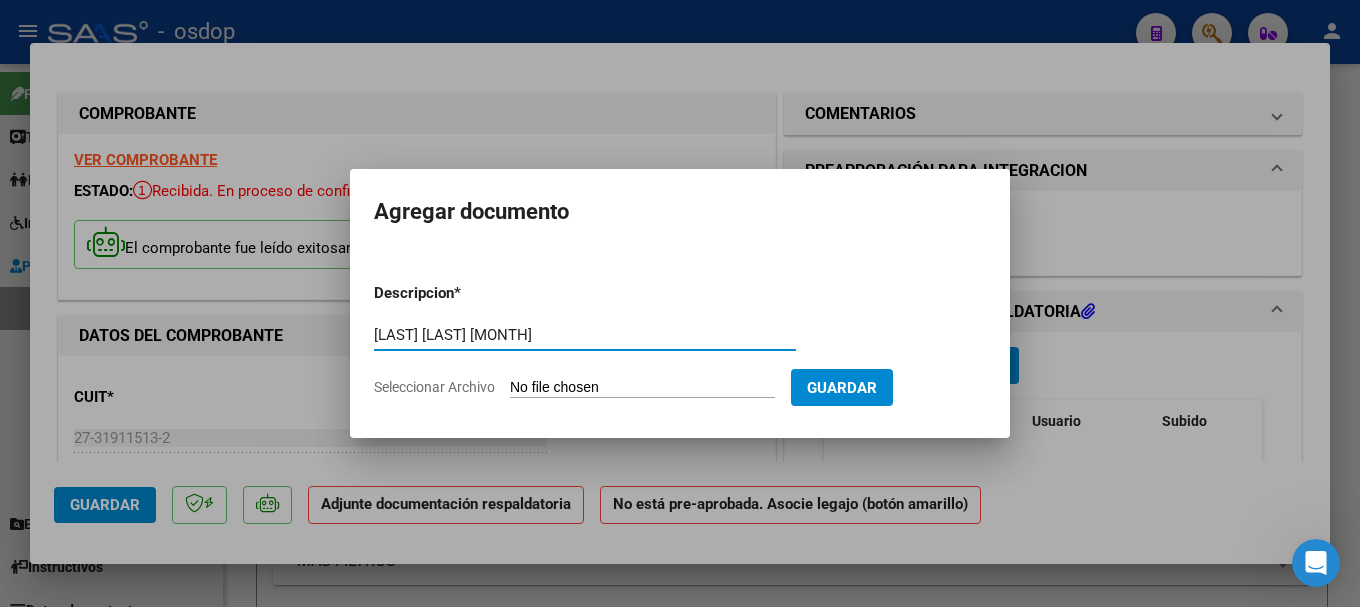 type on "[LAST] [LAST] [MONTH]" 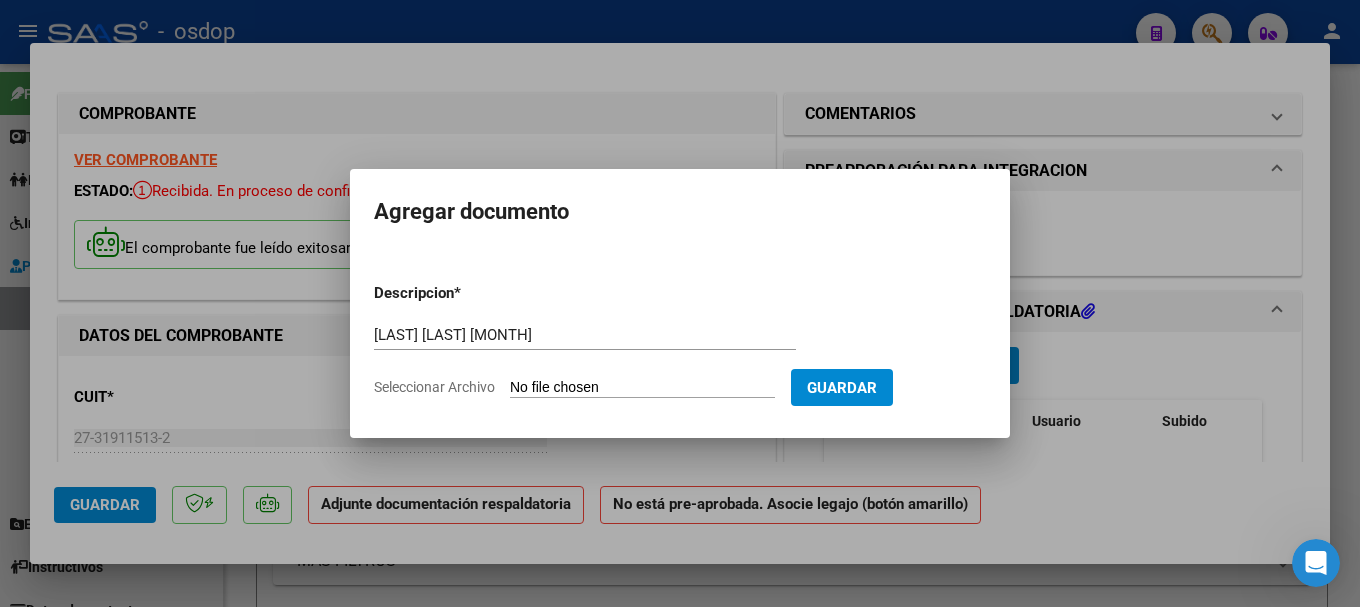 type on "C:\fakepath\[LAST] [LAST] [DAY].pdf" 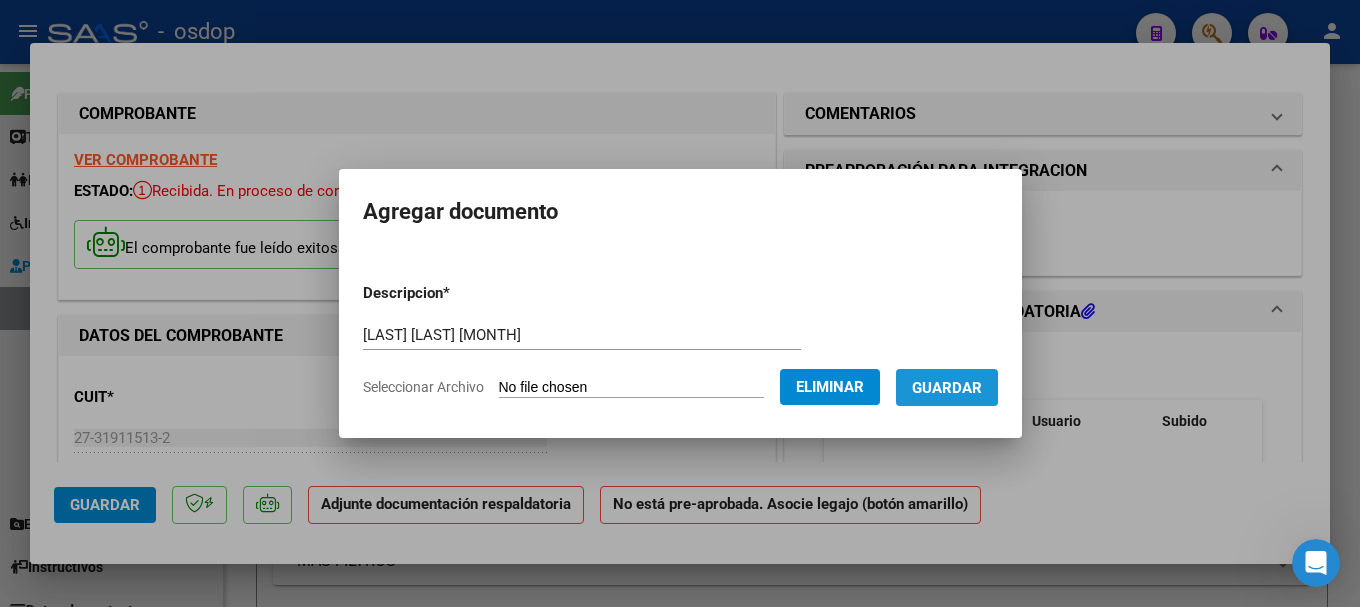 click on "Guardar" at bounding box center (947, 388) 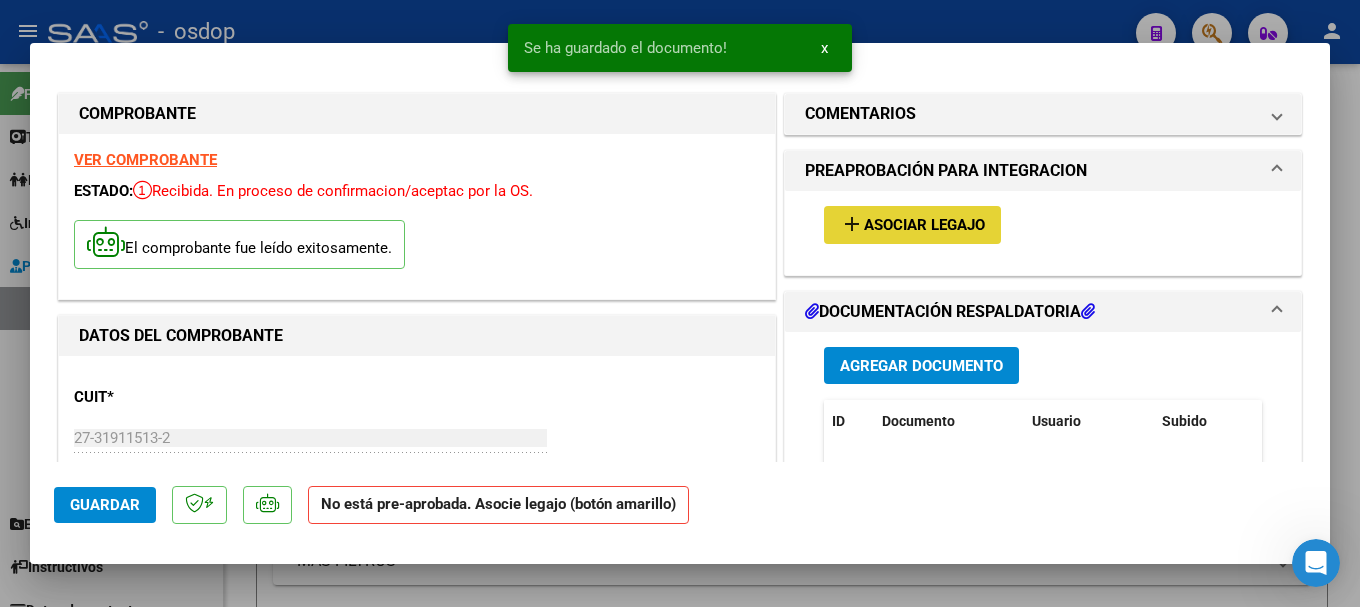 click on "Asociar Legajo" at bounding box center (924, 226) 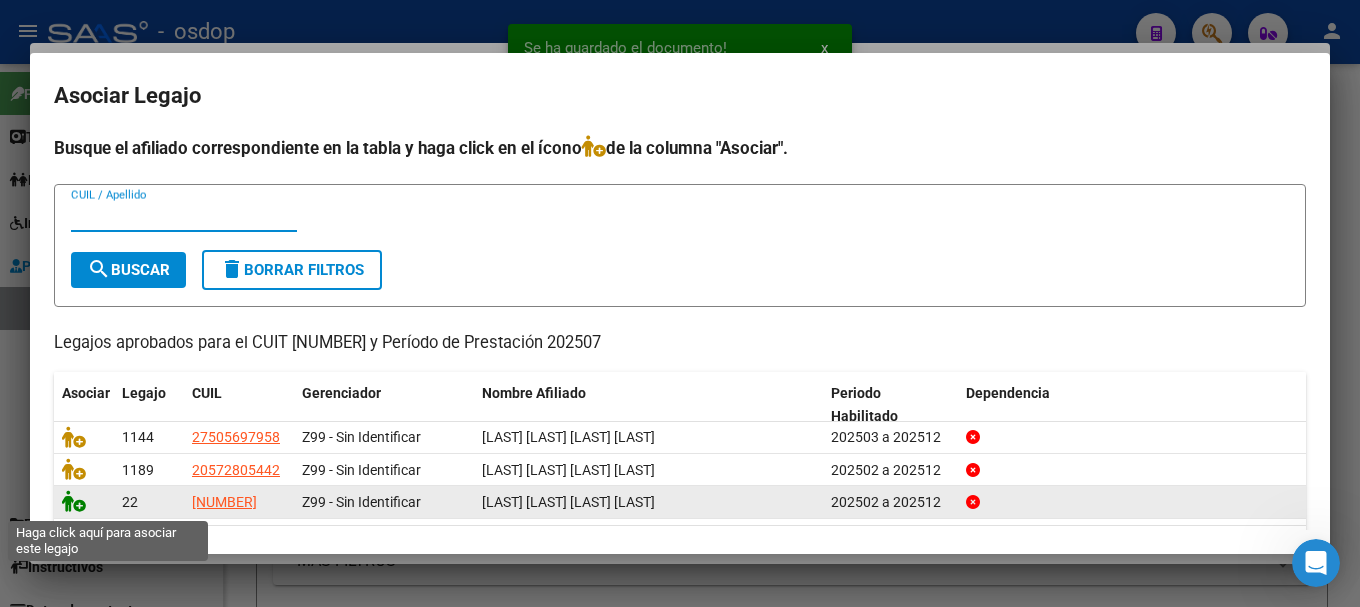 click 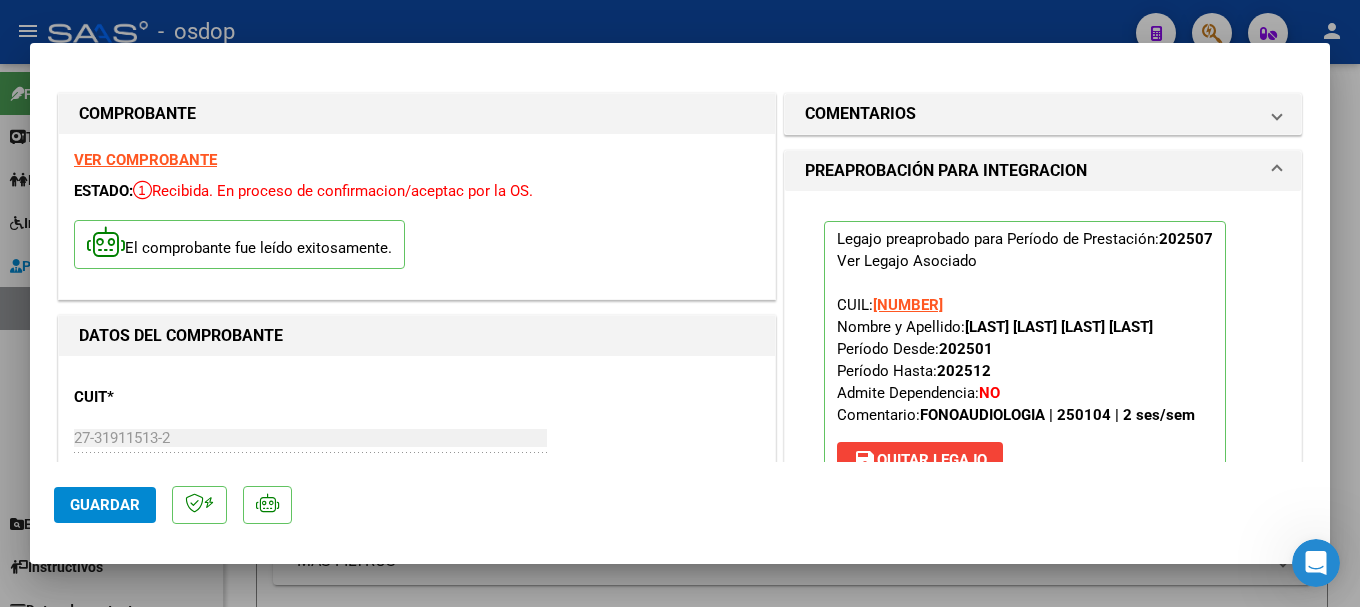 click on "Guardar" 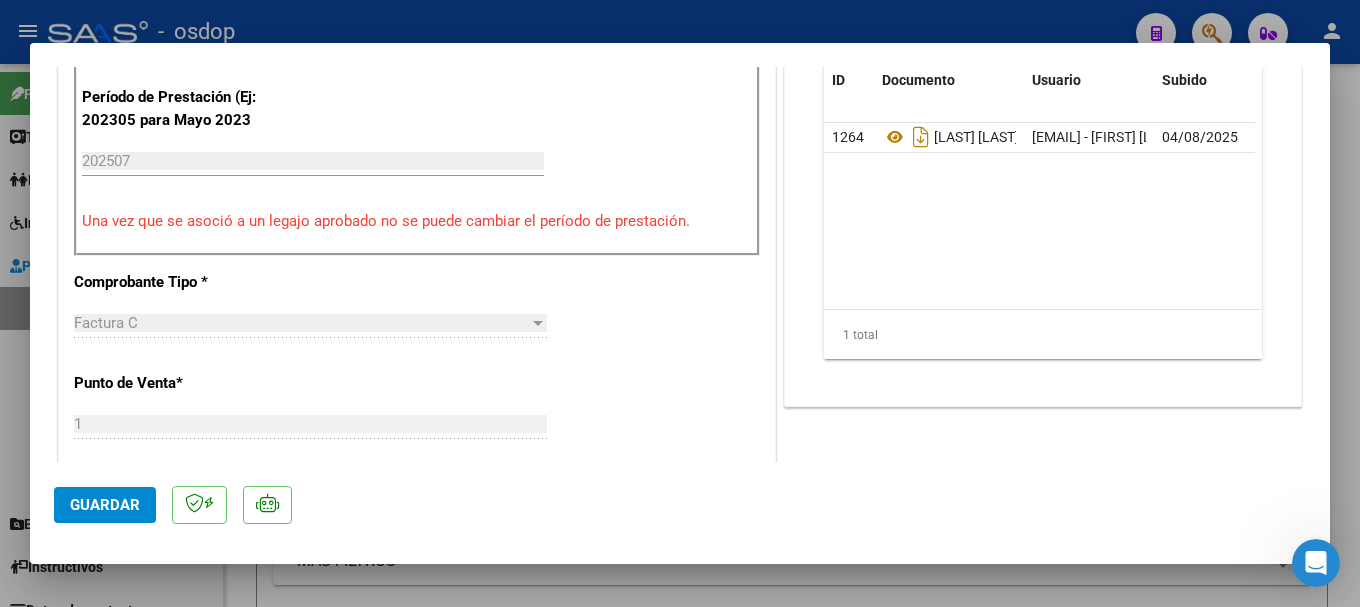 scroll, scrollTop: 700, scrollLeft: 0, axis: vertical 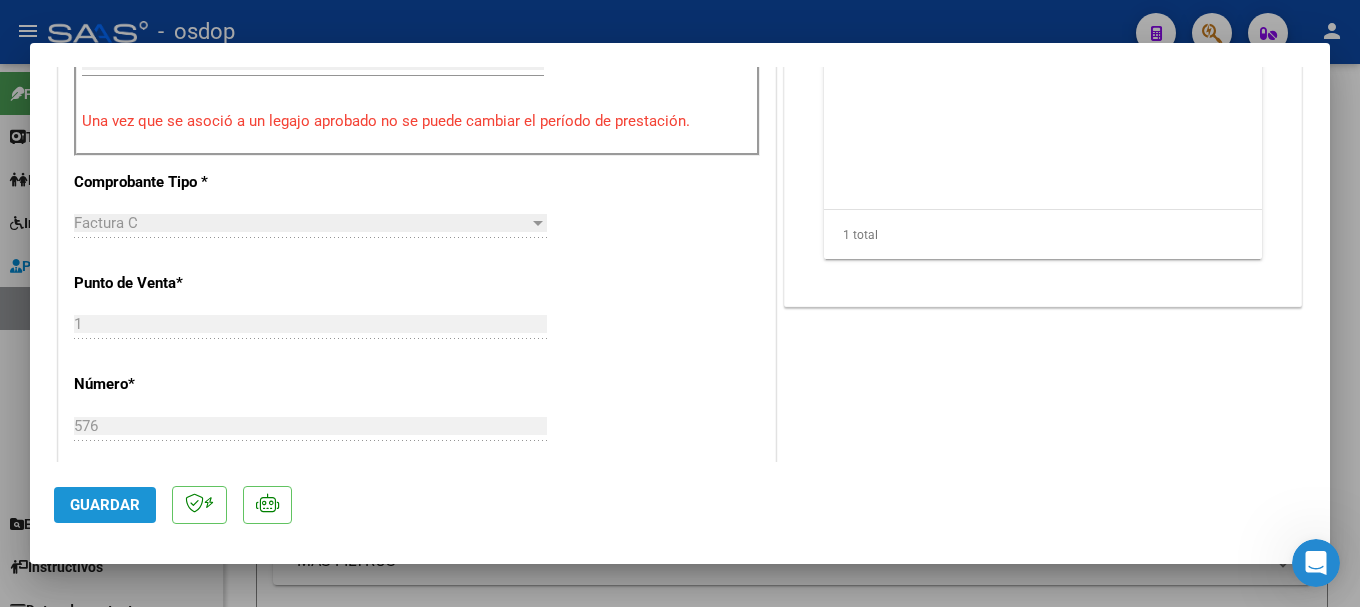 click on "Guardar" 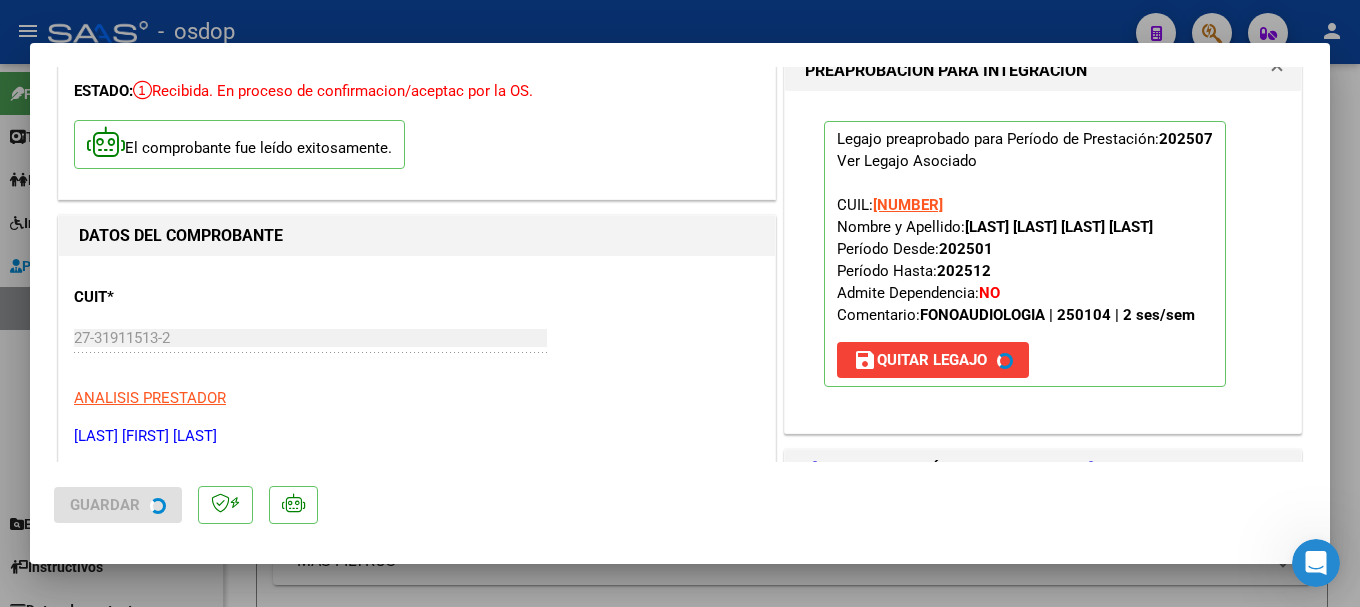 scroll, scrollTop: 0, scrollLeft: 0, axis: both 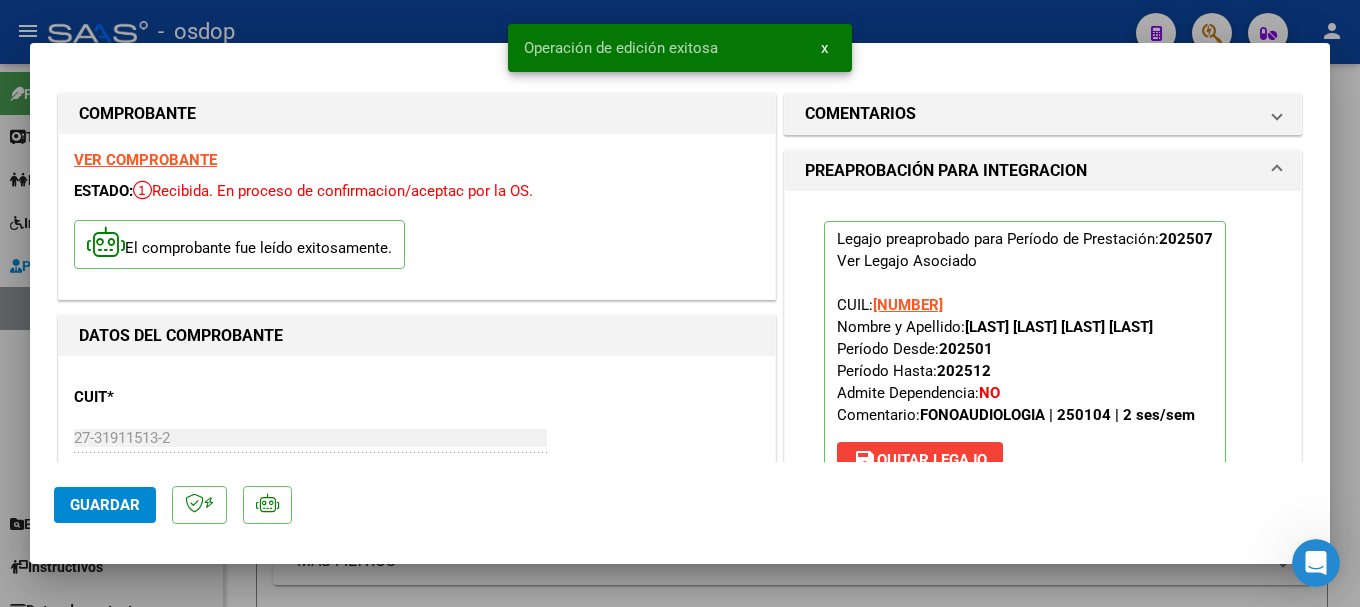 click at bounding box center (680, 303) 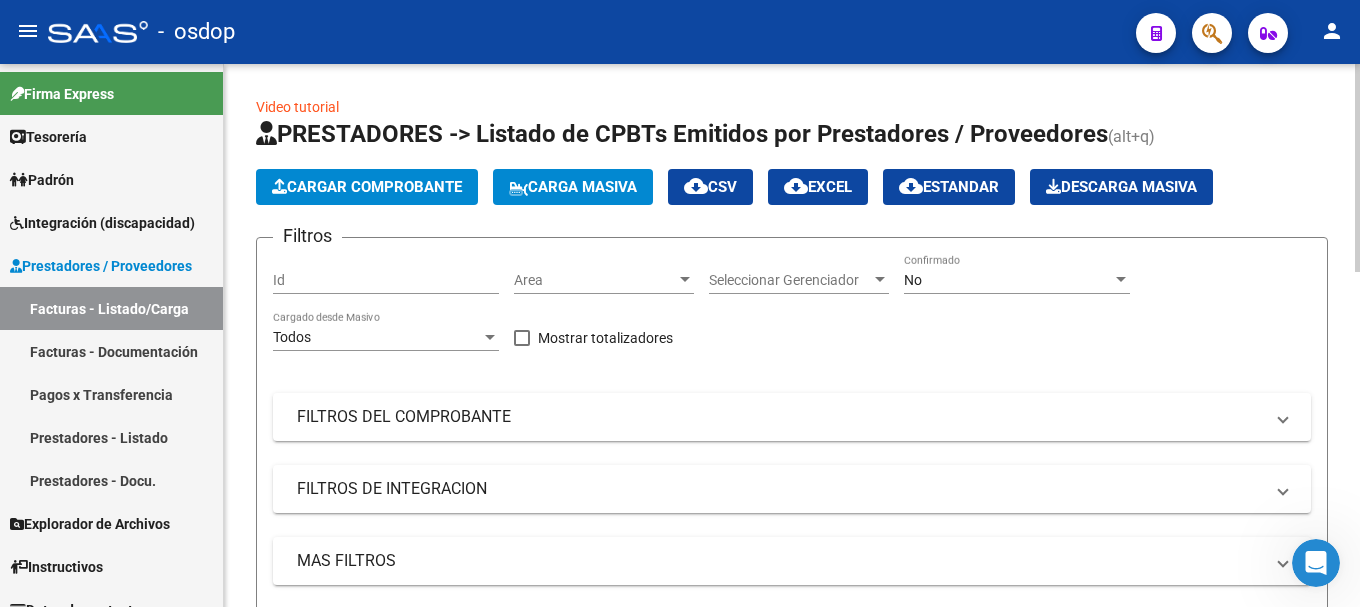 click on "Cargar Comprobante" 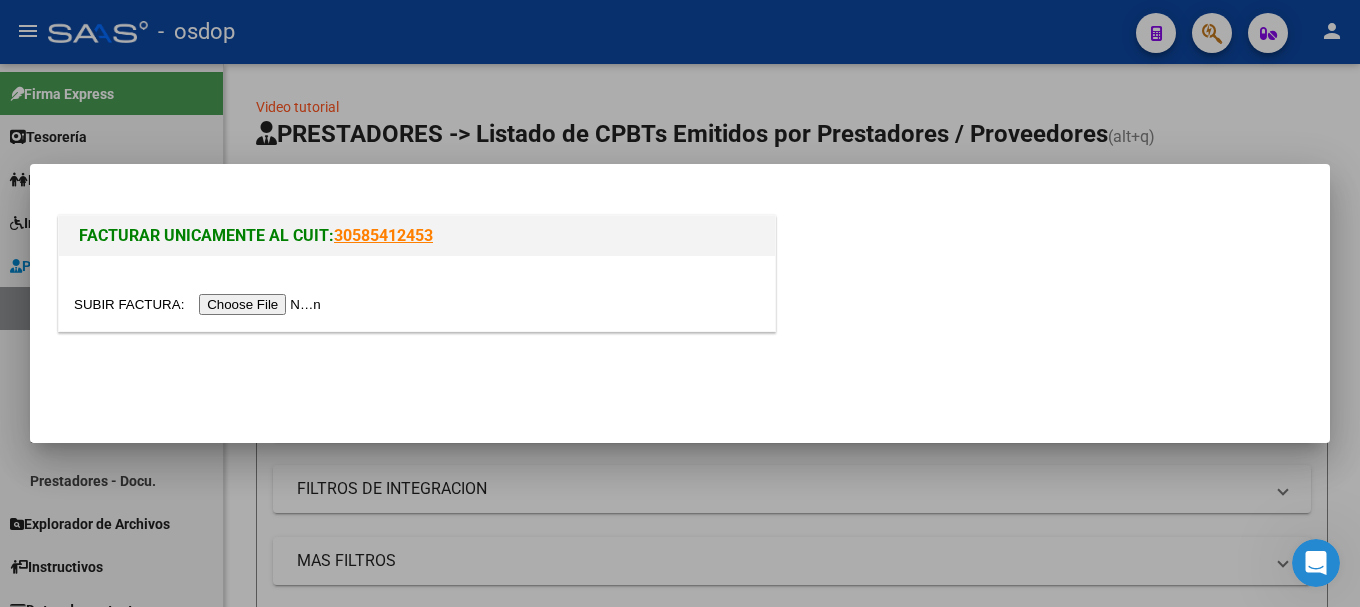 click at bounding box center (200, 304) 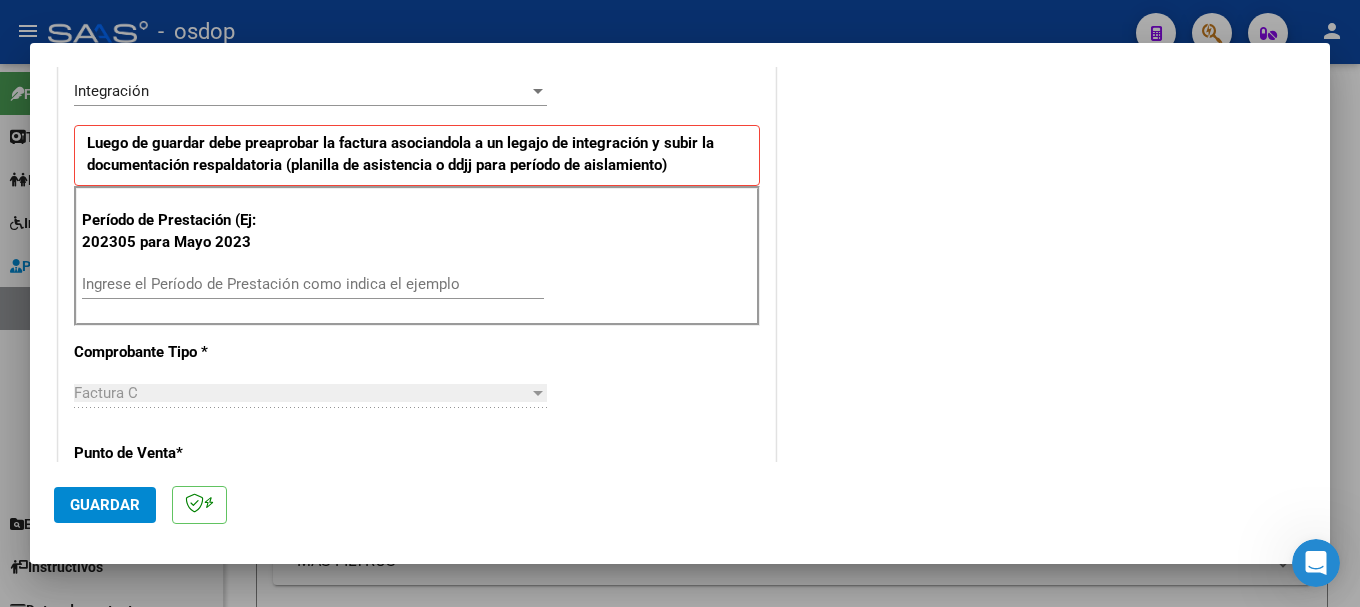 scroll, scrollTop: 700, scrollLeft: 0, axis: vertical 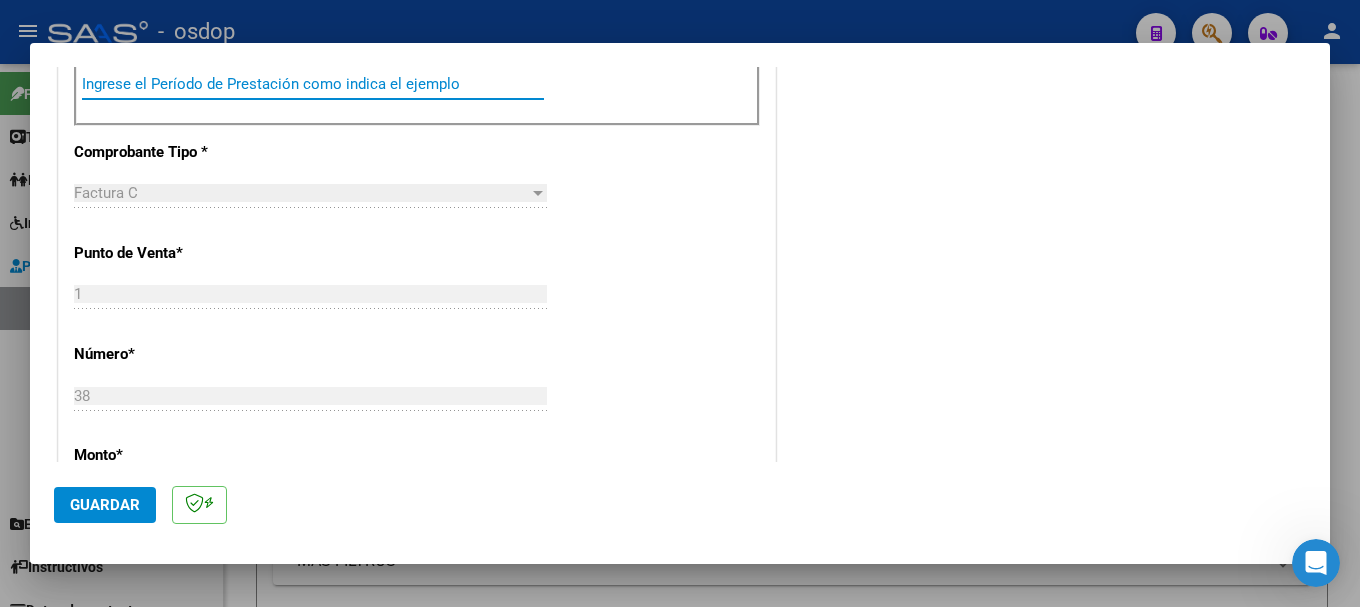 click on "Ingrese el Período de Prestación como indica el ejemplo" at bounding box center (313, 84) 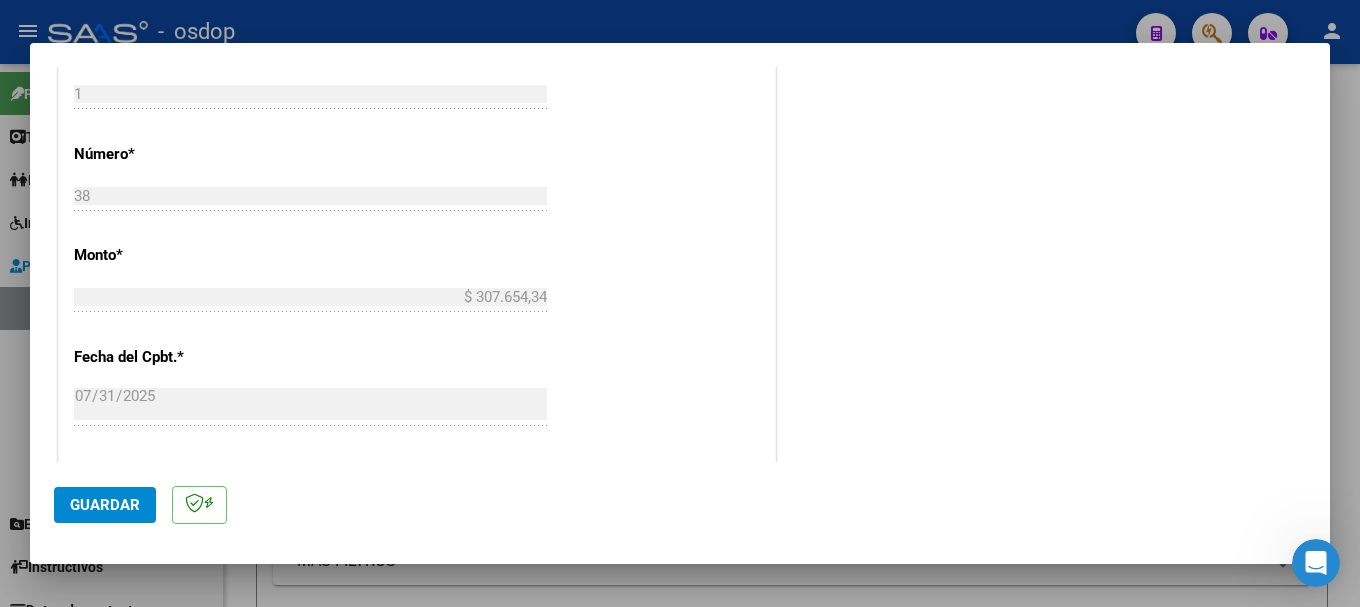 scroll, scrollTop: 1100, scrollLeft: 0, axis: vertical 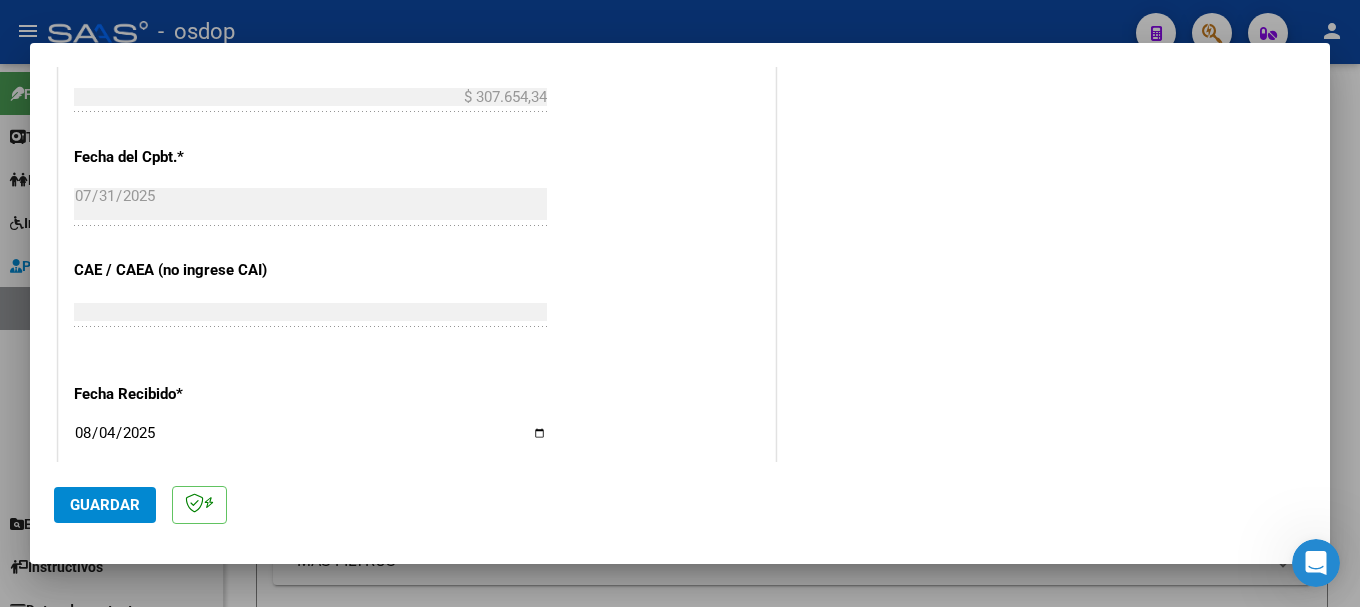type on "202507" 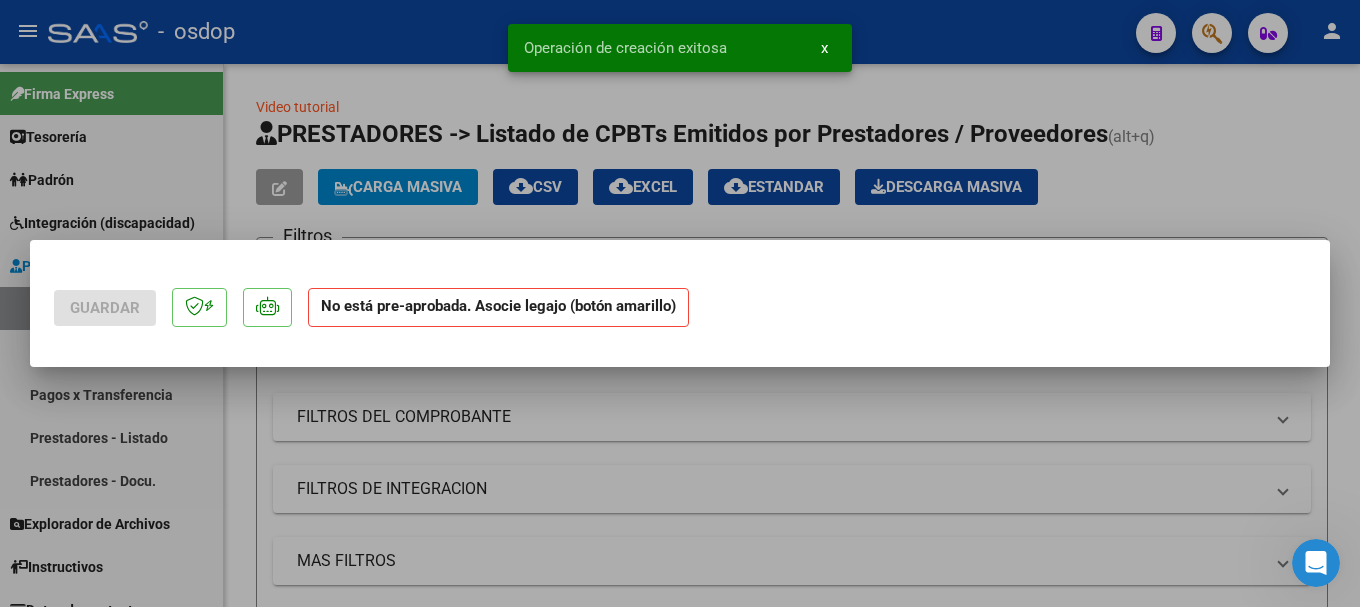 scroll, scrollTop: 0, scrollLeft: 0, axis: both 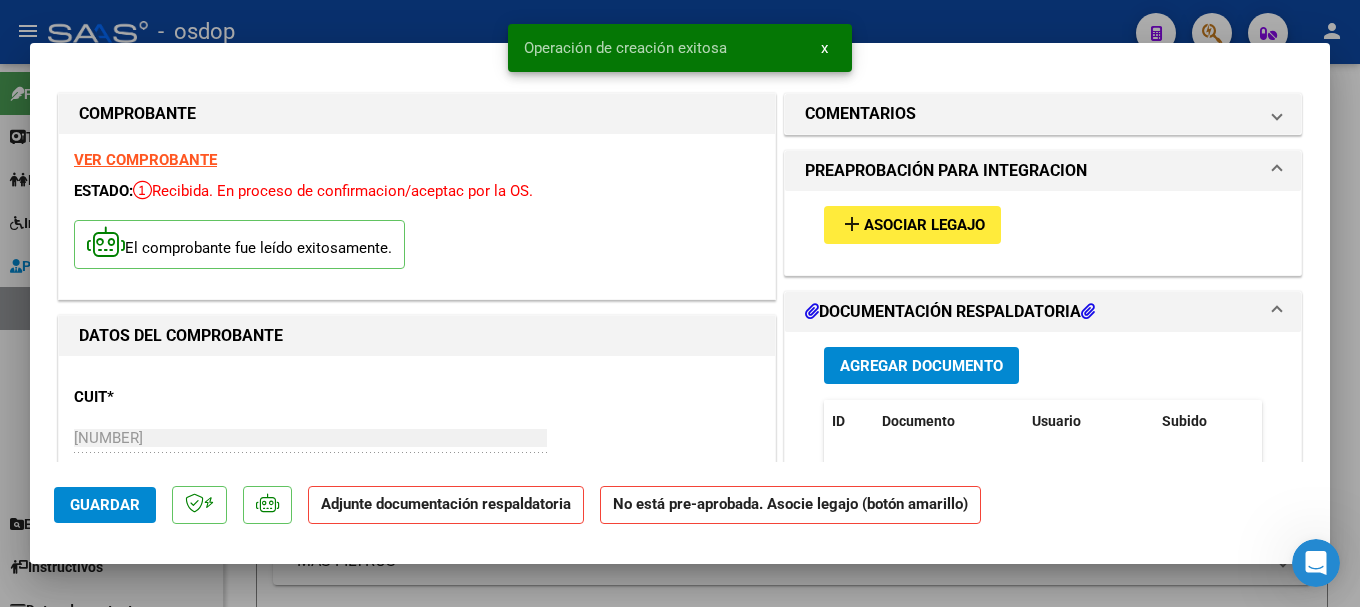 click on "Agregar Documento" at bounding box center (921, 366) 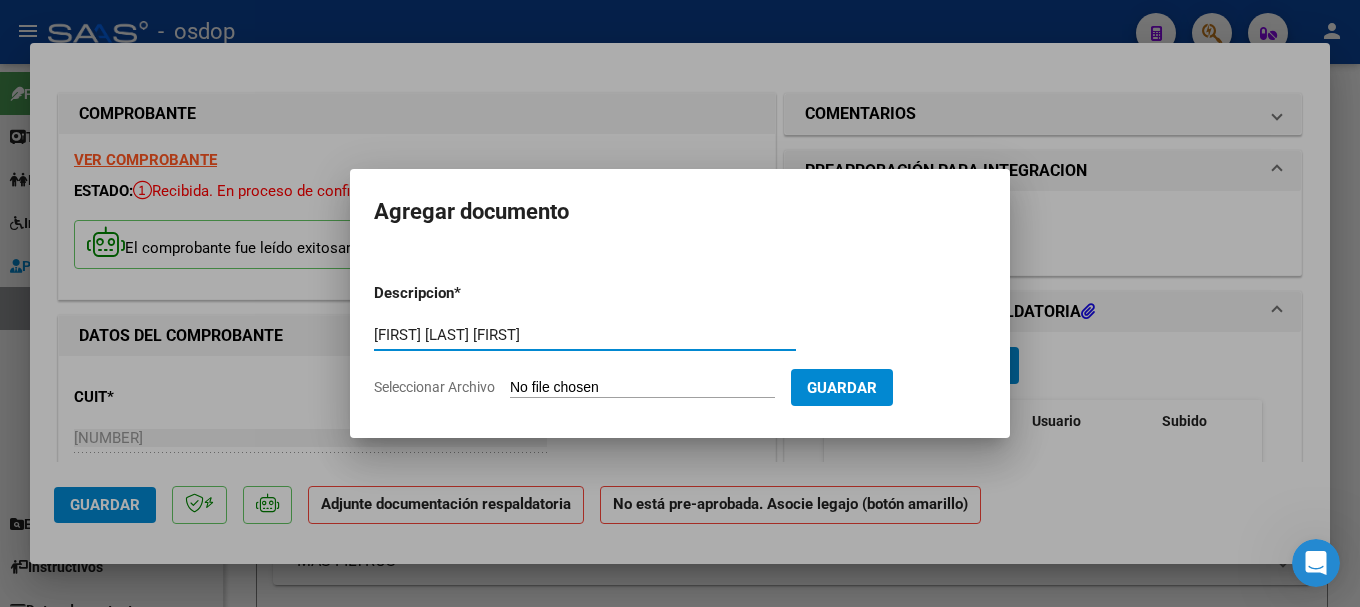 type on "[FIRST] [LAST] [FIRST]" 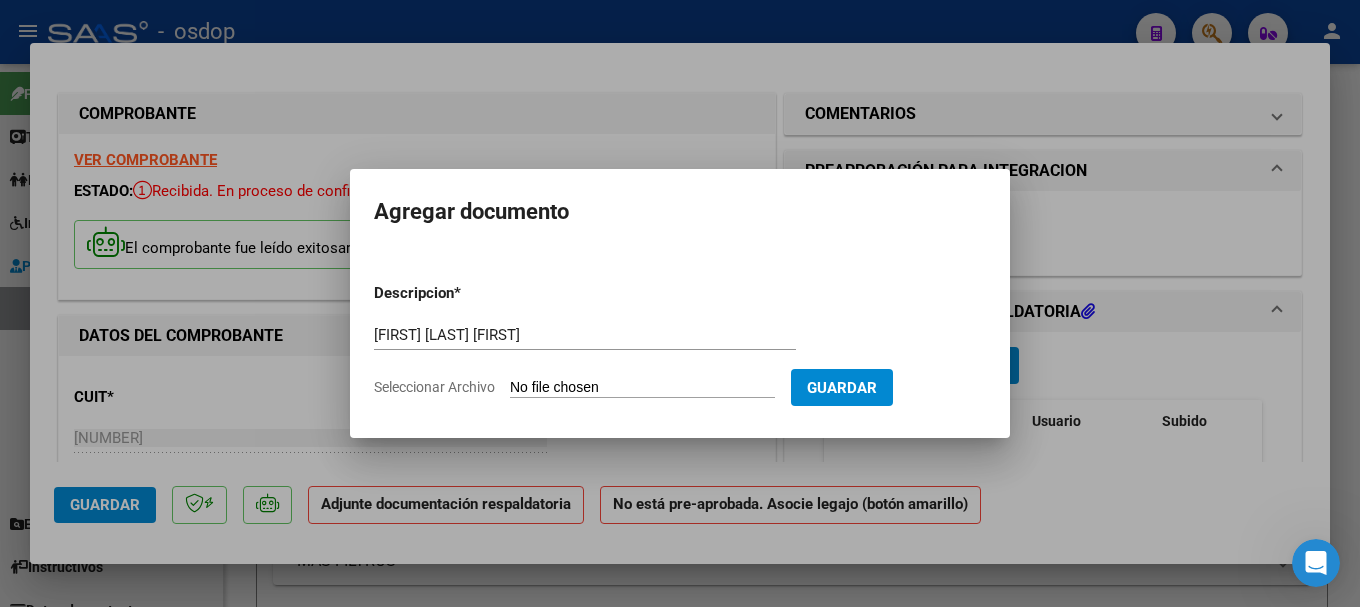 click on "Seleccionar Archivo" at bounding box center [642, 388] 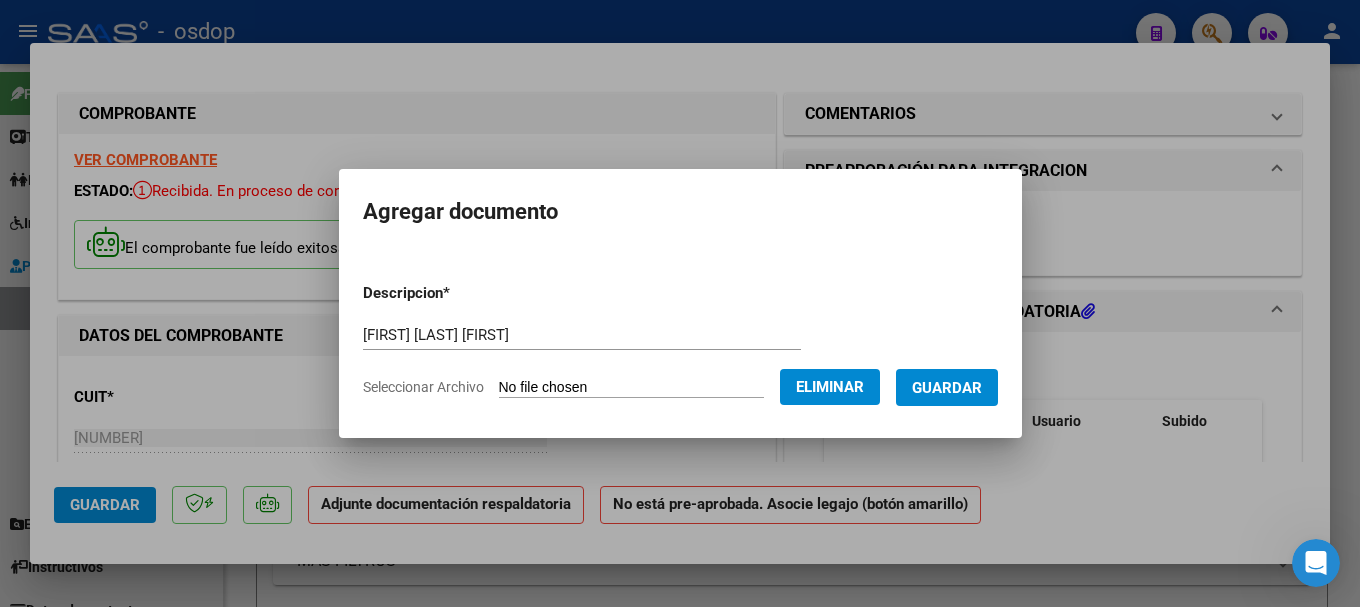 click on "Guardar" at bounding box center (947, 388) 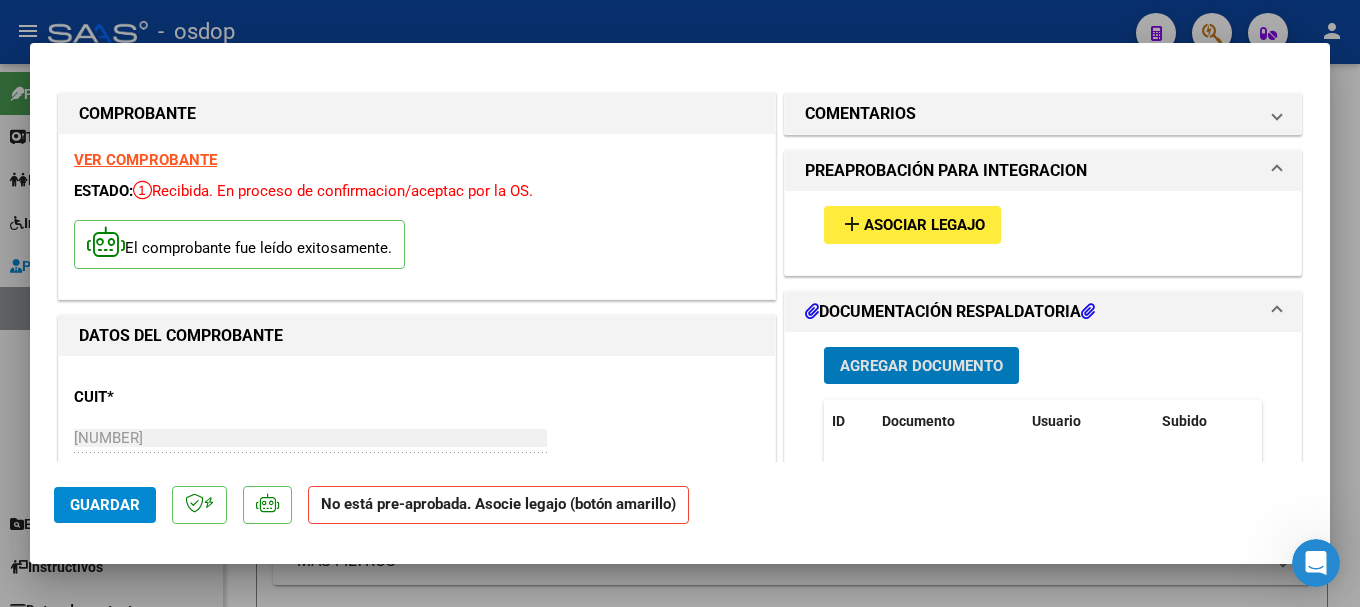 click on "Guardar No está pre-aprobada. Asocie legajo (botón amarillo)" 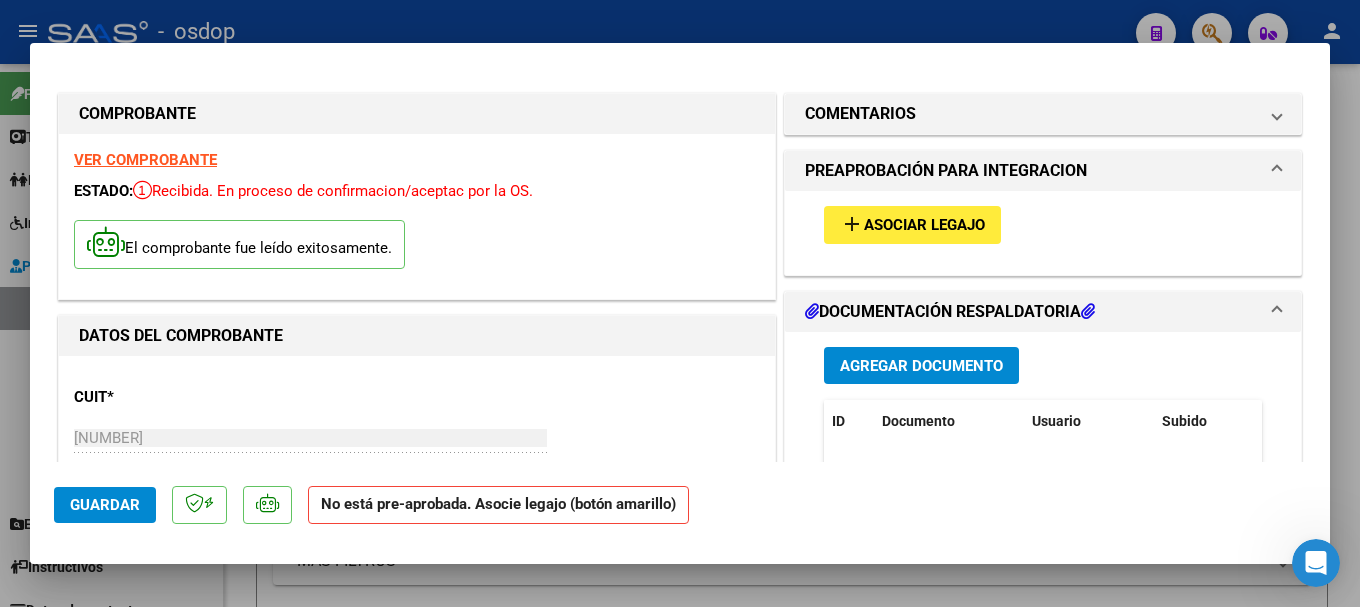 click on "Guardar" 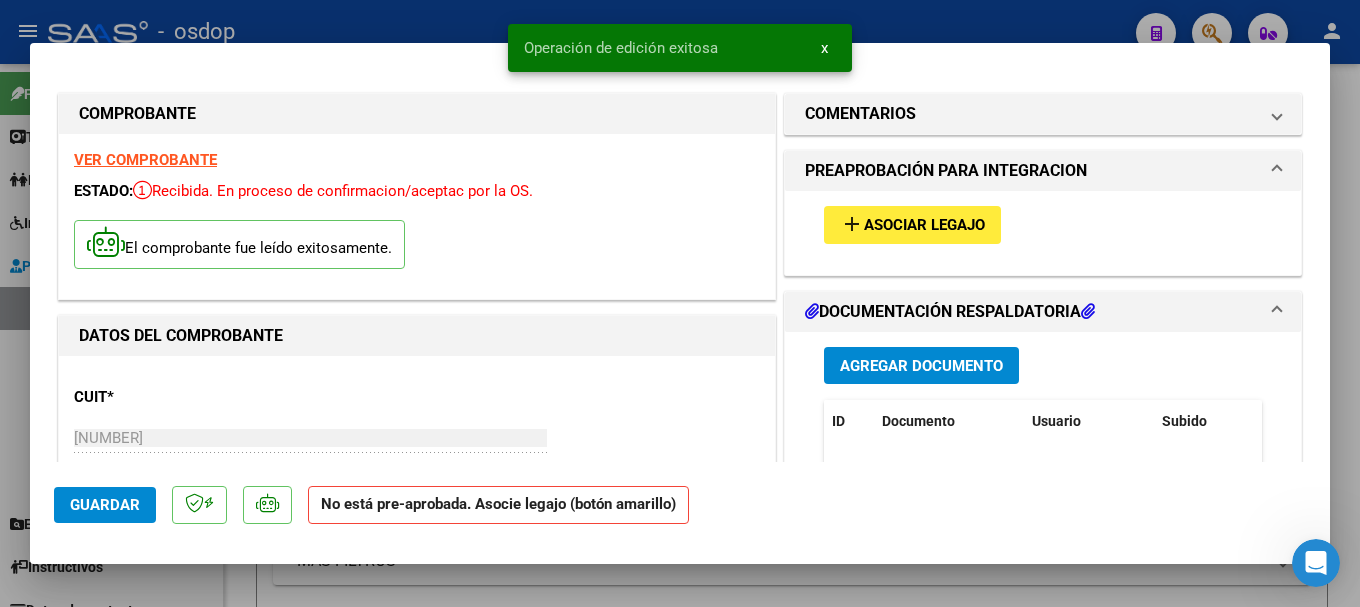 click at bounding box center [680, 303] 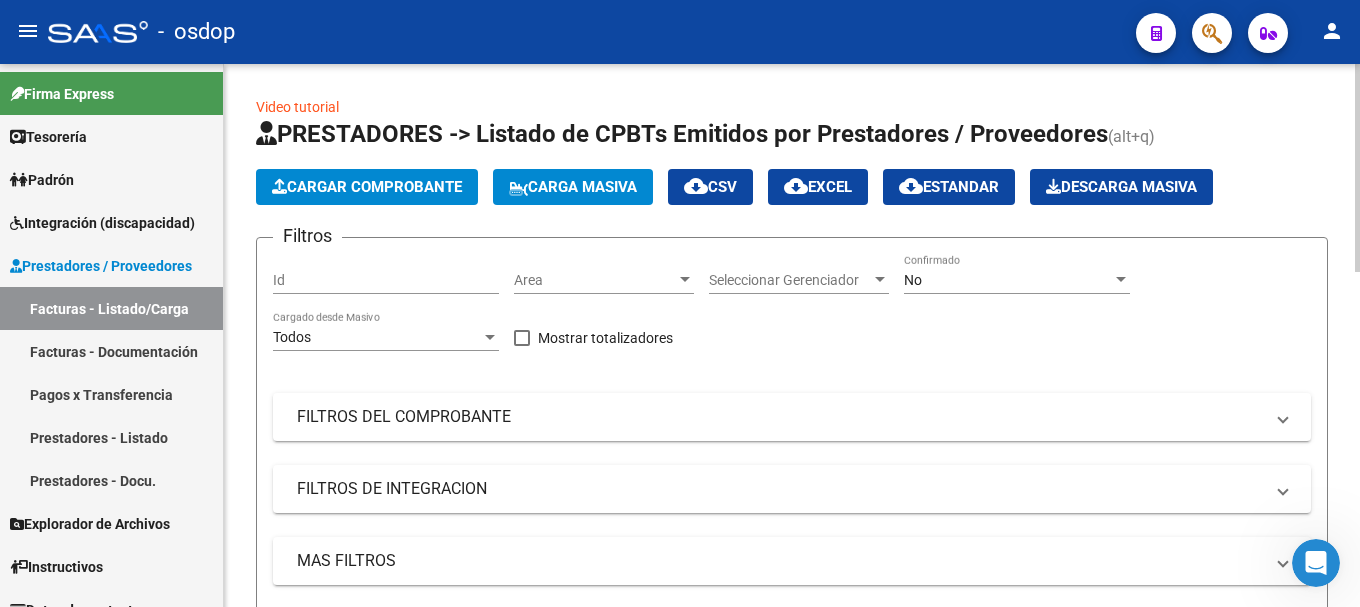 click on "Cargar Comprobante" 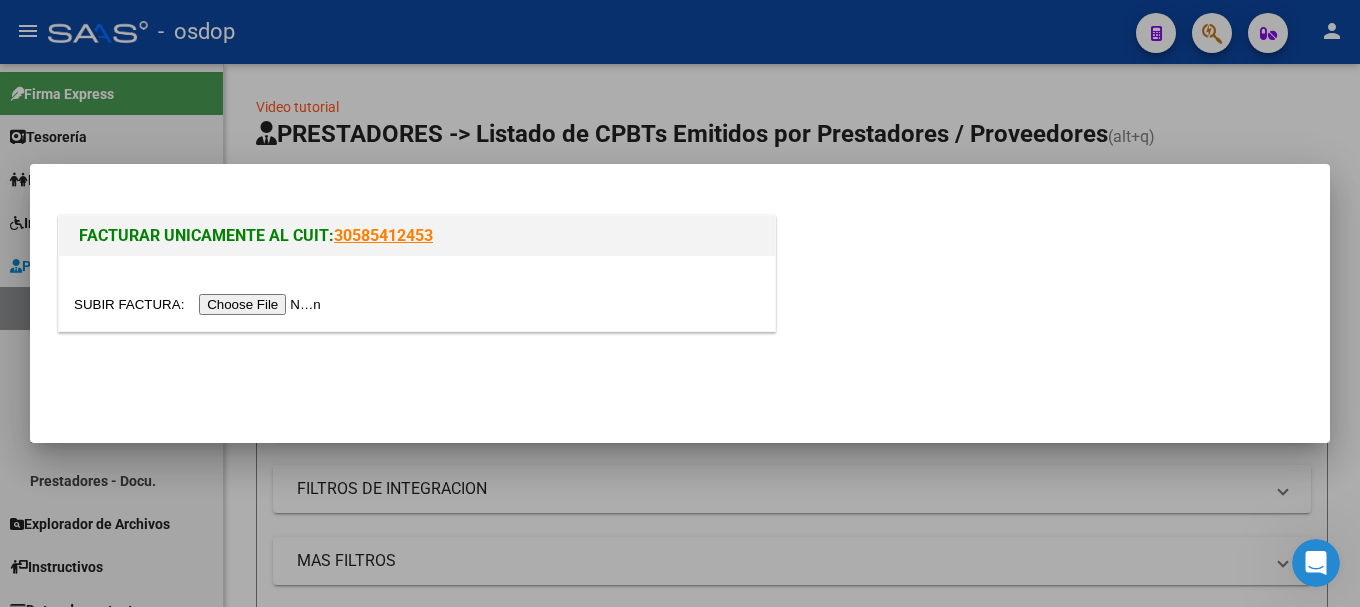 click at bounding box center (200, 304) 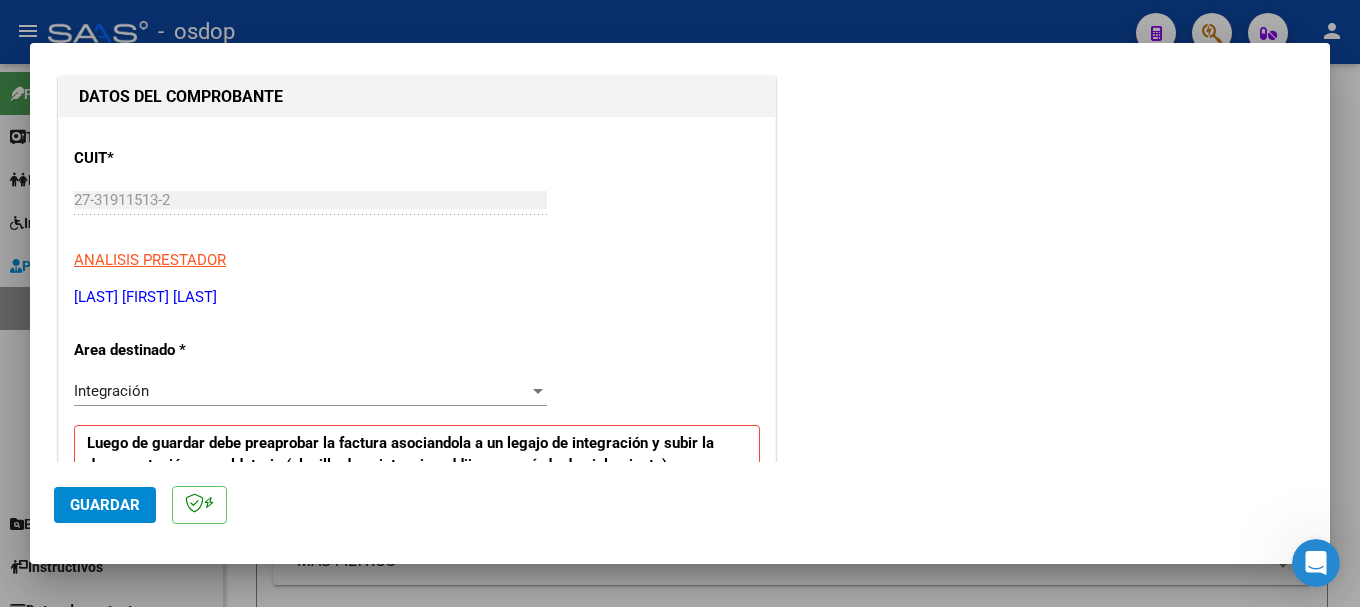 scroll, scrollTop: 500, scrollLeft: 0, axis: vertical 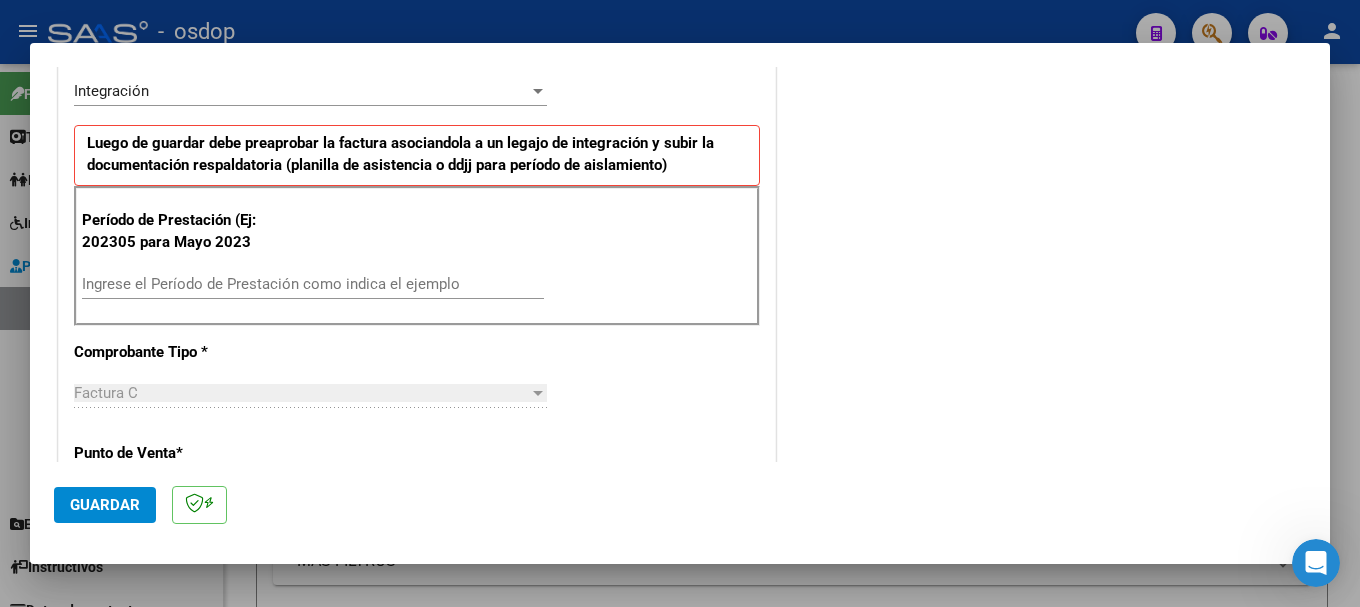 click on "Ingrese el Período de Prestación como indica el ejemplo" at bounding box center (313, 284) 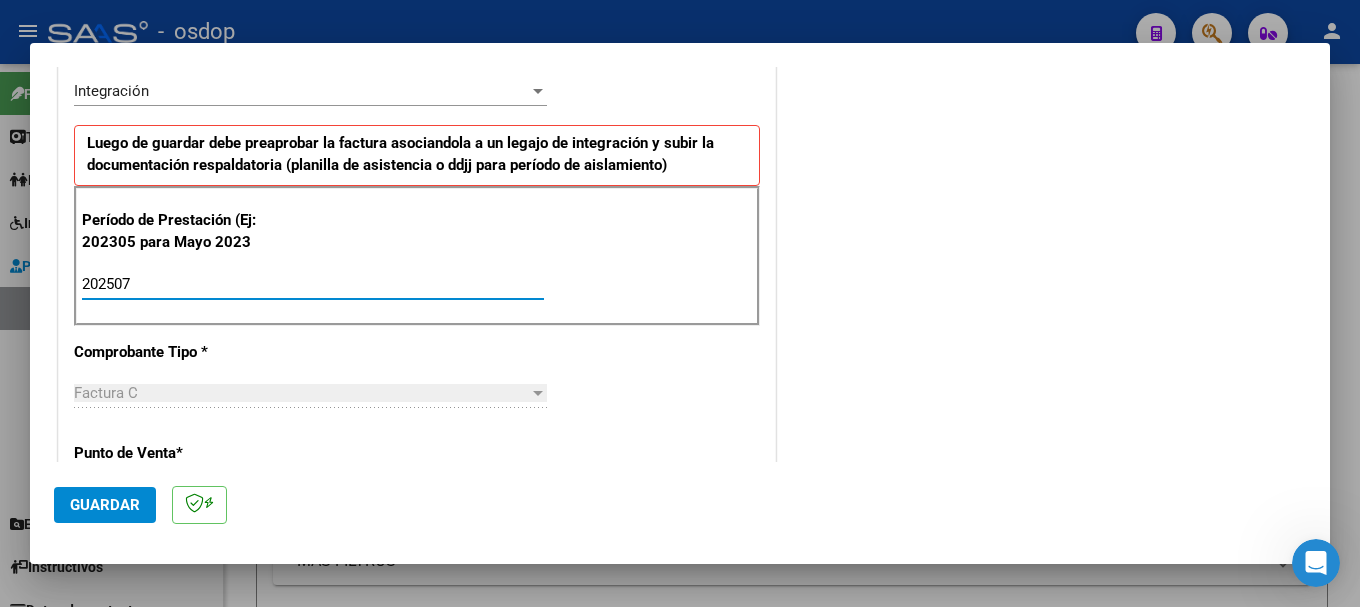 type on "202507" 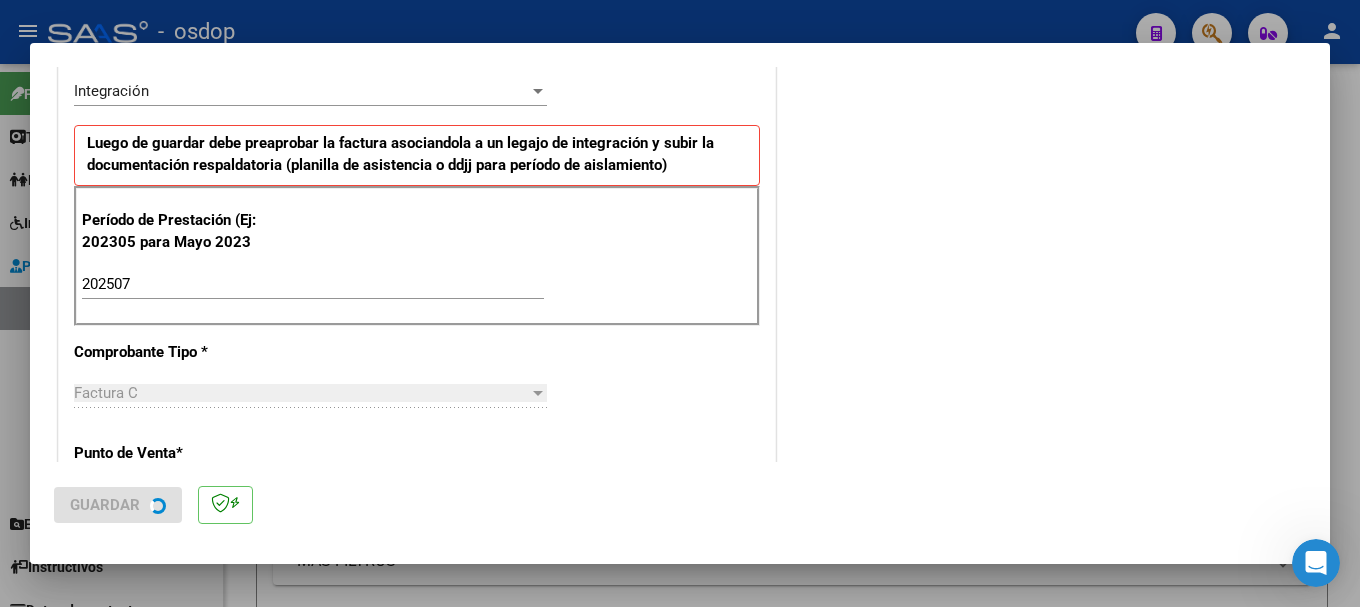 scroll, scrollTop: 0, scrollLeft: 0, axis: both 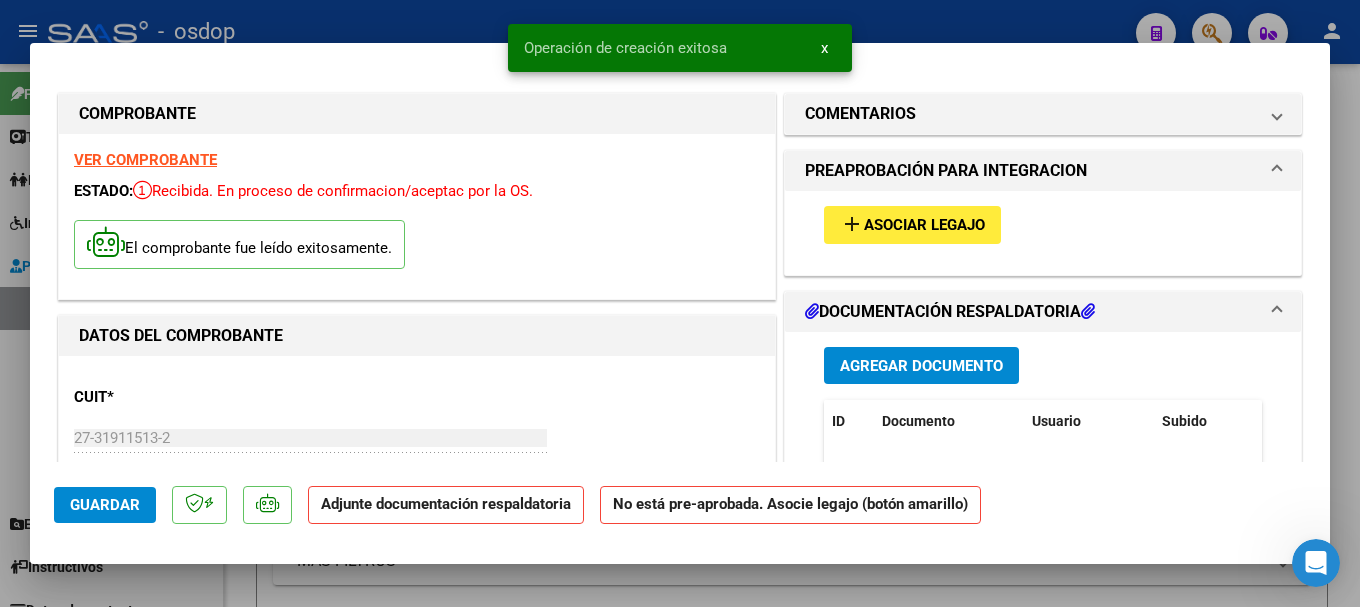 click on "Agregar Documento" at bounding box center (921, 366) 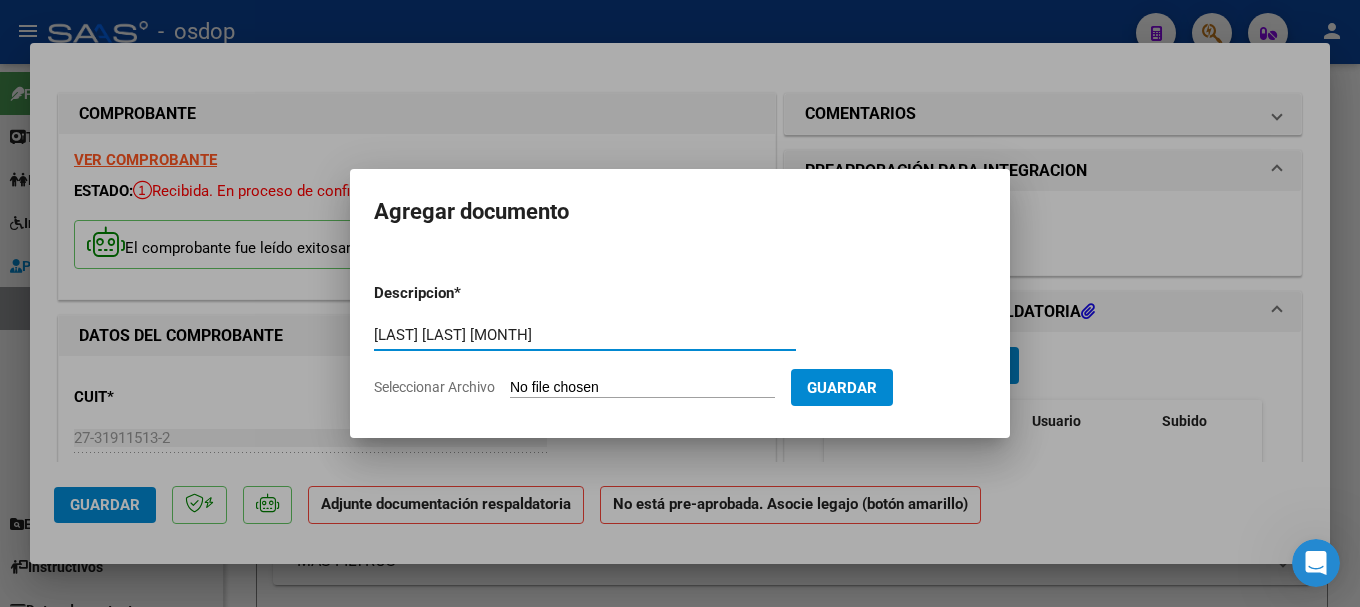 type on "[LAST] [LAST] [MONTH]" 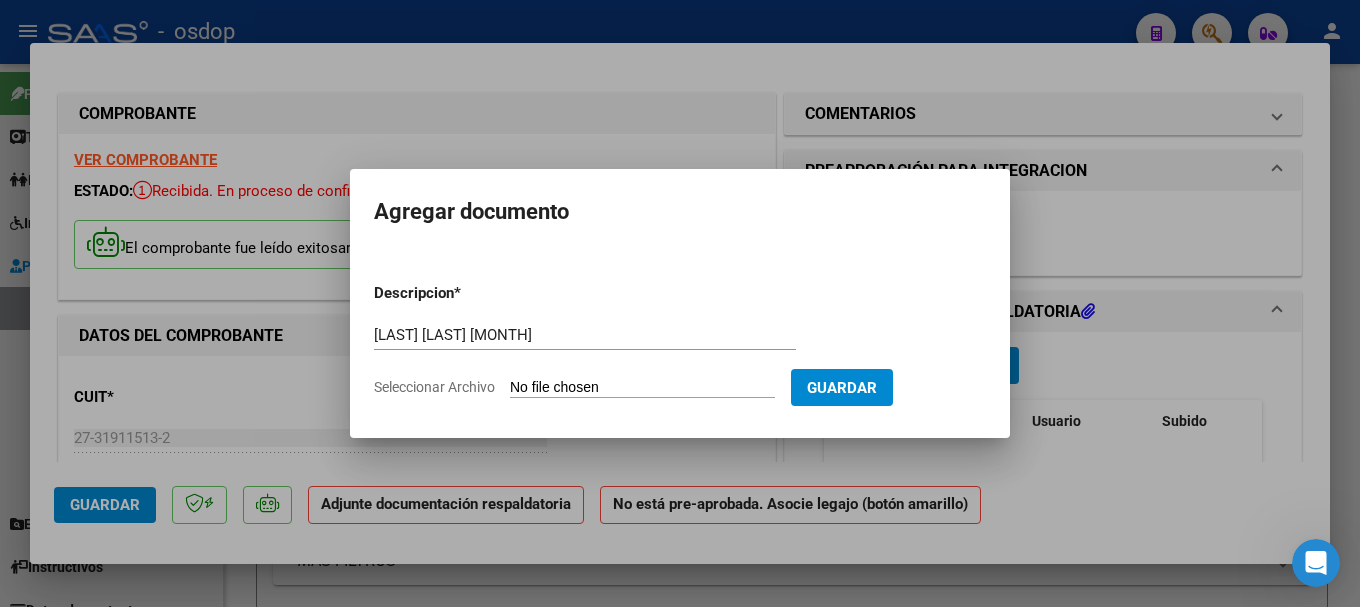 click on "Seleccionar Archivo" at bounding box center [642, 388] 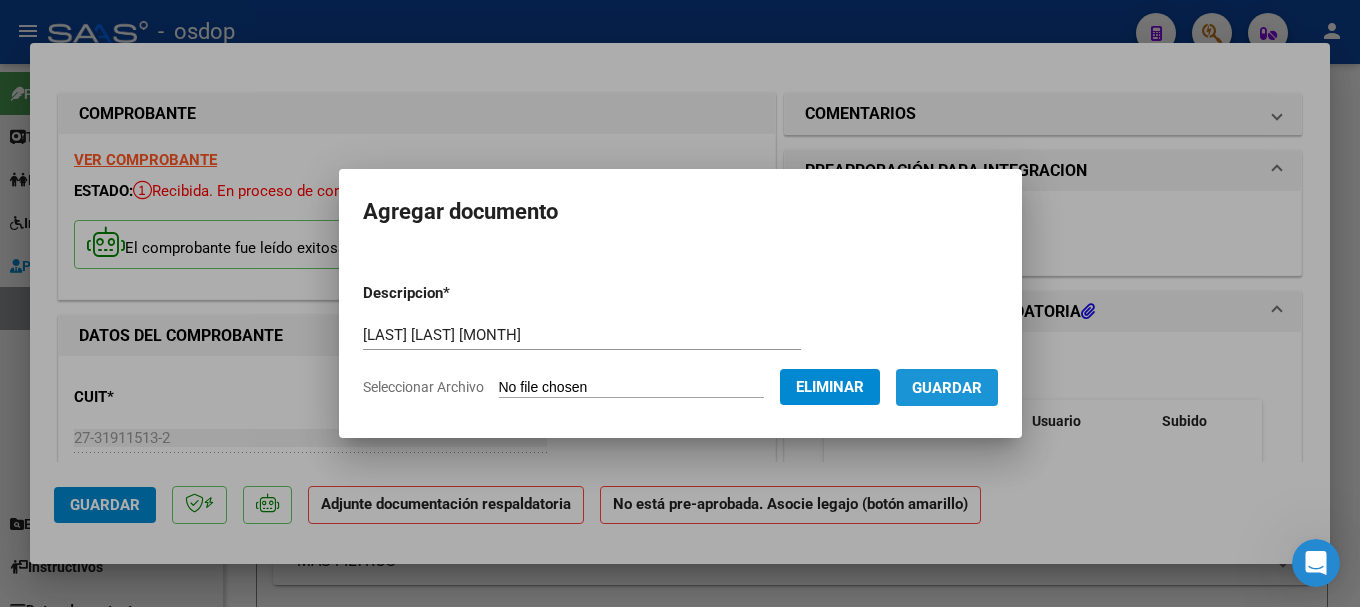 click on "Guardar" at bounding box center (947, 388) 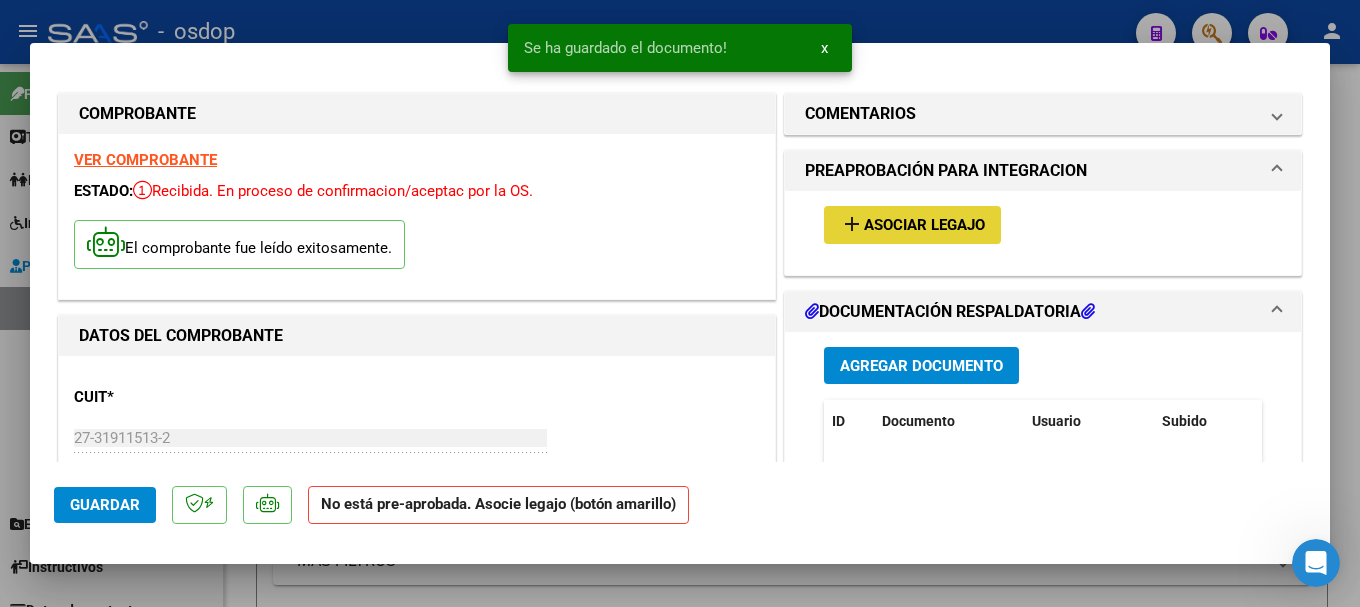 click on "Asociar Legajo" at bounding box center [924, 226] 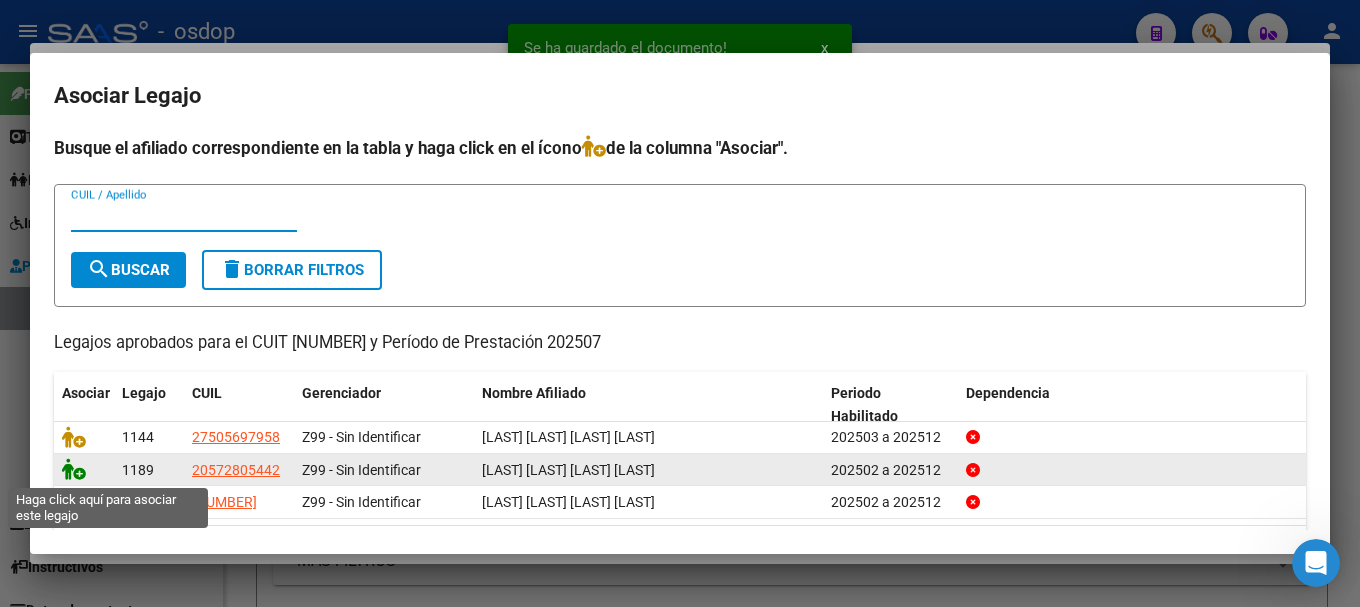 click 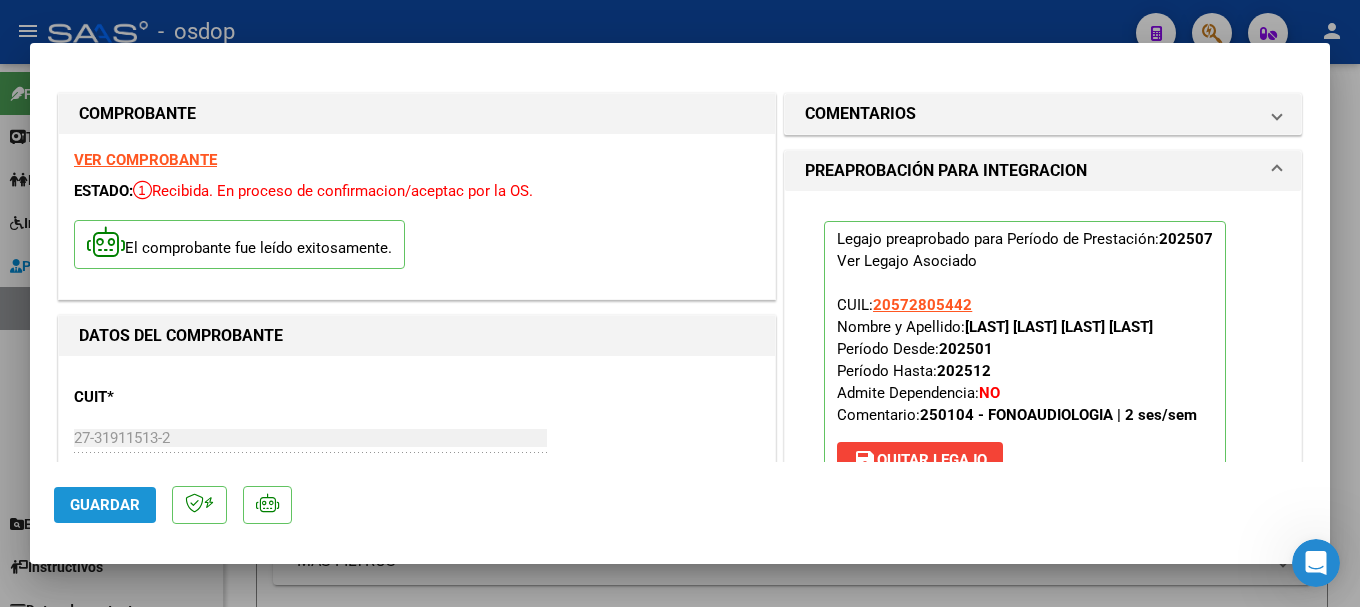 click on "Guardar" 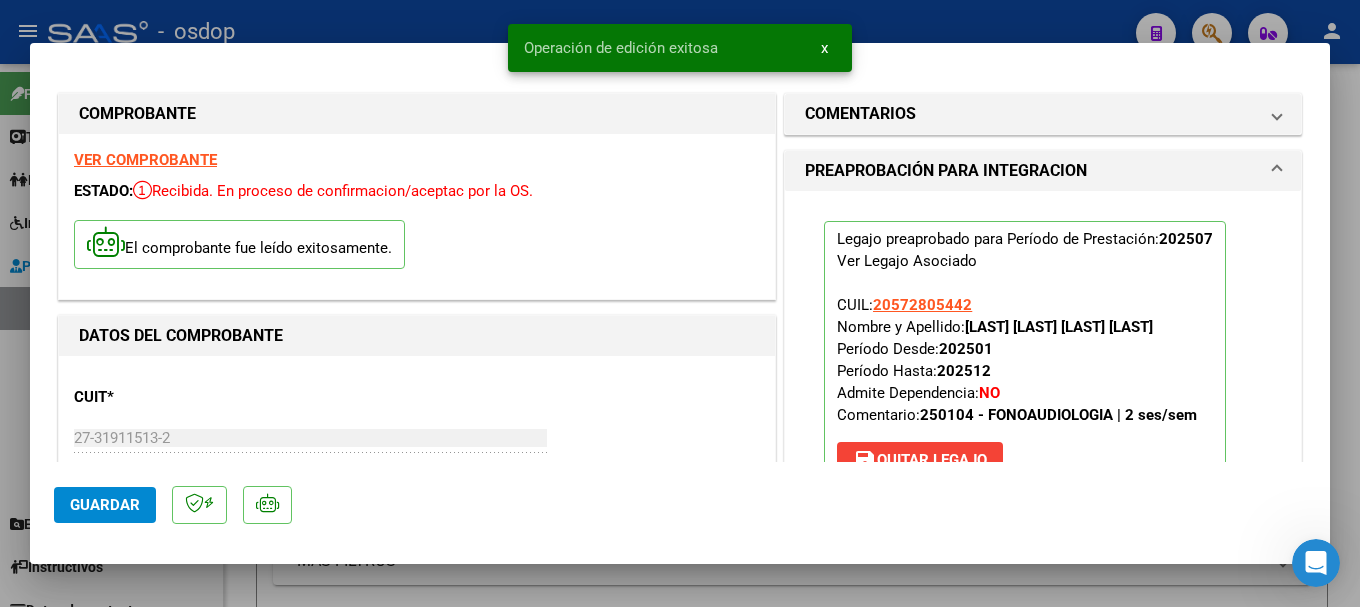 click at bounding box center (680, 303) 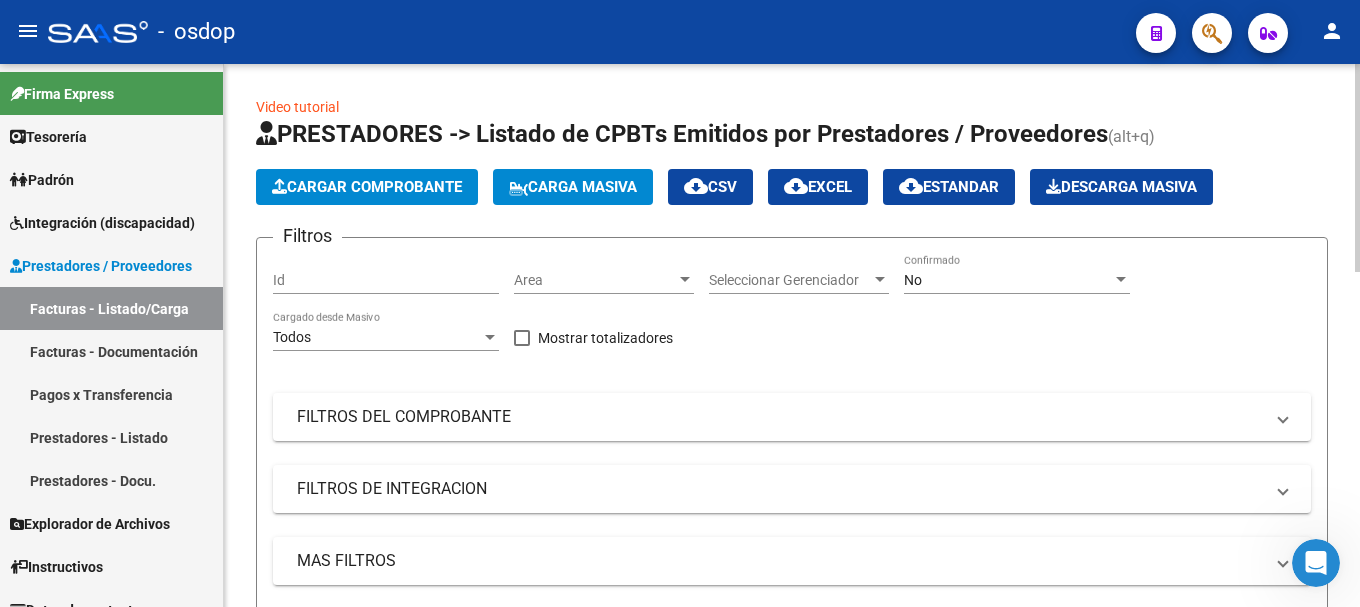 click on "Cargar Comprobante" 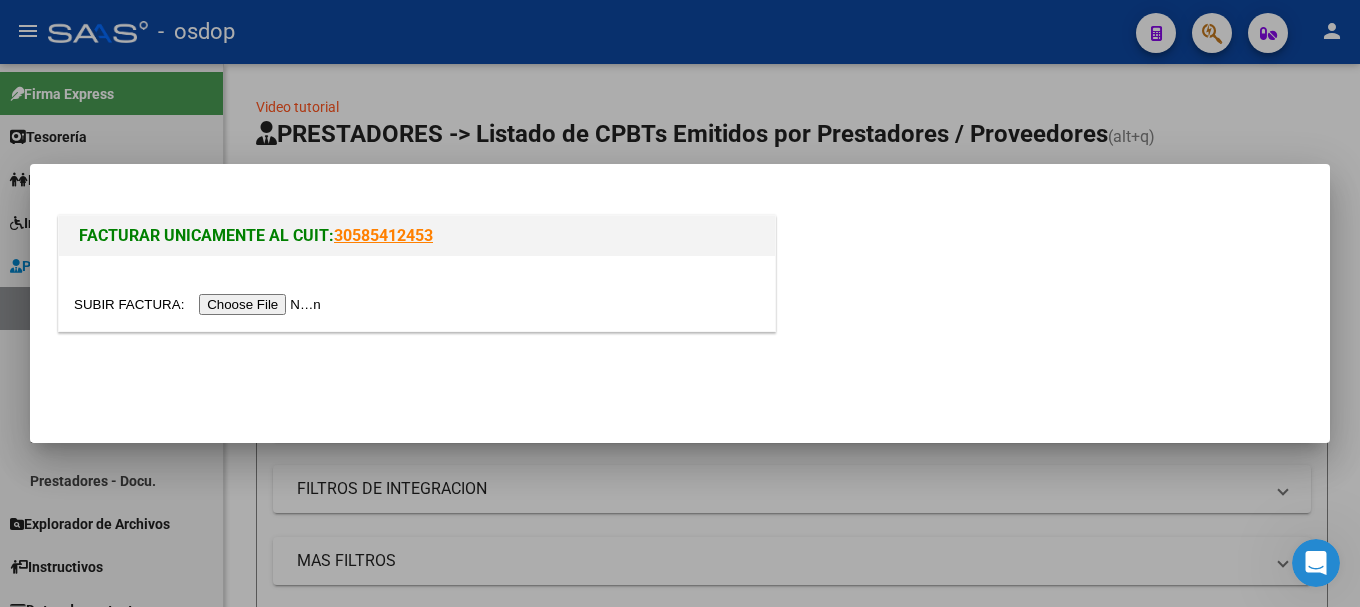 click at bounding box center (200, 304) 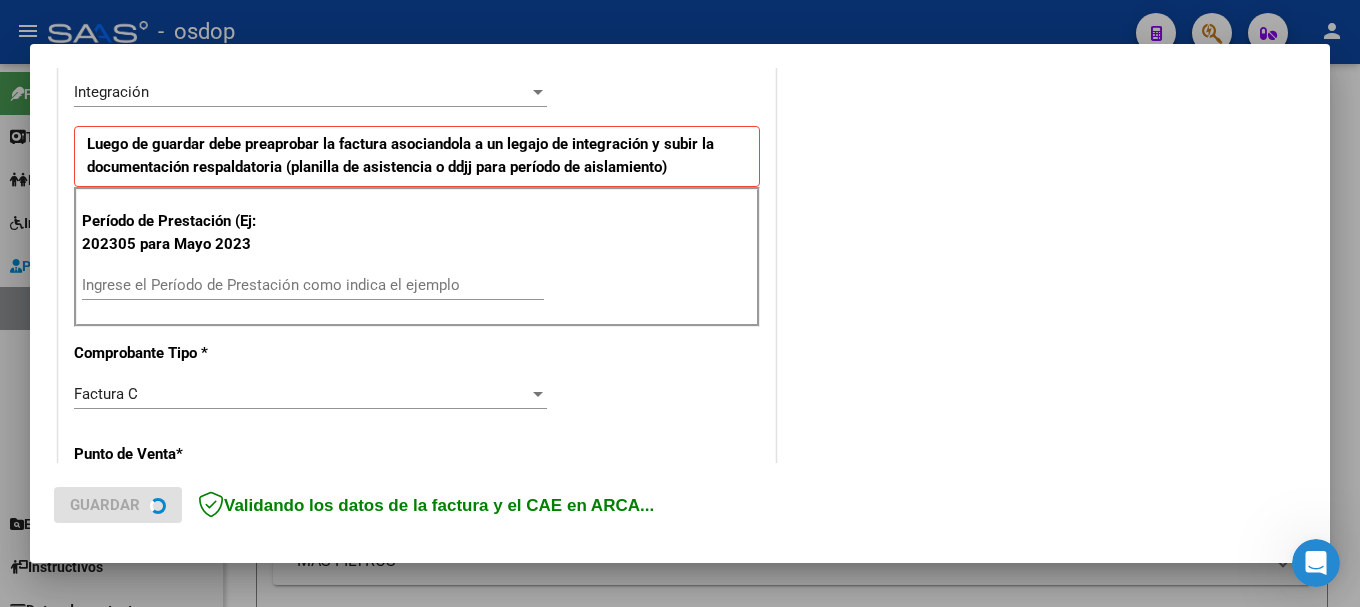 scroll, scrollTop: 538, scrollLeft: 0, axis: vertical 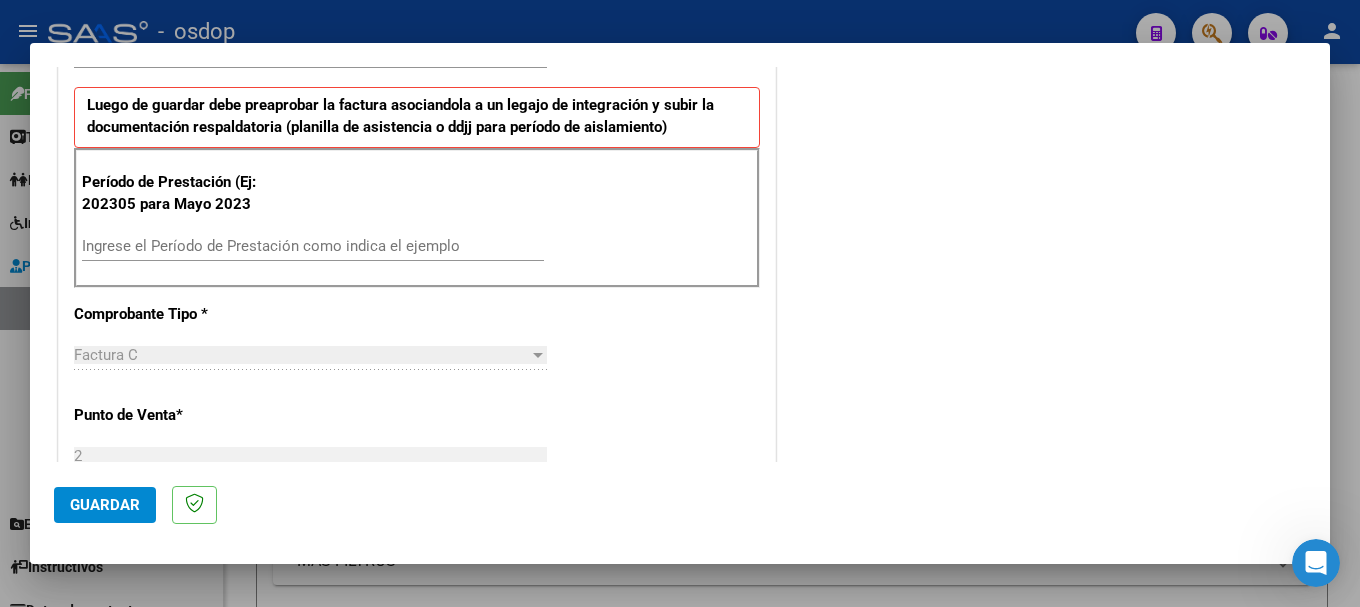 click on "Ingrese el Período de Prestación como indica el ejemplo" at bounding box center (313, 246) 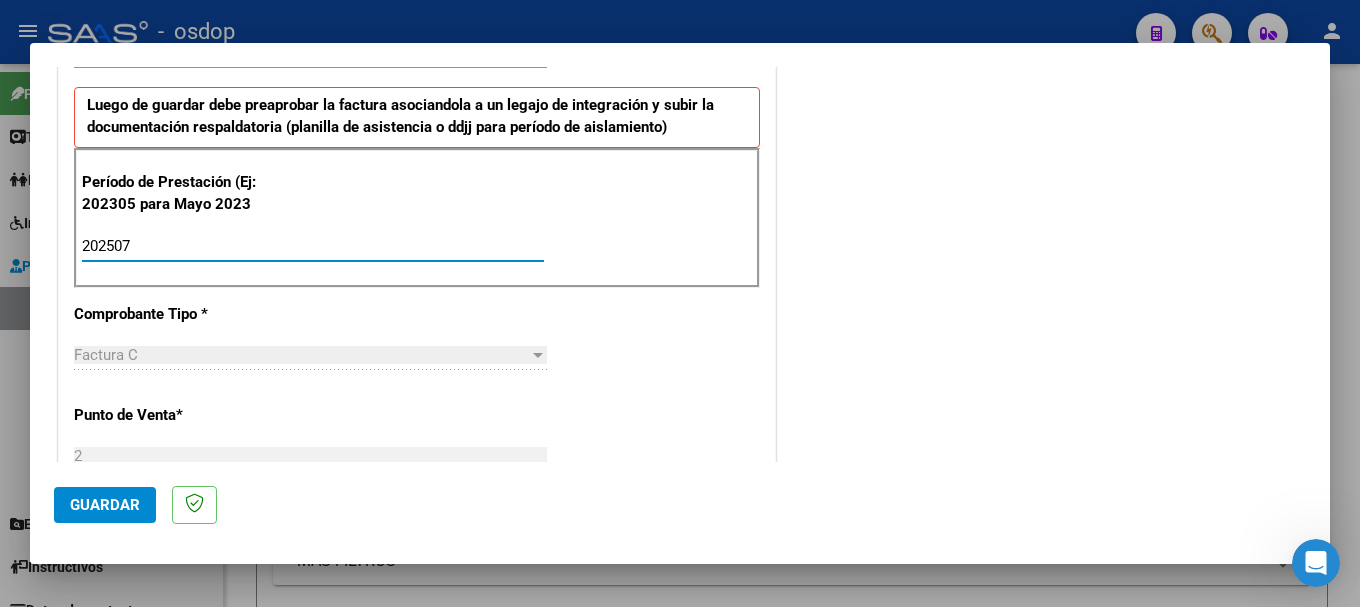 type on "202507" 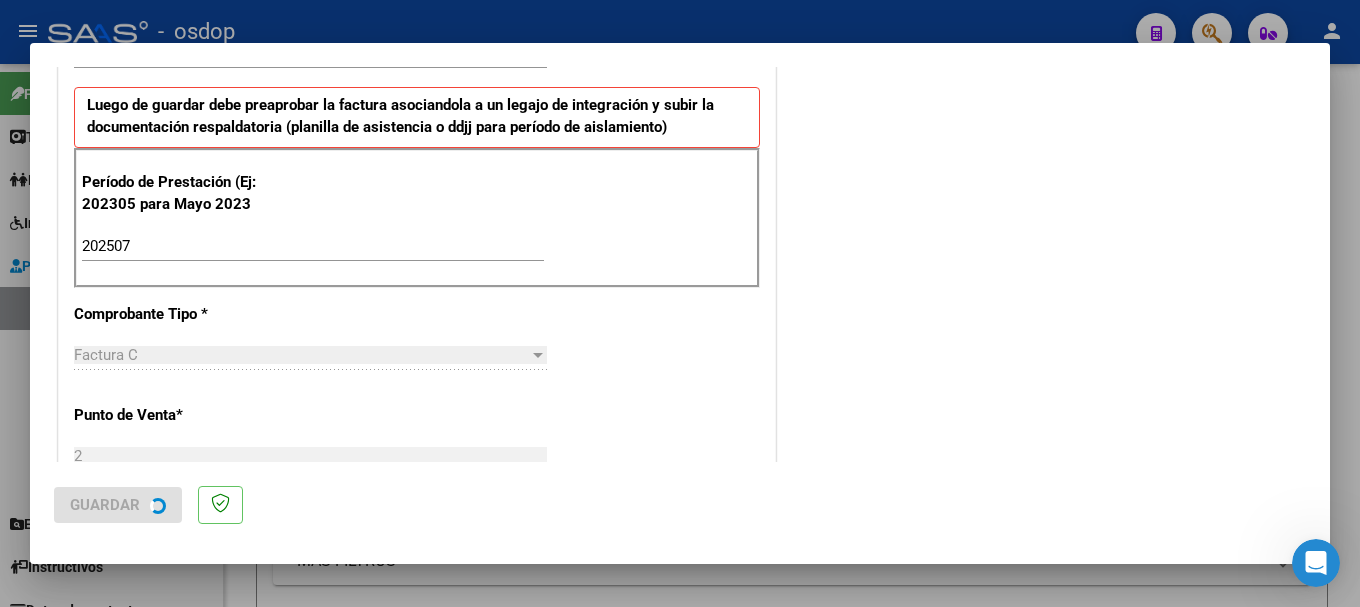 scroll, scrollTop: 0, scrollLeft: 0, axis: both 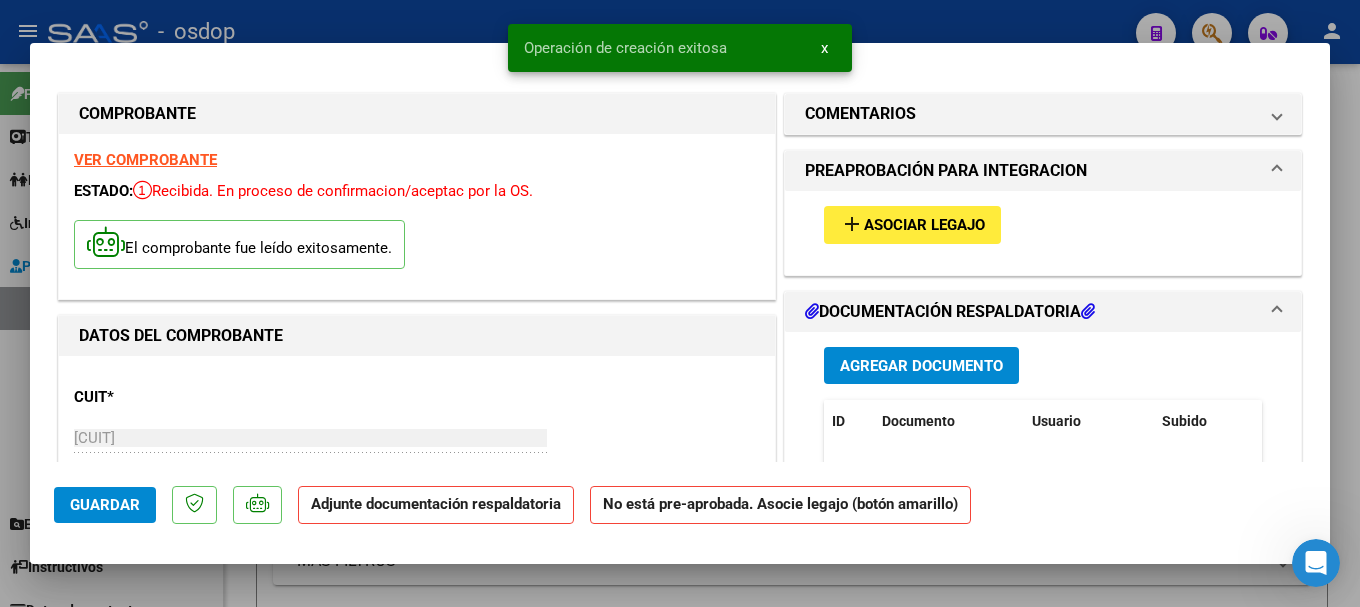click on "Agregar Documento" at bounding box center [921, 366] 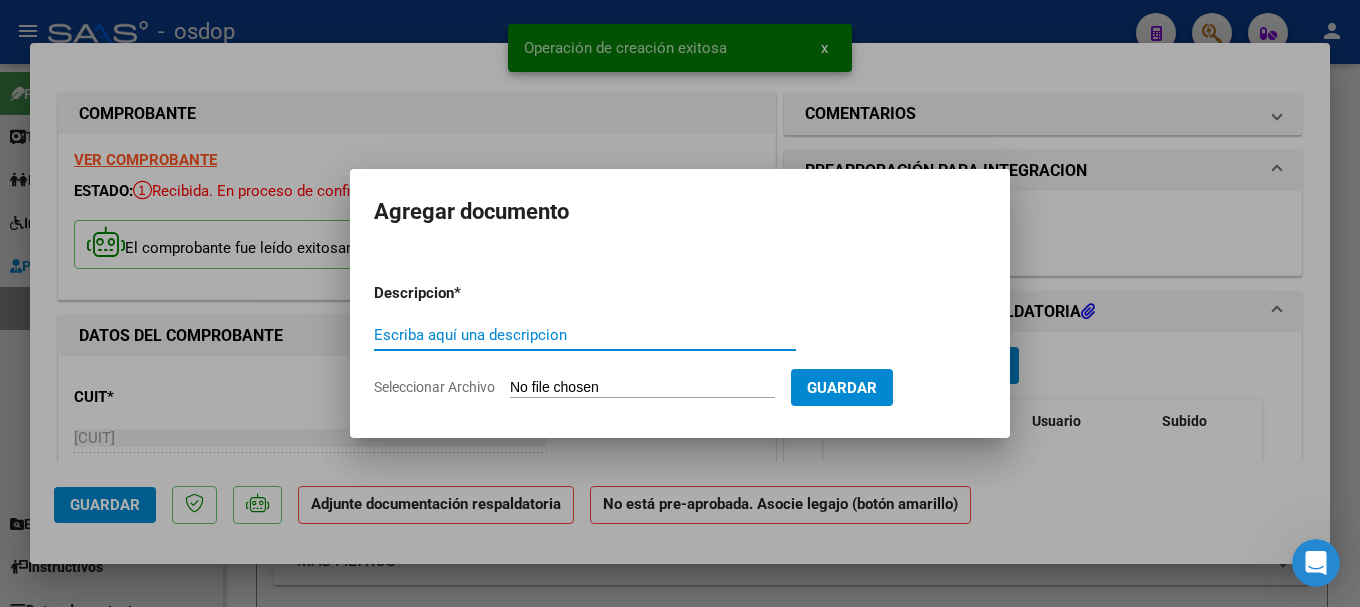 click on "Escriba aquí una descripcion" at bounding box center (585, 335) 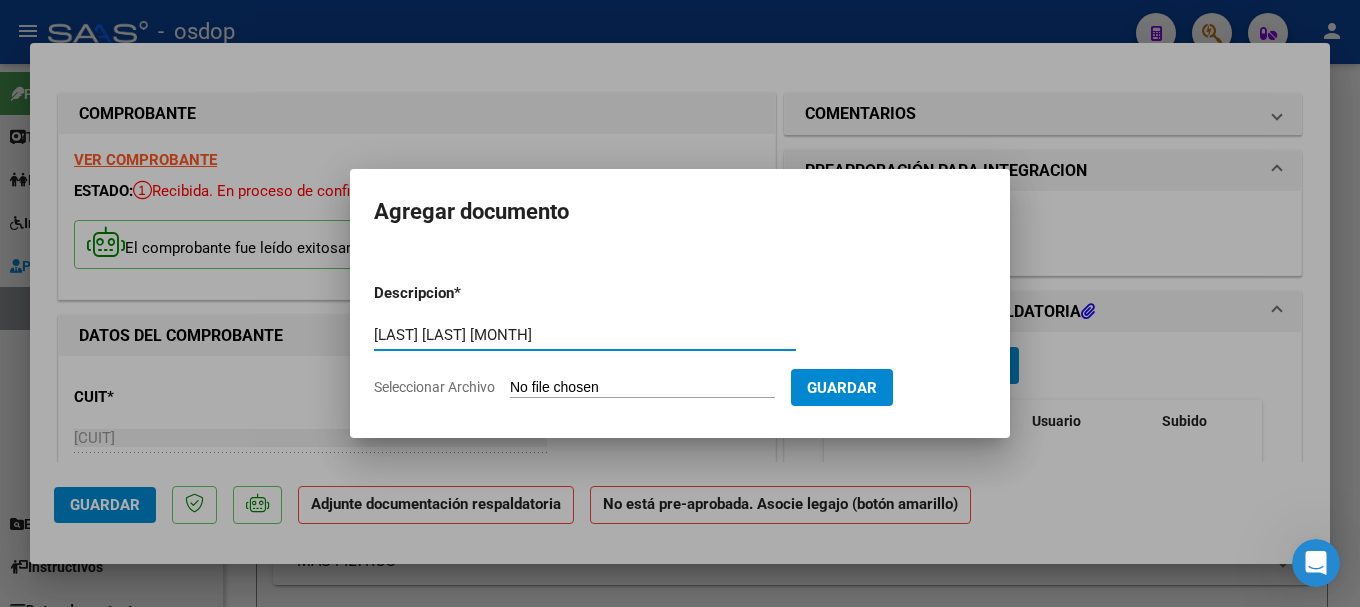 type on "[LAST] [LAST] [MONTH]" 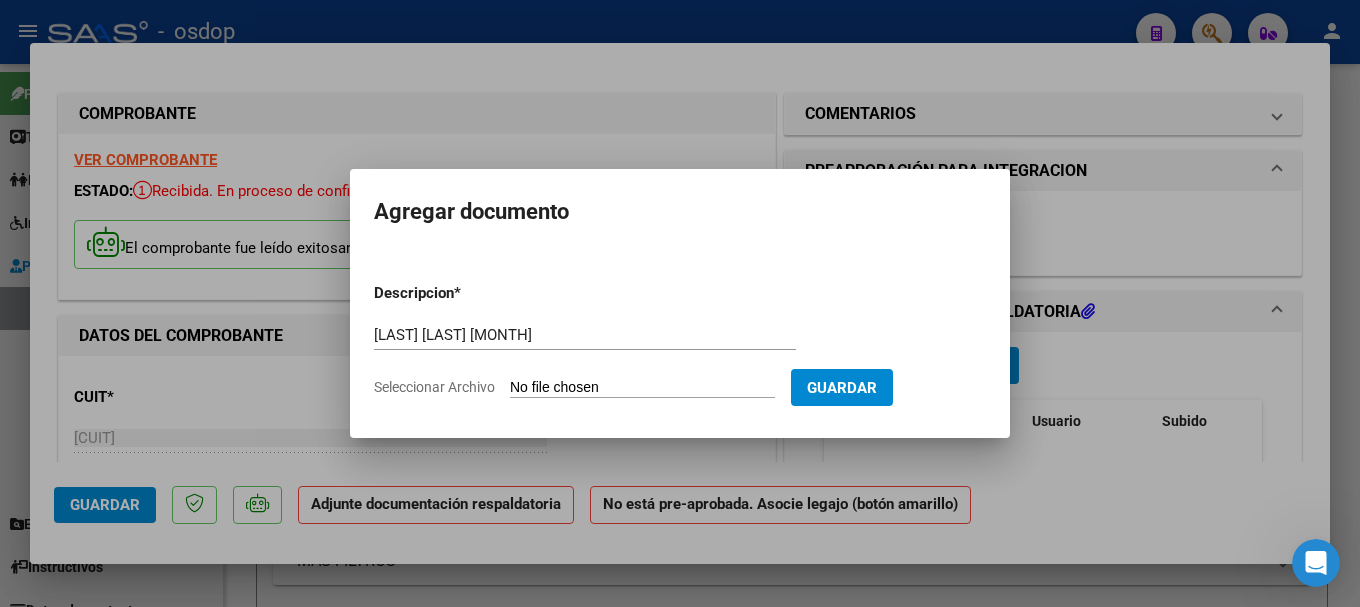 type on "C:\fakepath\[LAST] [LAST] [DAY].pdf" 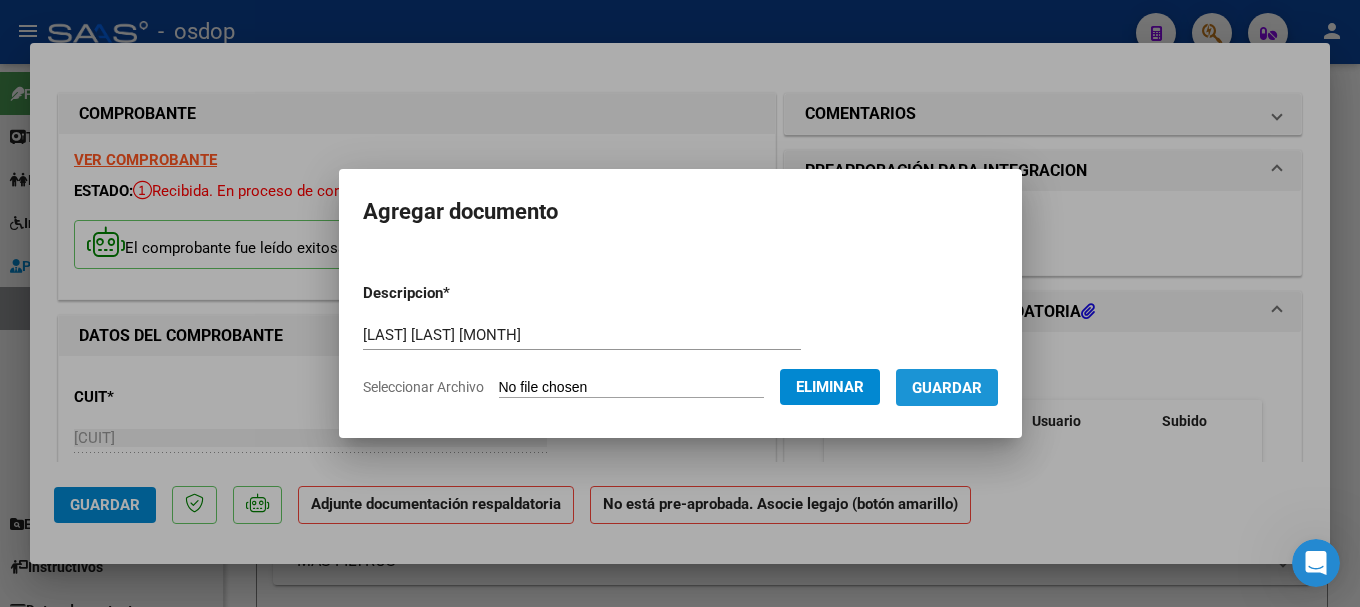 click on "Guardar" at bounding box center [947, 388] 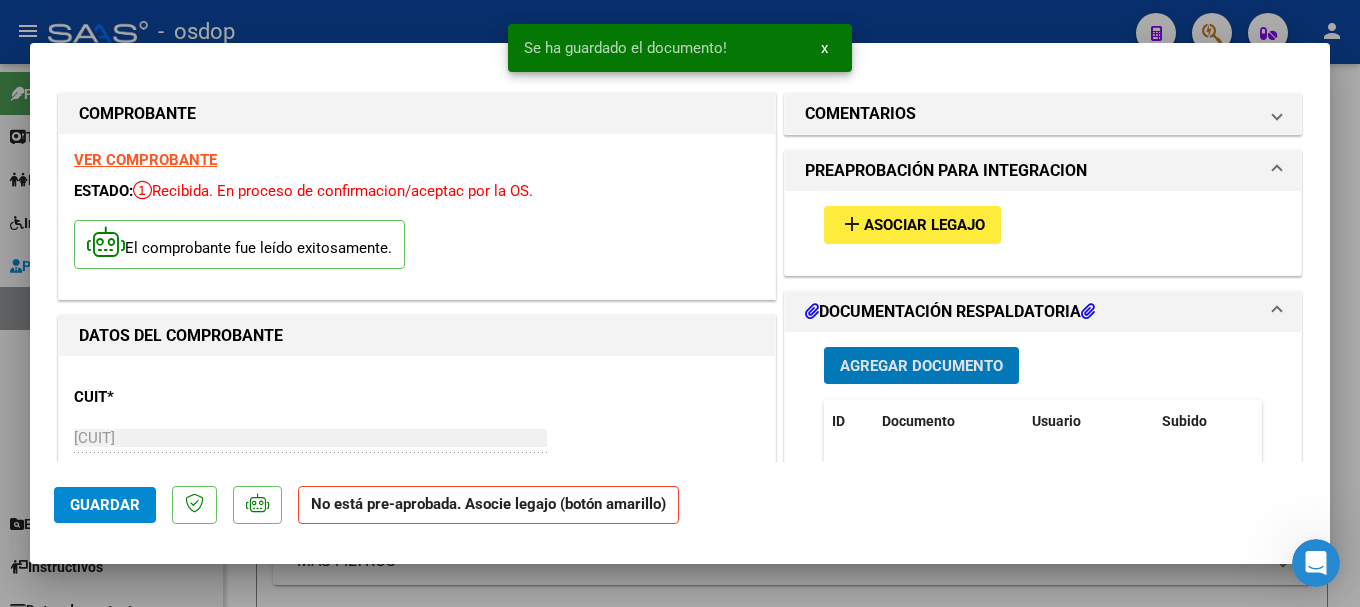 click on "Asociar Legajo" at bounding box center (924, 226) 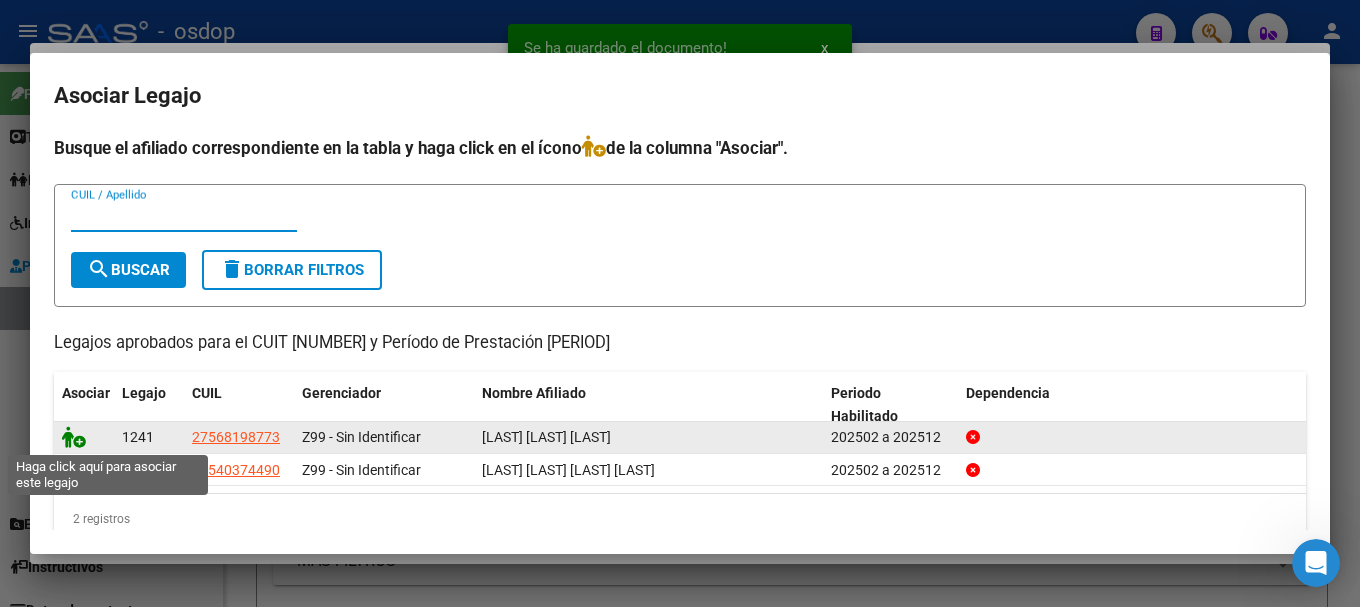 click 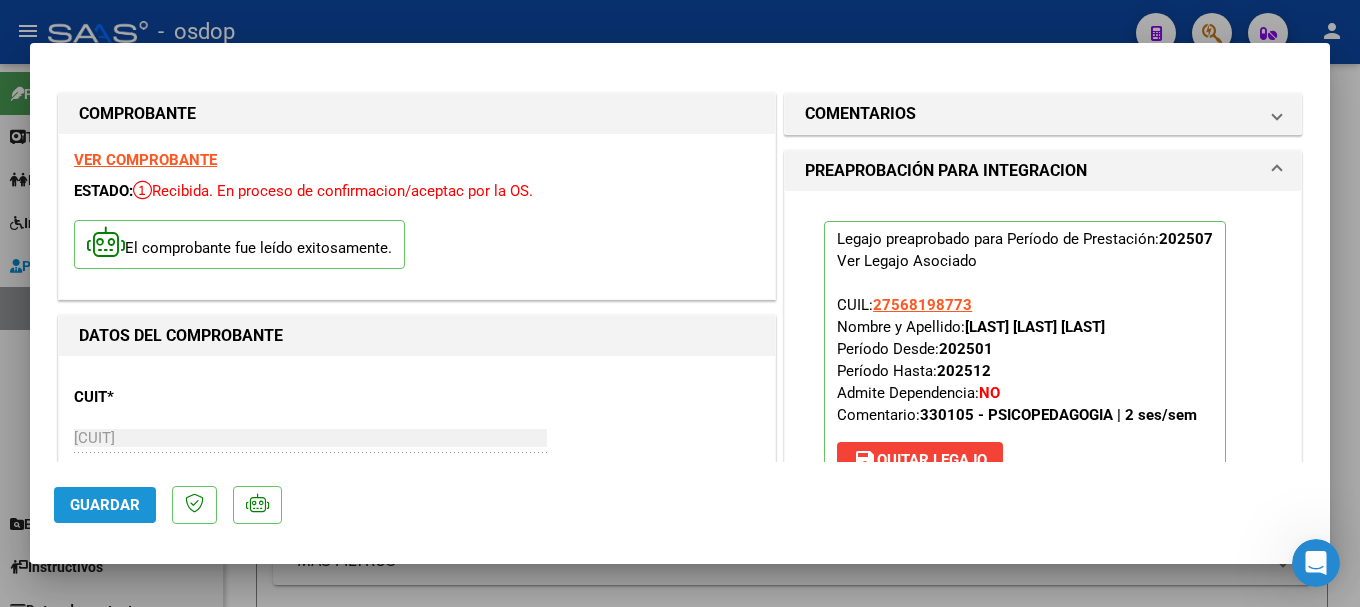 click on "Guardar" 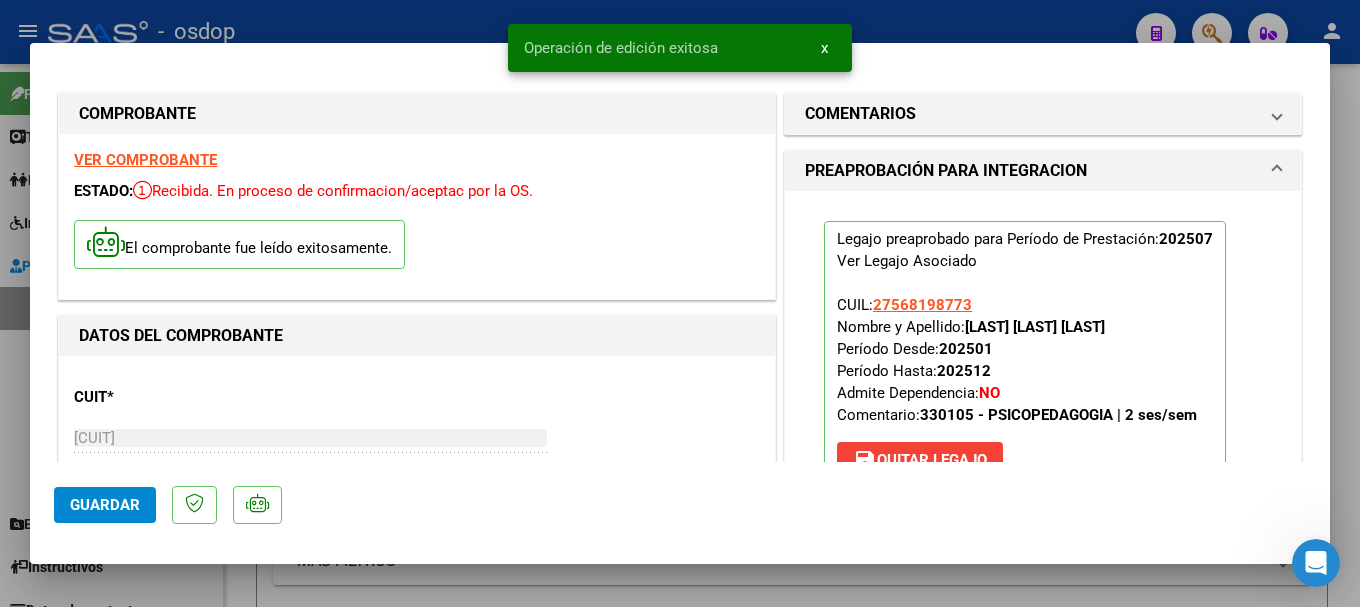 click at bounding box center (680, 303) 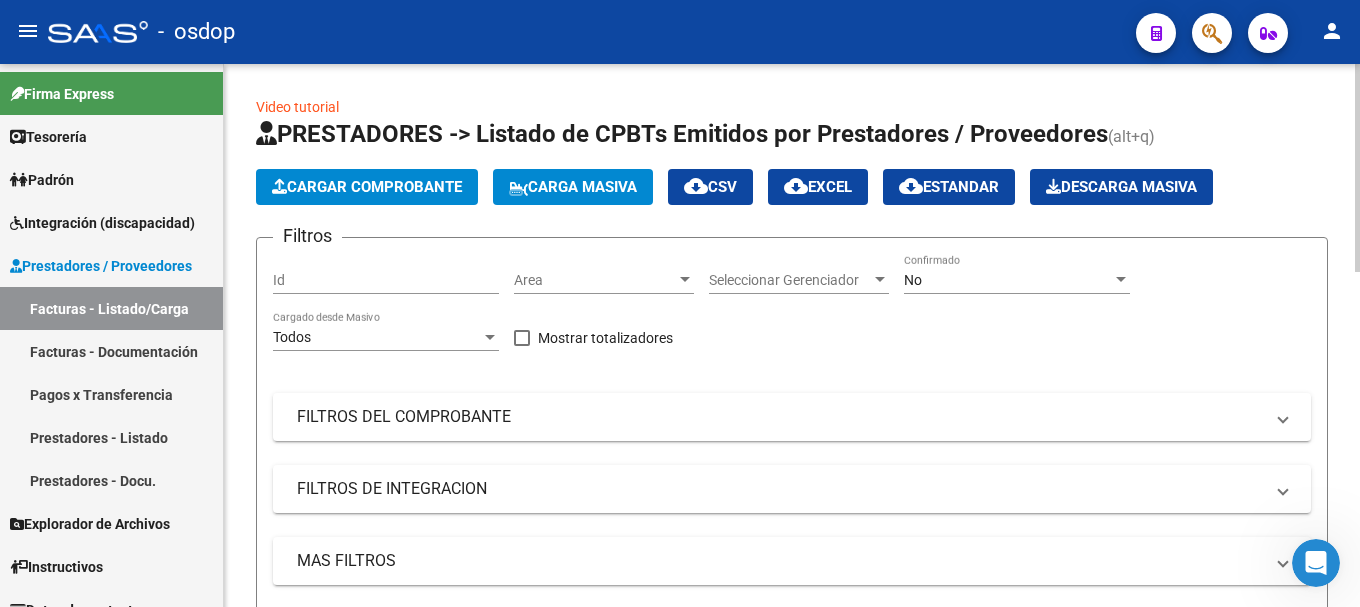 click on "Cargar Comprobante" 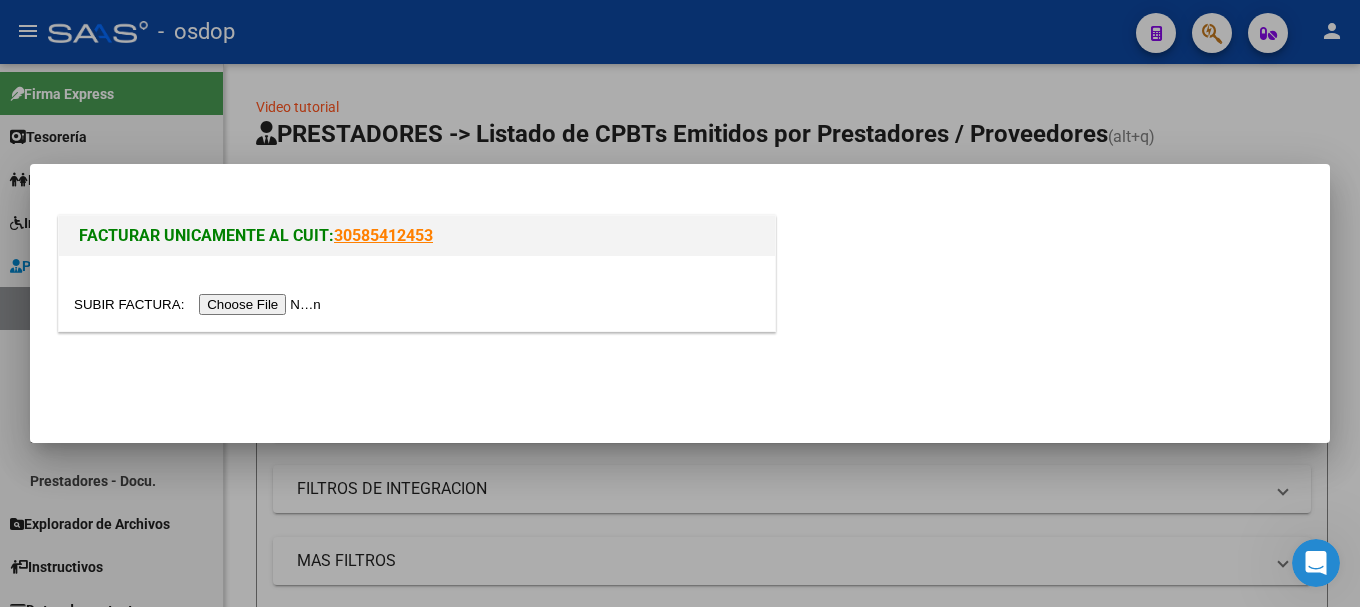 click at bounding box center (417, 293) 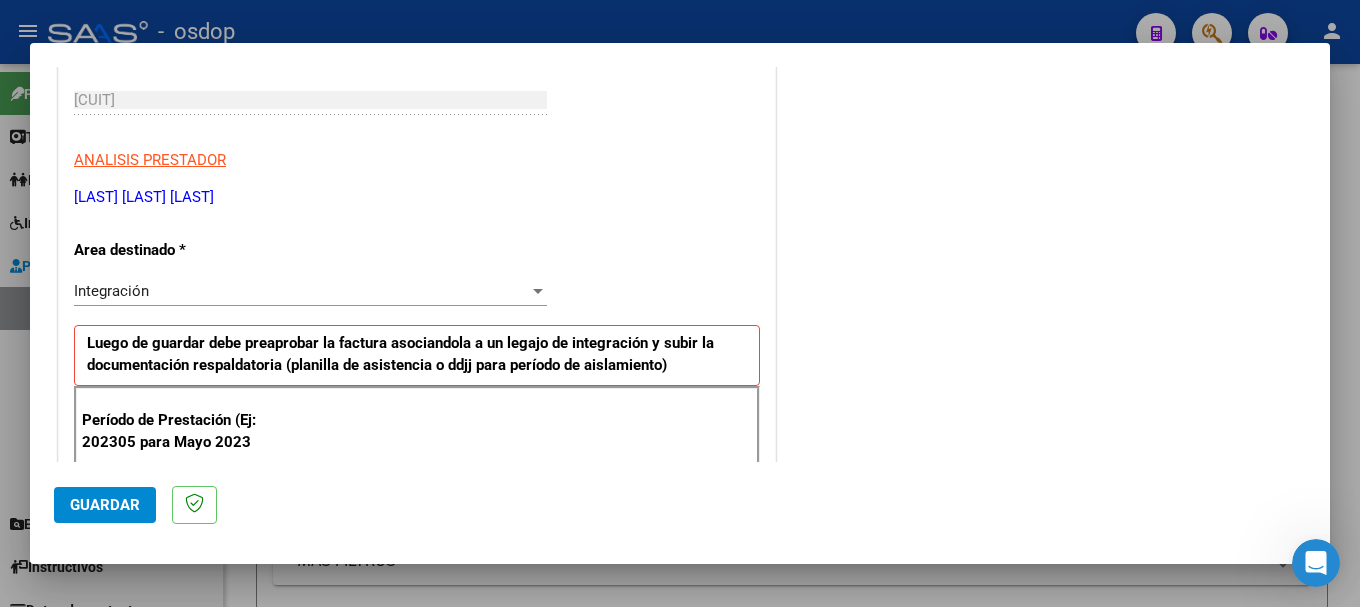 scroll, scrollTop: 500, scrollLeft: 0, axis: vertical 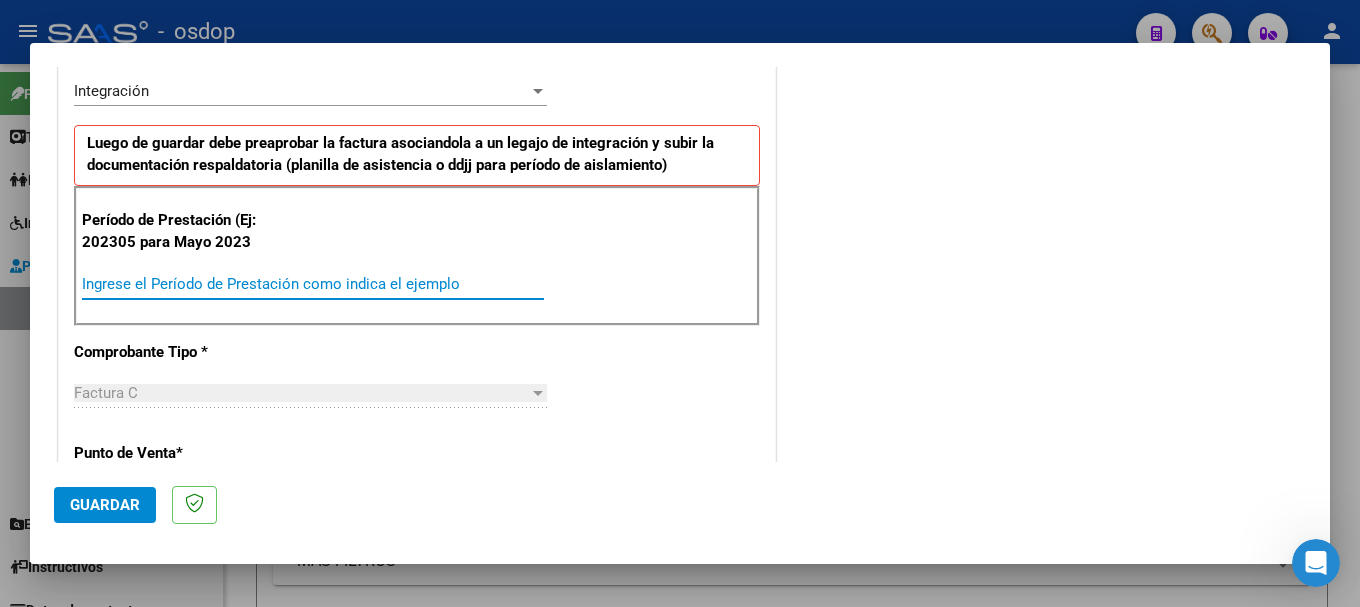 click on "Ingrese el Período de Prestación como indica el ejemplo" at bounding box center [313, 284] 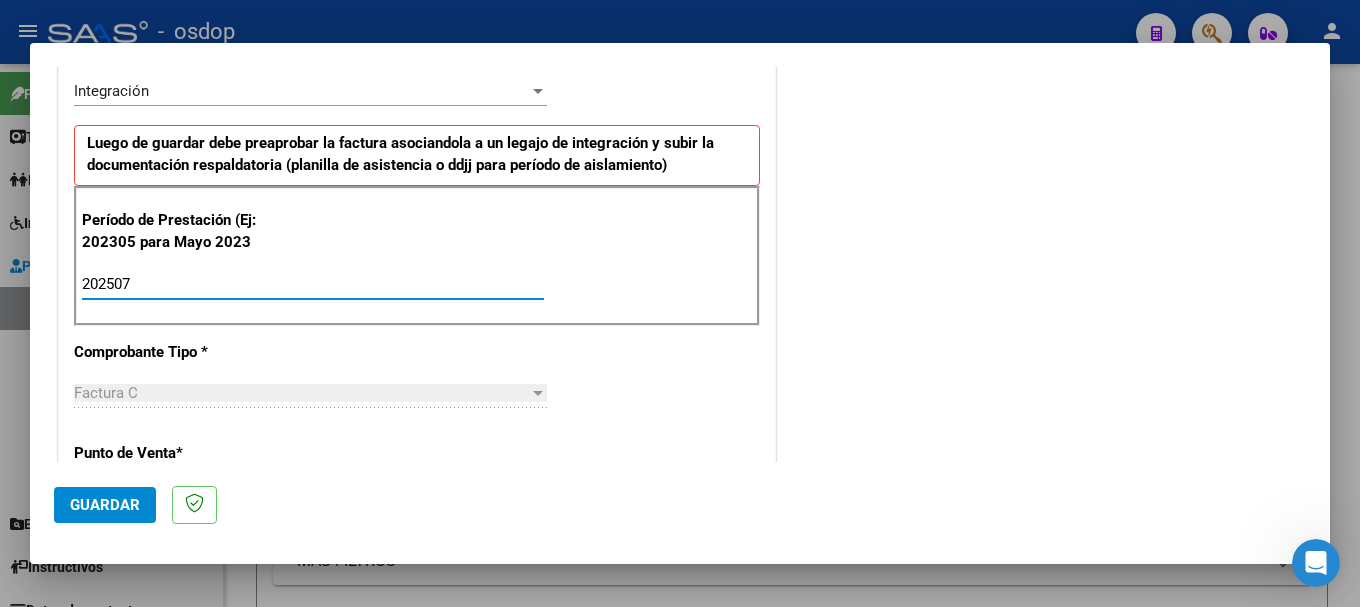 type on "202507" 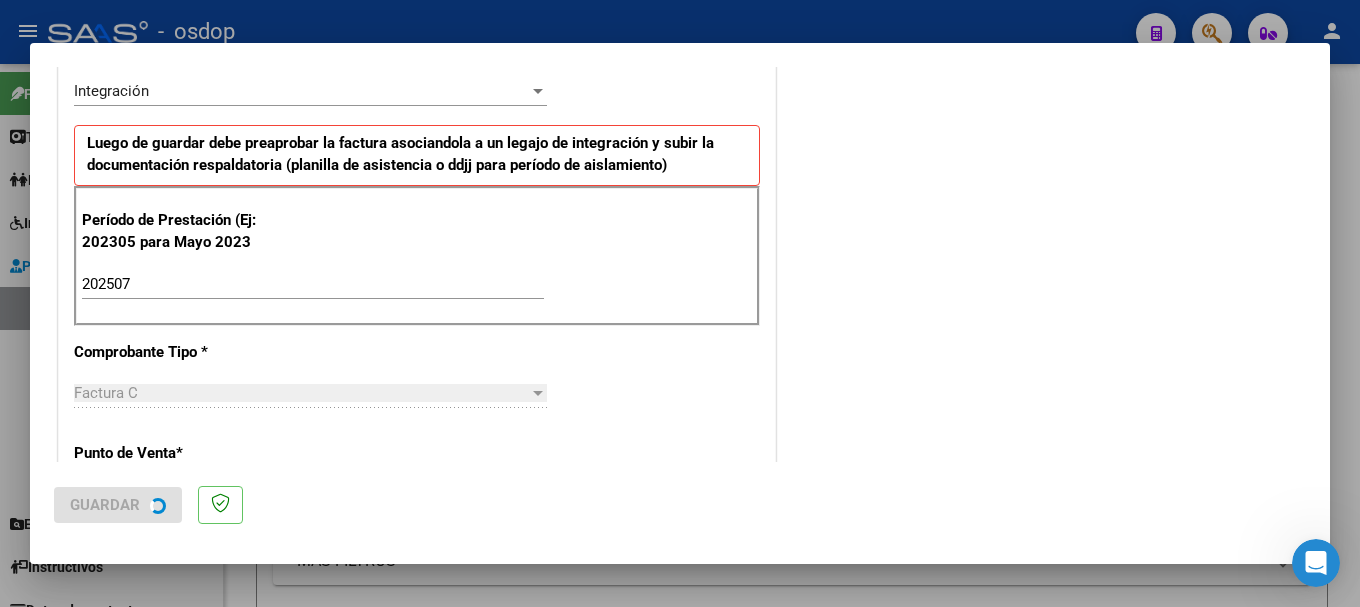 scroll, scrollTop: 0, scrollLeft: 0, axis: both 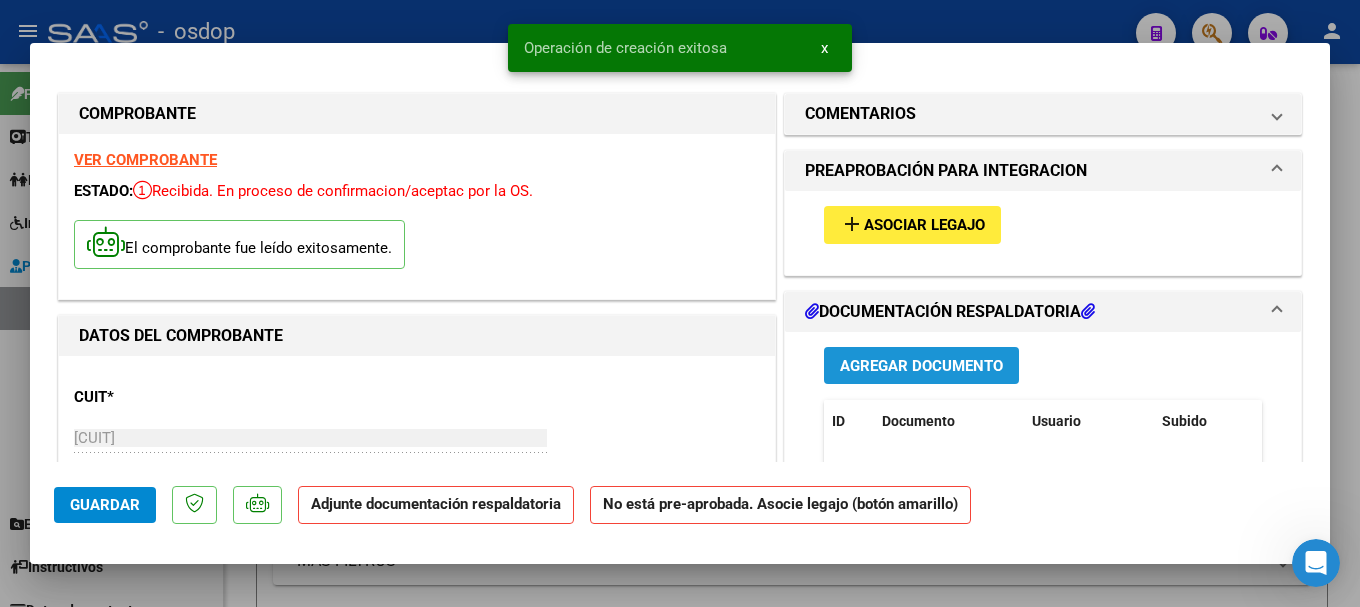 click on "Agregar Documento" at bounding box center (921, 366) 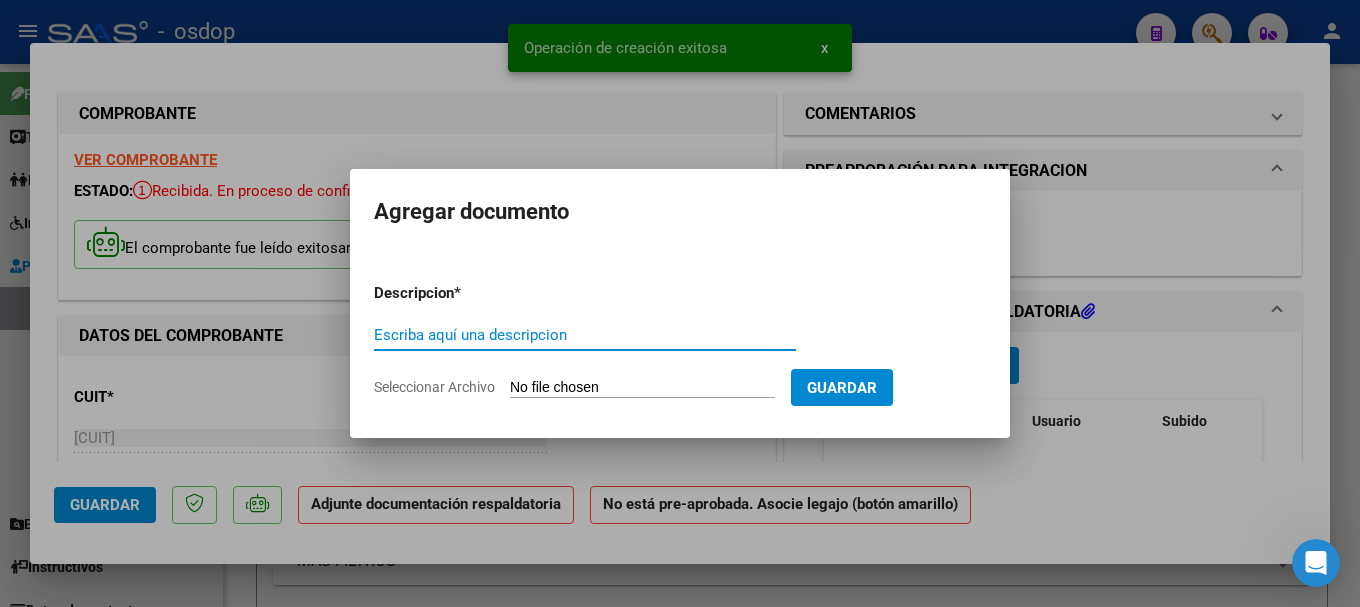 click on "Escriba aquí una descripcion" at bounding box center [585, 335] 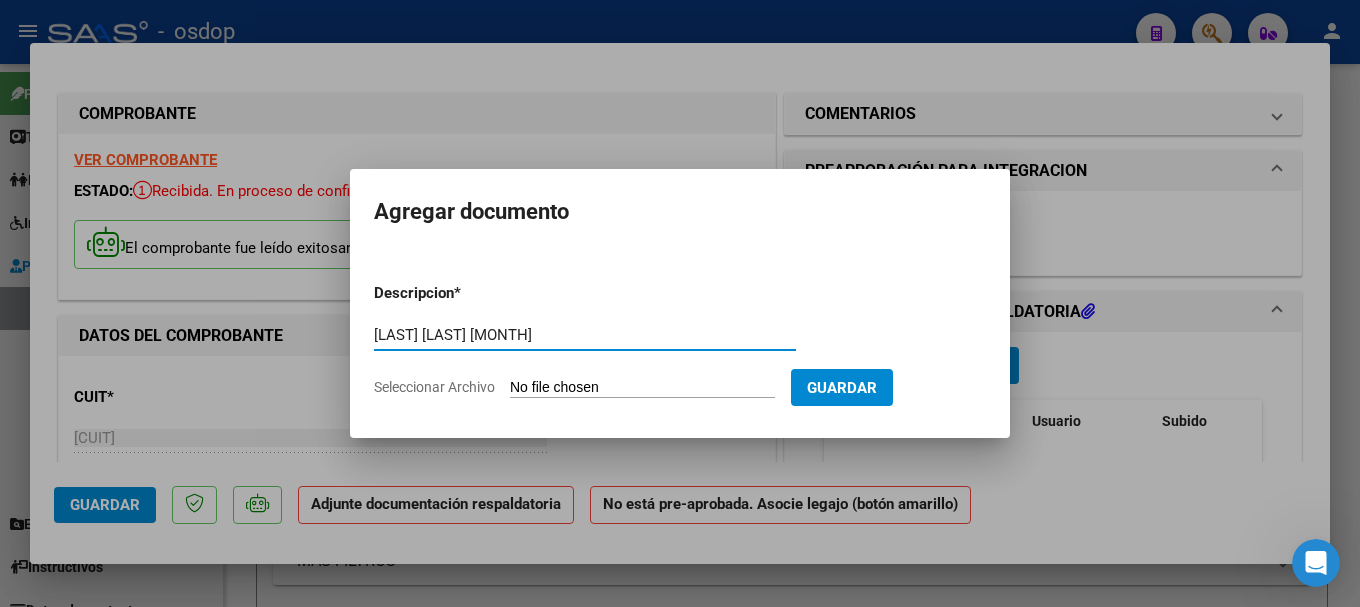 type on "[LAST] [LAST] [MONTH]" 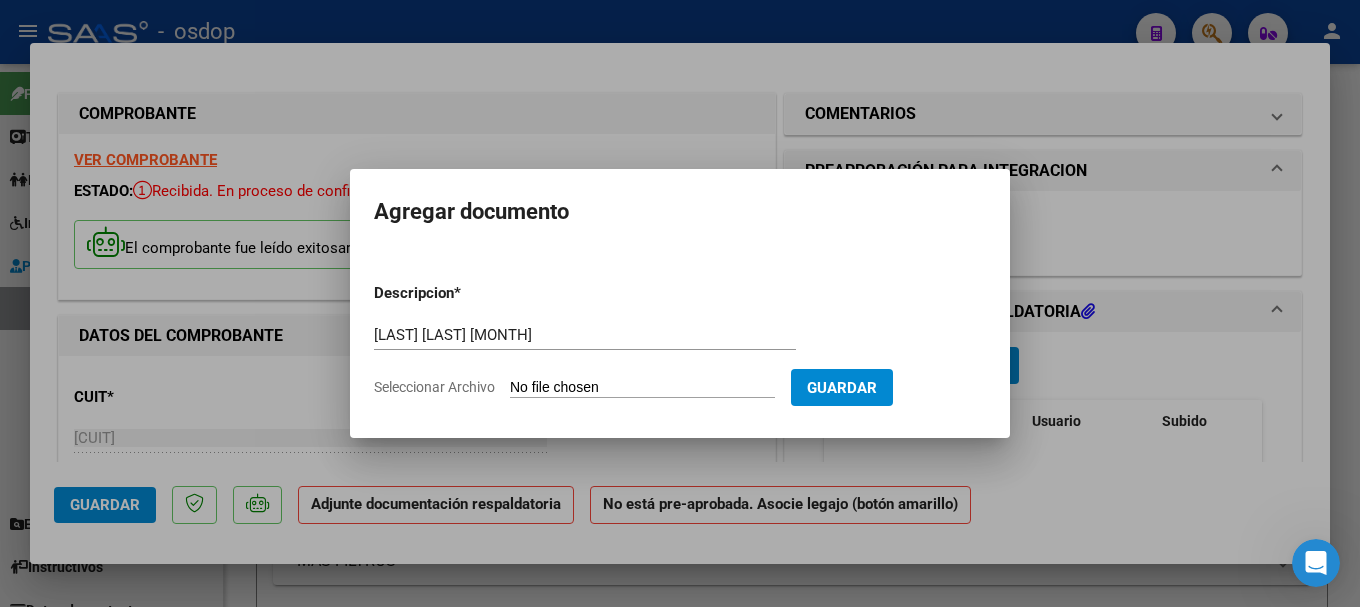 click on "Seleccionar Archivo" at bounding box center [642, 388] 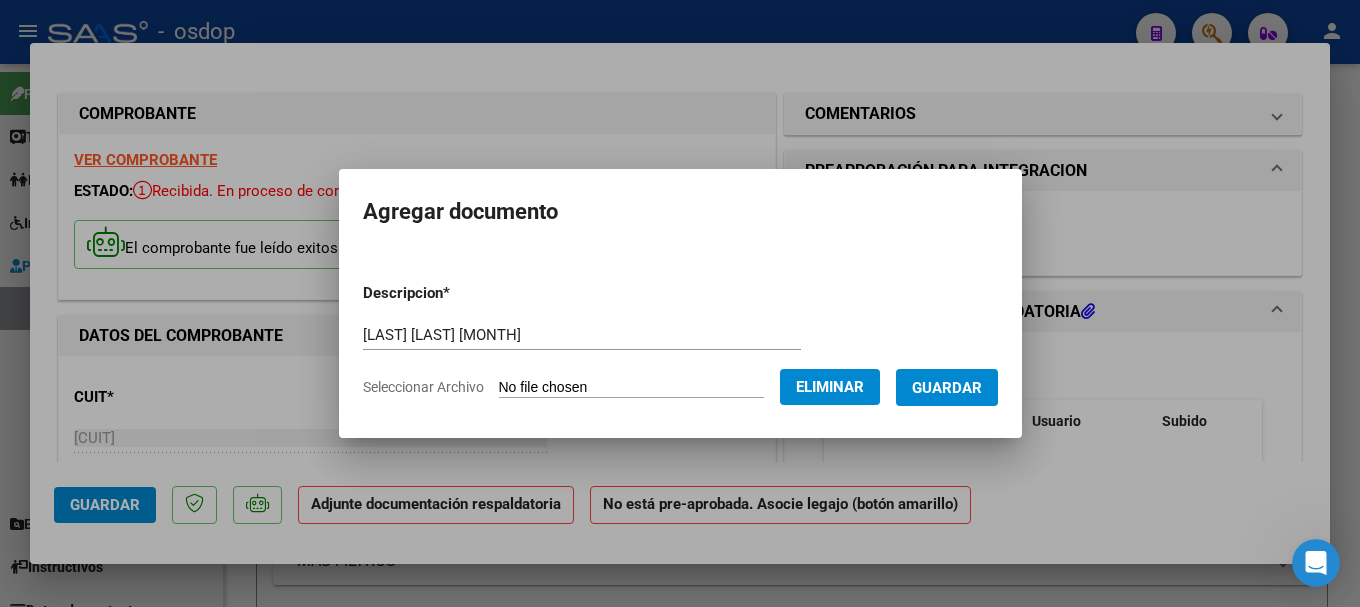 click on "Guardar" at bounding box center (947, 388) 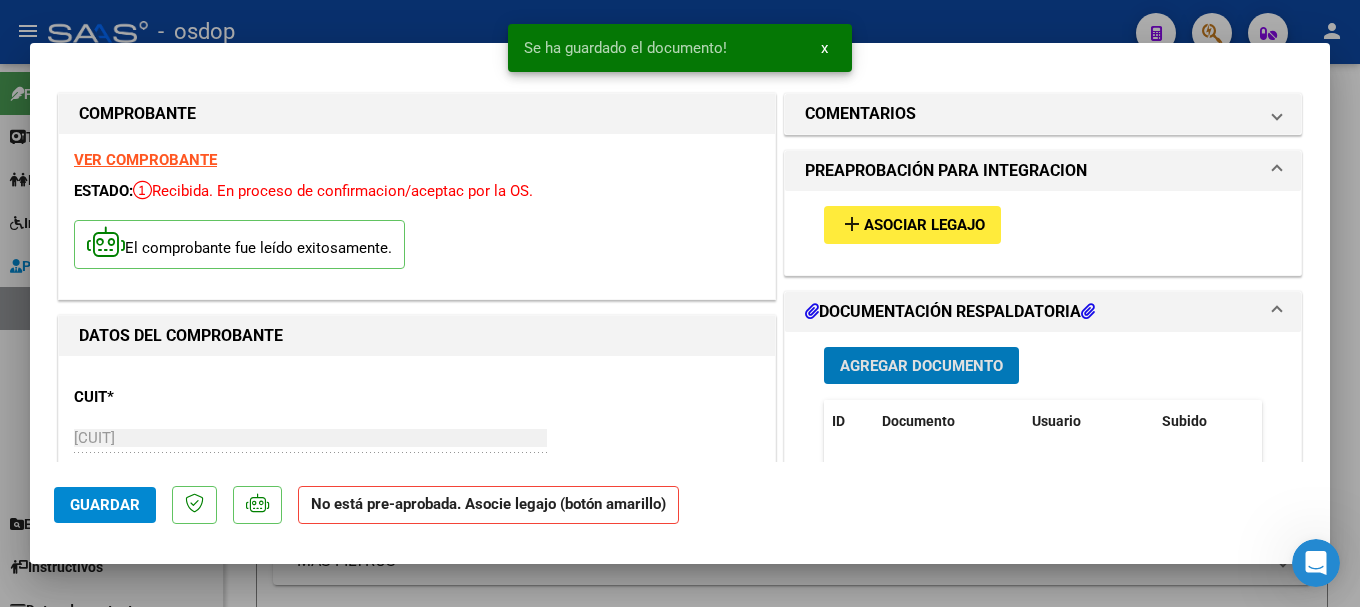 click on "Asociar Legajo" at bounding box center [924, 226] 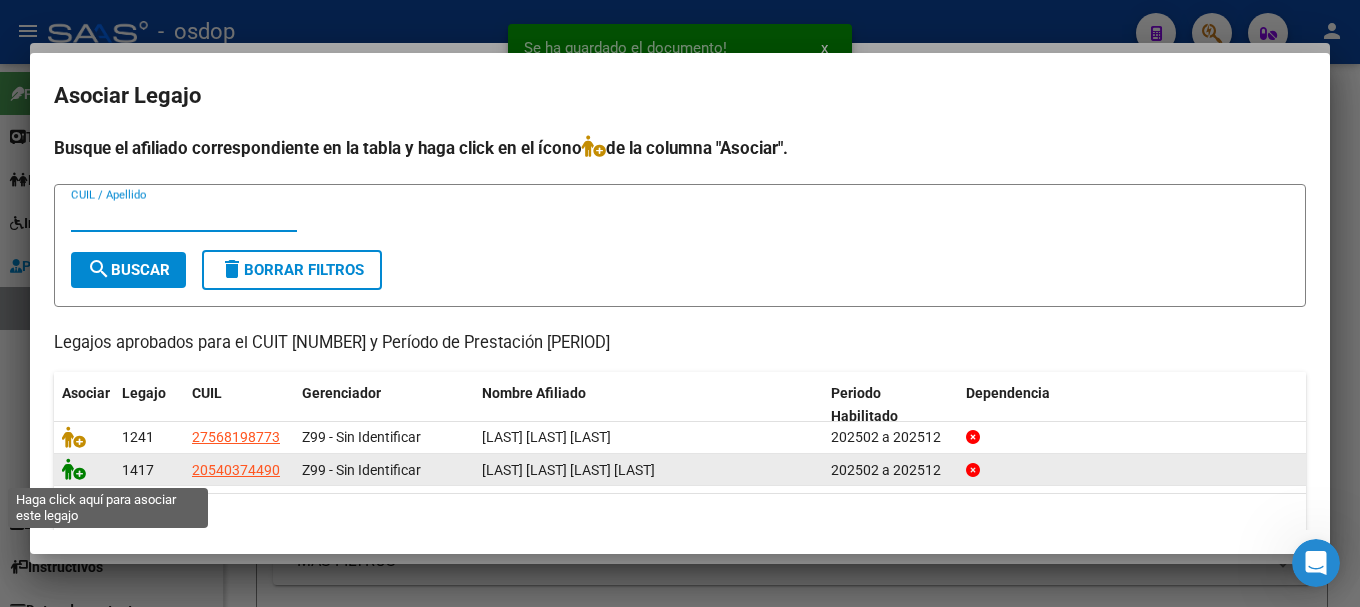 click 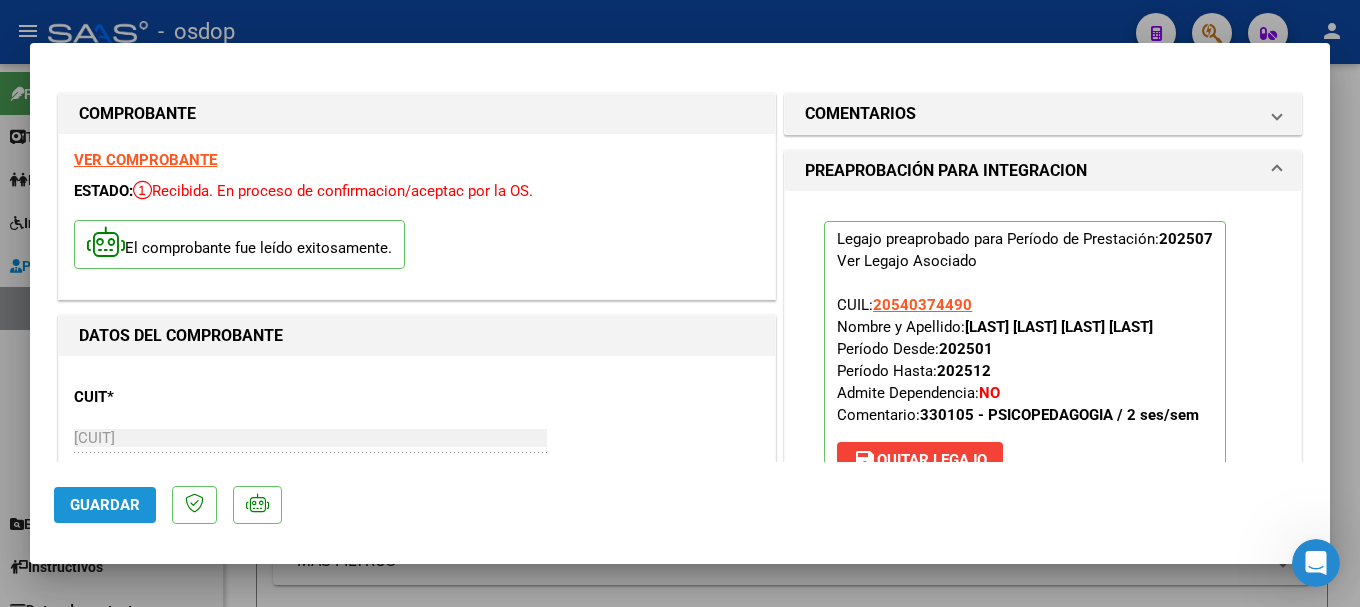 click on "Guardar" 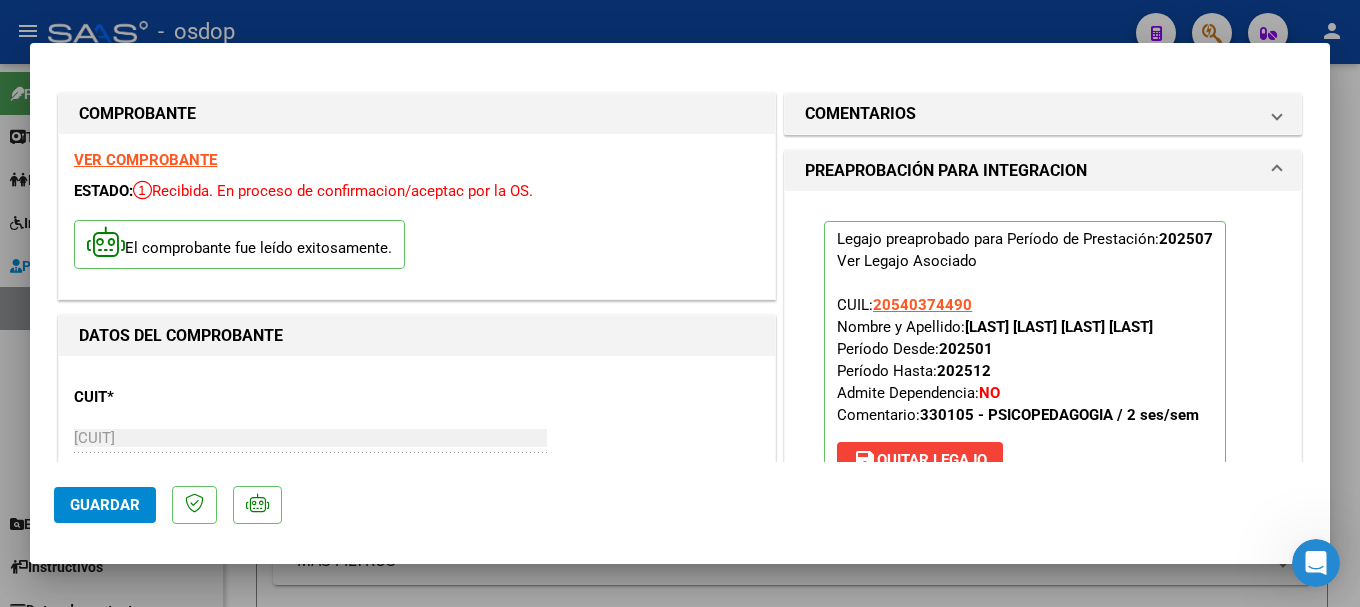 click on "Guardar" 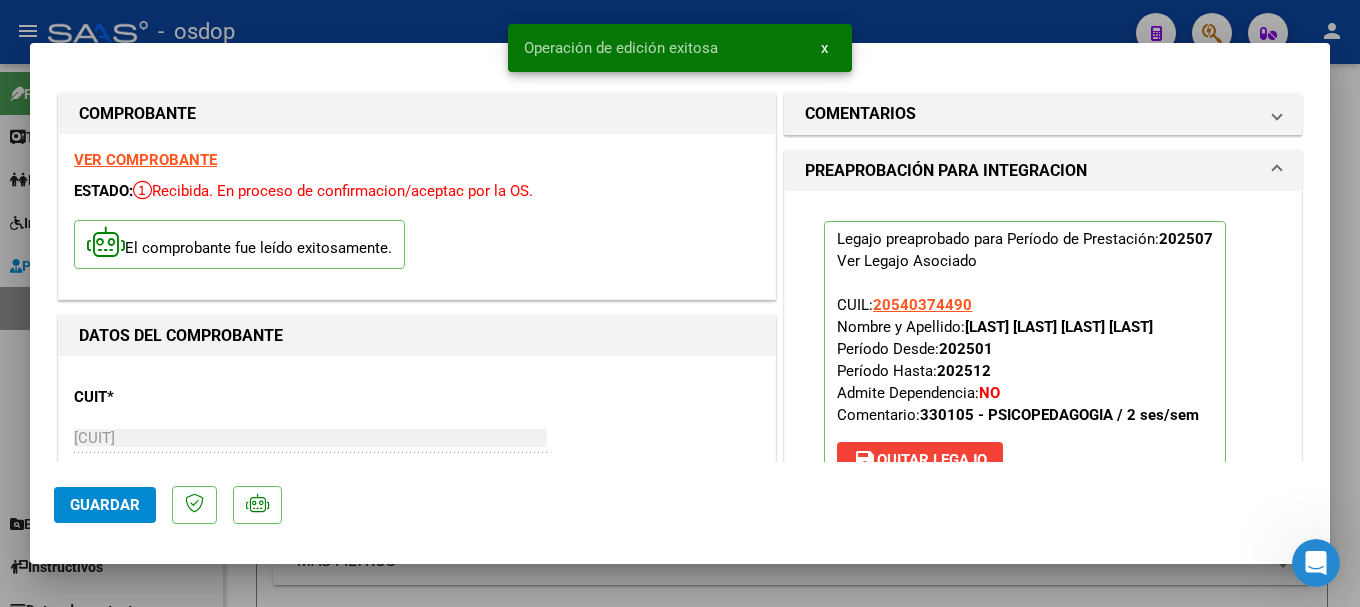 click at bounding box center (680, 303) 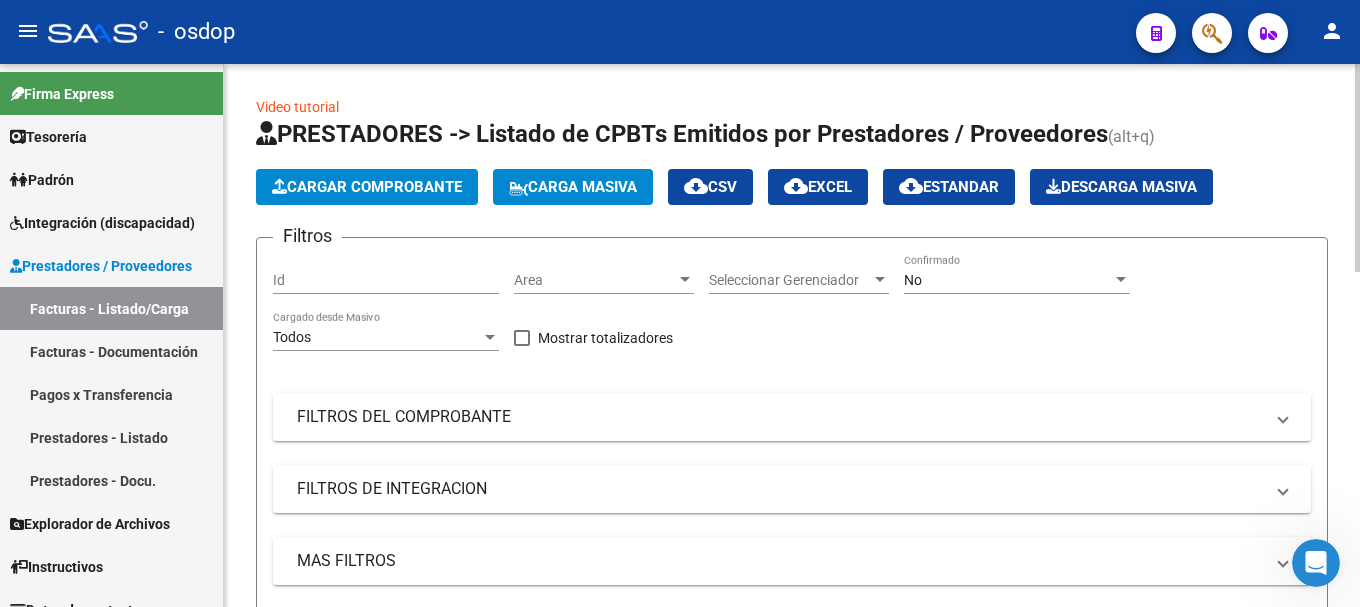 click on "Cargar Comprobante" 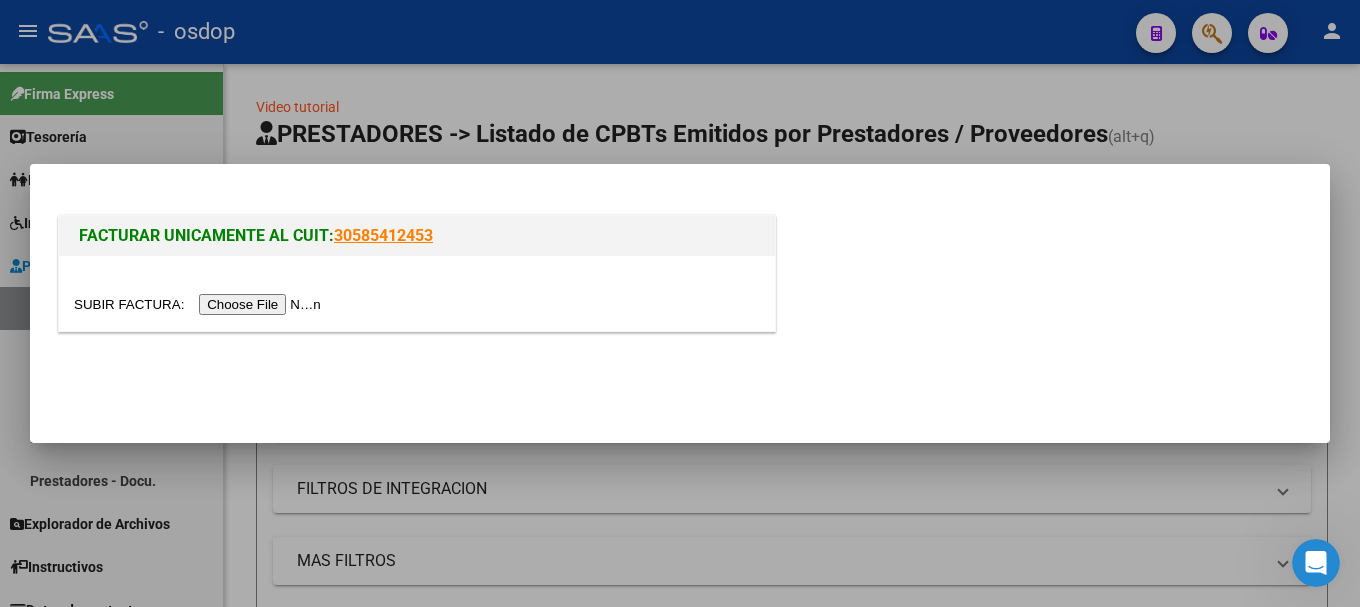 click at bounding box center [200, 304] 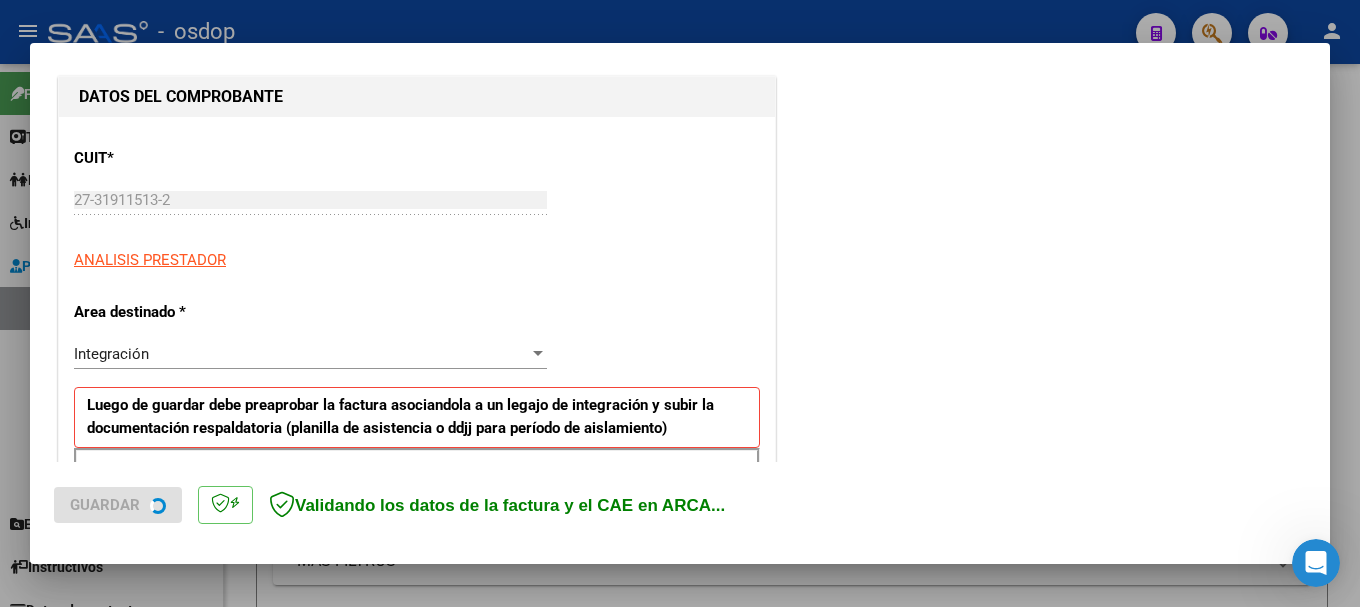 scroll, scrollTop: 400, scrollLeft: 0, axis: vertical 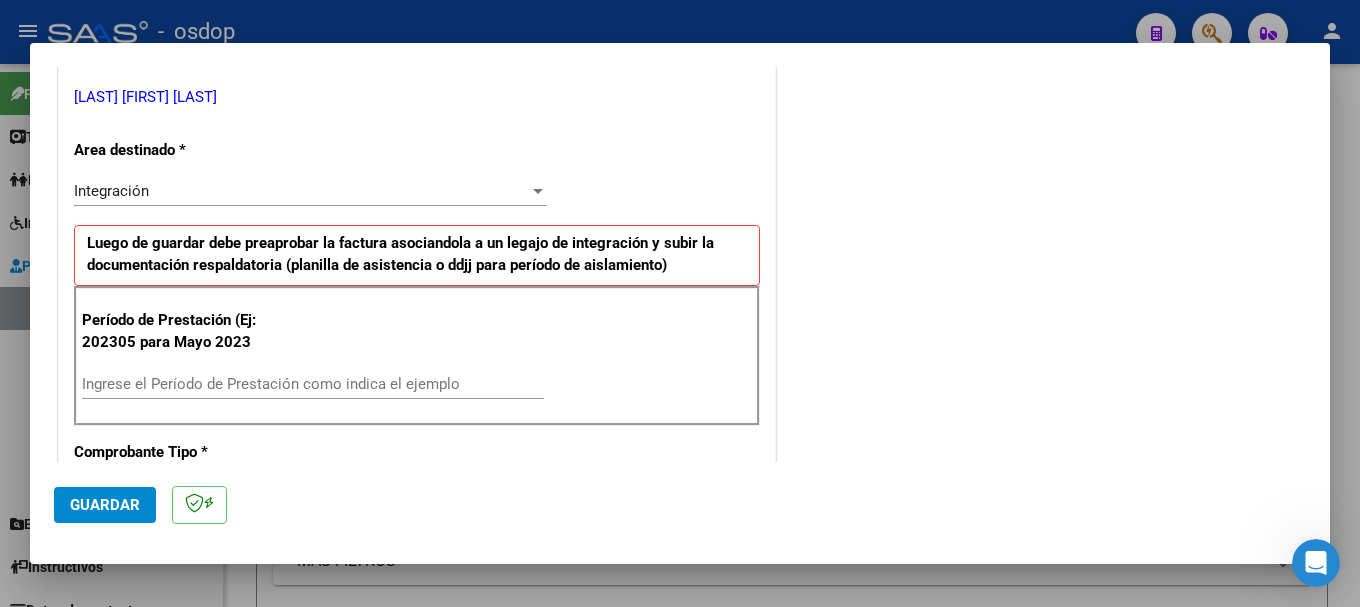 click on "Ingrese el Período de Prestación como indica el ejemplo" at bounding box center (313, 384) 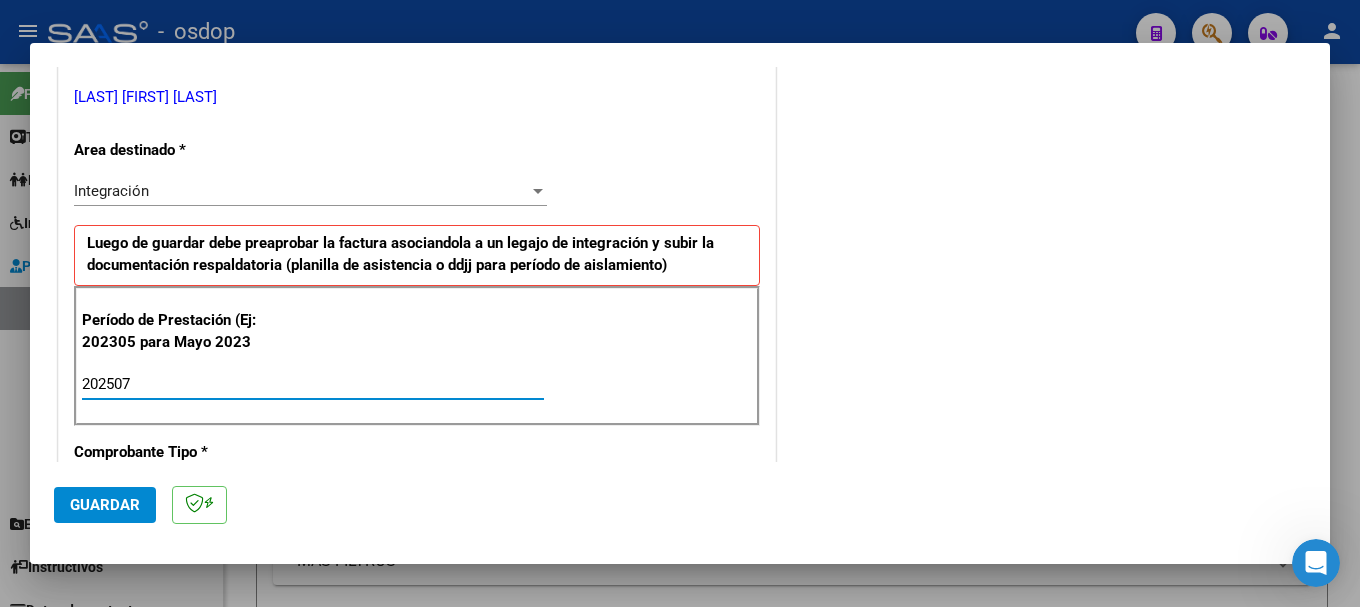 type on "202507" 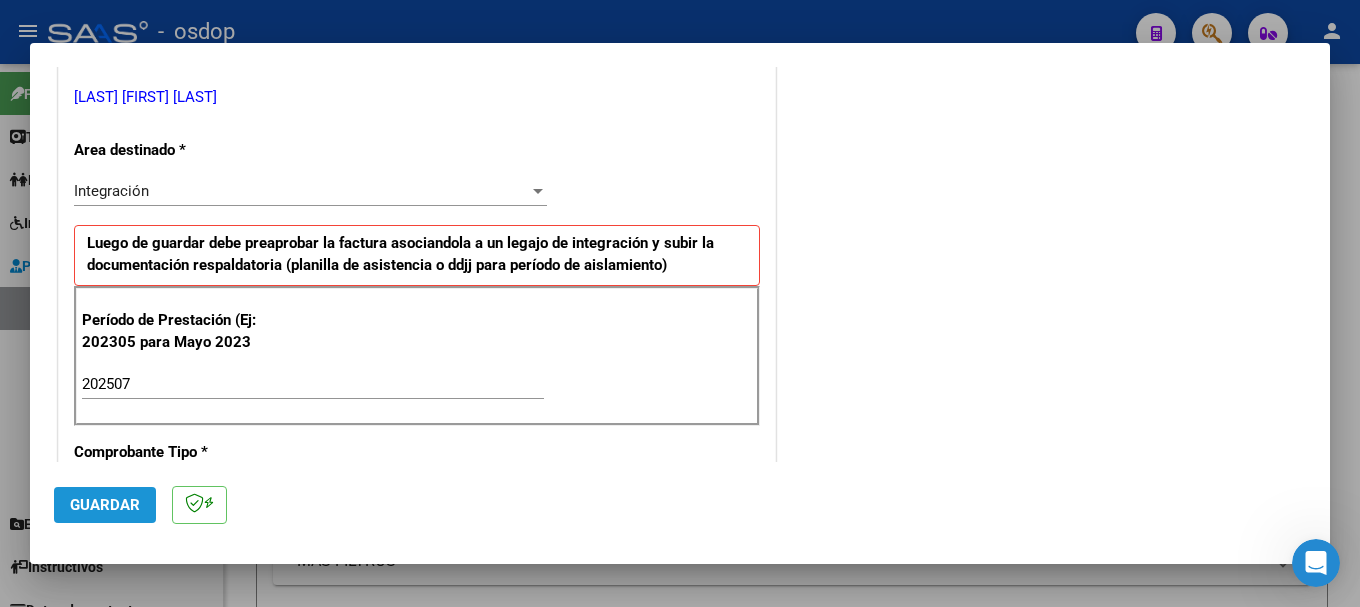 click on "Guardar" 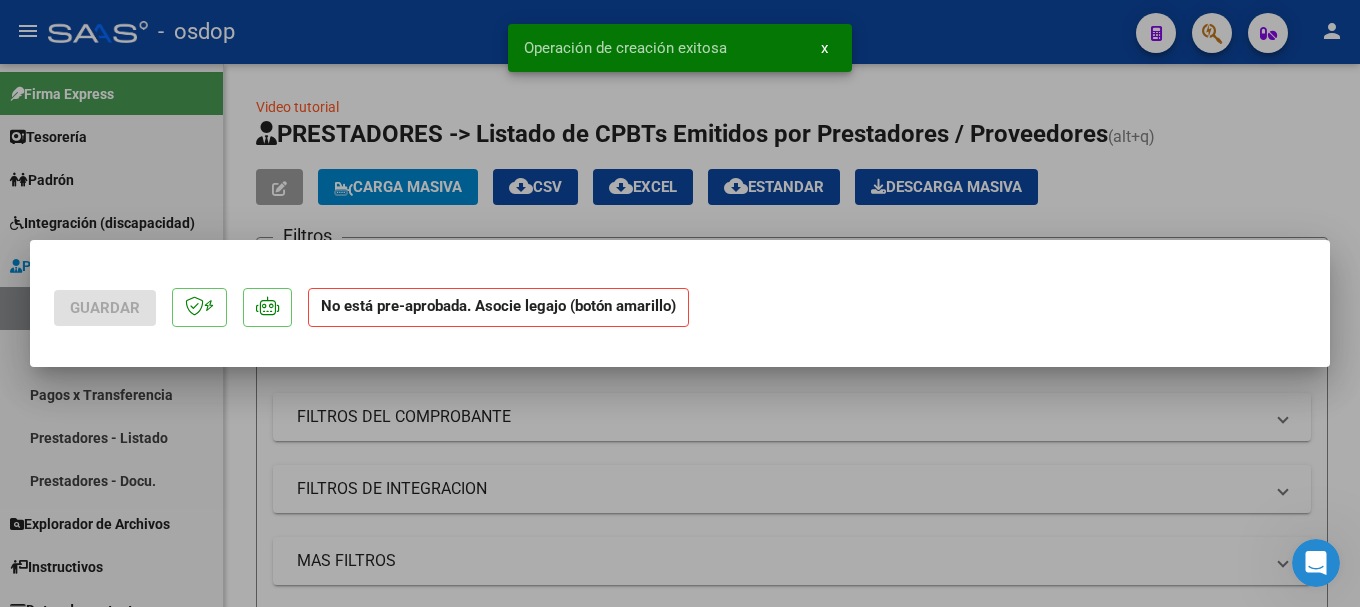 scroll, scrollTop: 0, scrollLeft: 0, axis: both 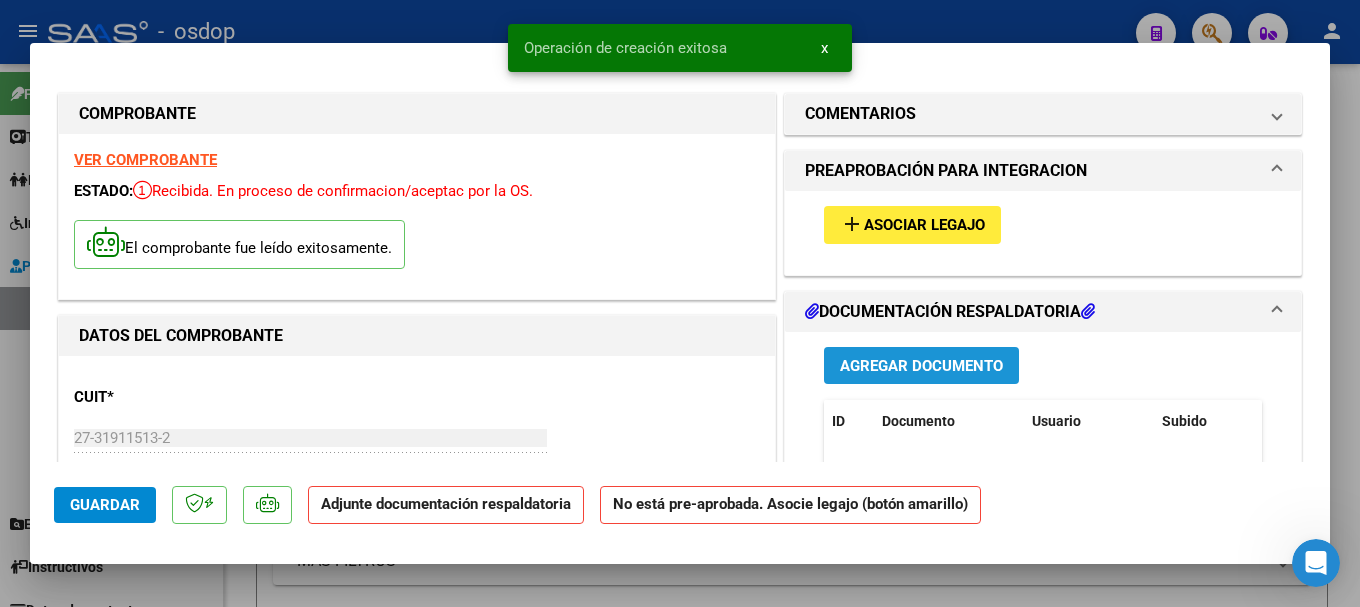 click on "Agregar Documento" at bounding box center [921, 366] 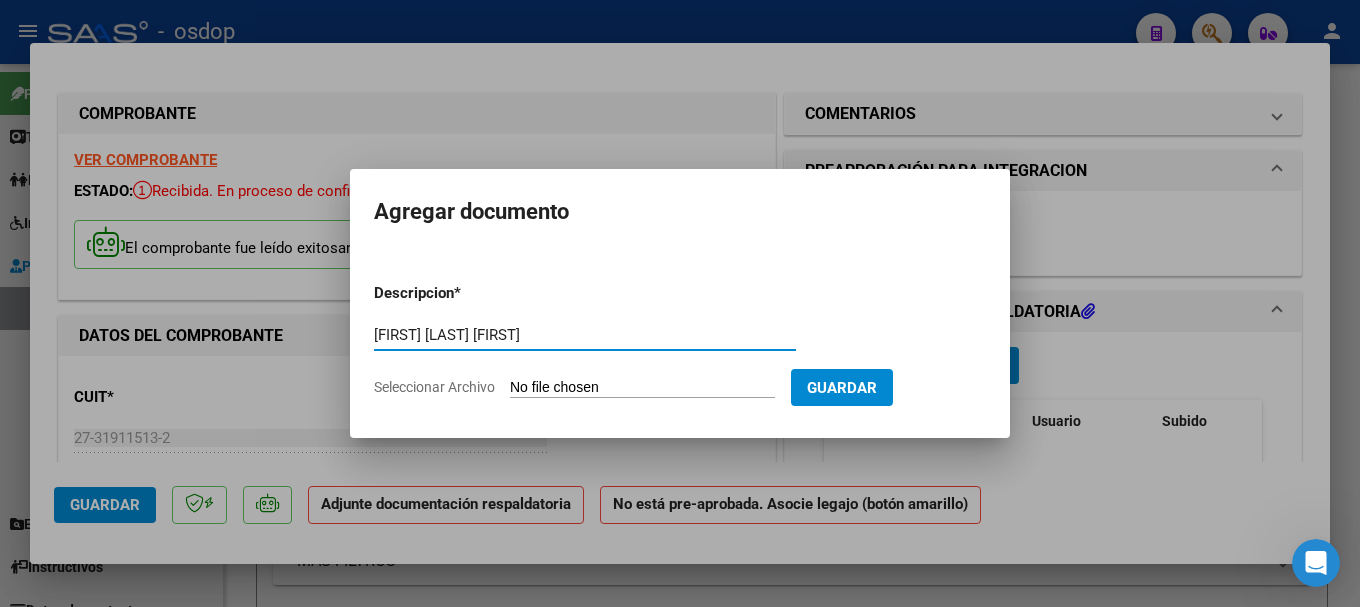 type on "[FIRST] [LAST] [FIRST]" 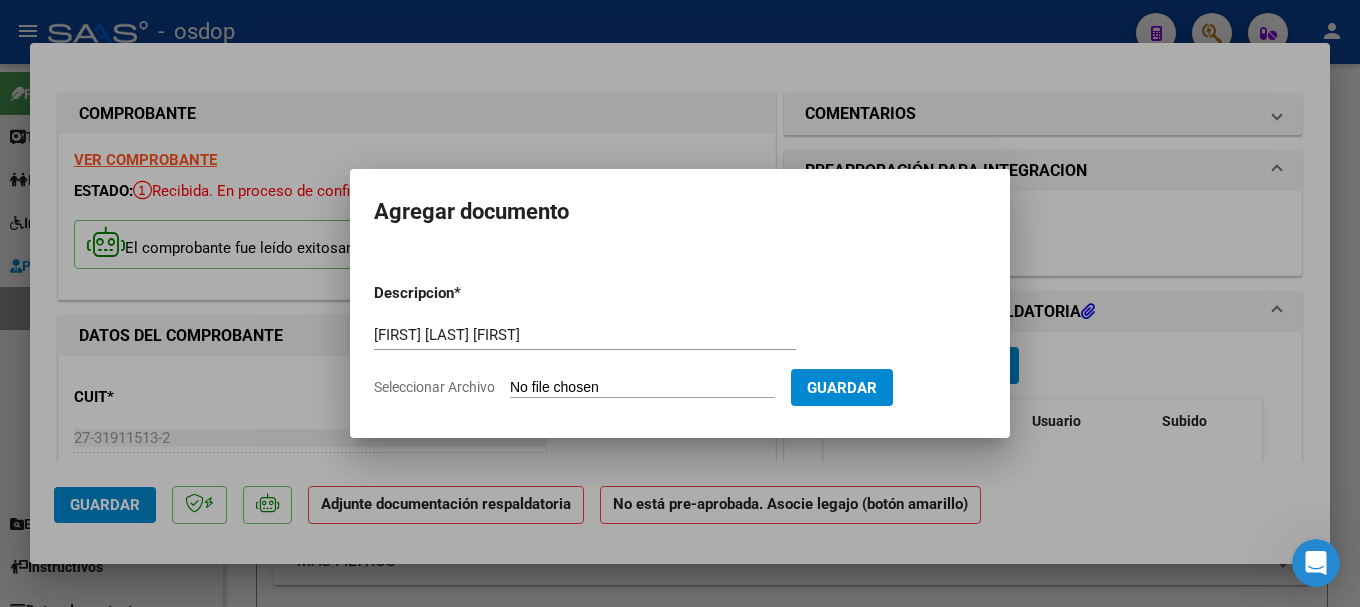 click on "Seleccionar Archivo" at bounding box center (642, 388) 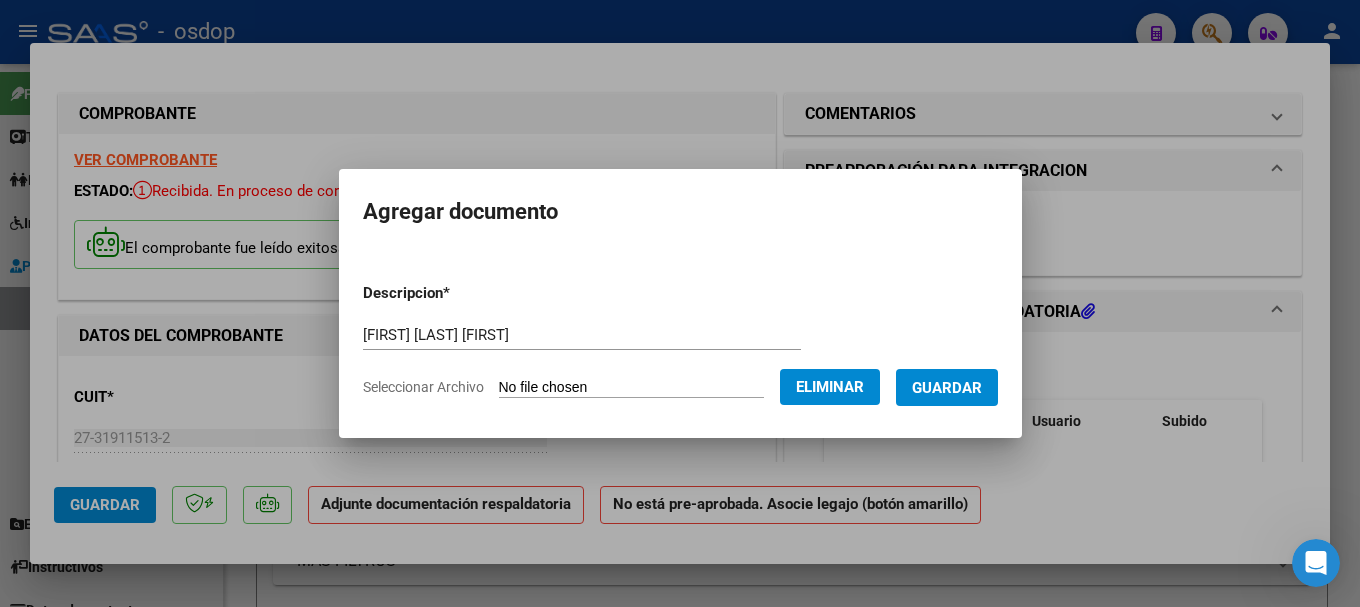 click on "Guardar" at bounding box center [947, 388] 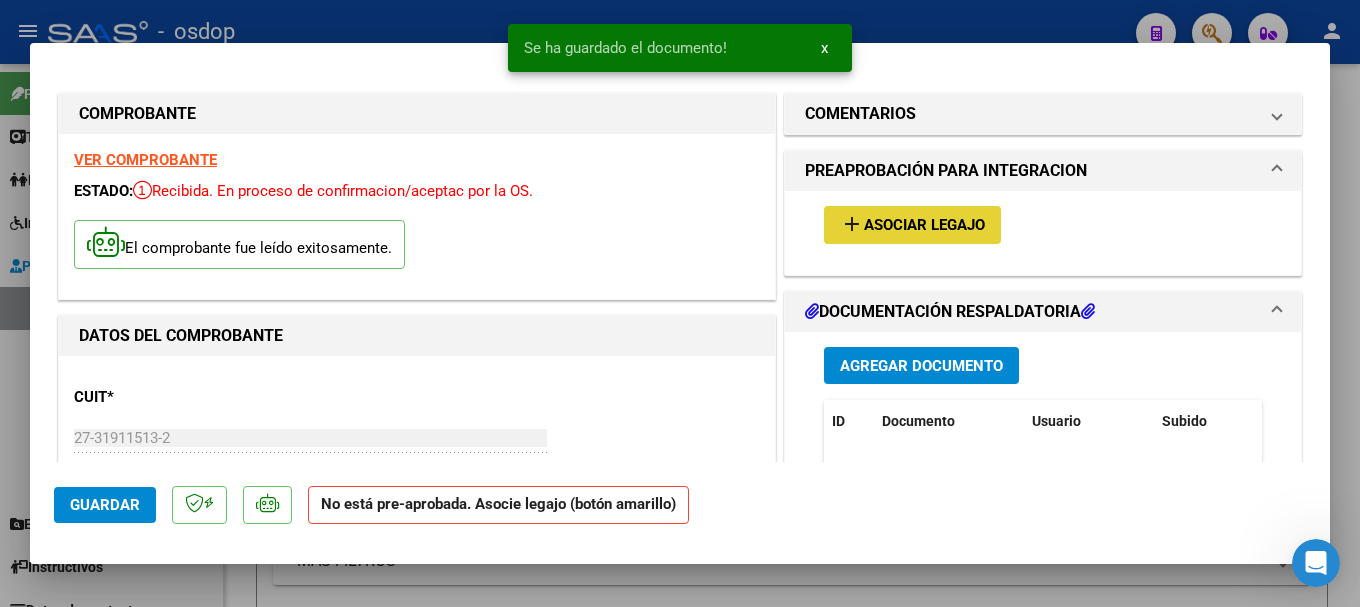 click on "Asociar Legajo" at bounding box center (924, 226) 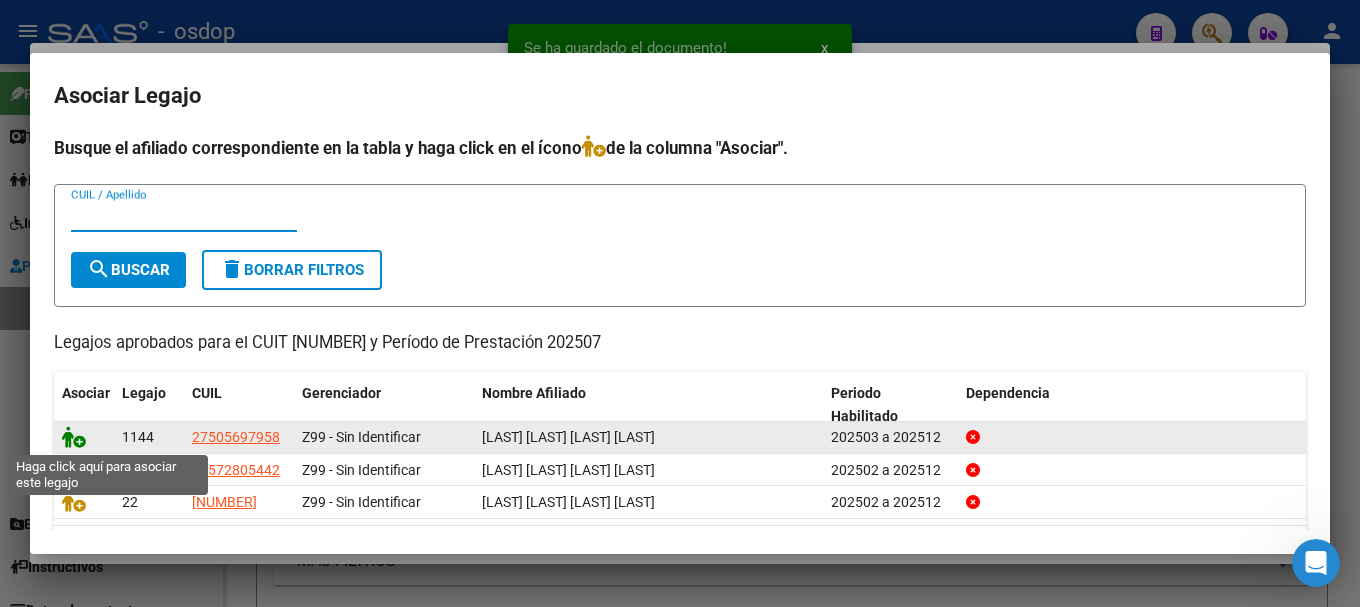 click 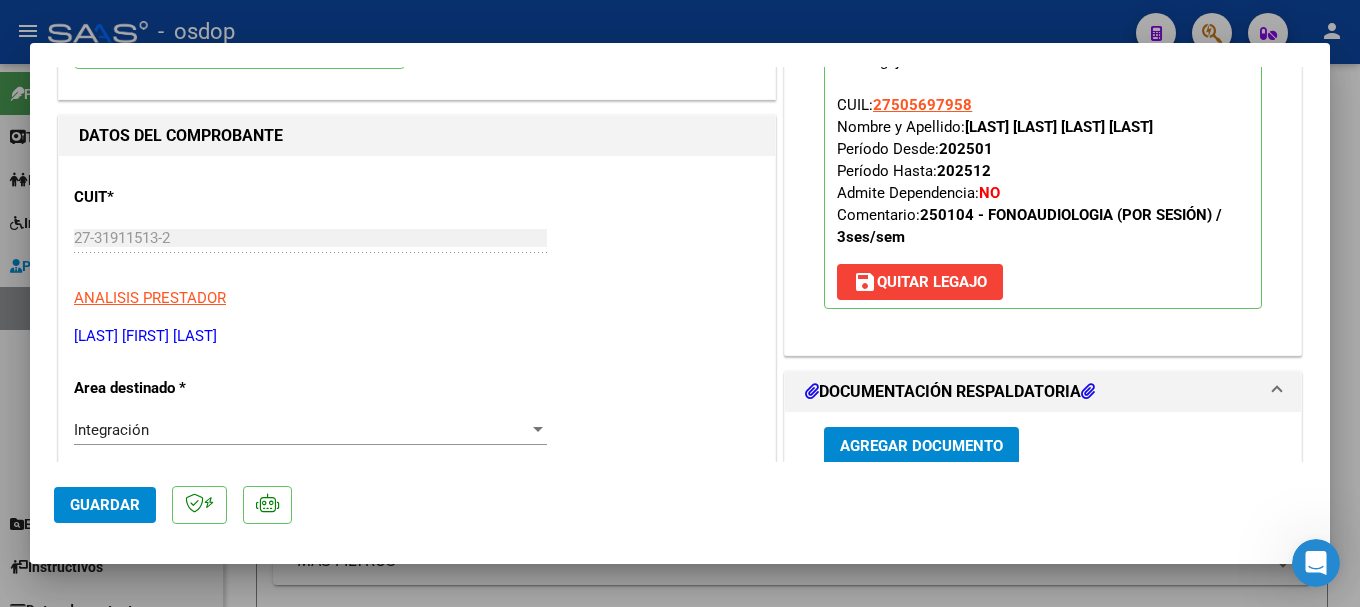 scroll, scrollTop: 300, scrollLeft: 0, axis: vertical 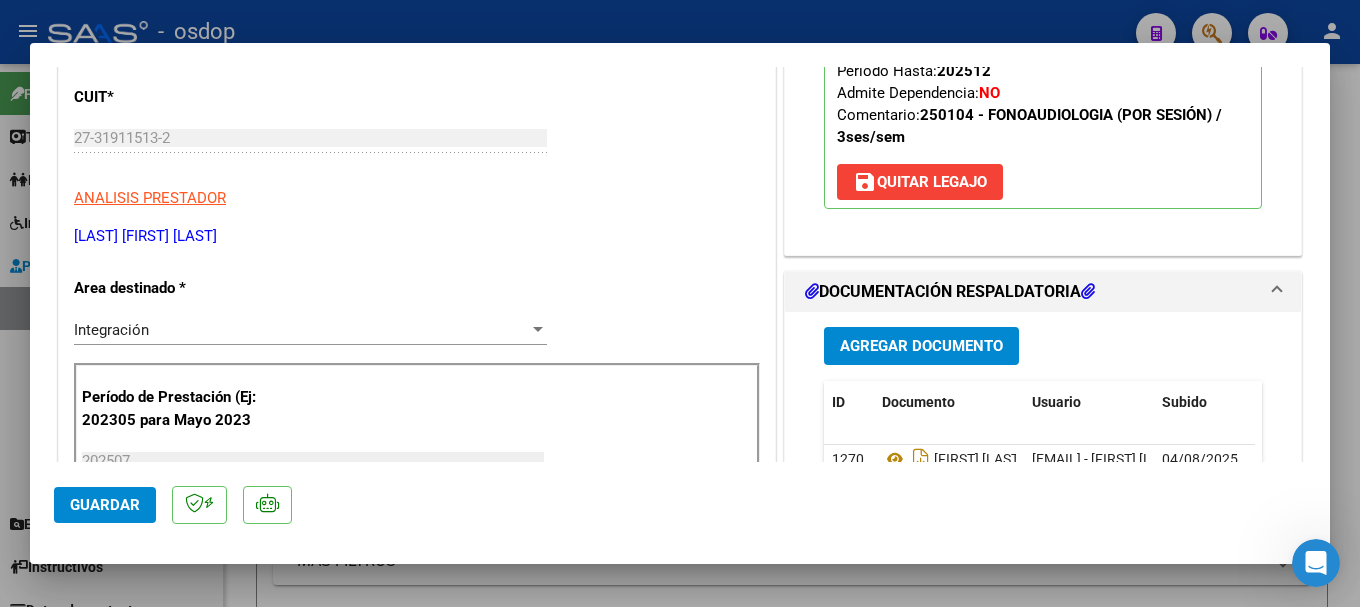 click on "Guardar" 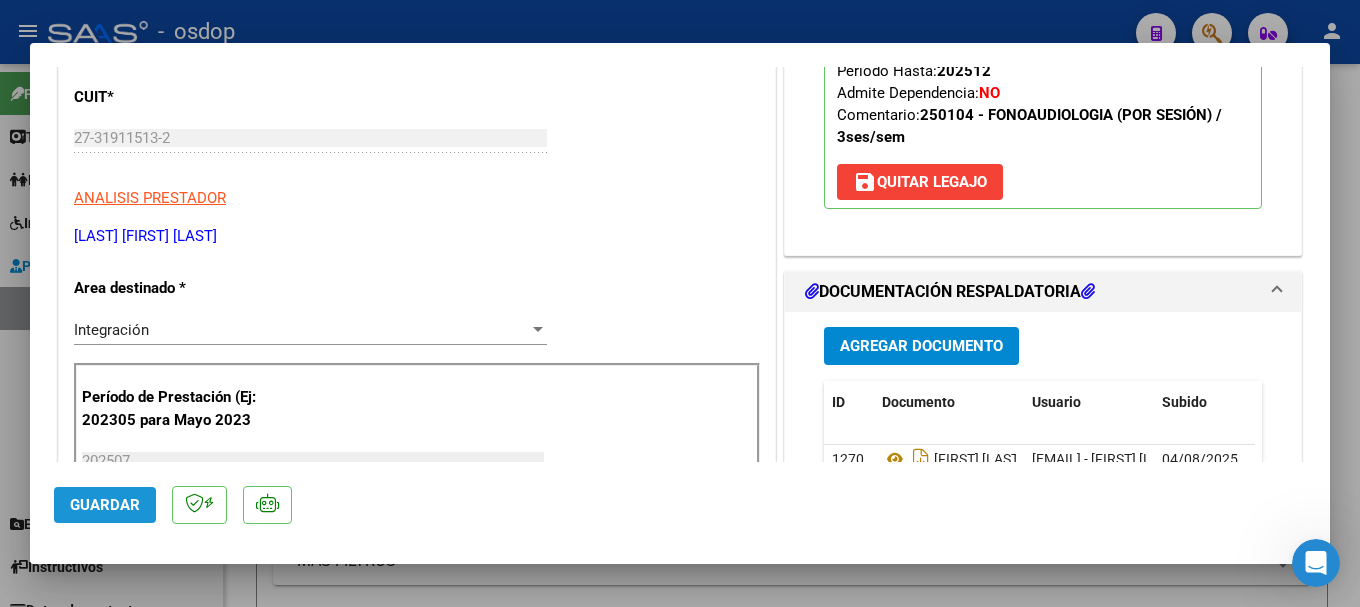 click on "Guardar" 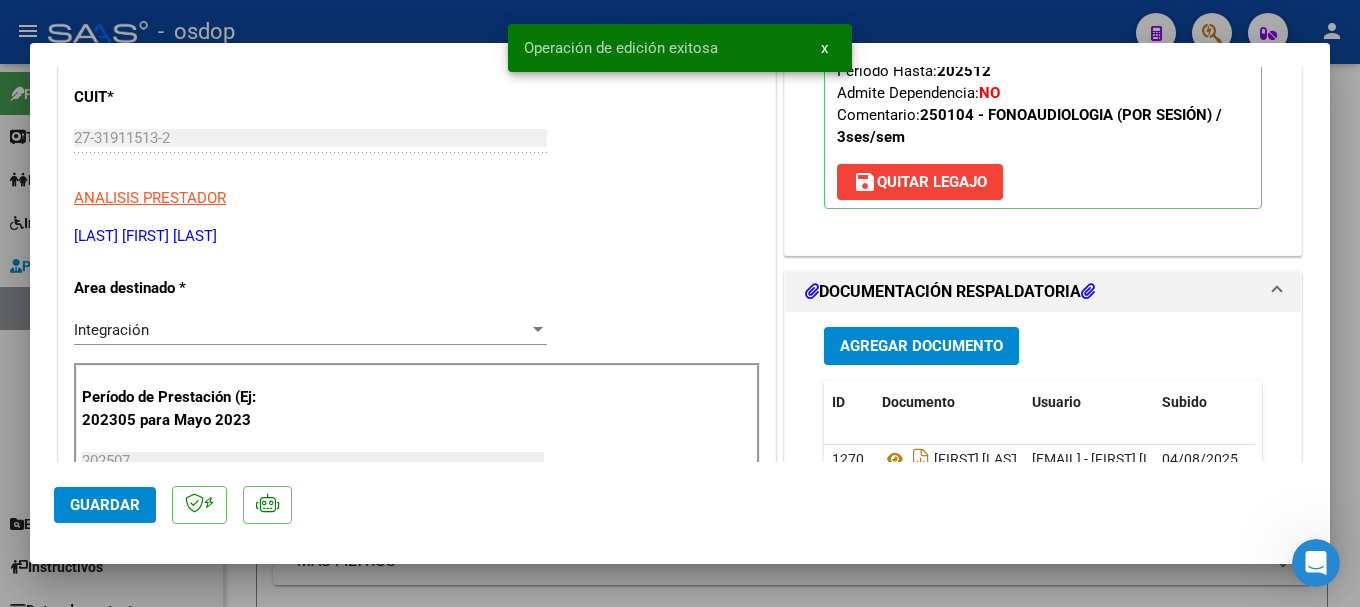 click at bounding box center [680, 303] 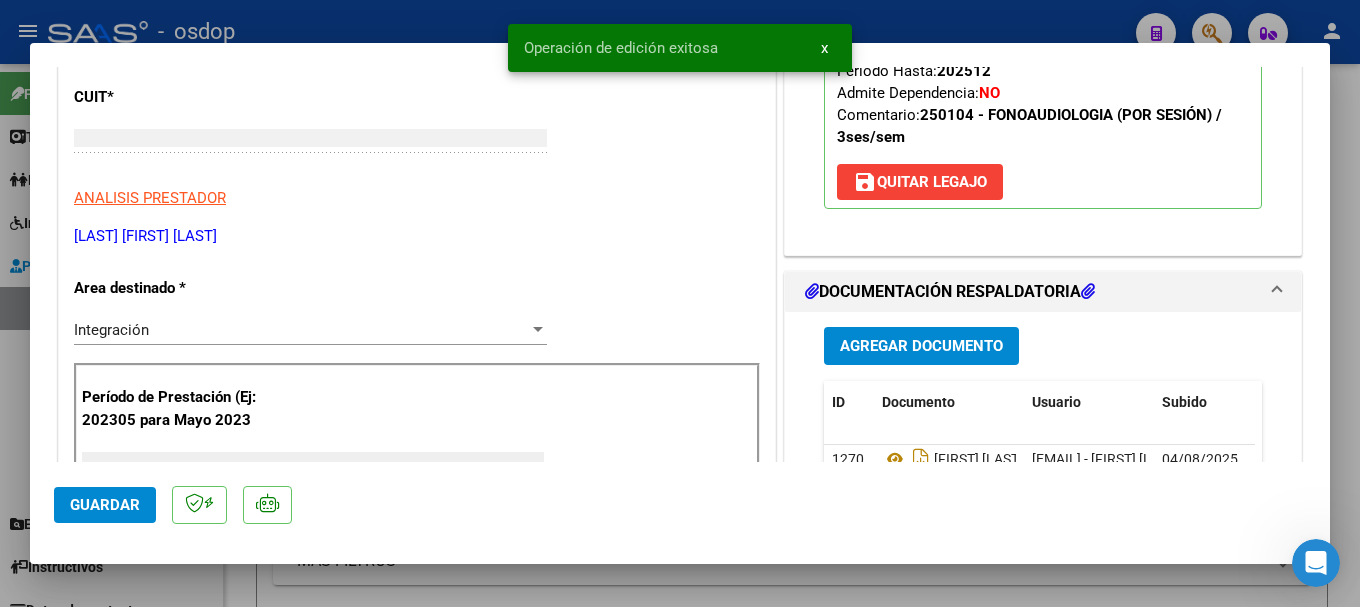 scroll, scrollTop: 239, scrollLeft: 0, axis: vertical 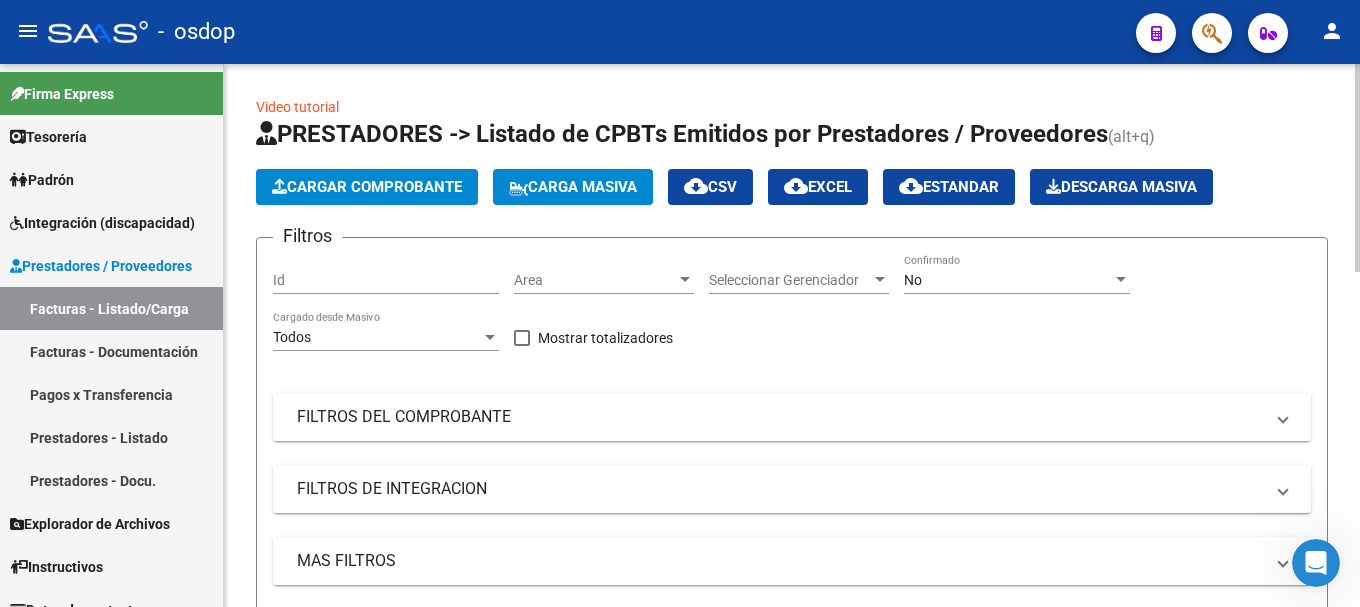 click on "Cargar Comprobante" 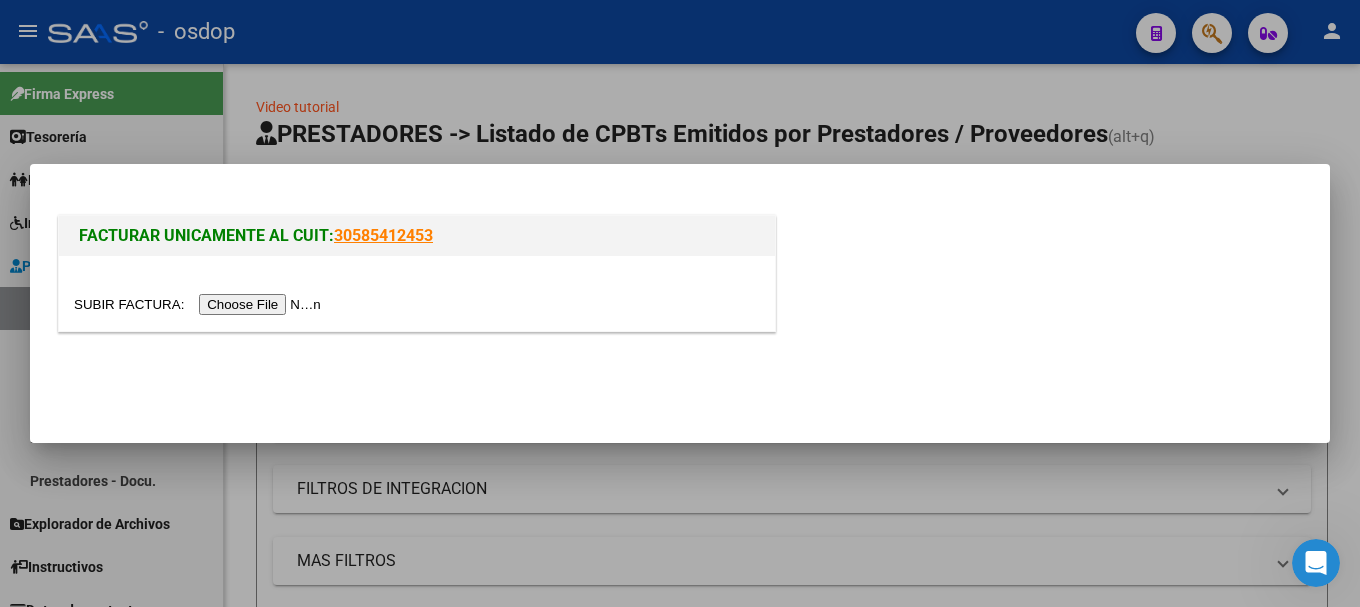 click at bounding box center (200, 304) 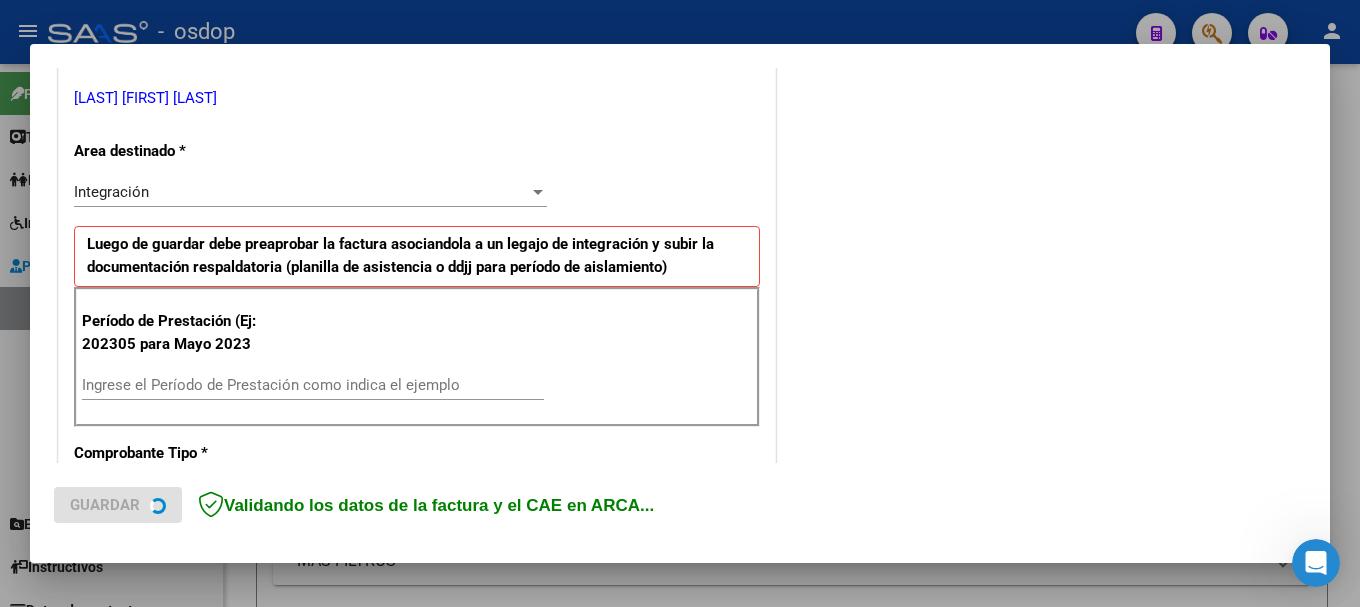 scroll, scrollTop: 500, scrollLeft: 0, axis: vertical 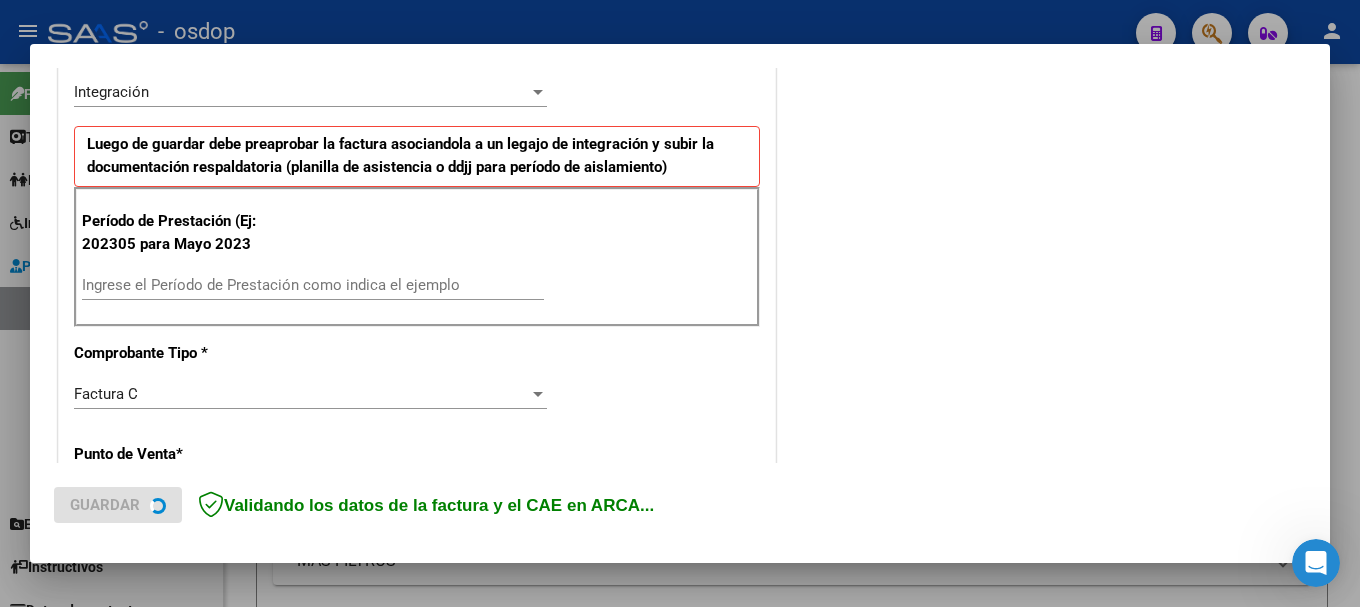 click on "Ingrese el Período de Prestación como indica el ejemplo" at bounding box center [313, 285] 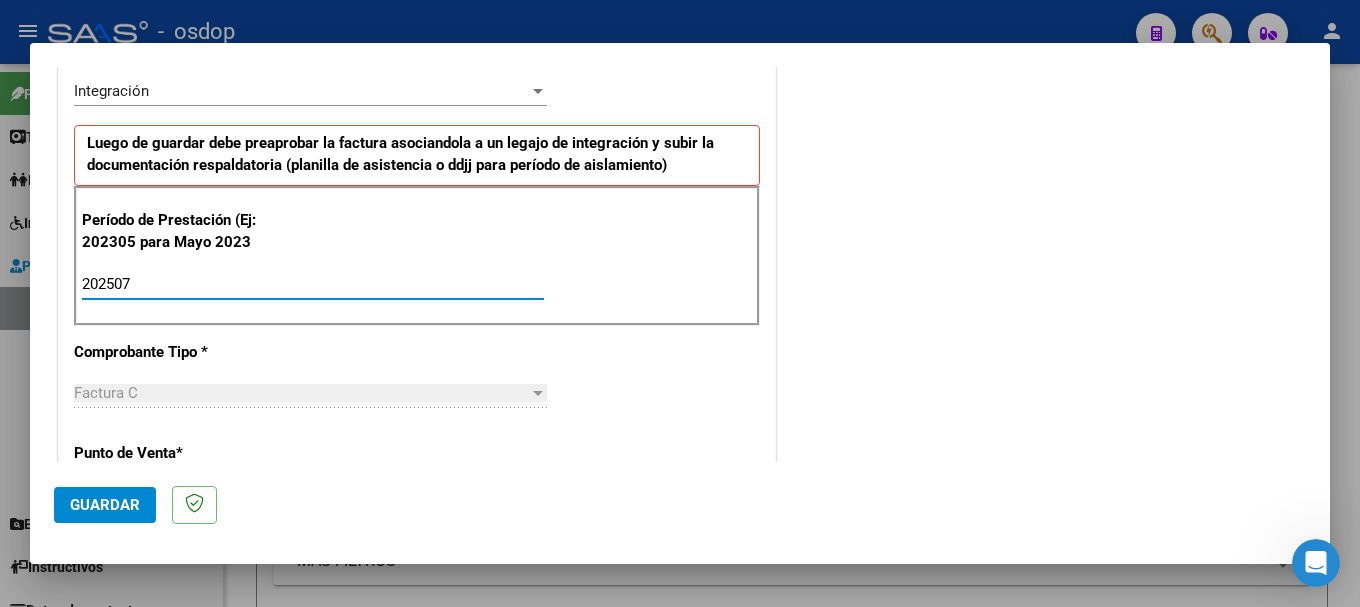 type on "202507" 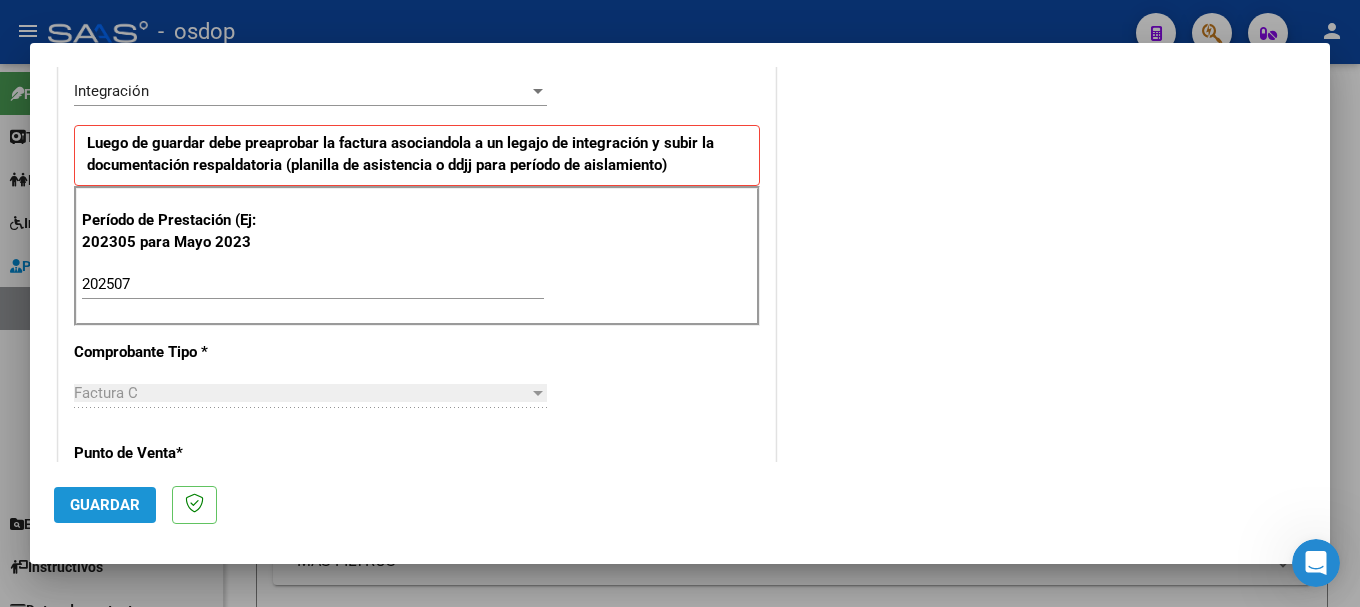 click on "Guardar" 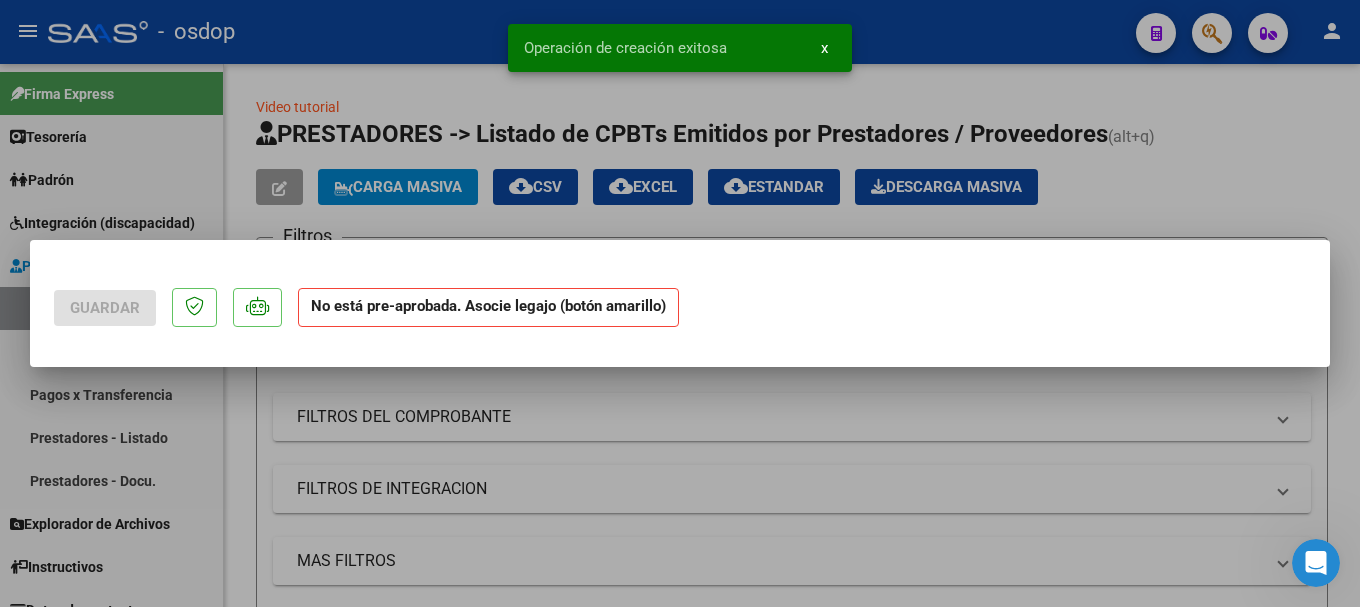scroll, scrollTop: 0, scrollLeft: 0, axis: both 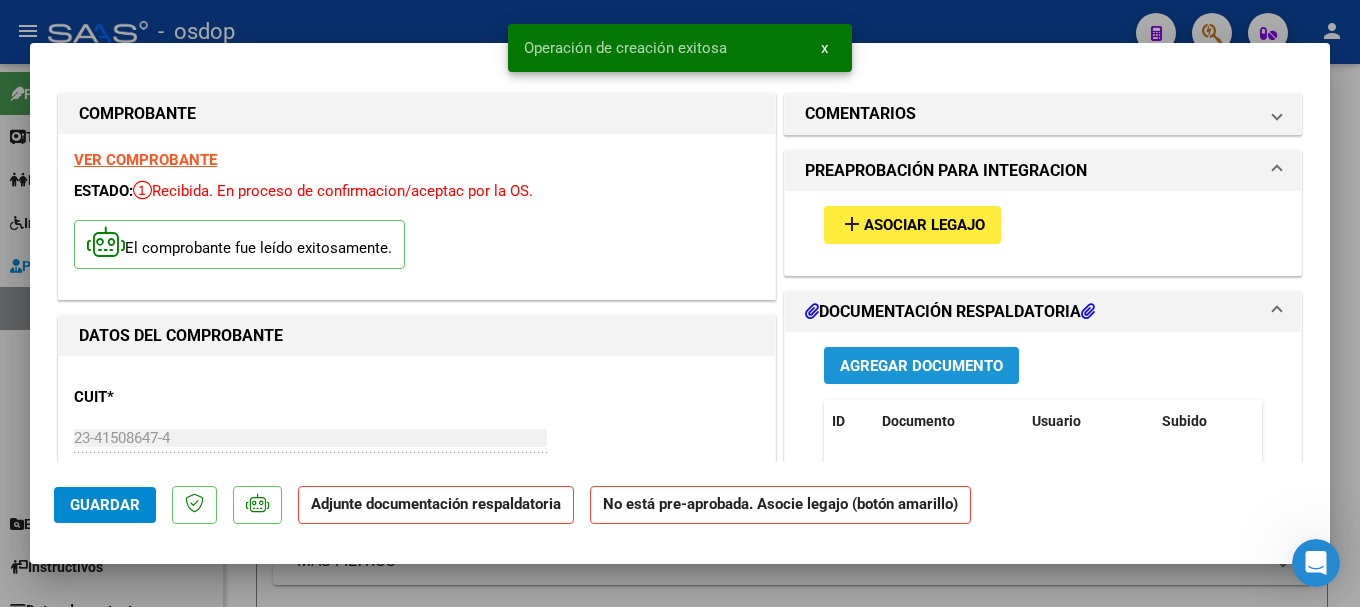 click on "Agregar Documento" at bounding box center (921, 366) 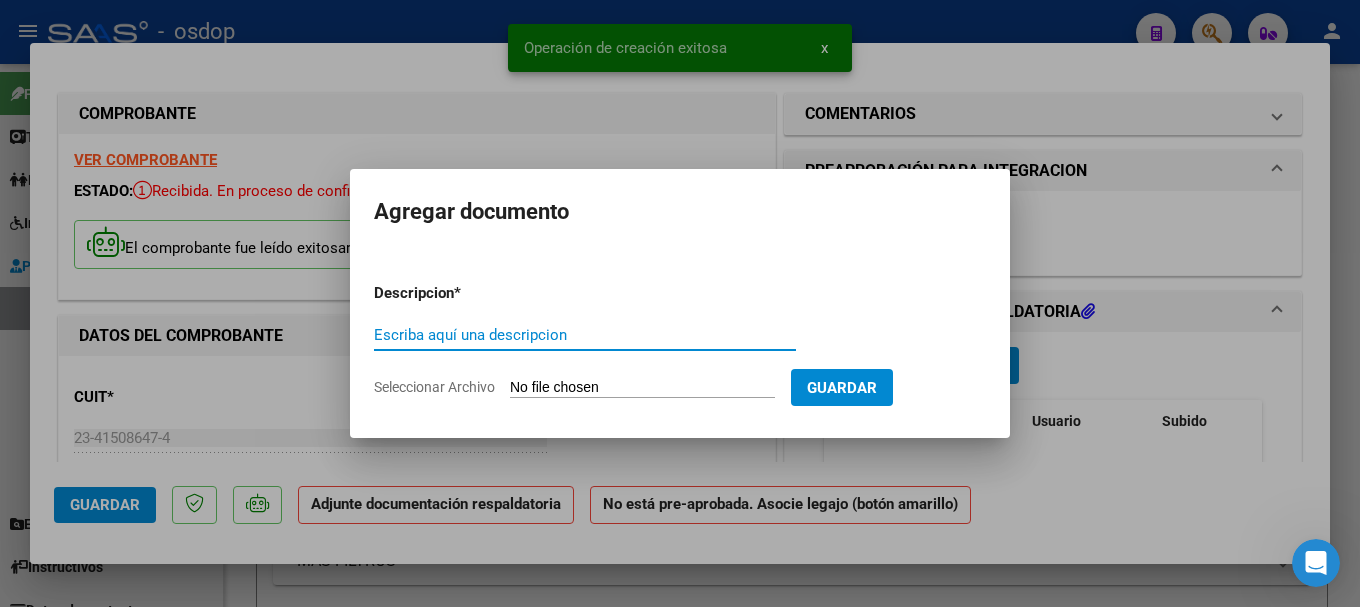 click on "Escriba aquí una descripcion" at bounding box center [585, 335] 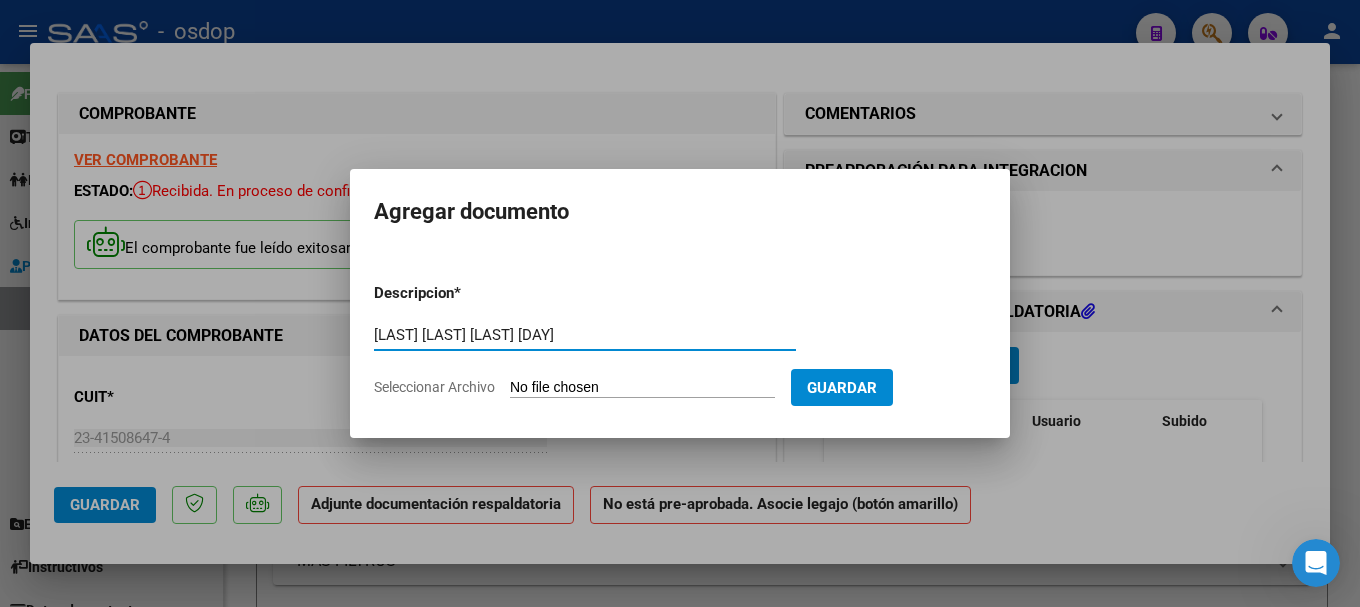 type on "[LAST] [LAST] [LAST] [DAY]" 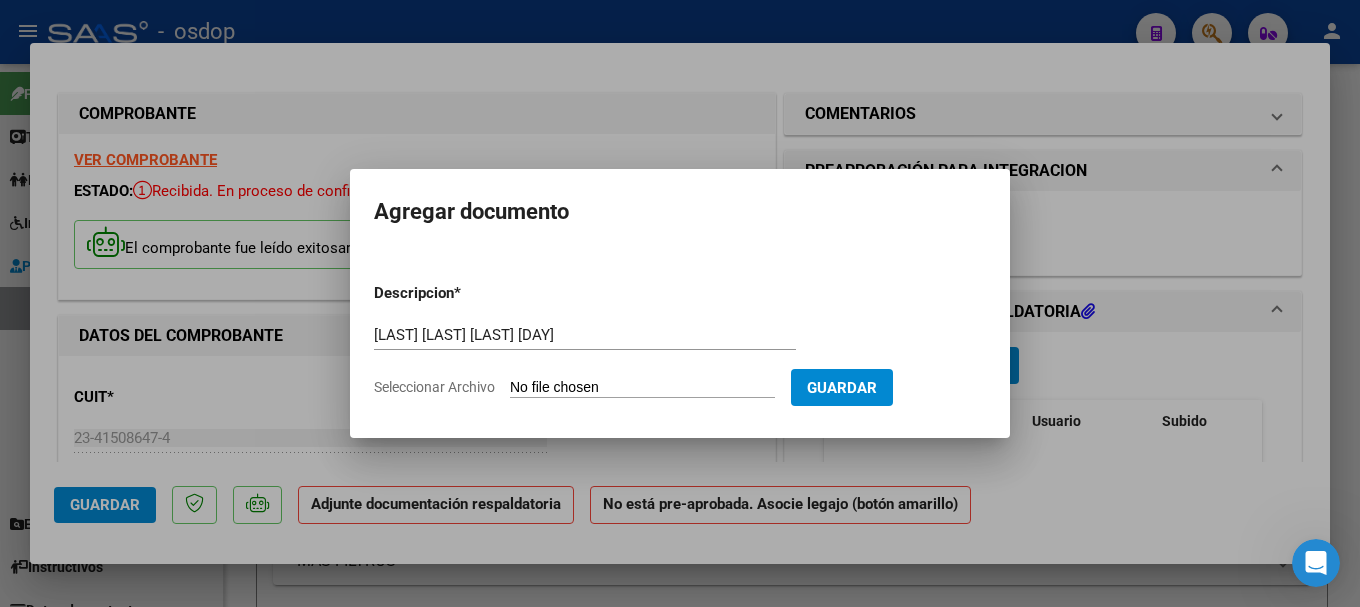 type on "C:\fakepath\[LAST] [LAST] [DAY].pdf" 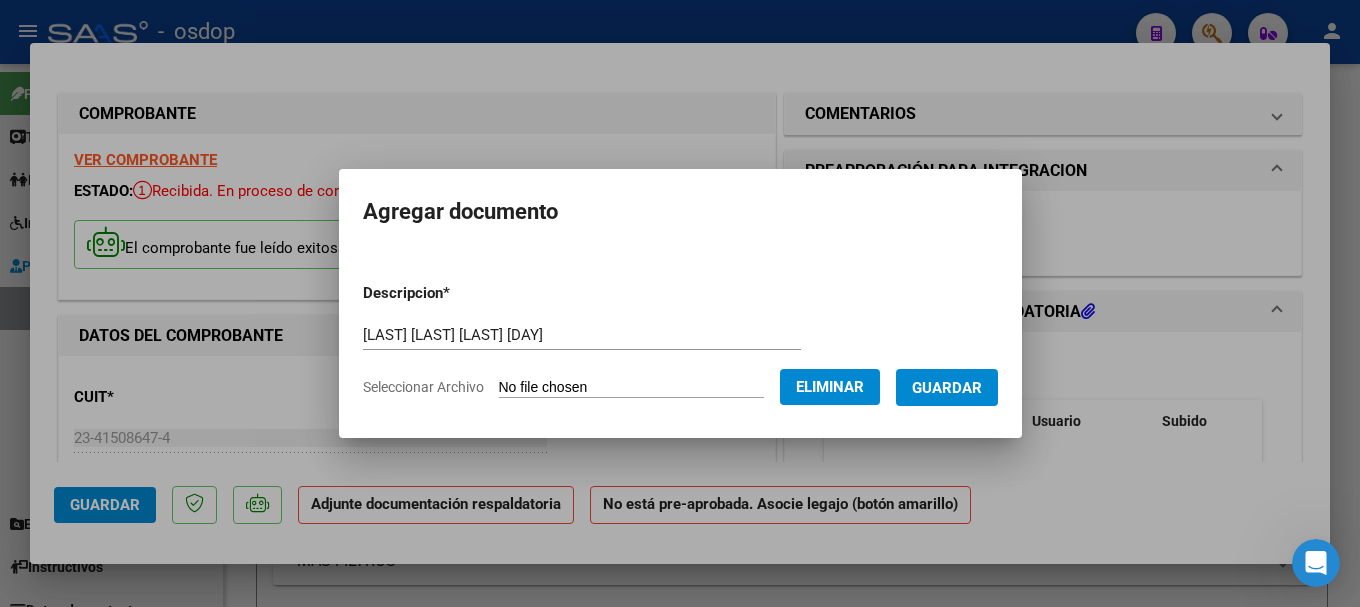 click on "Guardar" at bounding box center (947, 388) 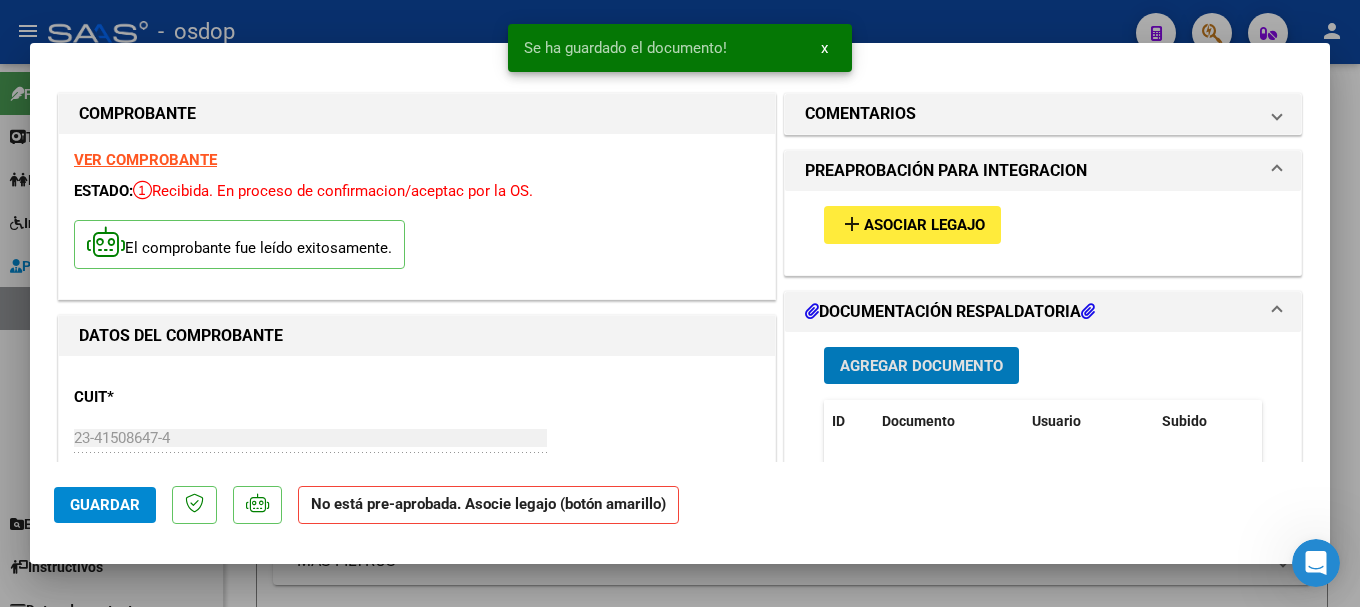 click on "Asociar Legajo" at bounding box center (924, 226) 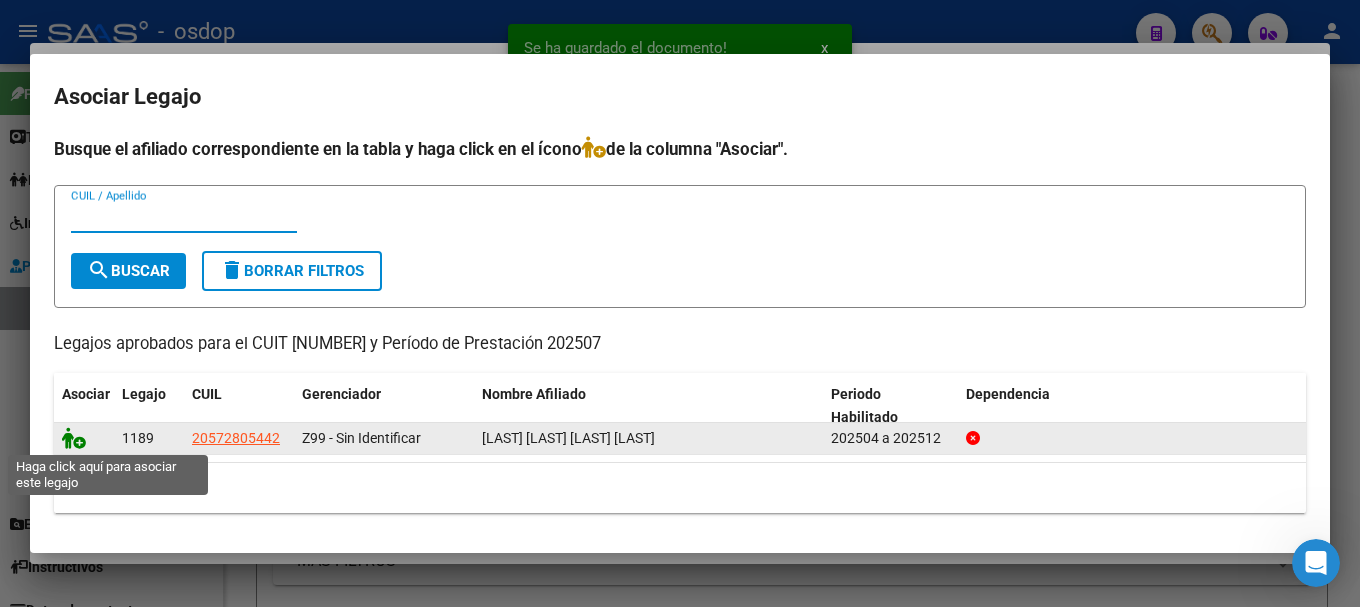 click 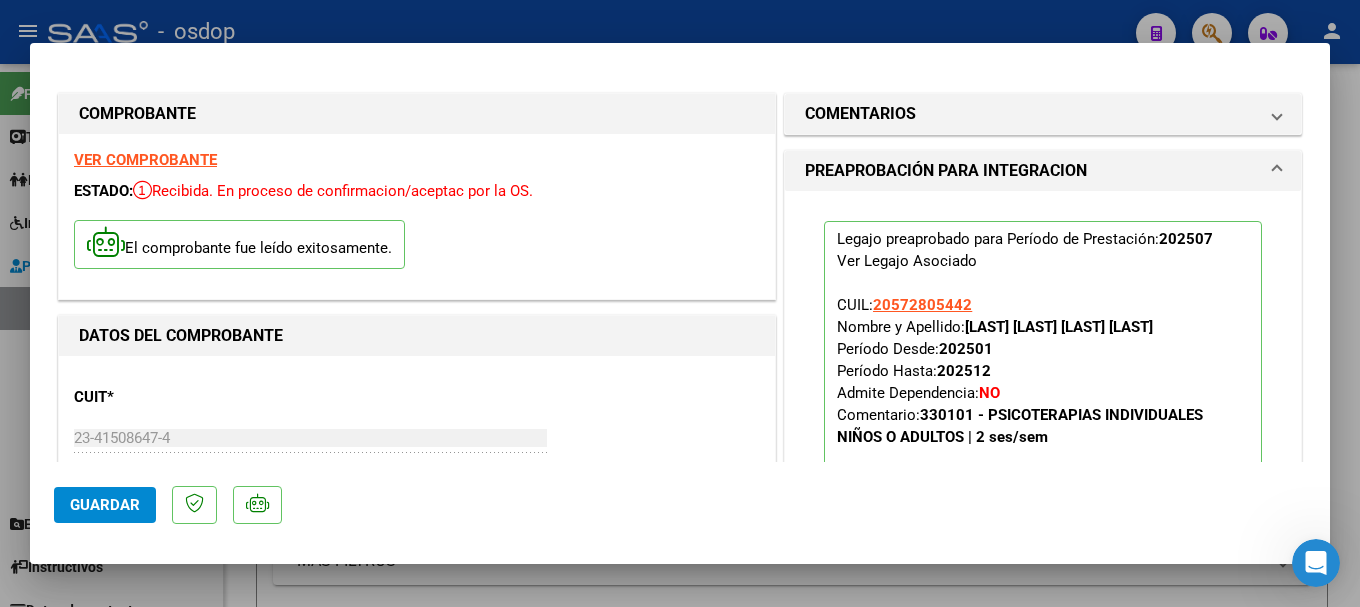 click on "Guardar" 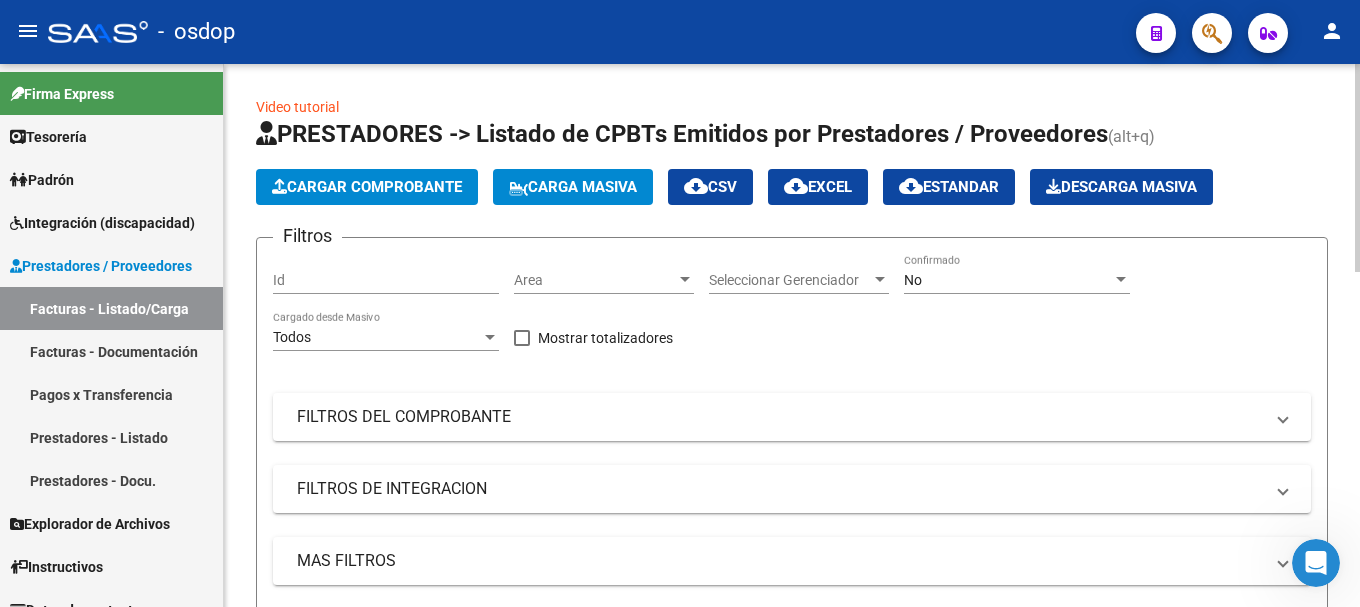 click on "Cargar Comprobante" 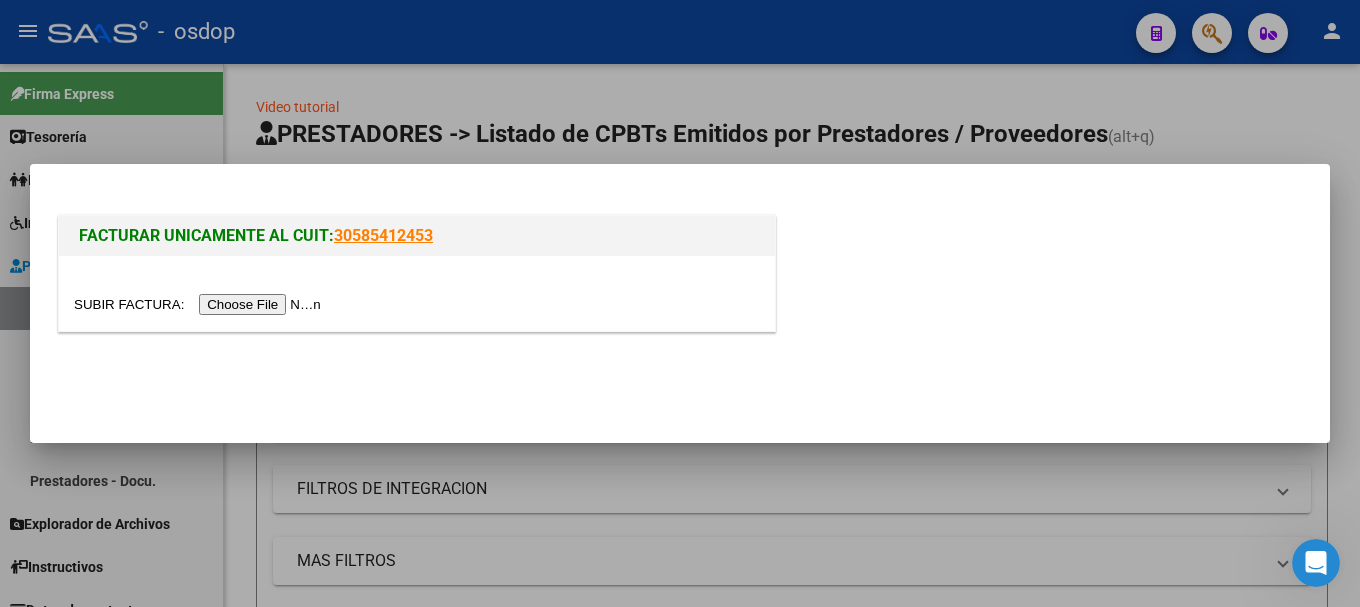 click at bounding box center [200, 304] 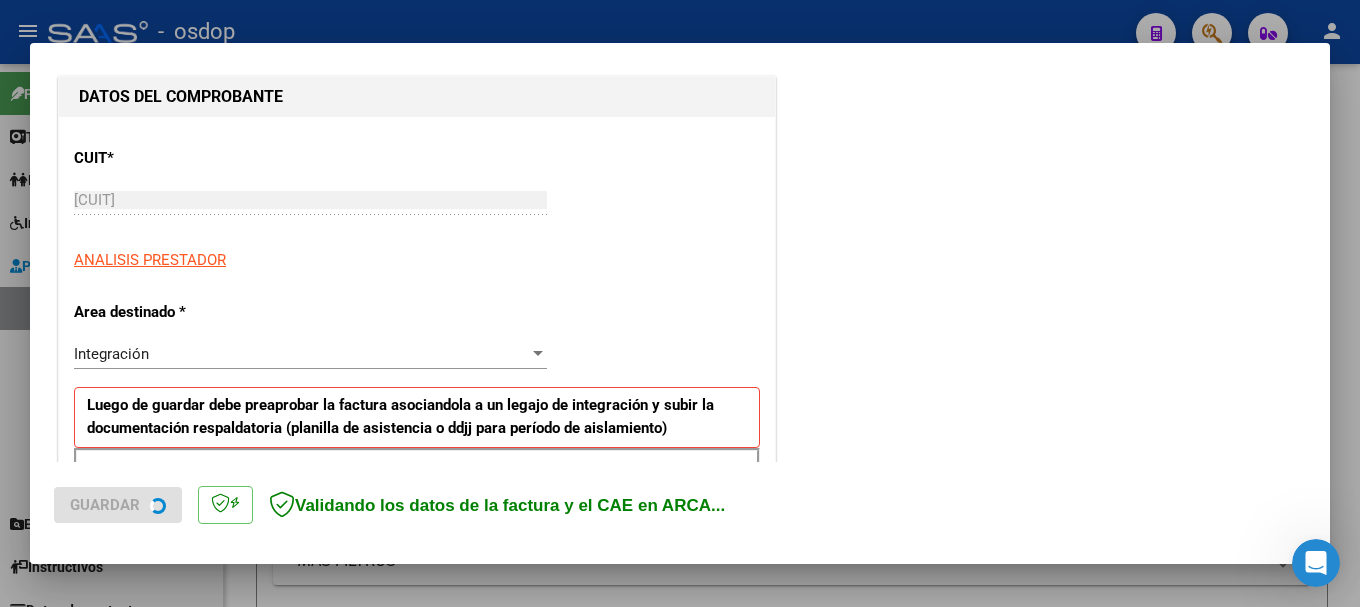 scroll, scrollTop: 400, scrollLeft: 0, axis: vertical 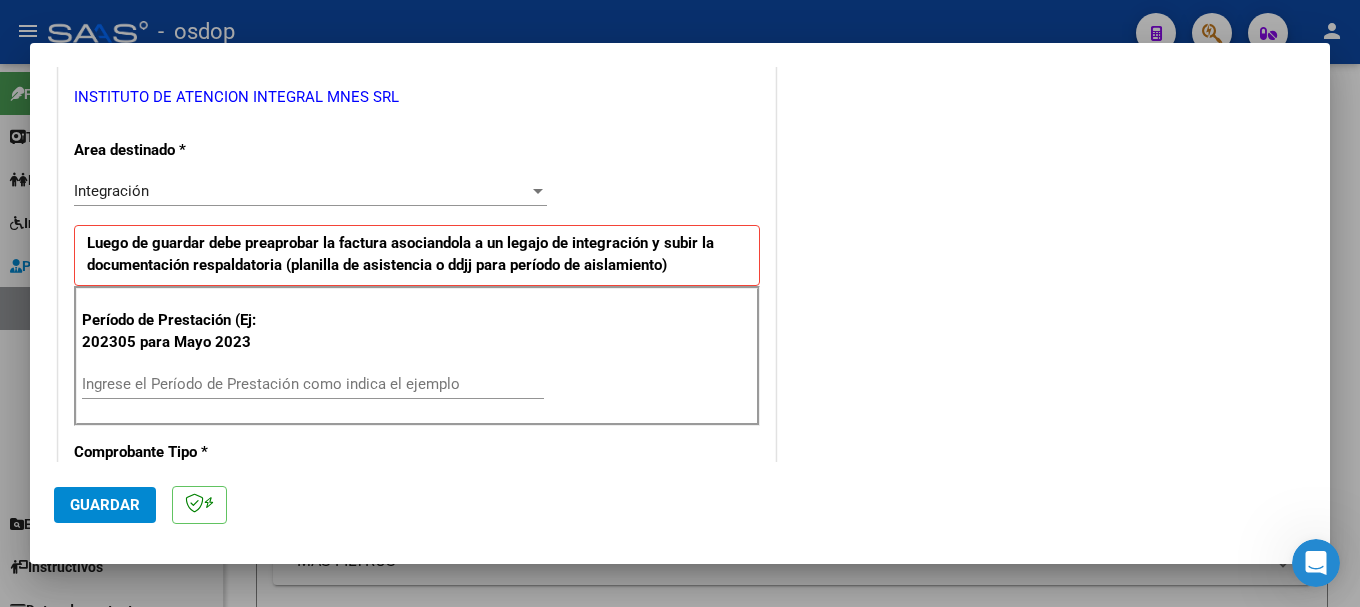 click on "Ingrese el Período de Prestación como indica el ejemplo" at bounding box center [313, 384] 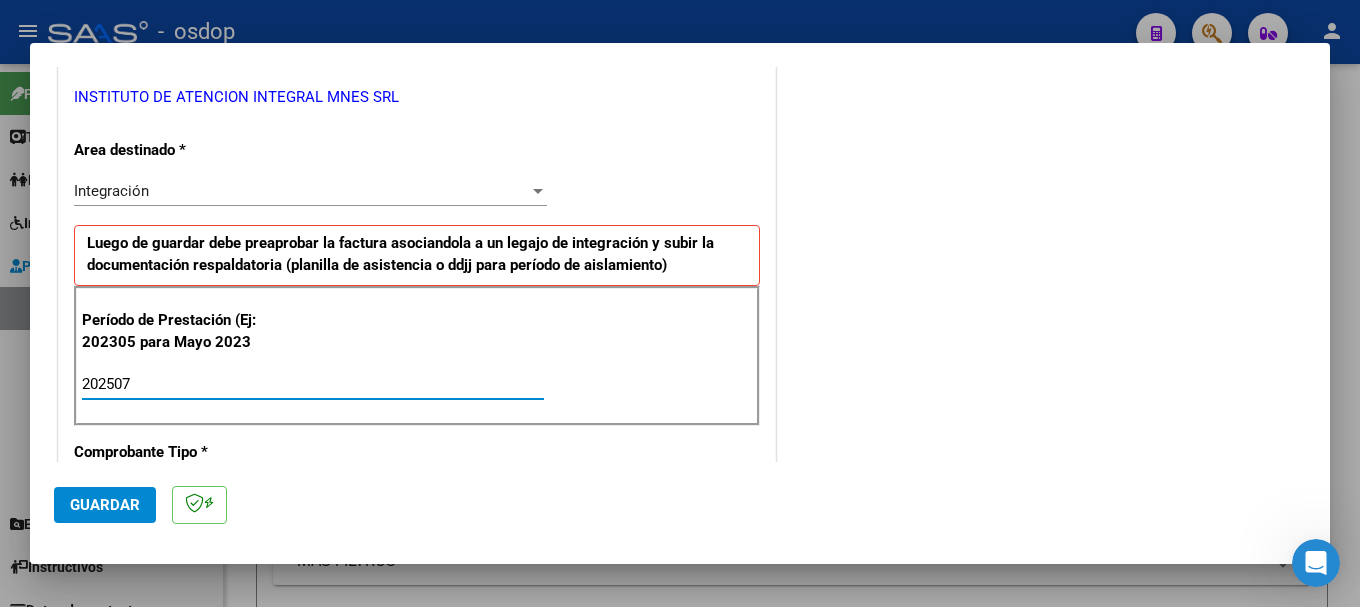 type on "202507" 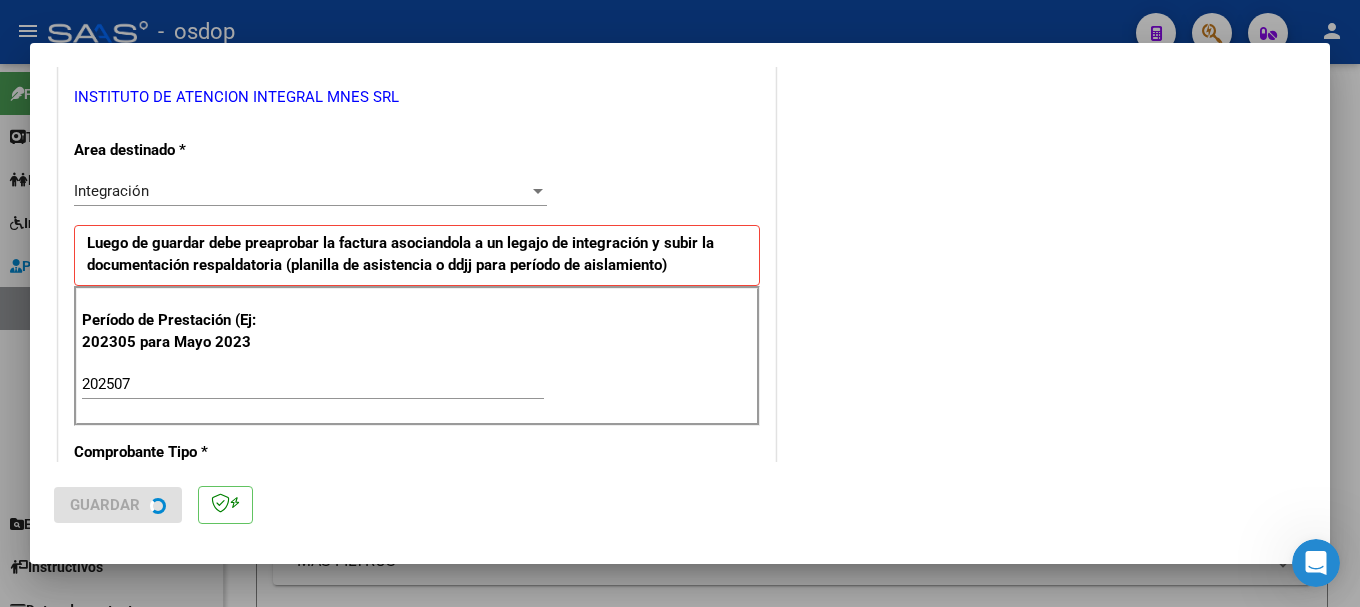 scroll, scrollTop: 0, scrollLeft: 0, axis: both 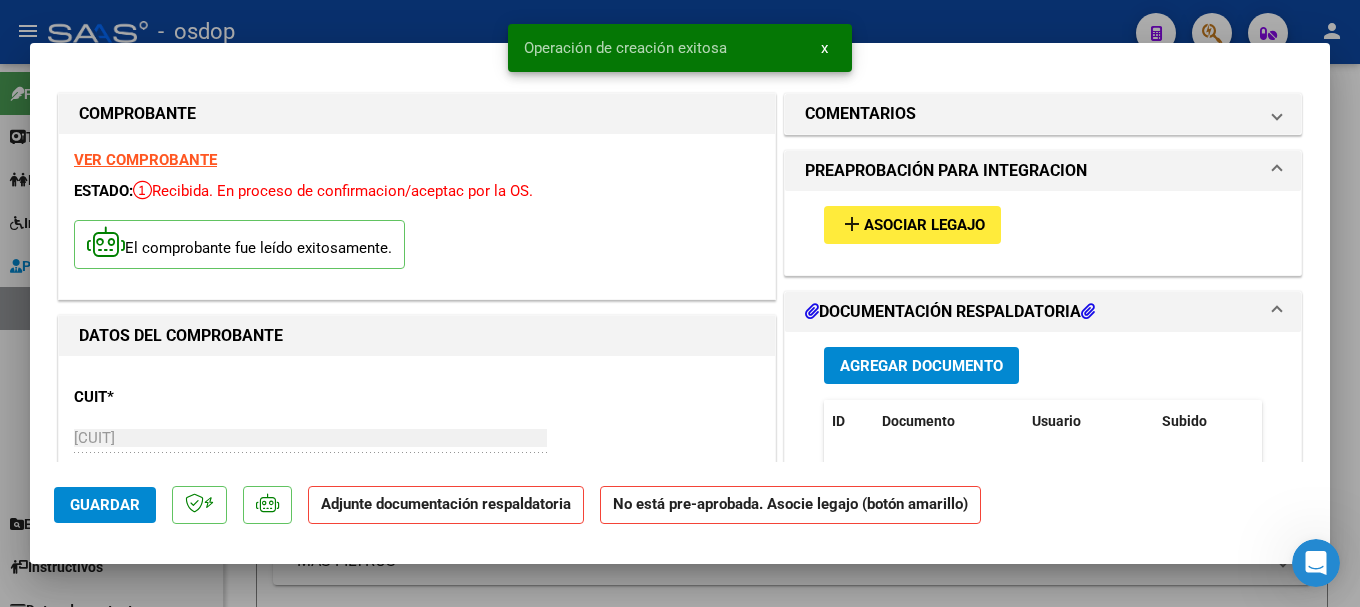click on "Agregar Documento" at bounding box center (921, 365) 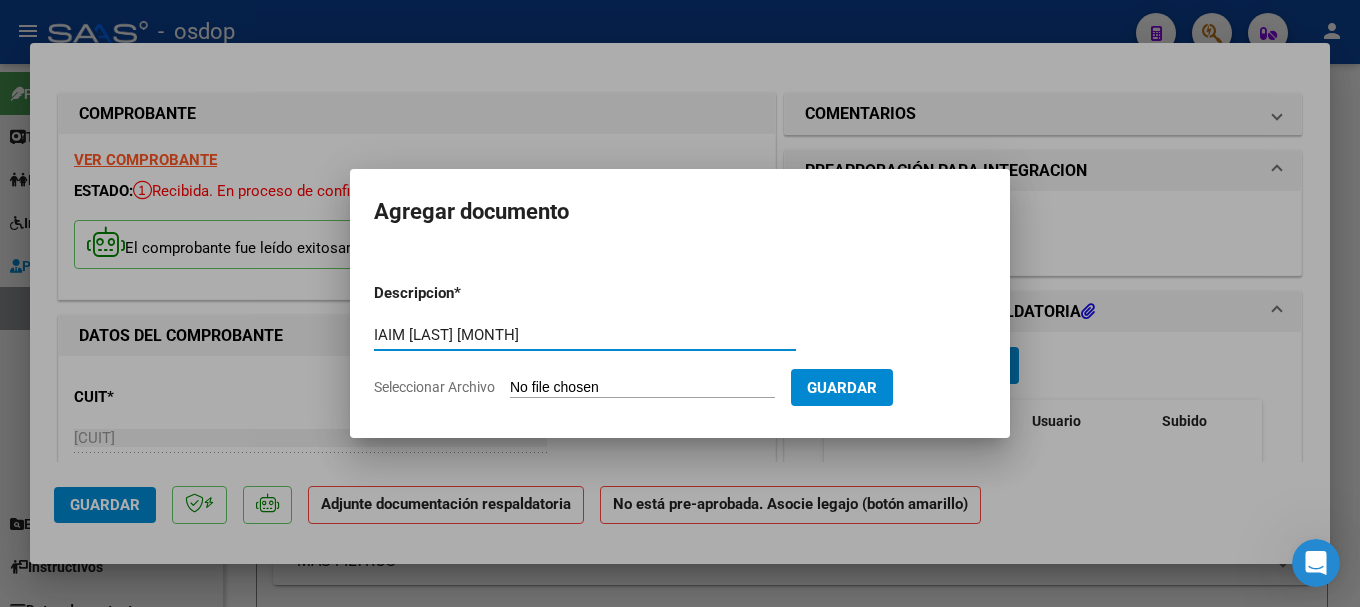 type on "IAIM [LAST] [MONTH]" 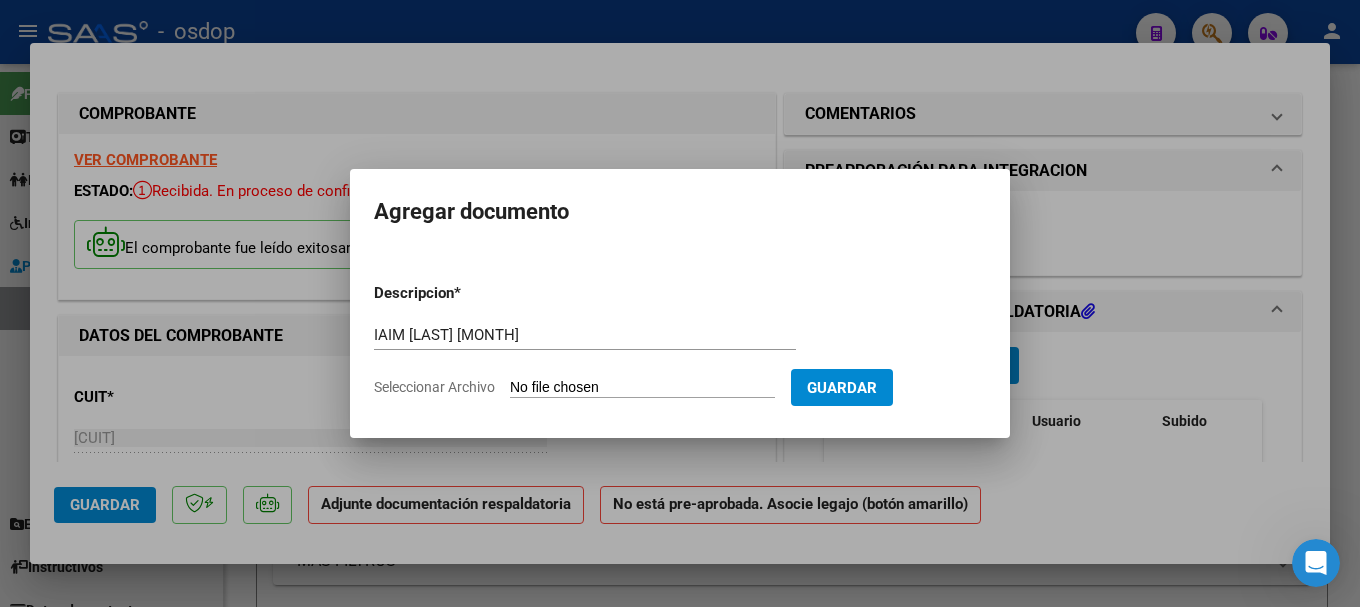 click on "Descripcion * IAIM [LAST] [MONTH] Escriba aquí una descripcion Seleccionar Archivo Guardar" at bounding box center (680, 340) 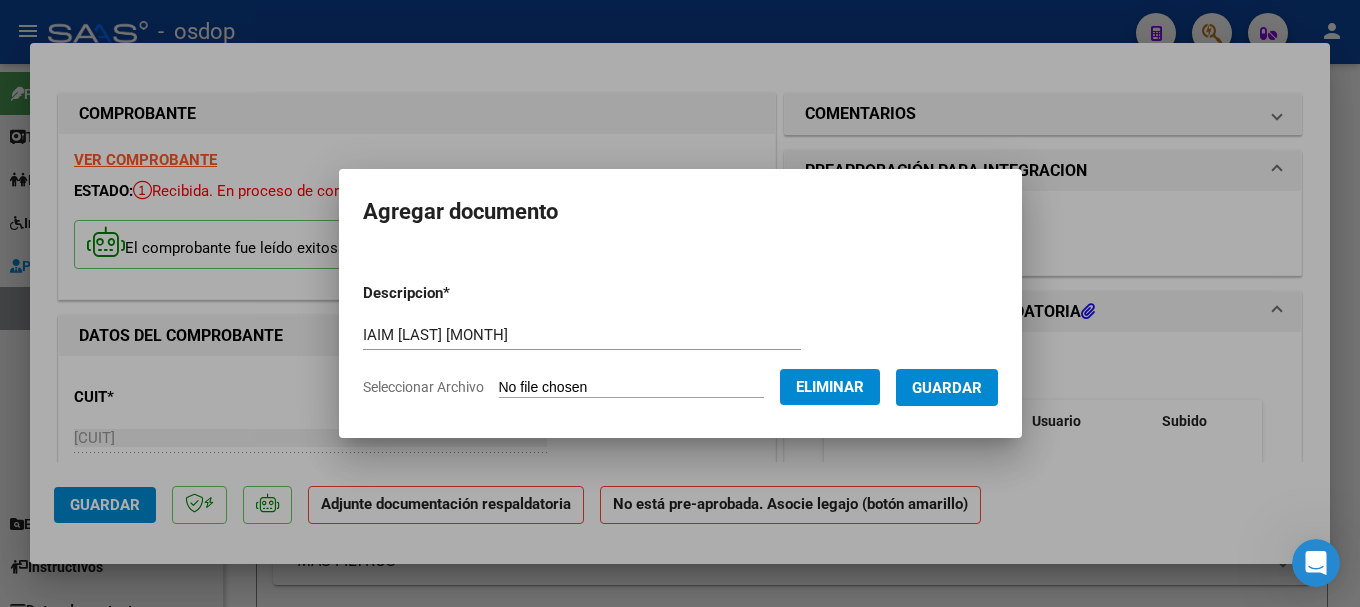 click on "Guardar" at bounding box center (947, 388) 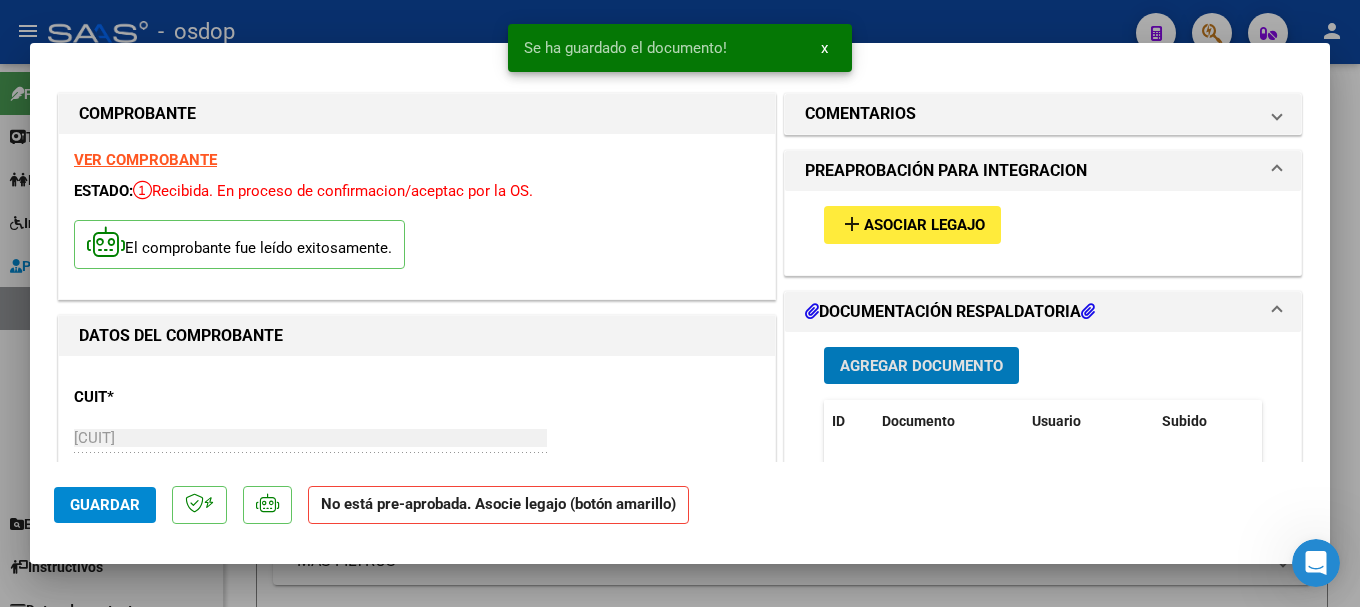 click on "add Asociar Legajo" at bounding box center (912, 224) 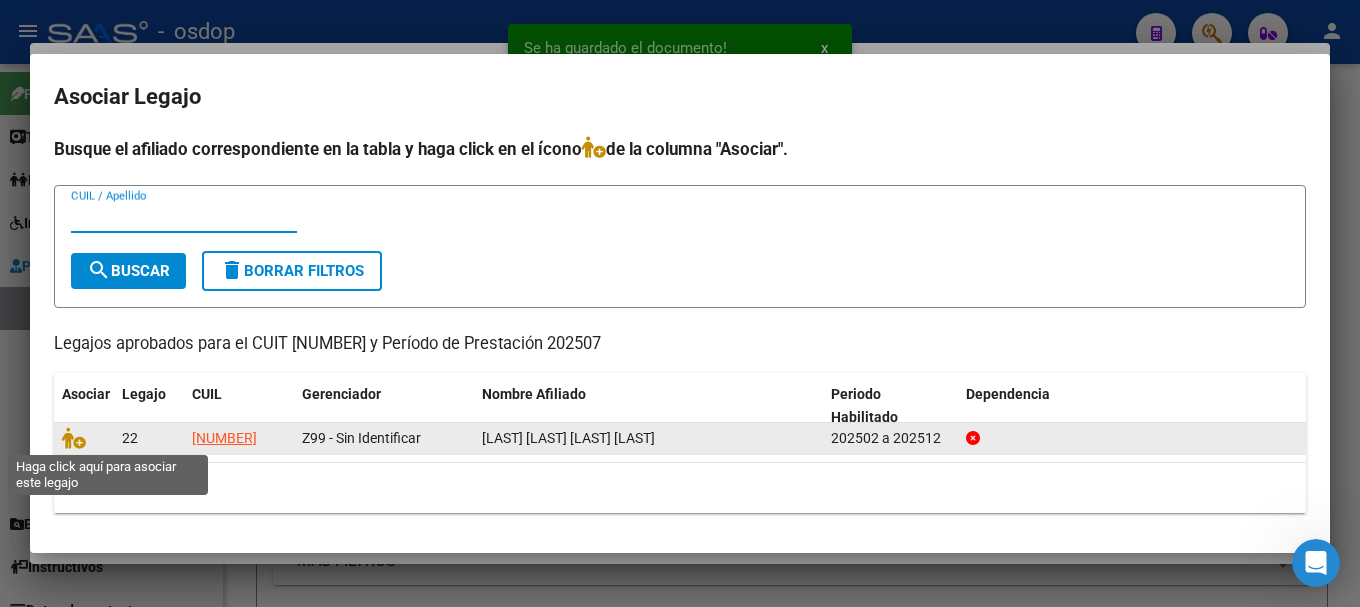 click 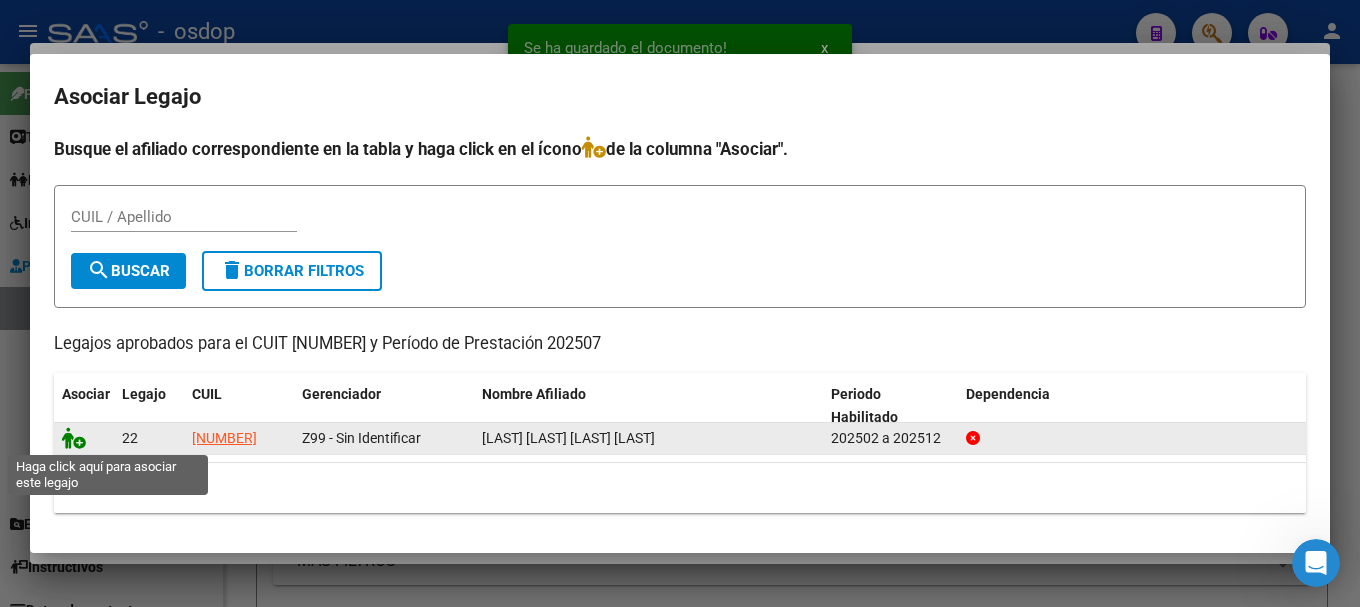 click 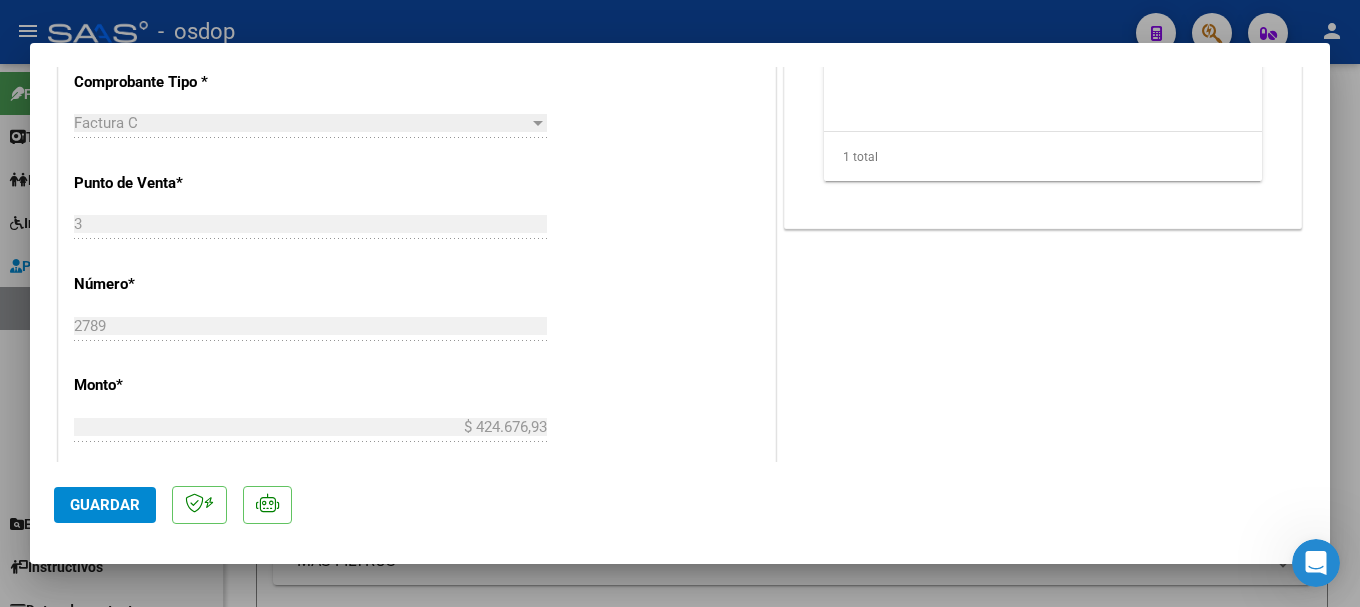 scroll, scrollTop: 900, scrollLeft: 0, axis: vertical 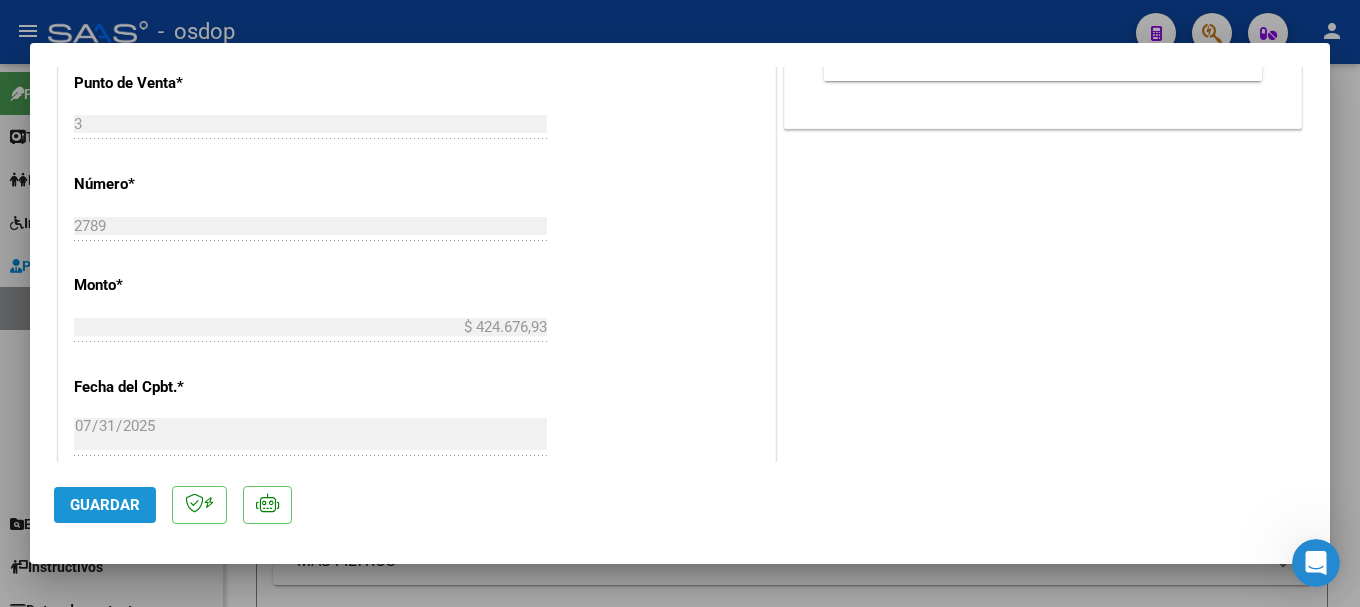 click on "Guardar" 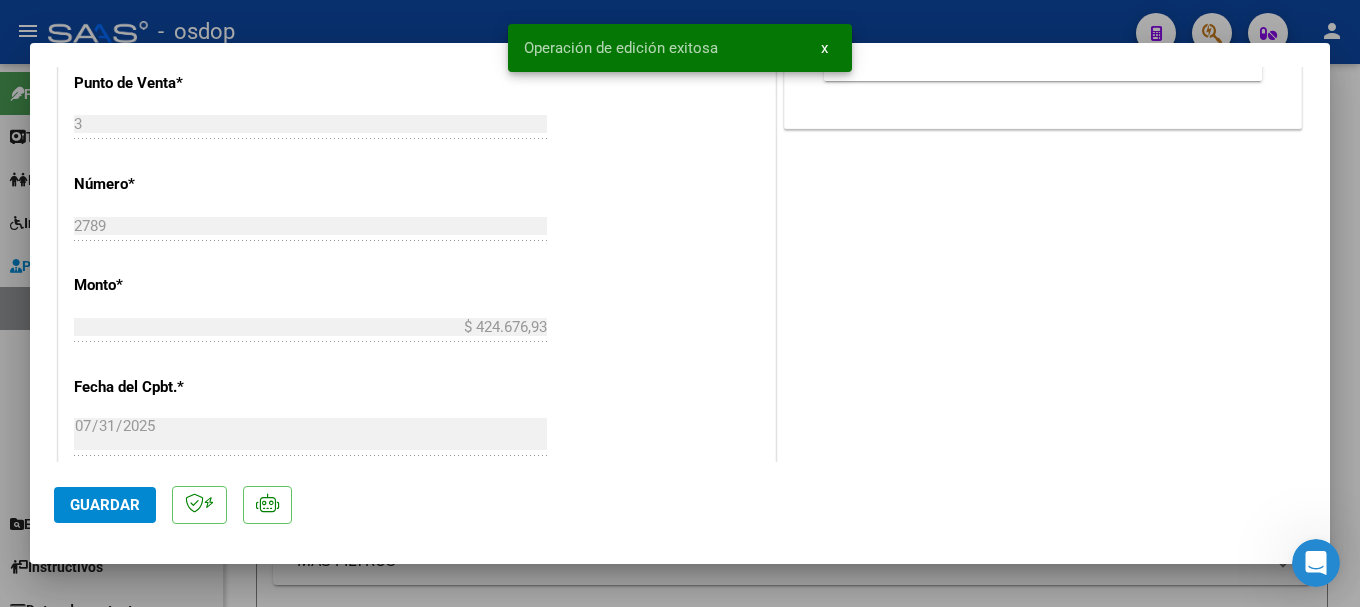 click at bounding box center [680, 303] 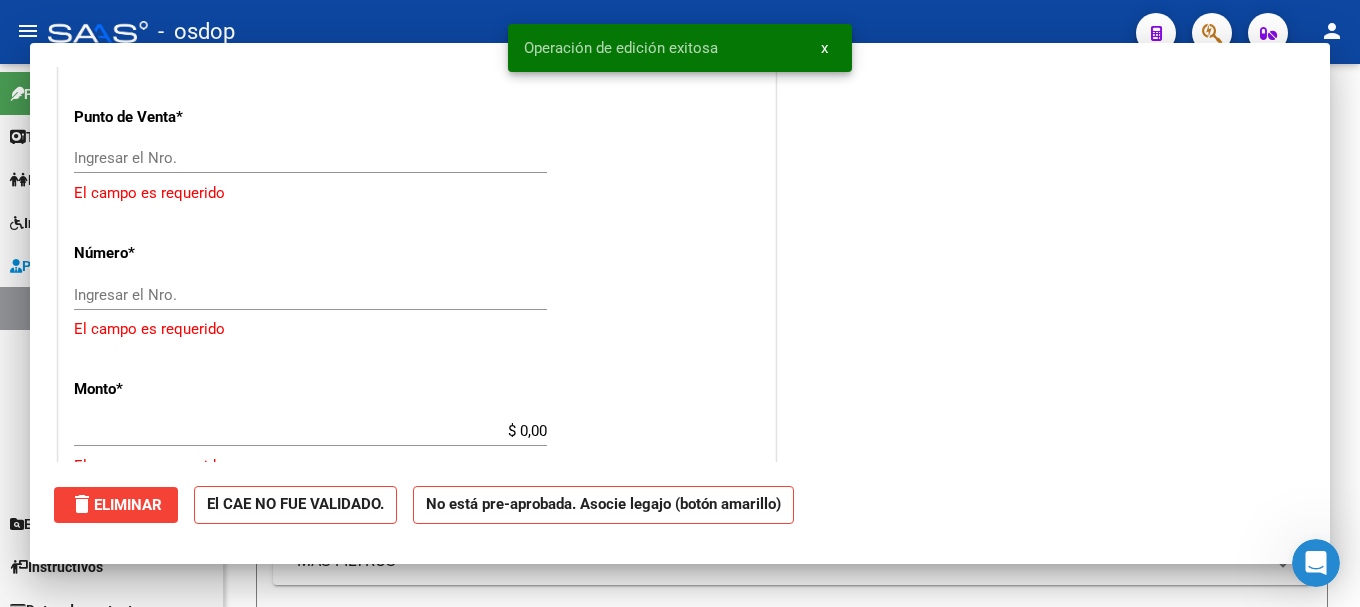 scroll, scrollTop: 934, scrollLeft: 0, axis: vertical 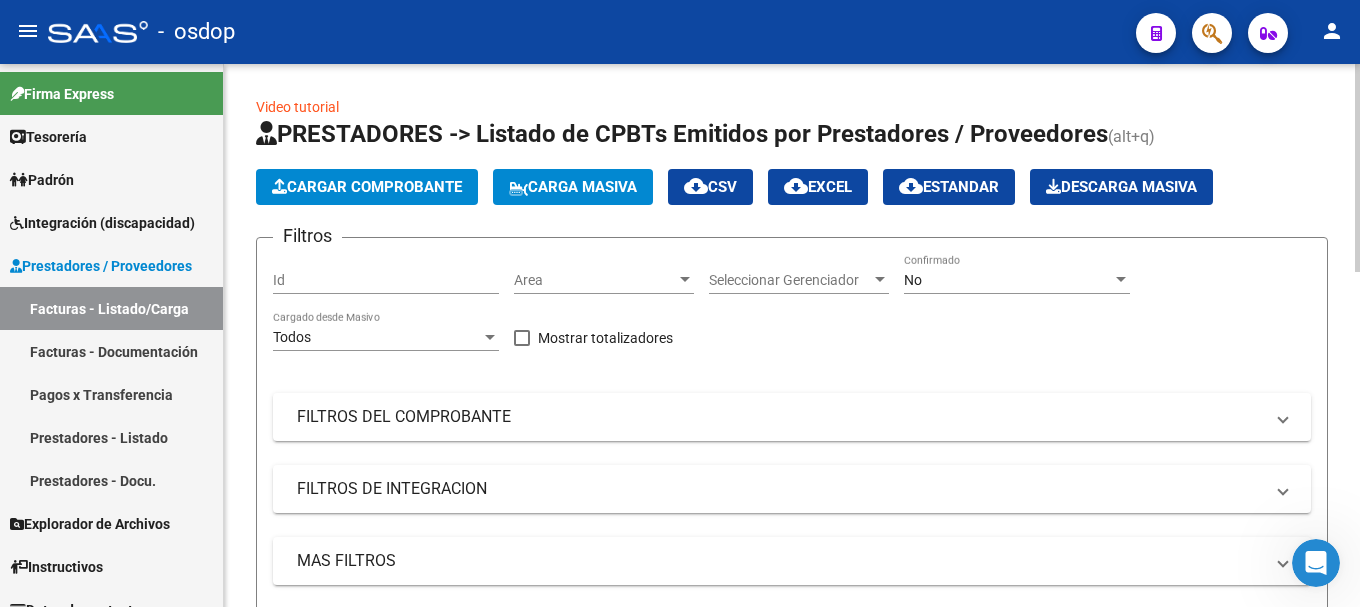 click on "Cargar Comprobante" 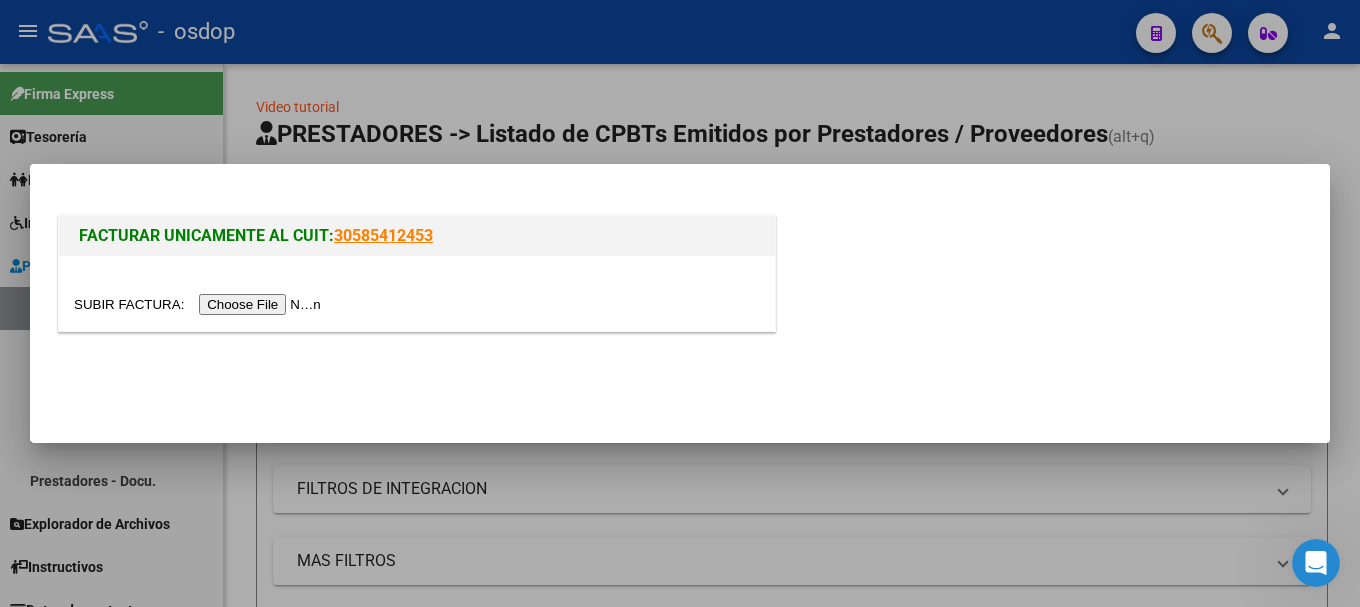 click at bounding box center [200, 304] 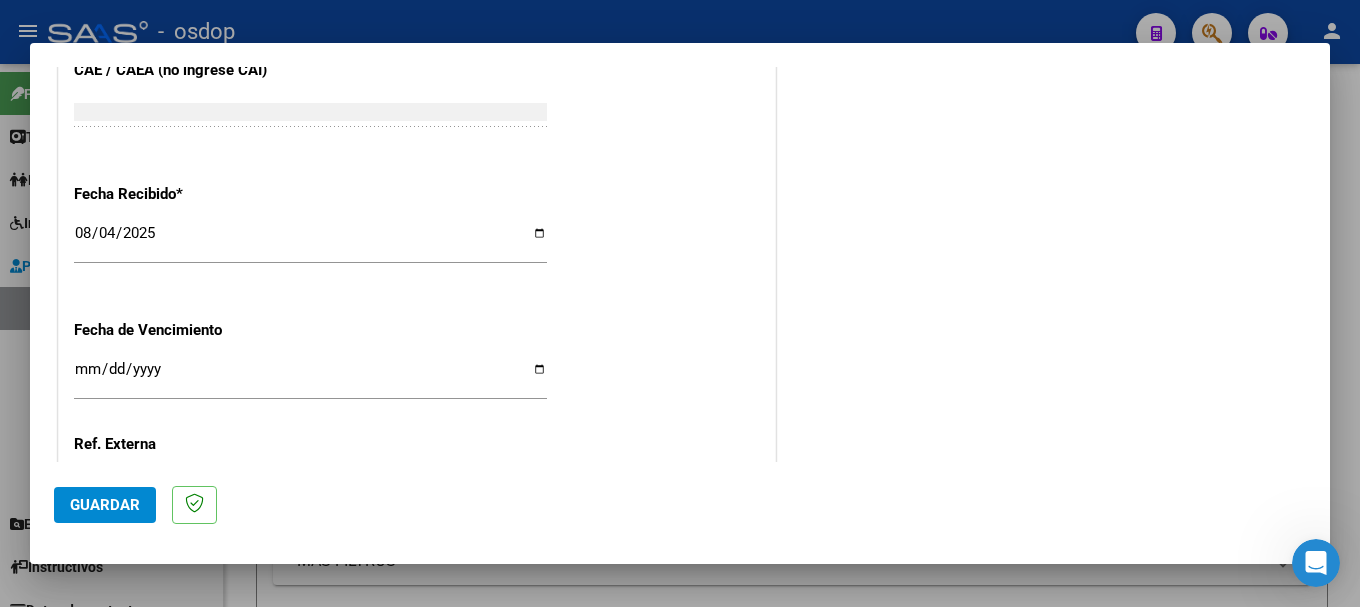 scroll, scrollTop: 500, scrollLeft: 0, axis: vertical 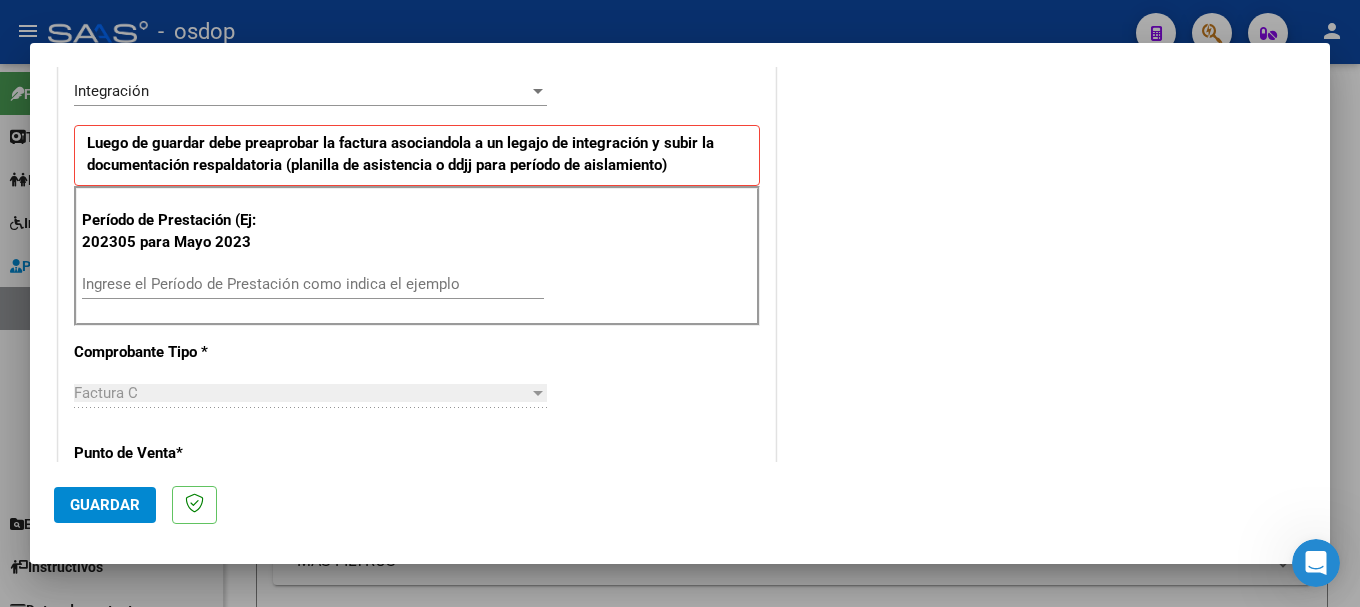 click on "Ingrese el Período de Prestación como indica el ejemplo" at bounding box center [313, 284] 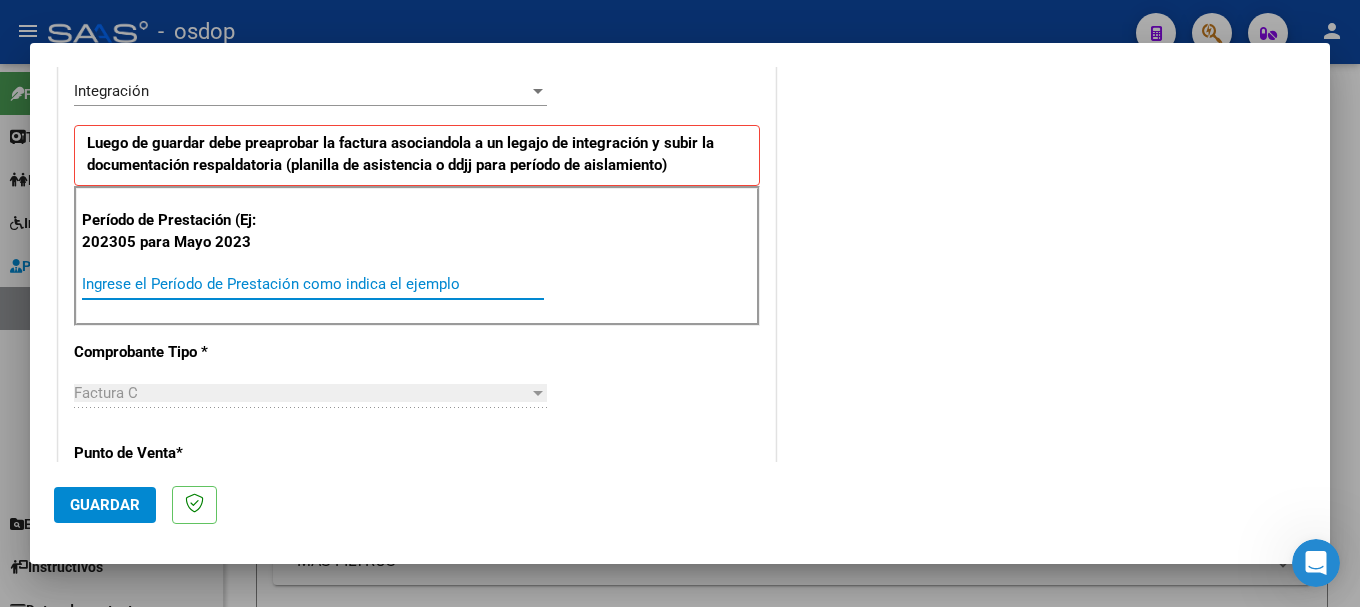 click on "Ingrese el Período de Prestación como indica el ejemplo" at bounding box center (313, 284) 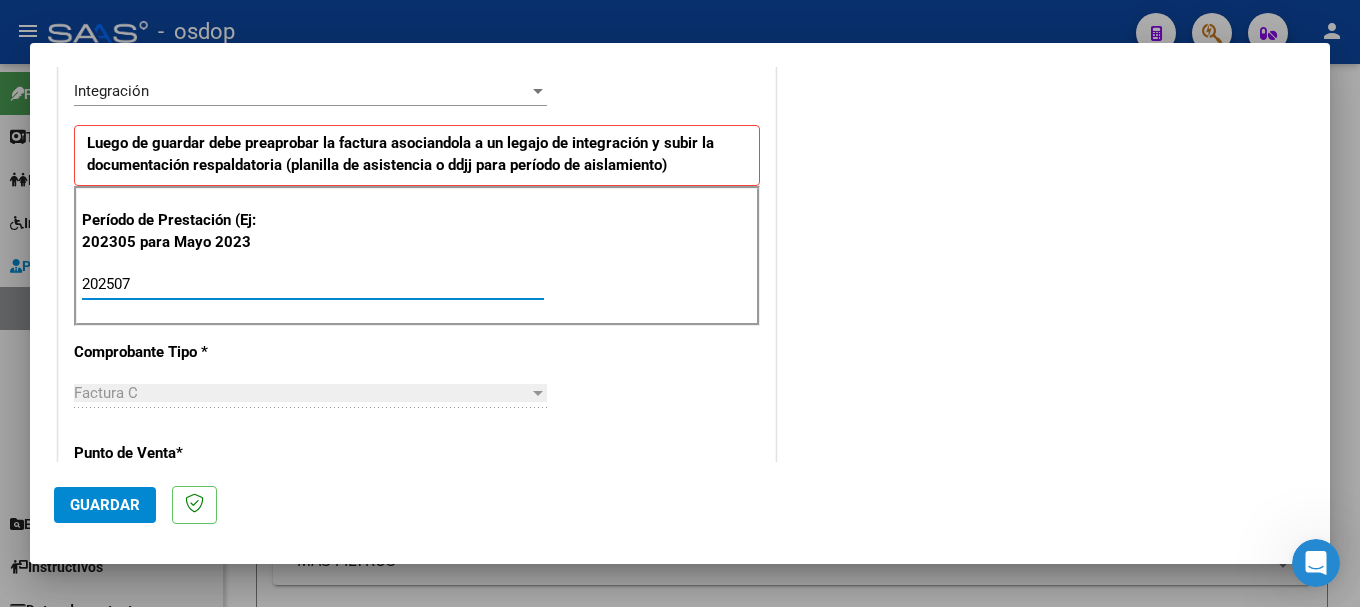 type on "202507" 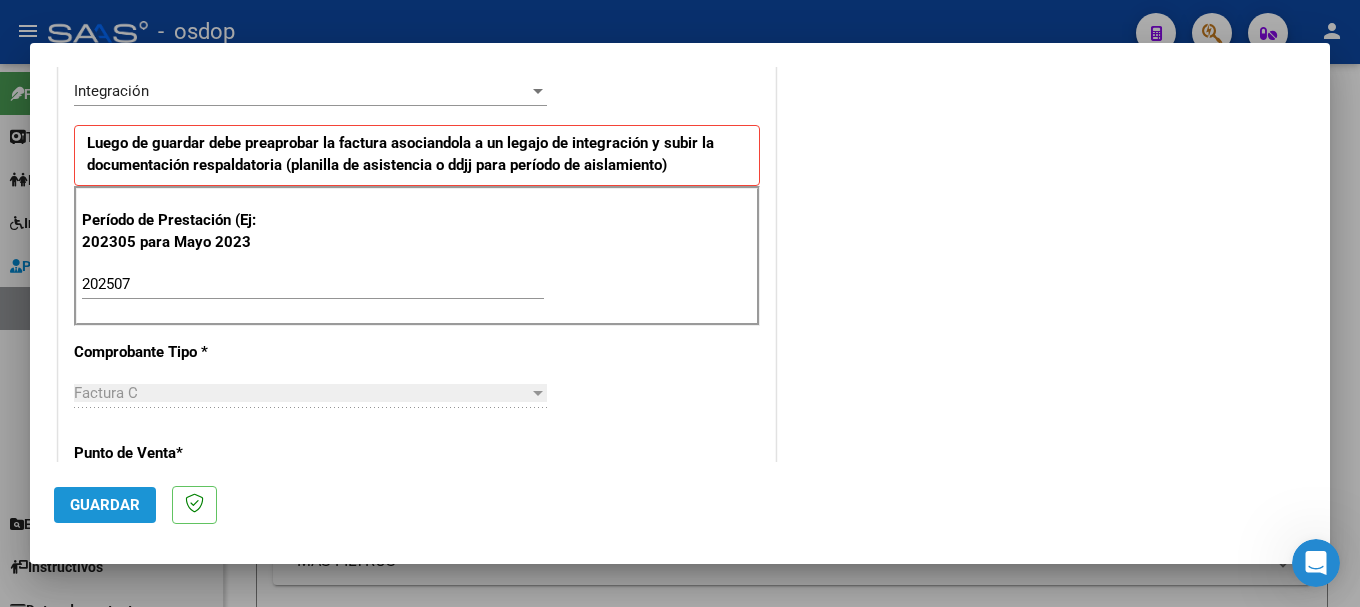 click on "Guardar" 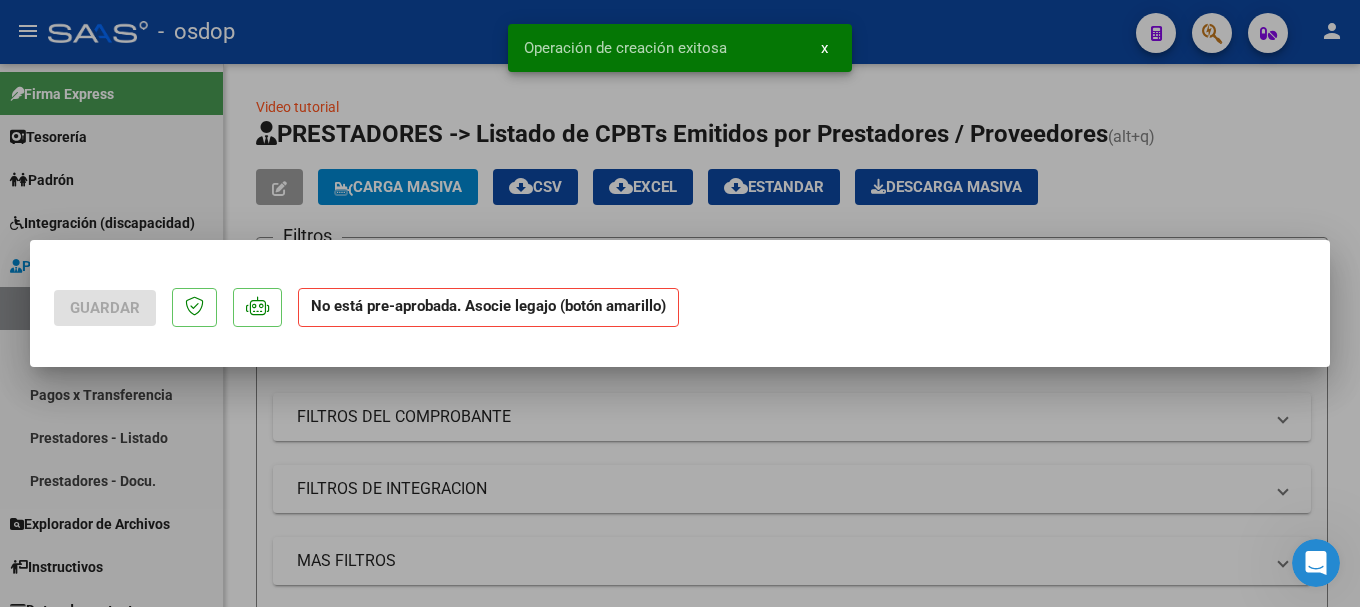 scroll, scrollTop: 0, scrollLeft: 0, axis: both 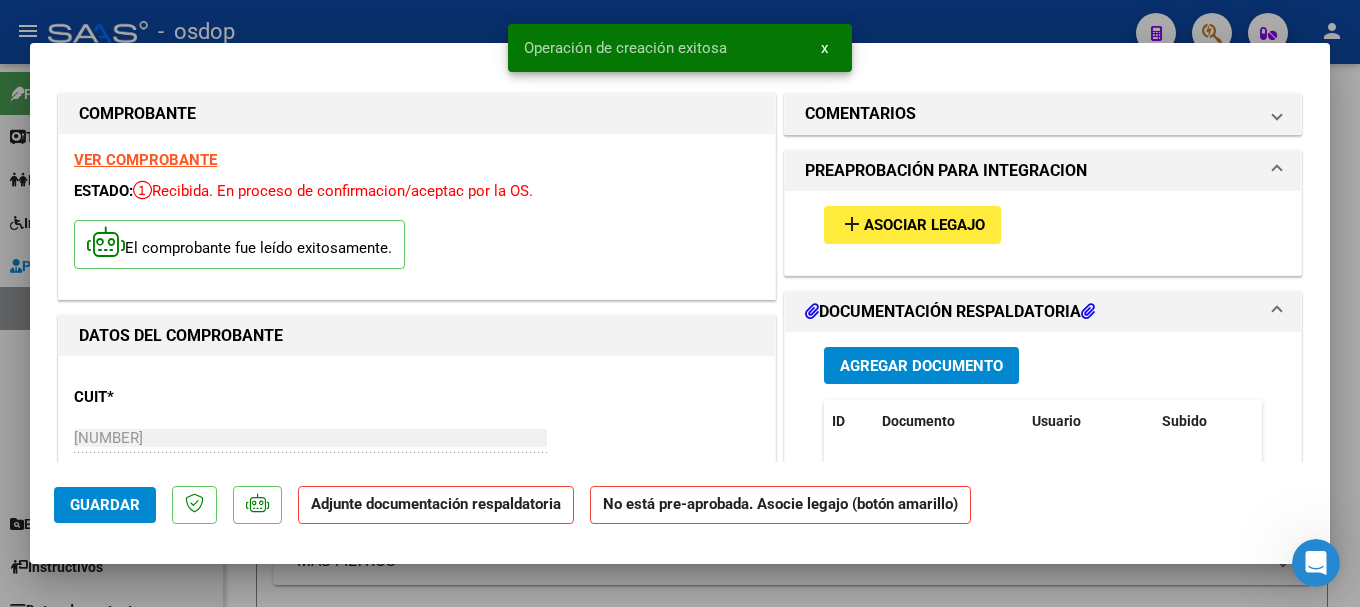 click on "Agregar Documento" at bounding box center (921, 365) 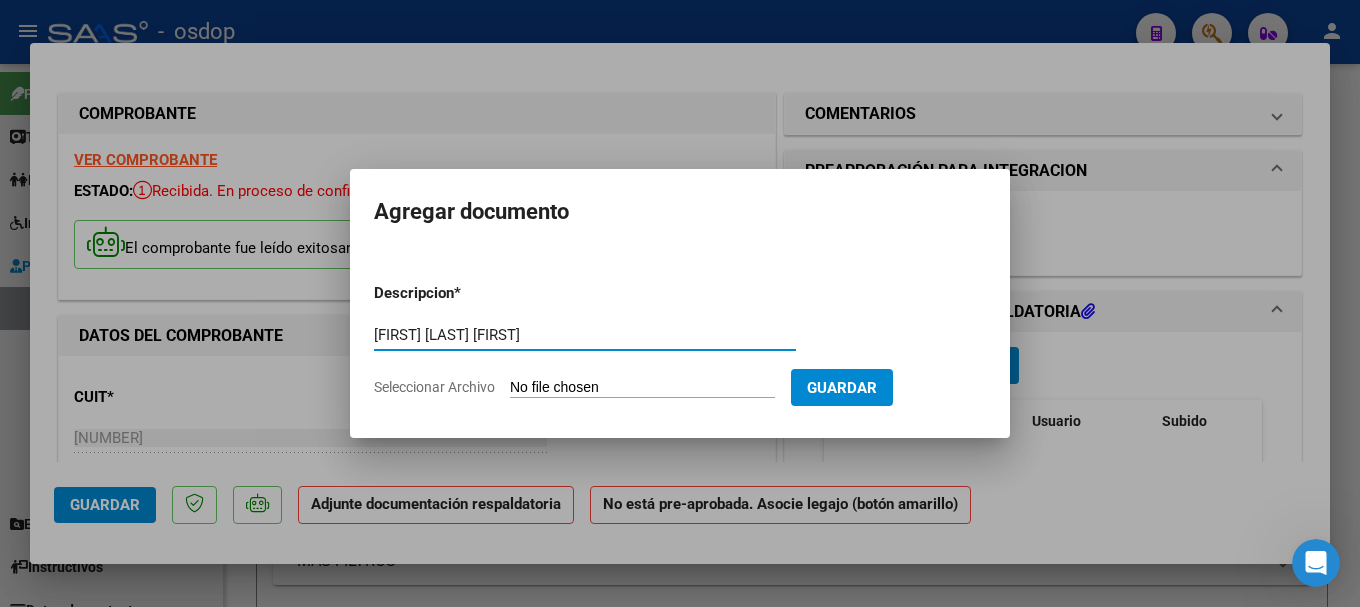 type on "[FIRST] [LAST] [FIRST]" 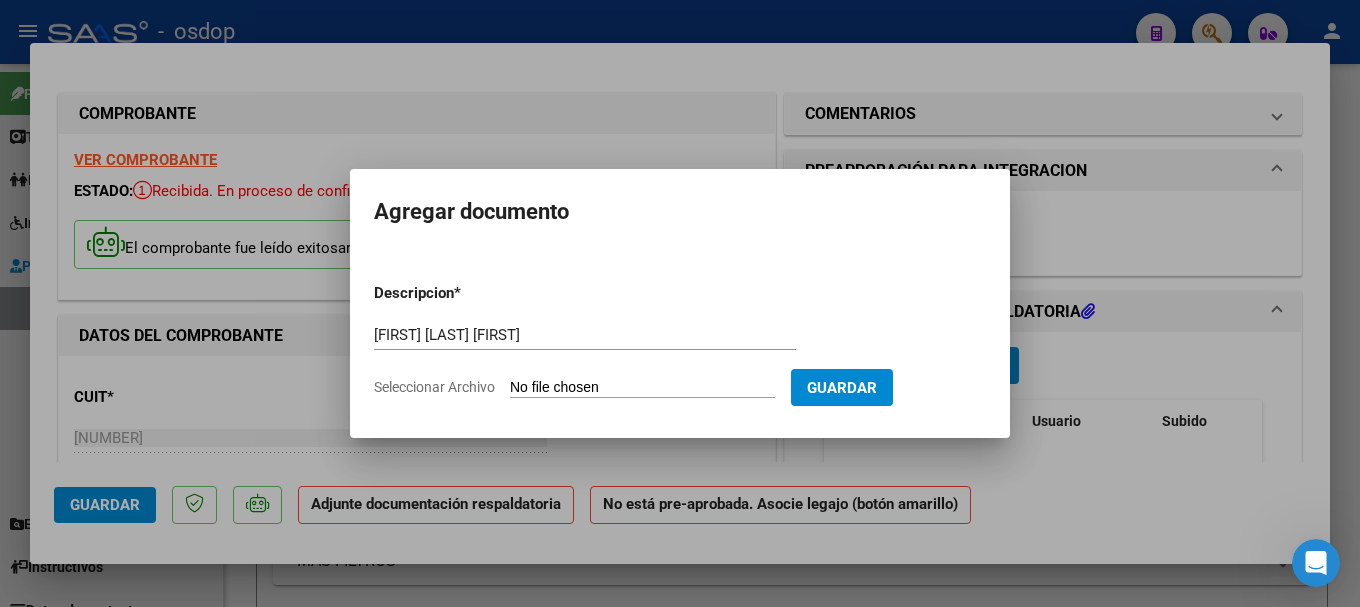 type on "C:\fakepath\[FIRST] [LAST] [FIRST].pdf" 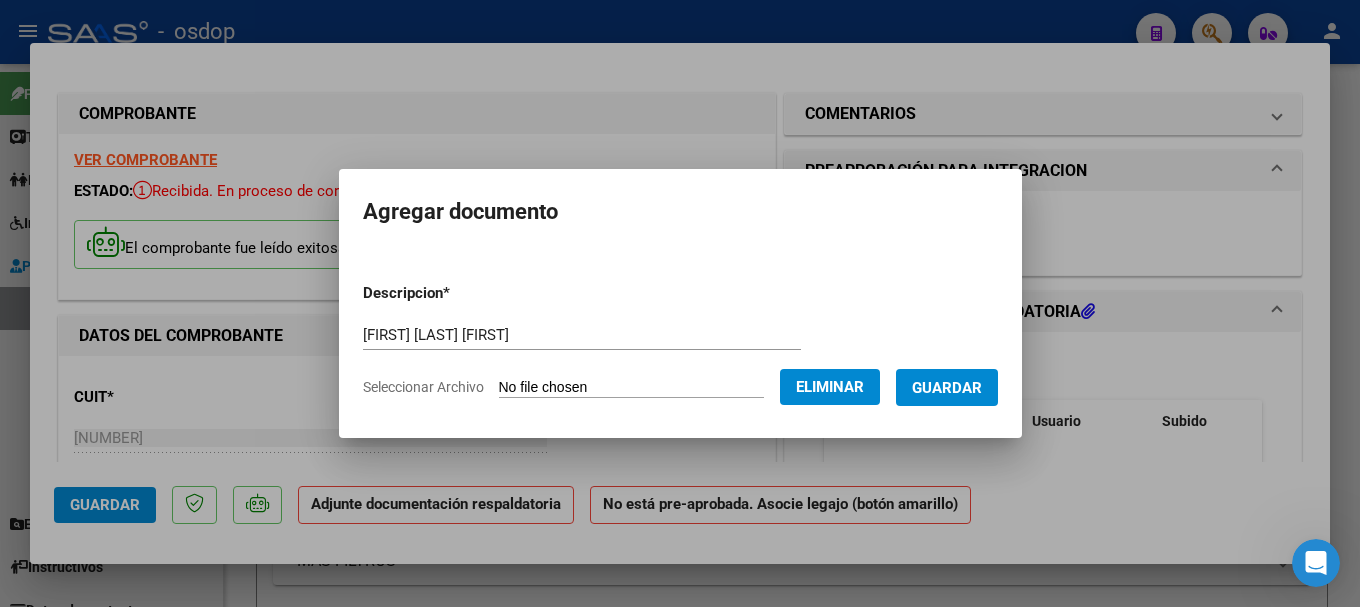 click on "Guardar" at bounding box center (947, 388) 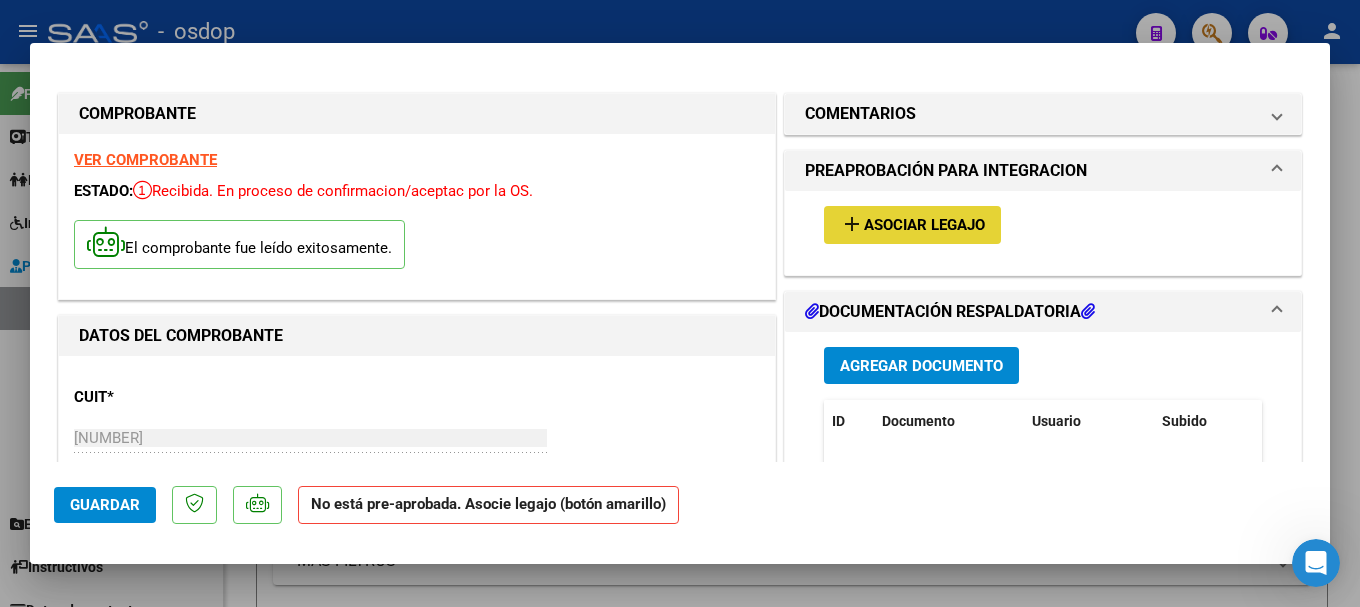click on "add Asociar Legajo" at bounding box center (912, 224) 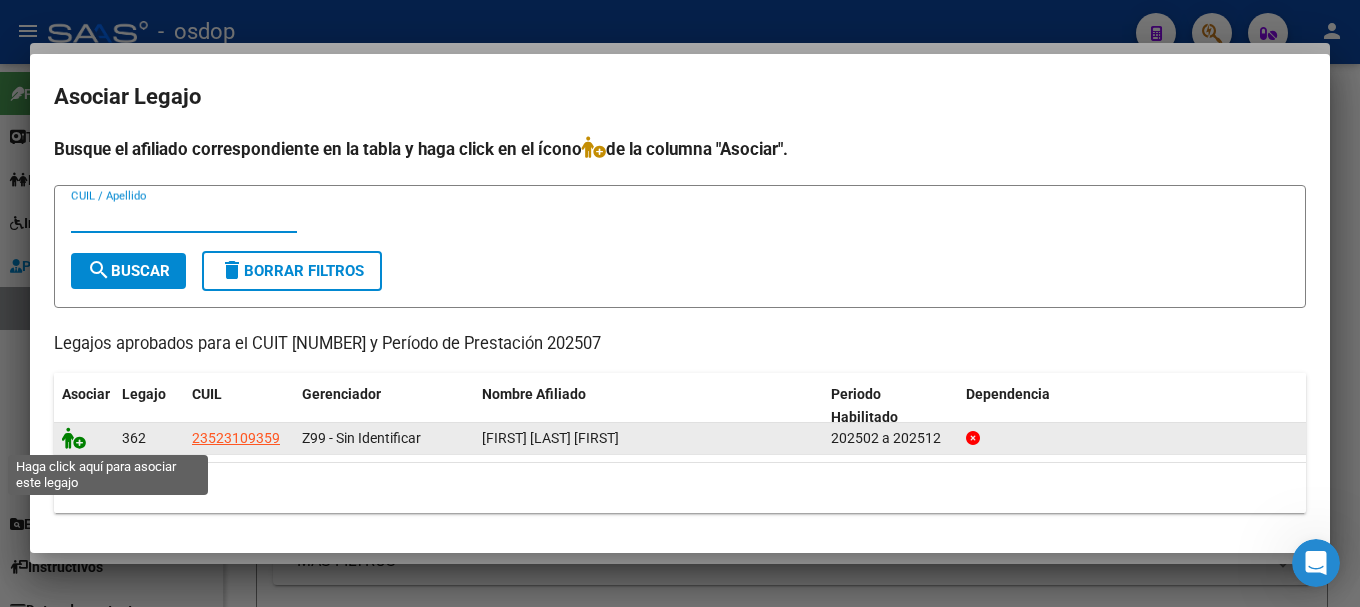 click 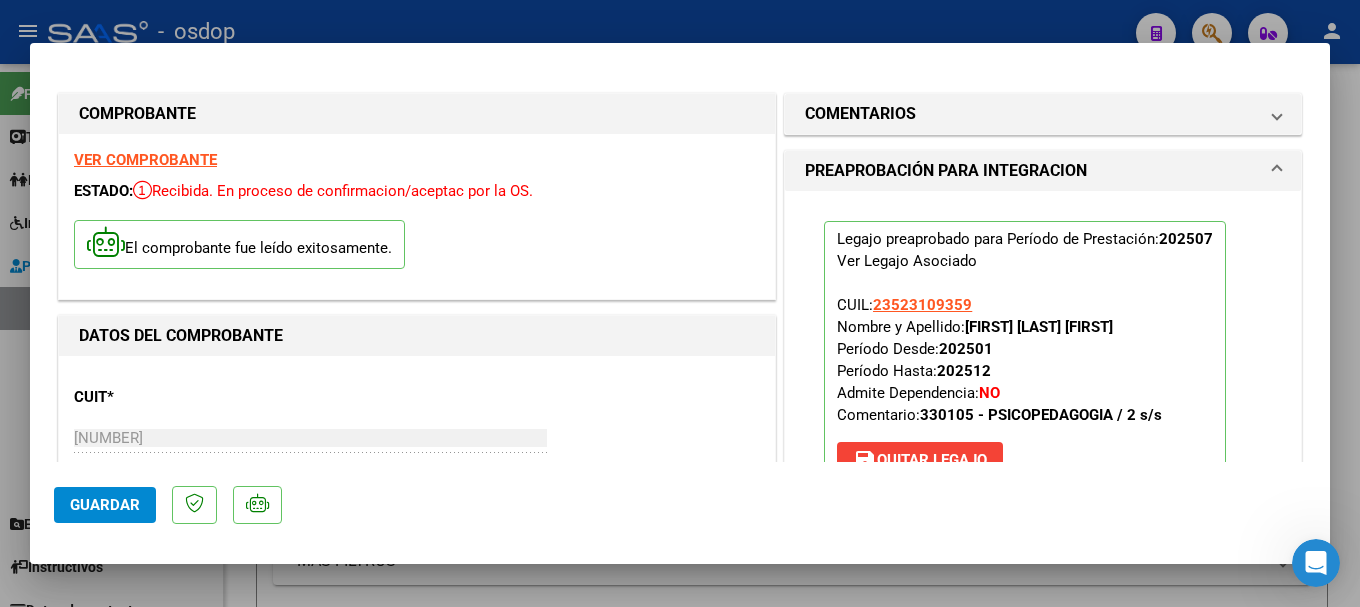 click on "Guardar" 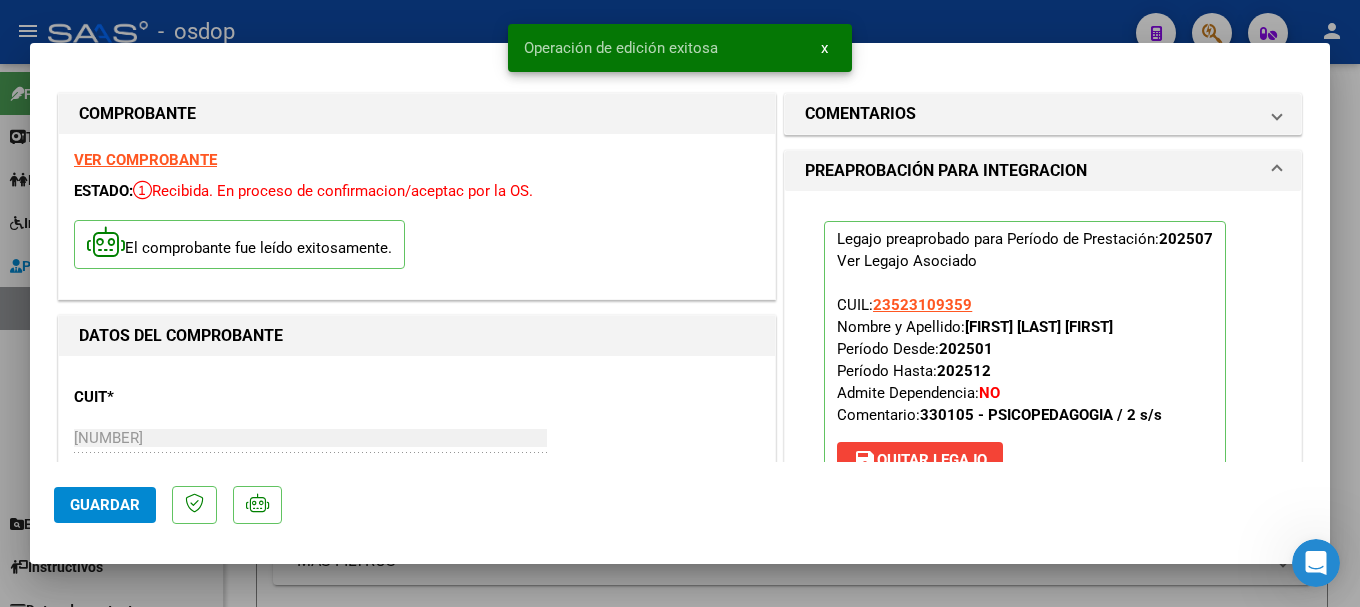 click at bounding box center (680, 303) 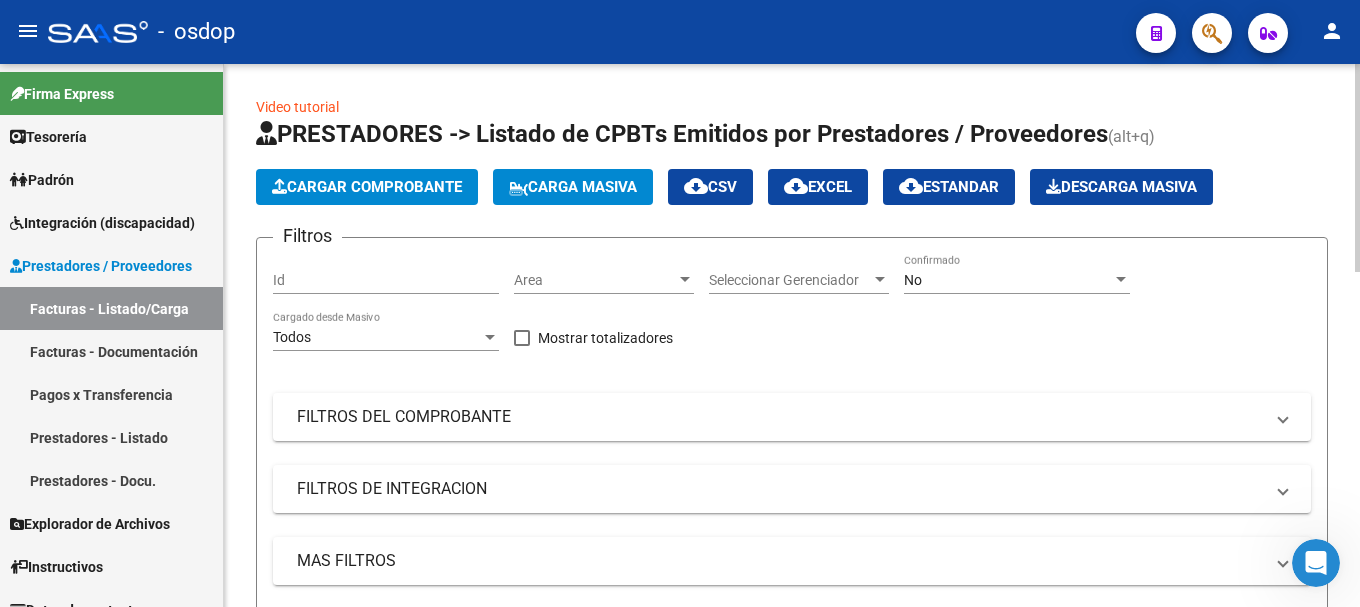 click on "Cargar Comprobante" 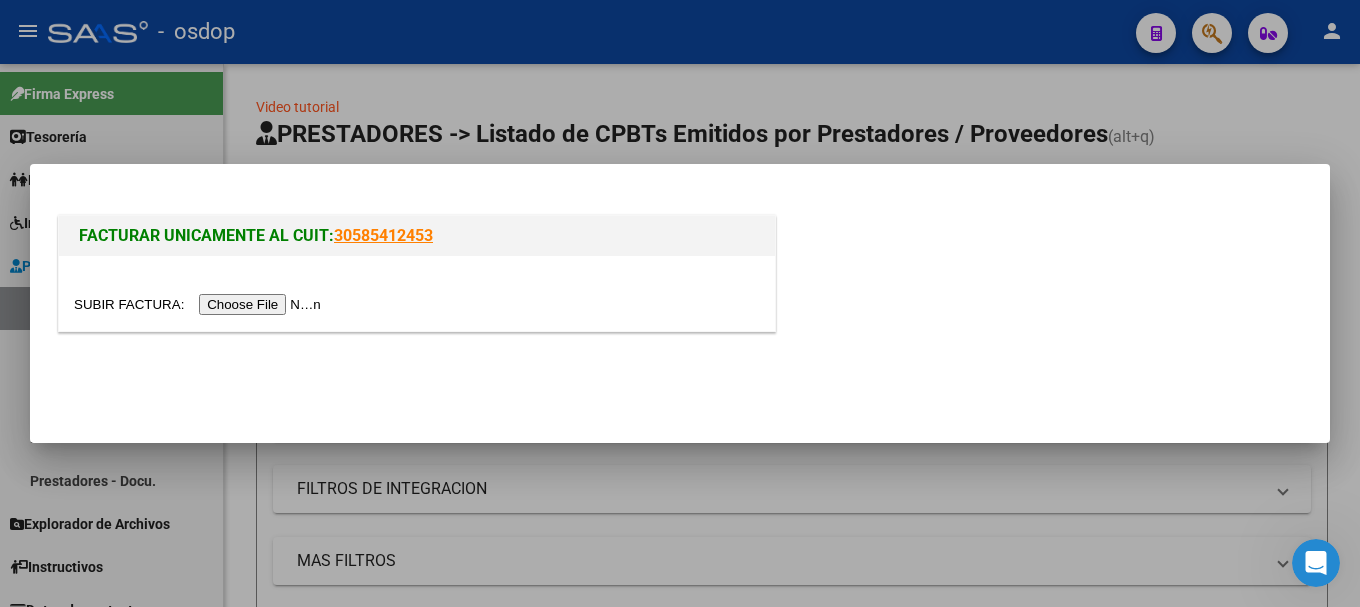 click at bounding box center [200, 304] 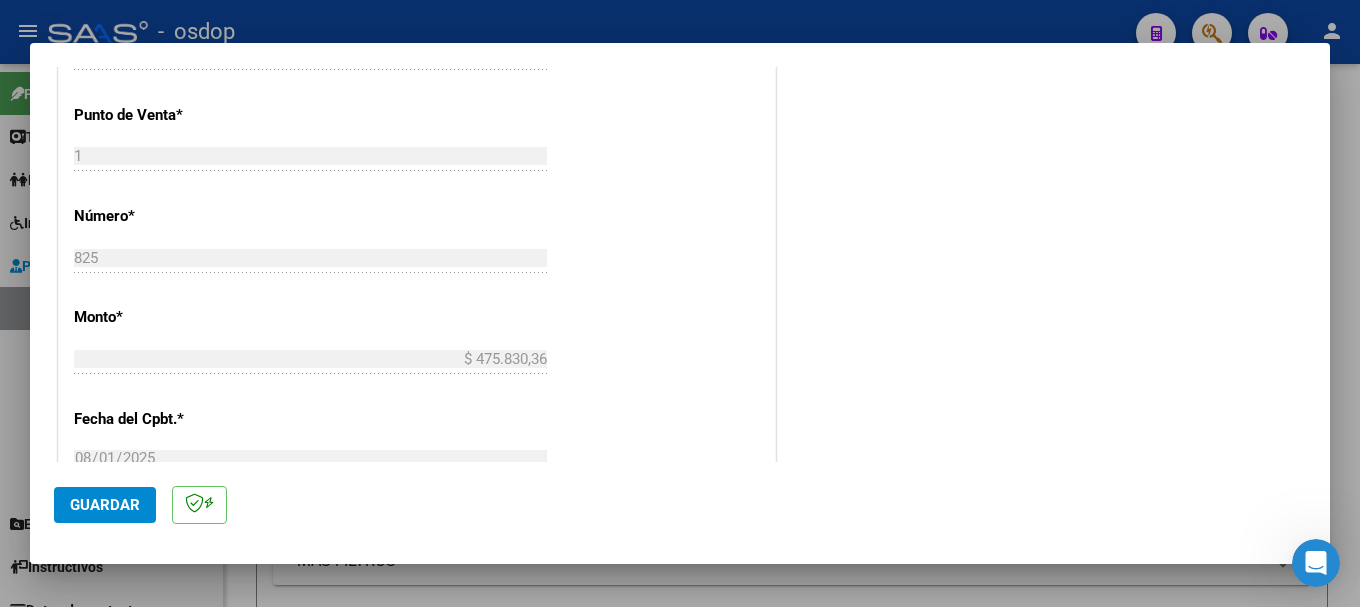 scroll, scrollTop: 438, scrollLeft: 0, axis: vertical 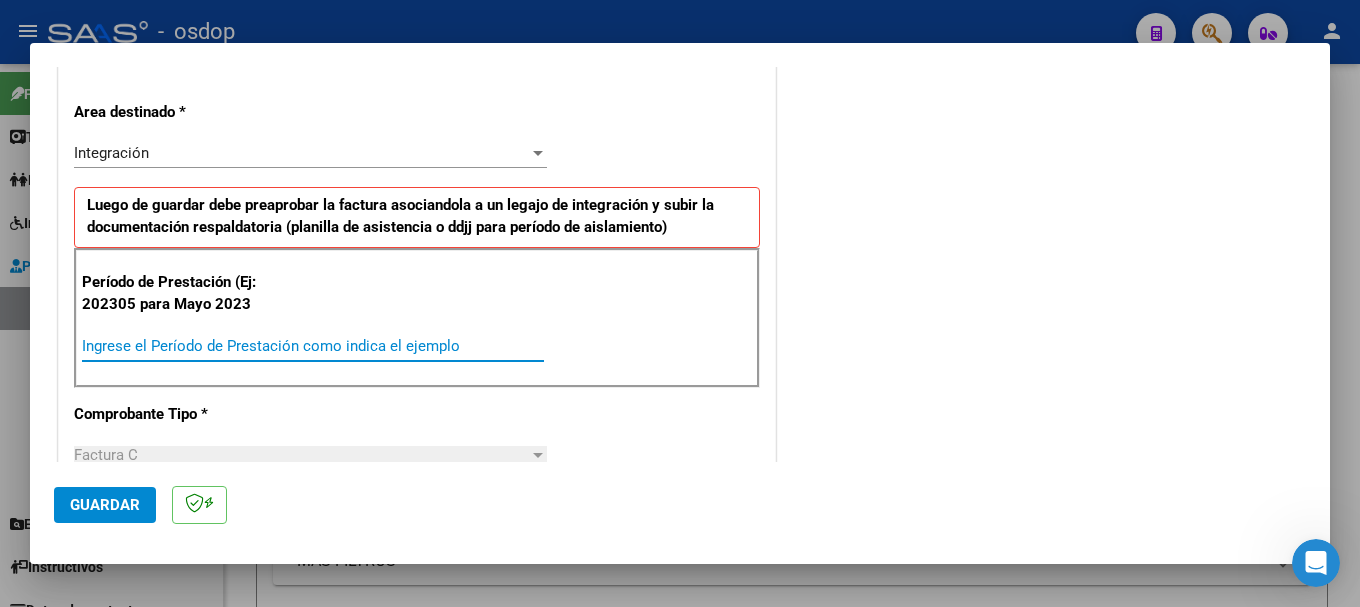 click on "Ingrese el Período de Prestación como indica el ejemplo" at bounding box center [313, 346] 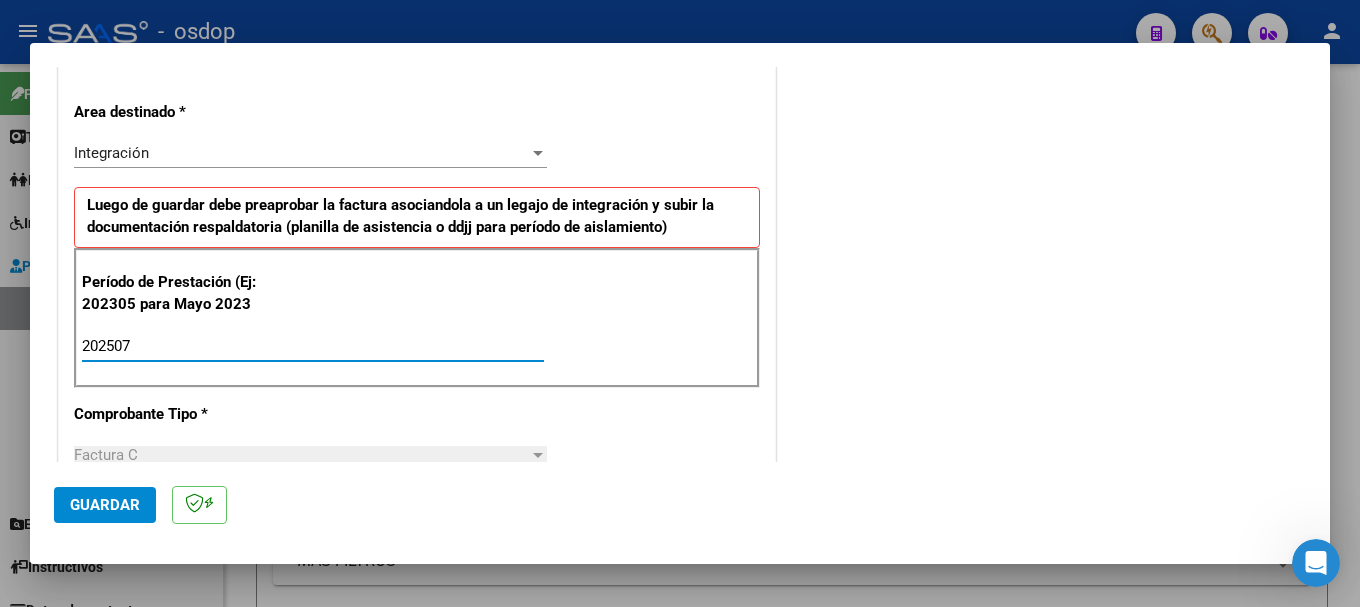 type on "202507" 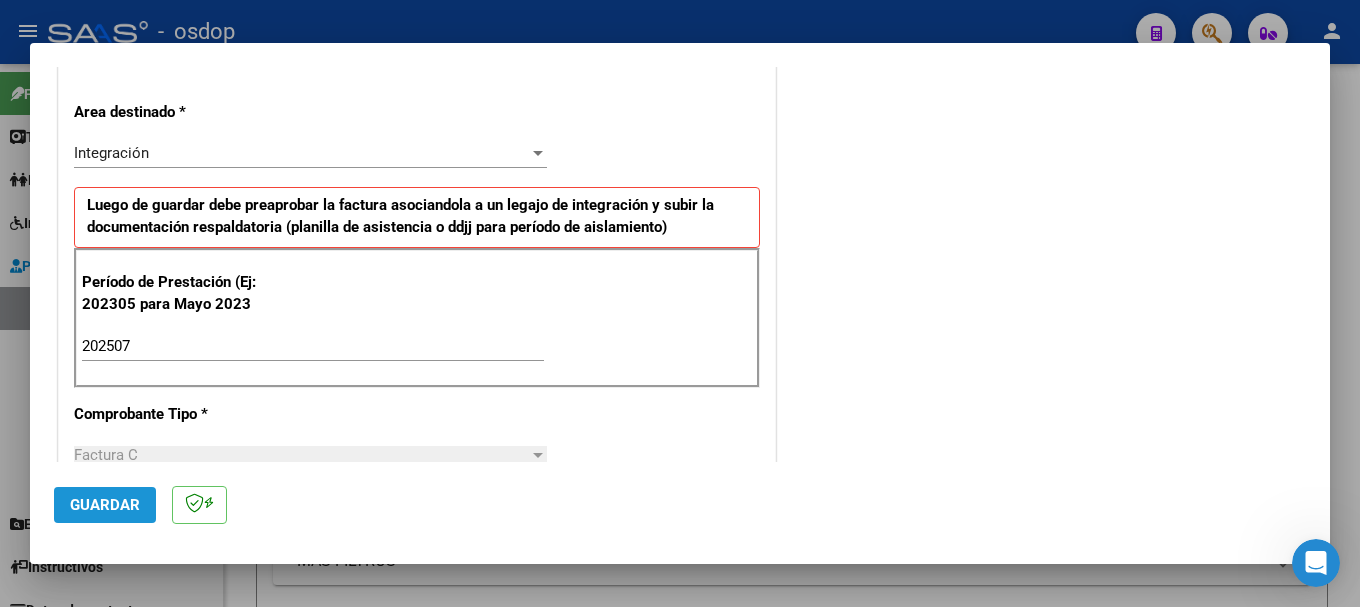 click on "Guardar" 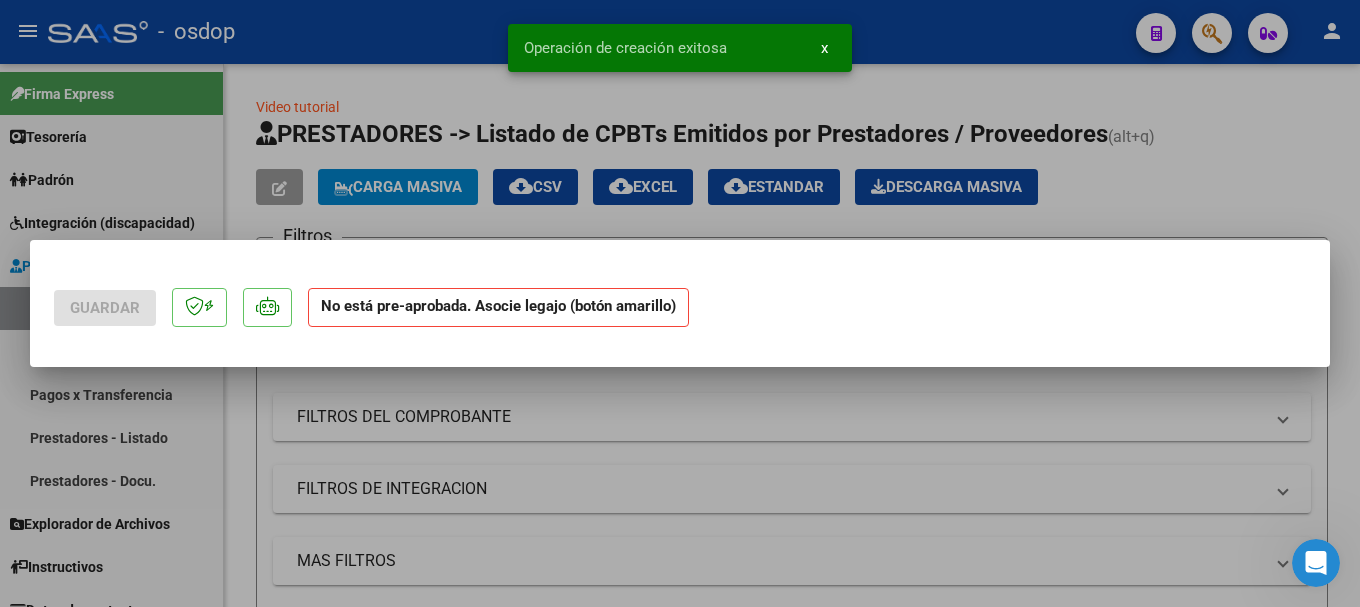 scroll, scrollTop: 0, scrollLeft: 0, axis: both 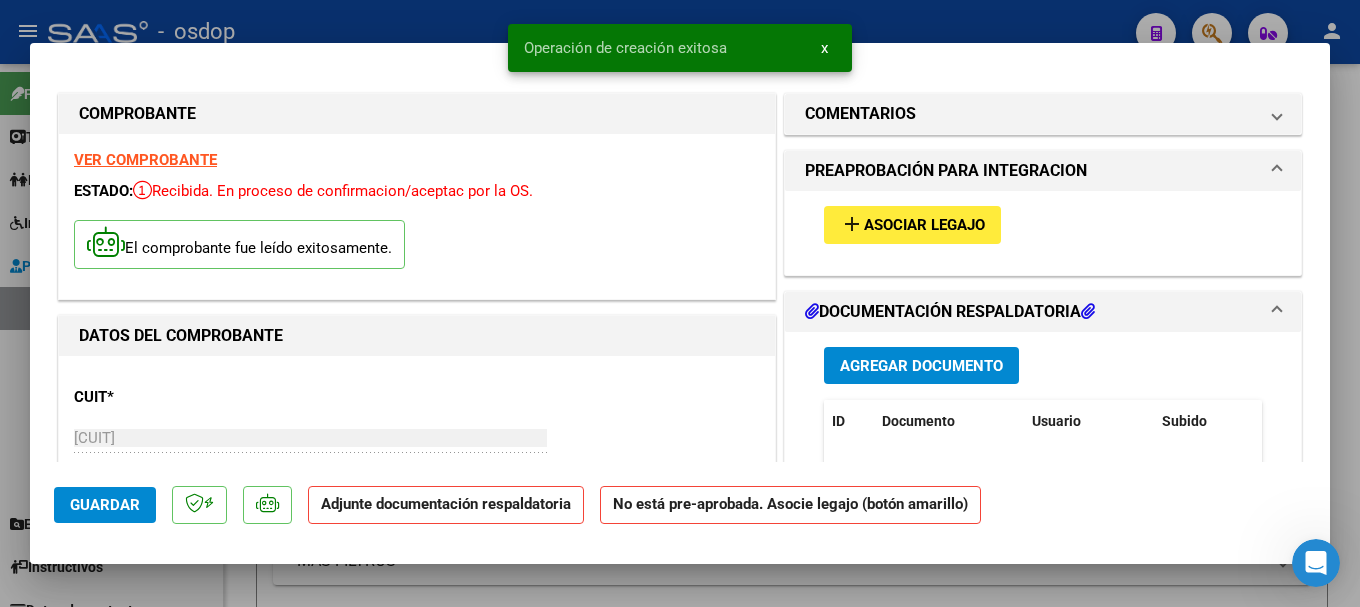 click on "Agregar Documento" at bounding box center (921, 365) 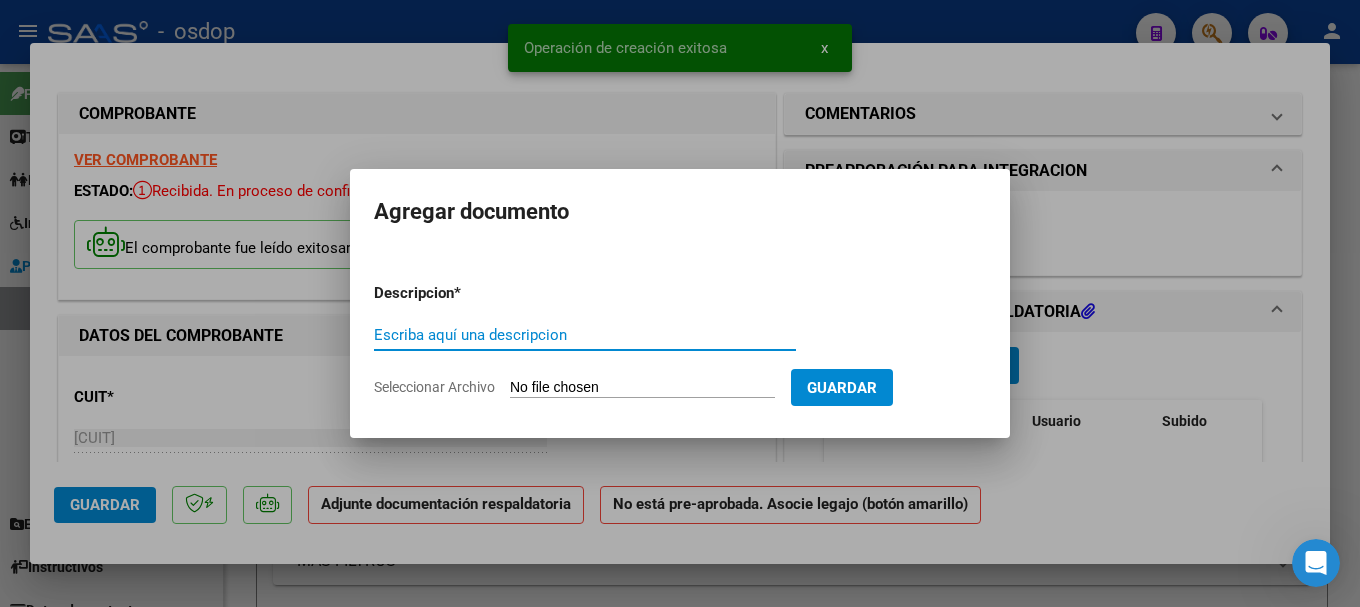 click on "Escriba aquí una descripcion" at bounding box center [585, 335] 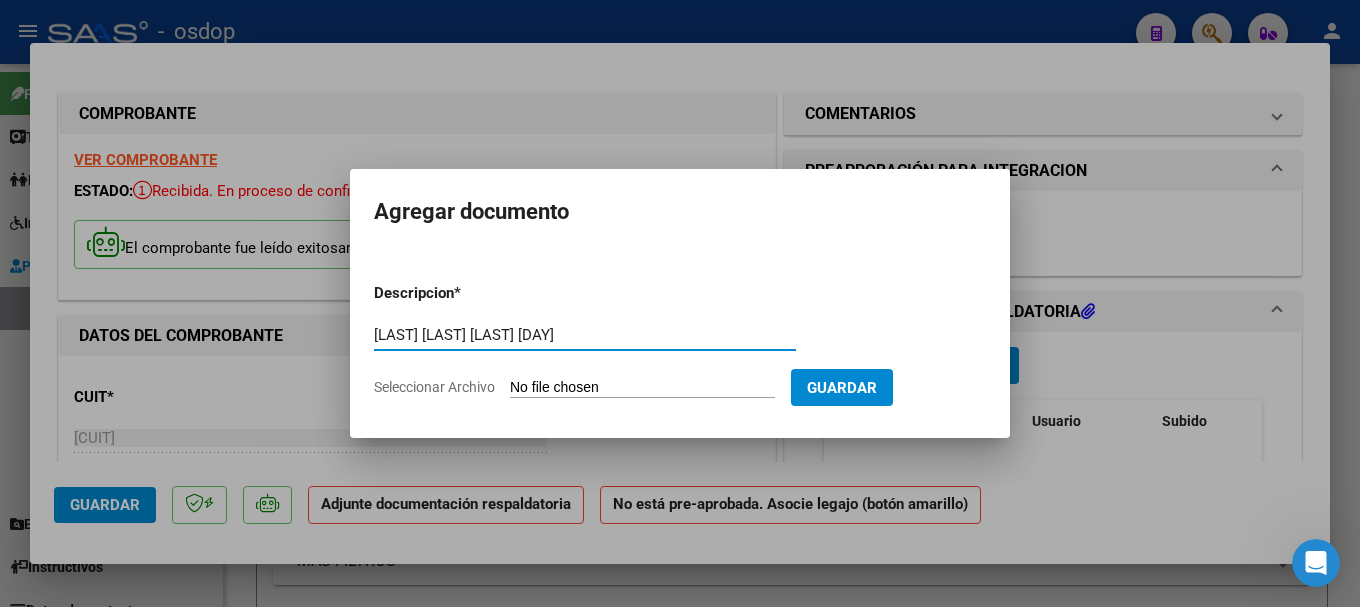 type on "[LAST] [LAST] [LAST] [DAY]" 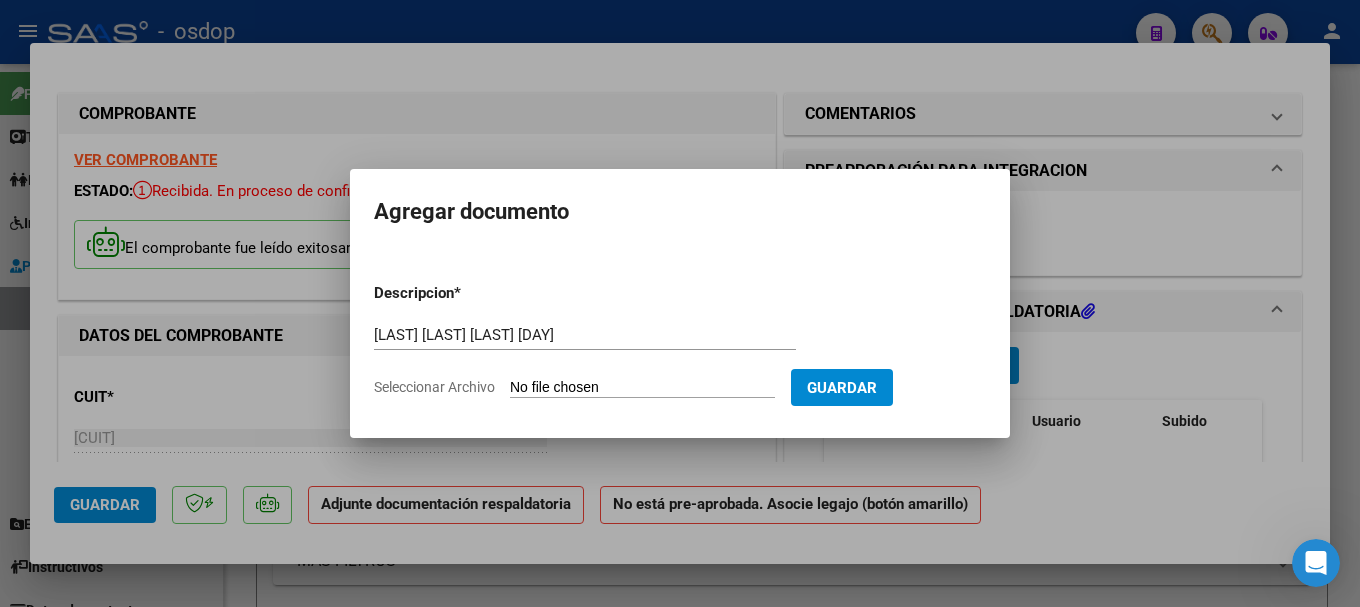 type on "C:\fakepath\[FIRST] [LAST] [FIRST].pdf" 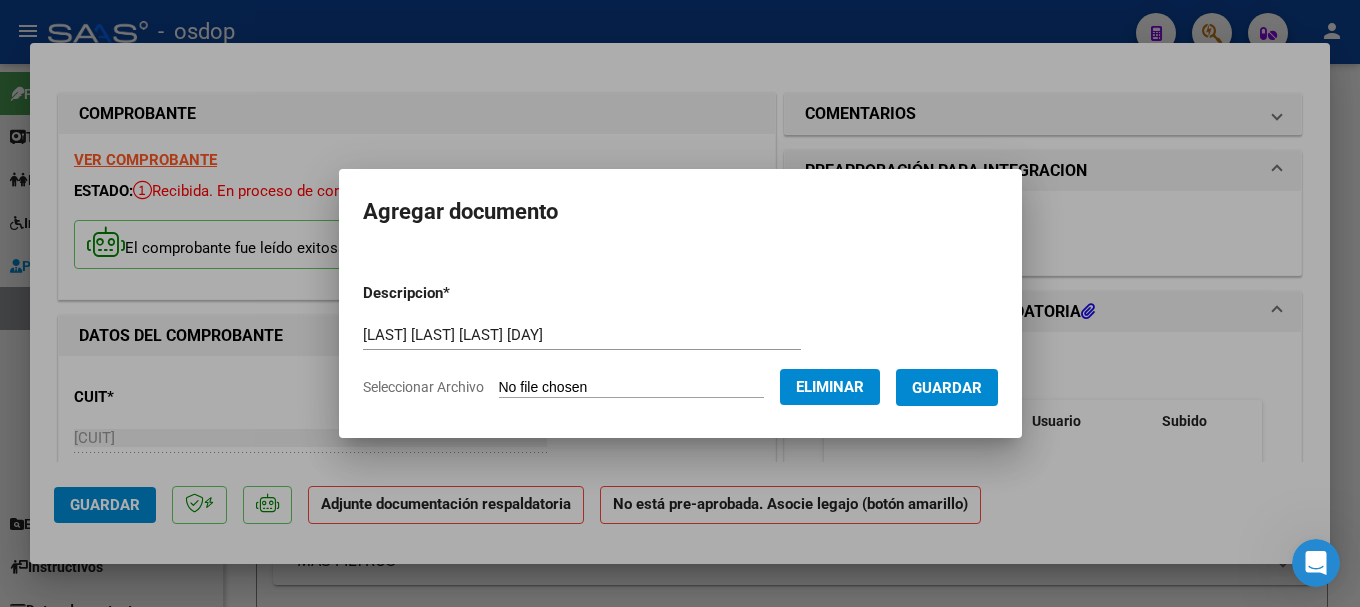 click on "Guardar" at bounding box center [947, 388] 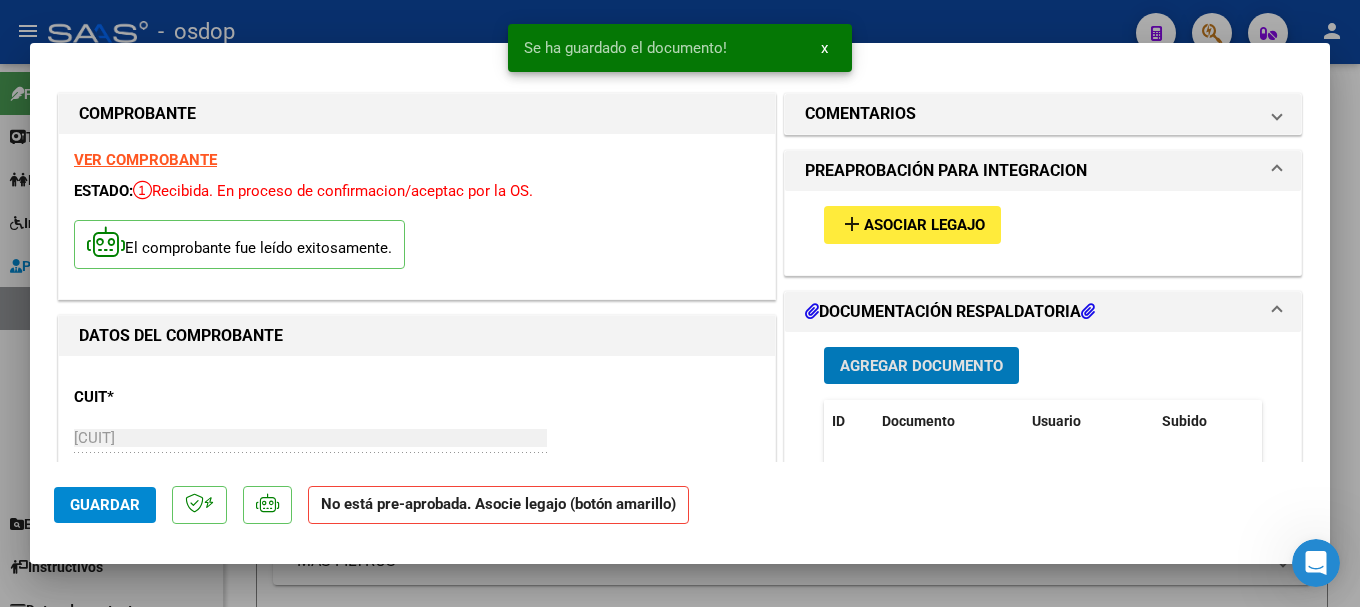 click on "Asociar Legajo" at bounding box center [924, 226] 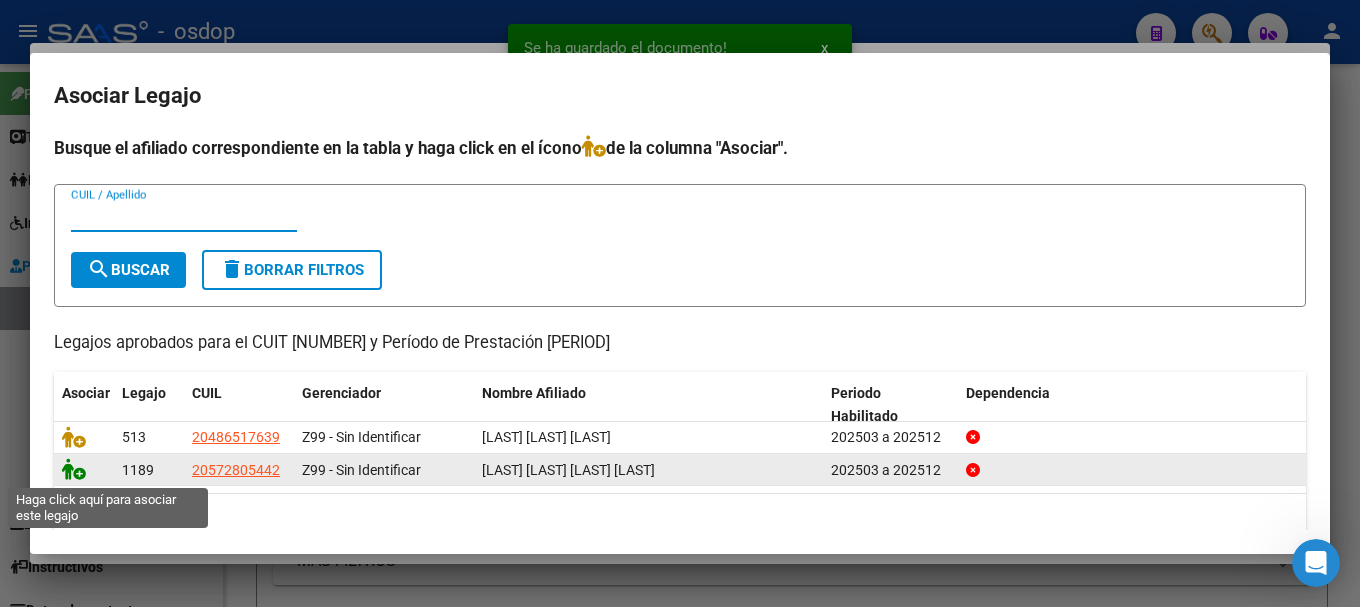 click 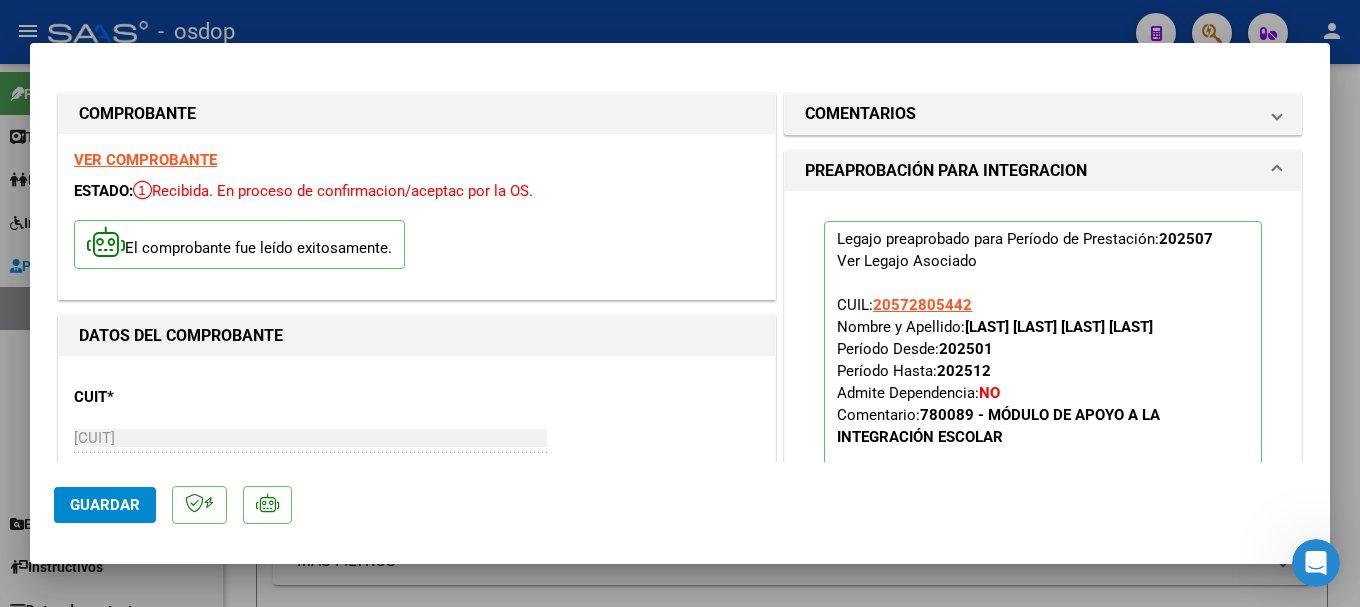 click on "Guardar" 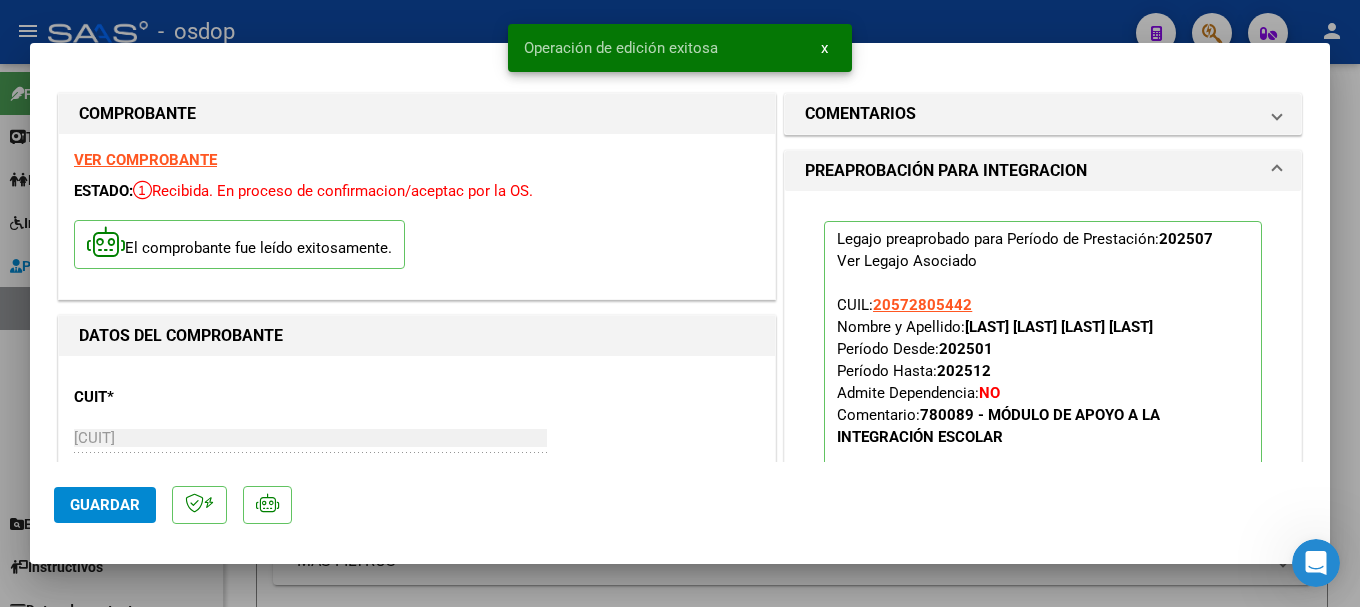 click at bounding box center [680, 303] 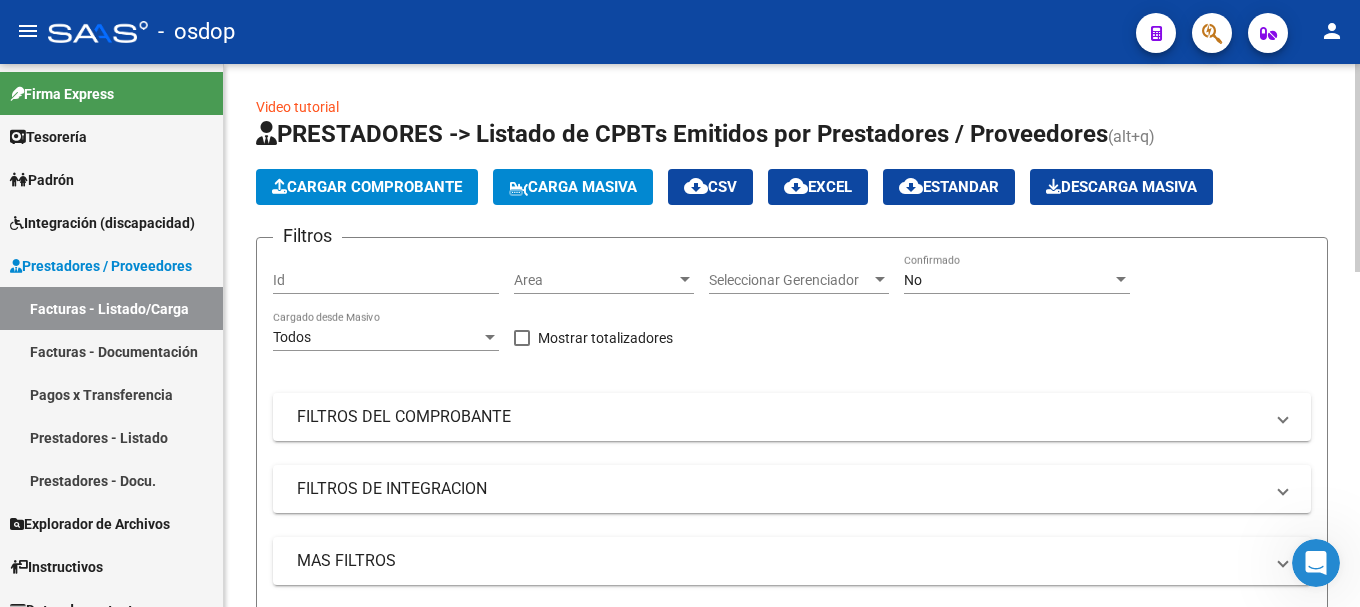 click on "Cargar Comprobante" 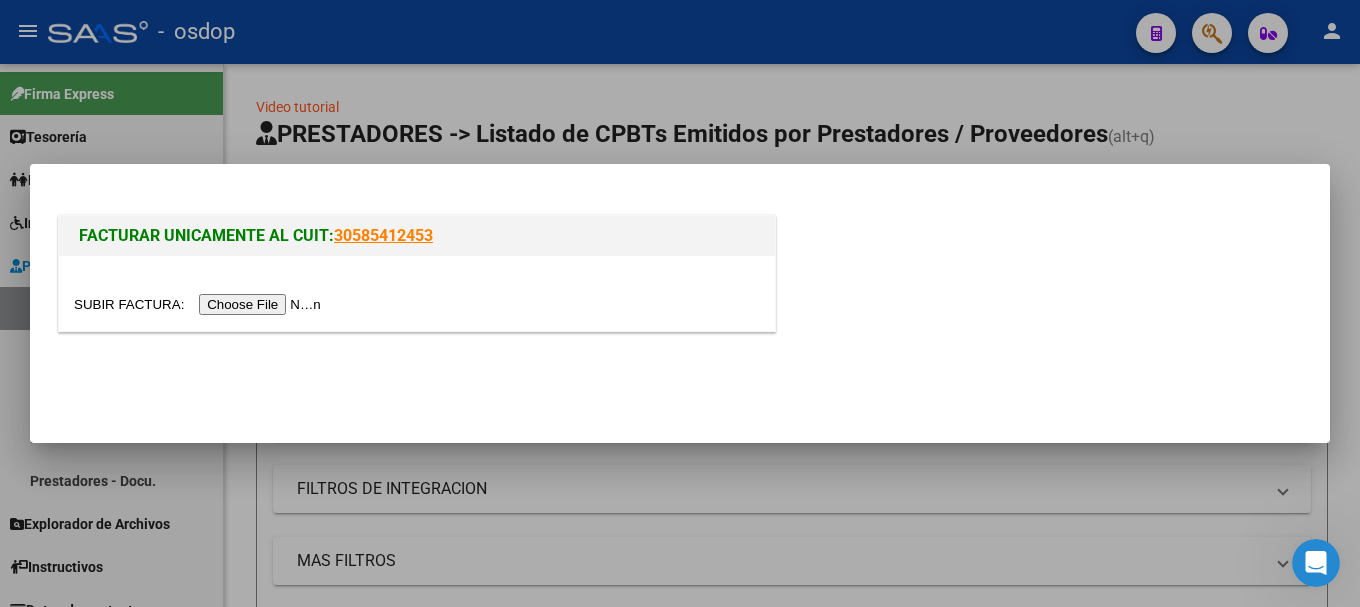 click at bounding box center (200, 304) 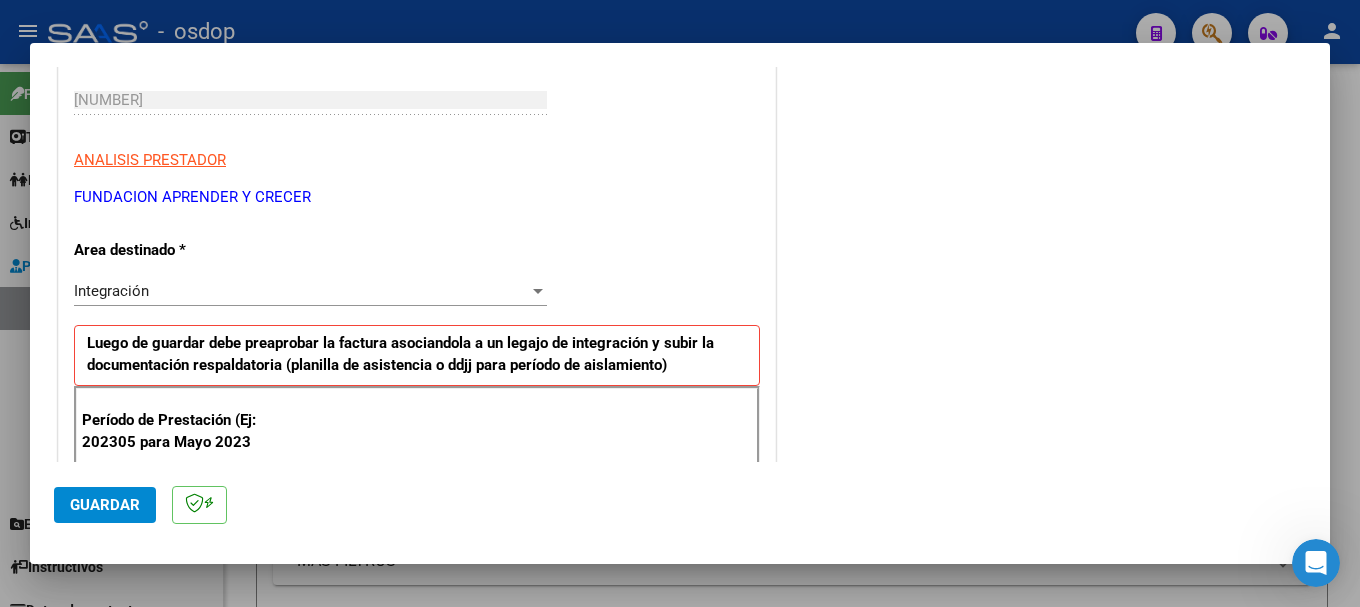 scroll, scrollTop: 400, scrollLeft: 0, axis: vertical 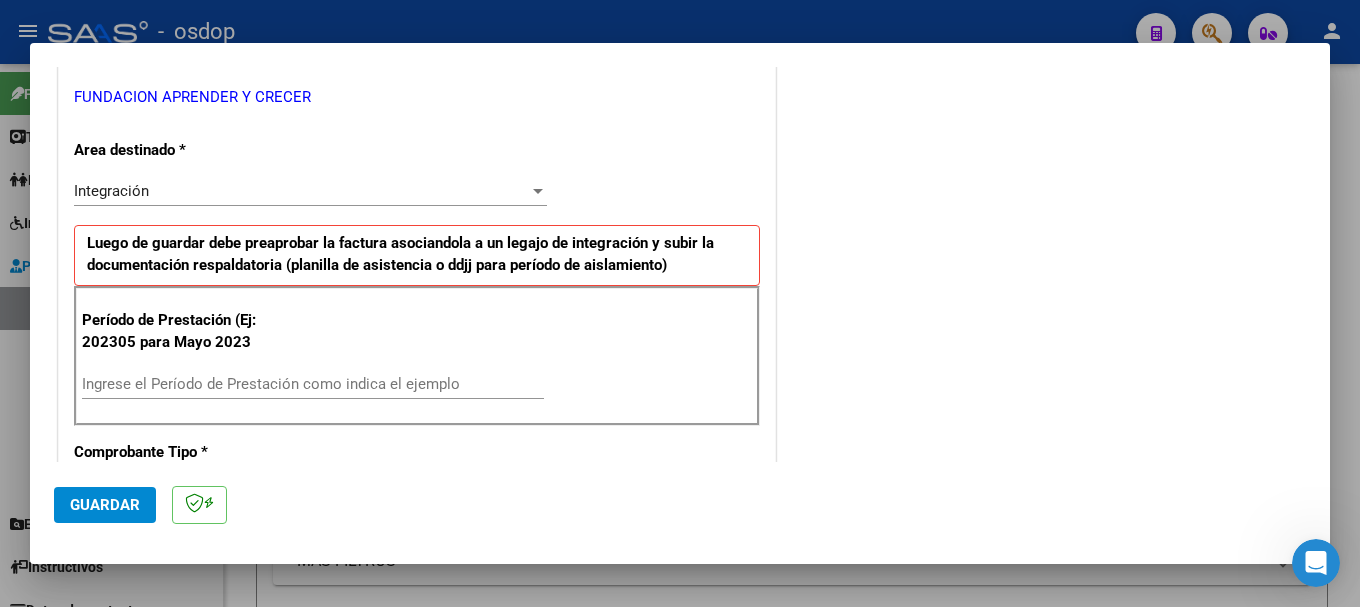 click on "Ingrese el Período de Prestación como indica el ejemplo" at bounding box center [313, 384] 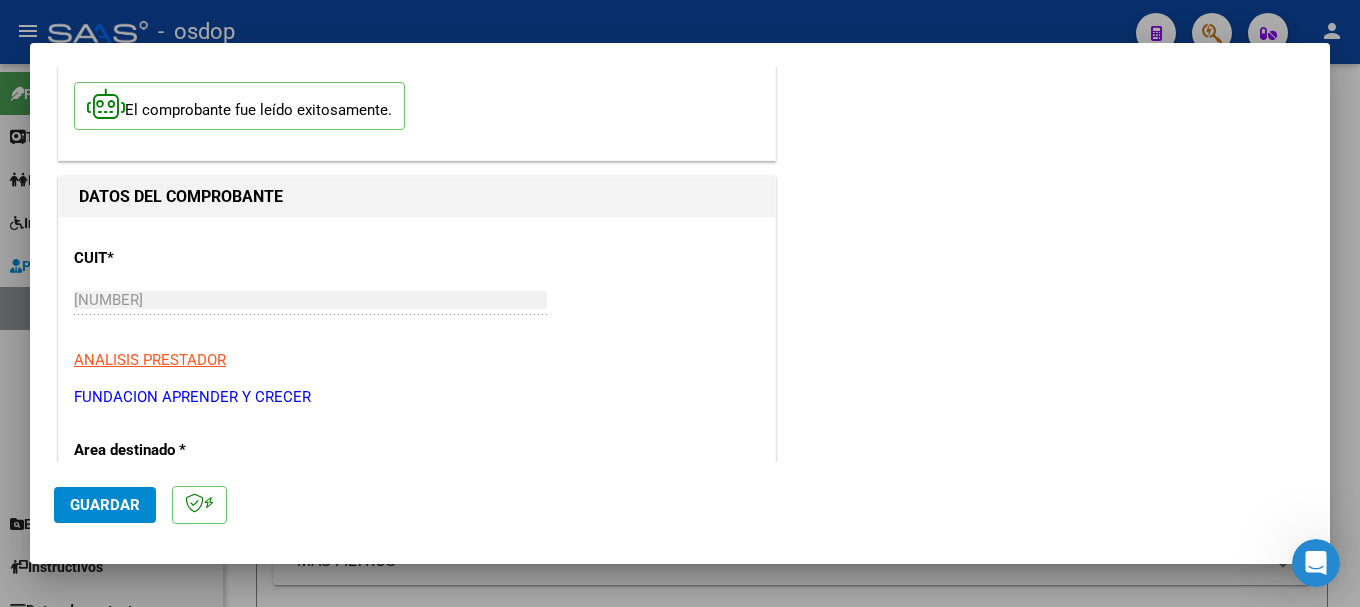 scroll, scrollTop: 0, scrollLeft: 0, axis: both 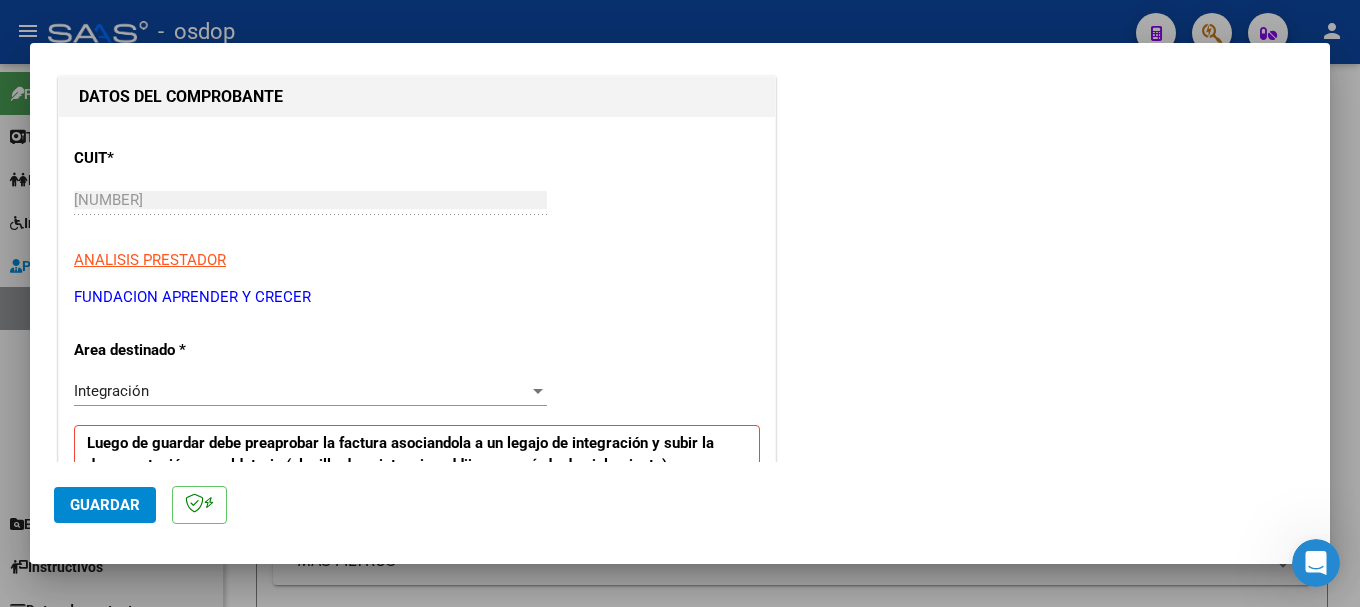 type on "202507" 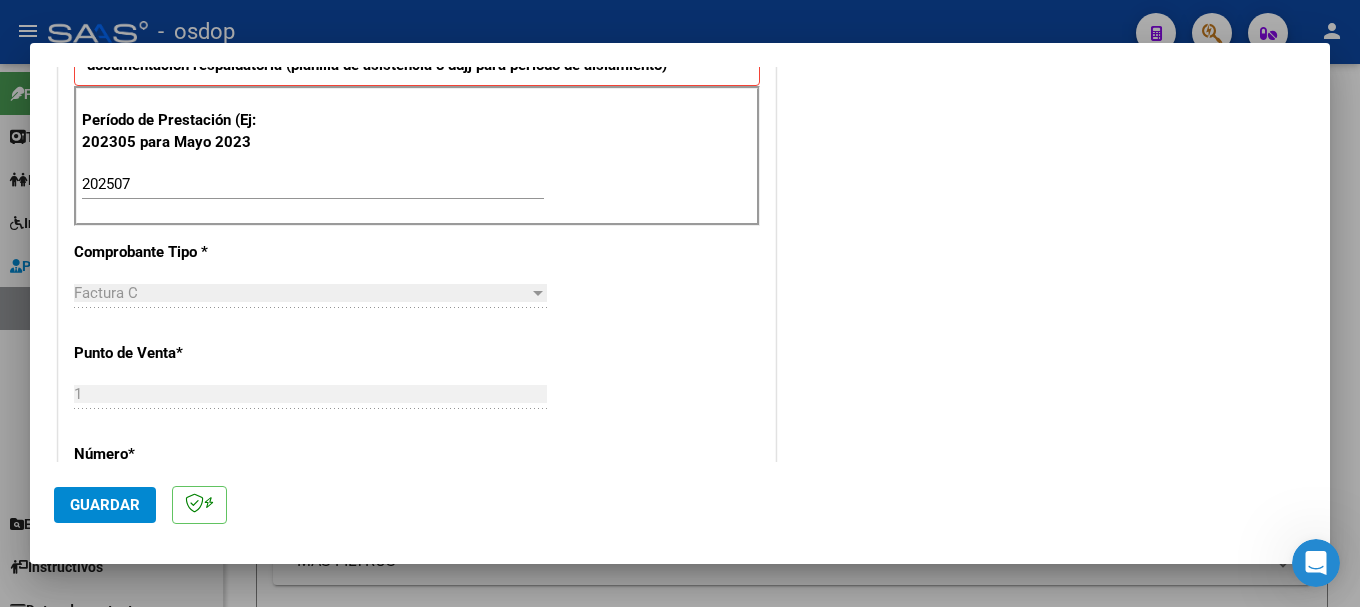 scroll, scrollTop: 1000, scrollLeft: 0, axis: vertical 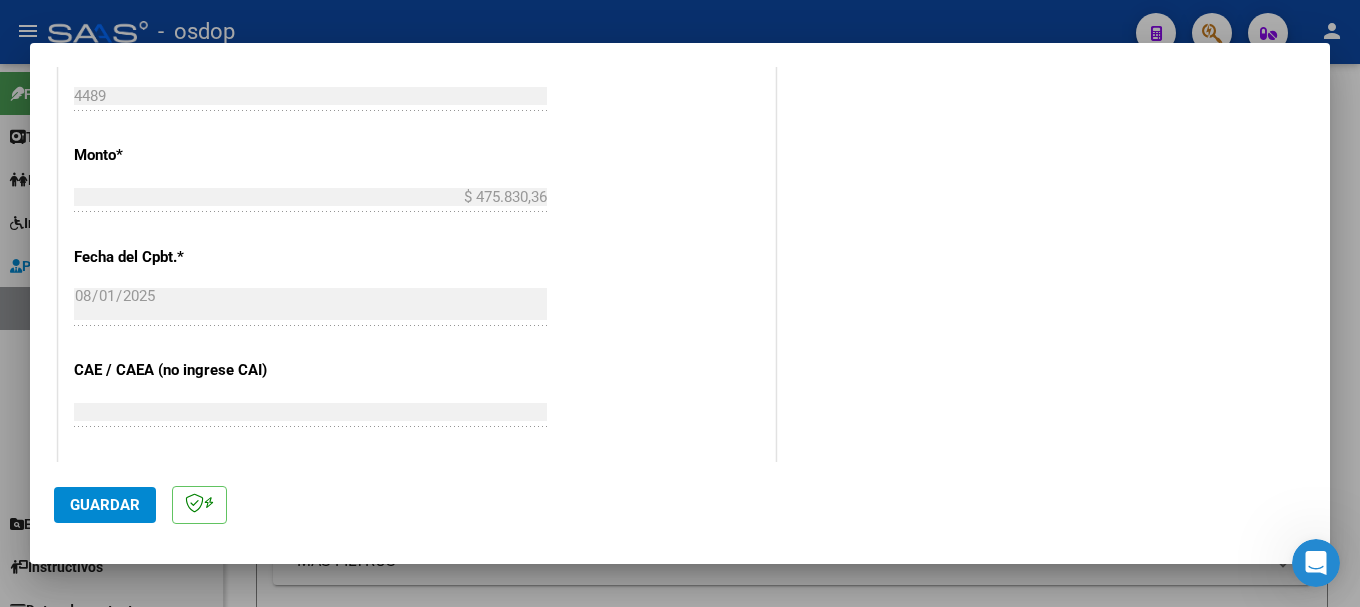 click on "Guardar" 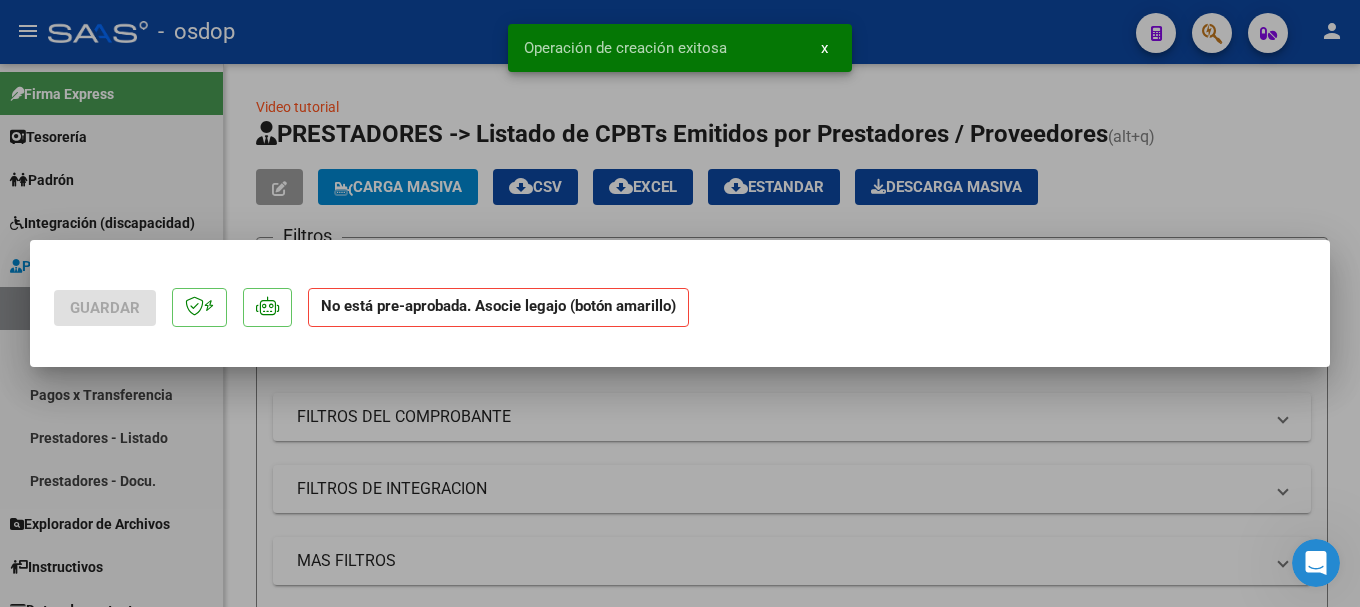 scroll, scrollTop: 0, scrollLeft: 0, axis: both 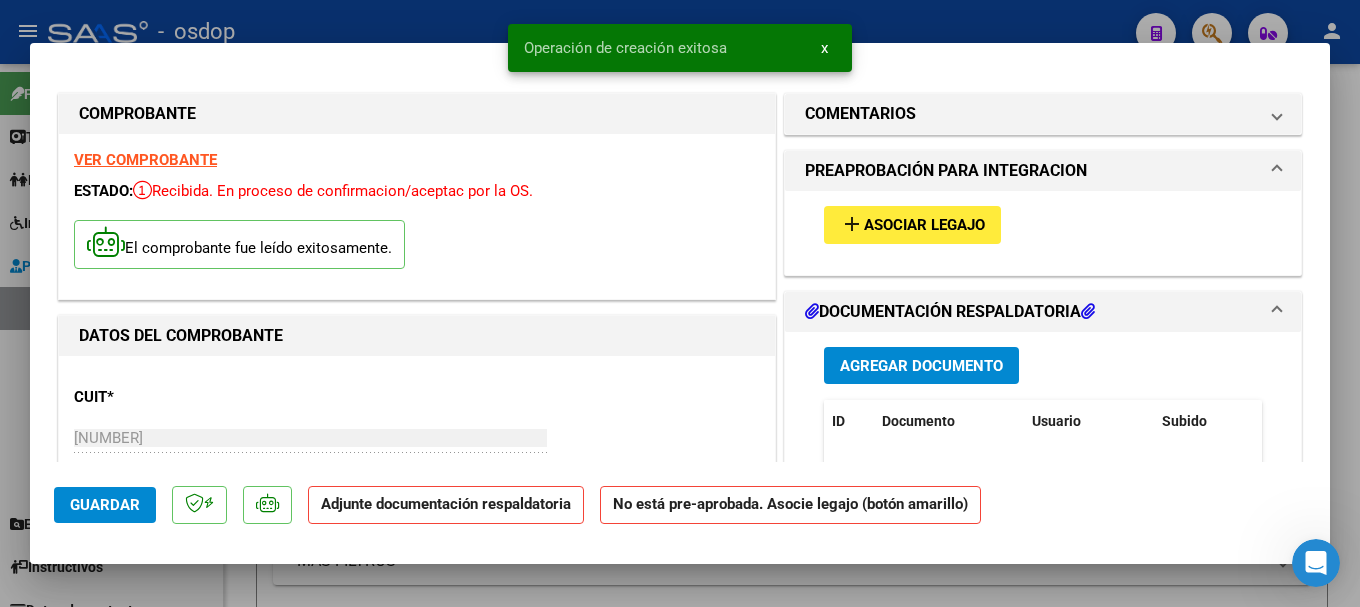 click on "Agregar Documento" at bounding box center (921, 366) 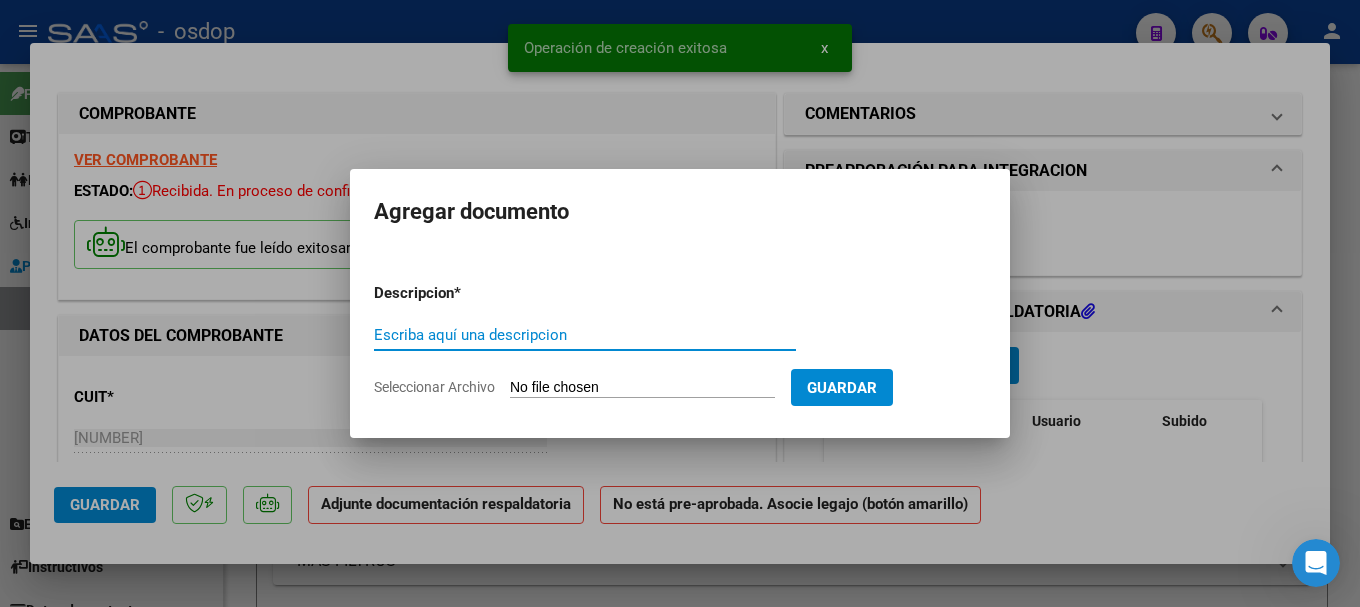 click on "Escriba aquí una descripcion" at bounding box center (585, 335) 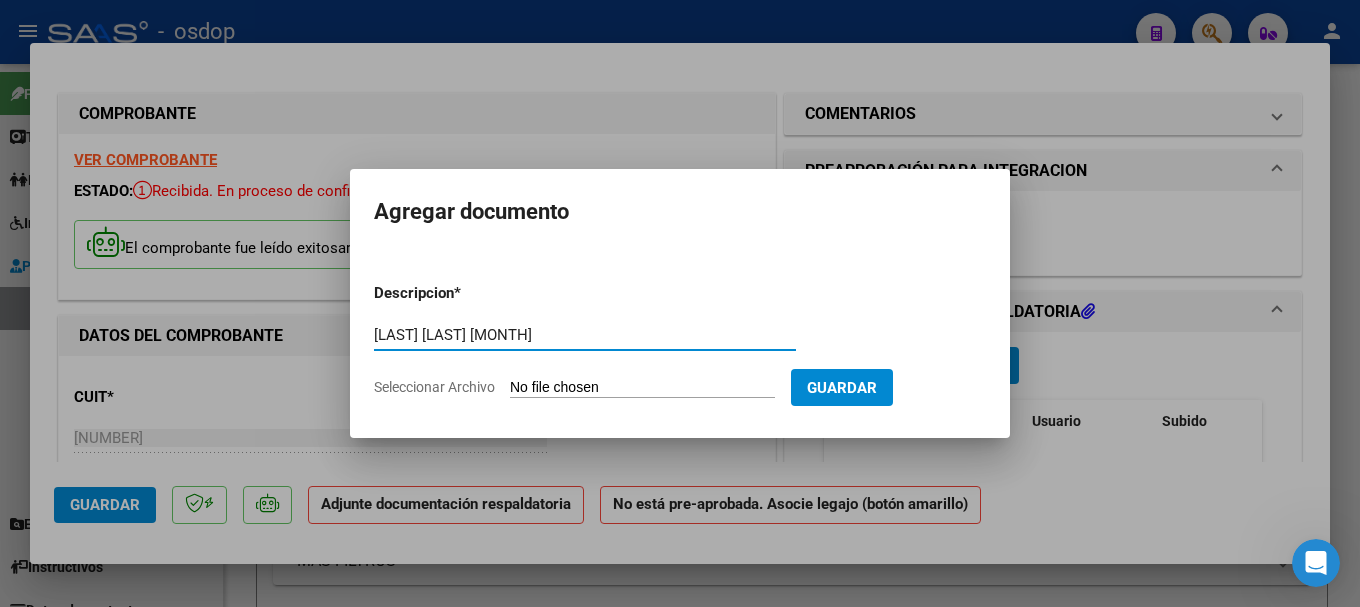 type on "[LAST] [LAST] [MONTH]" 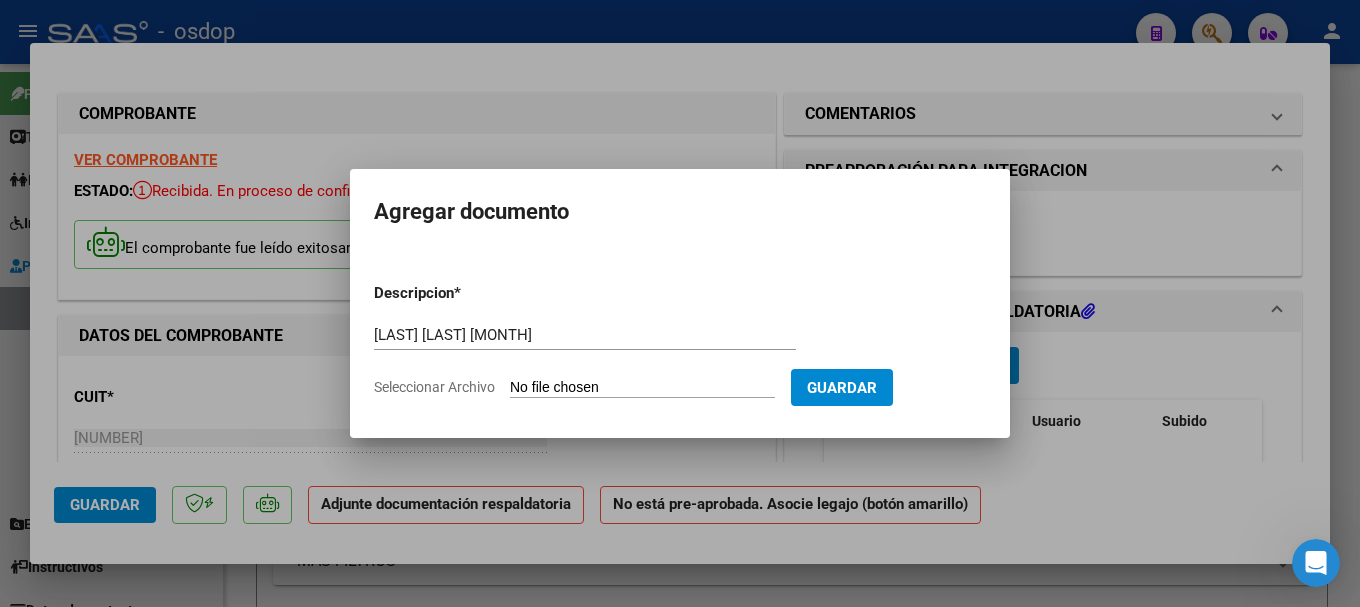 type on "C:\fakepath\ PLANILLA CASEREZ [LAST] [MONTH].pdf" 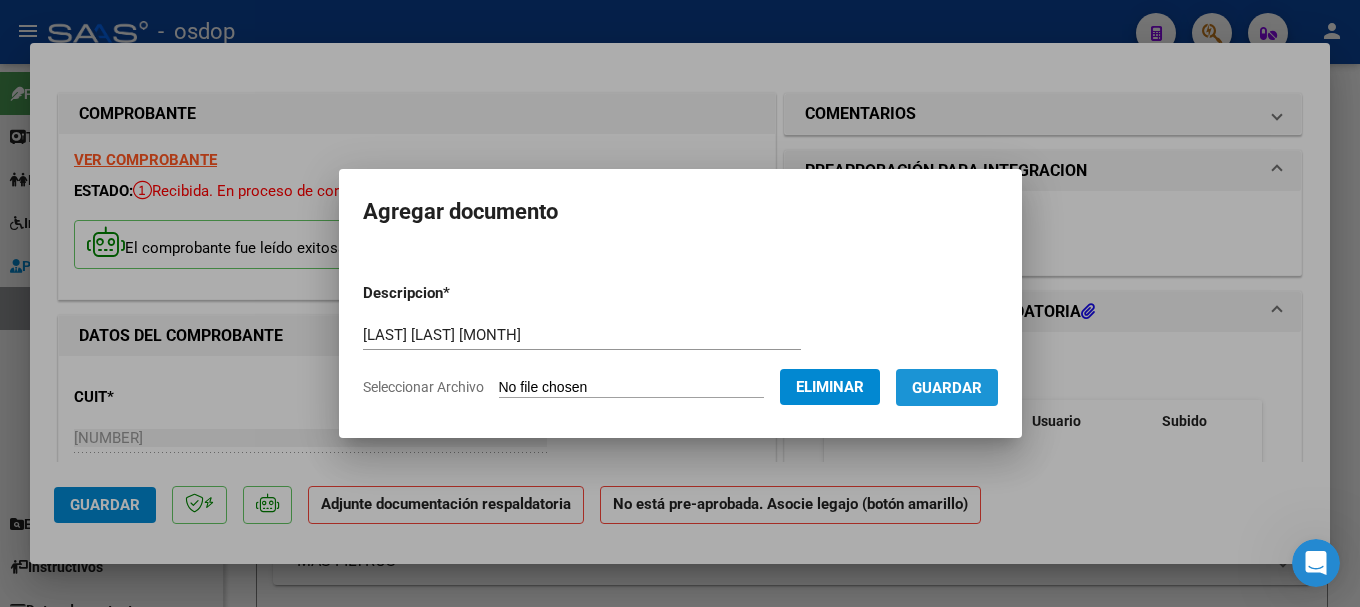 click on "Guardar" at bounding box center [947, 388] 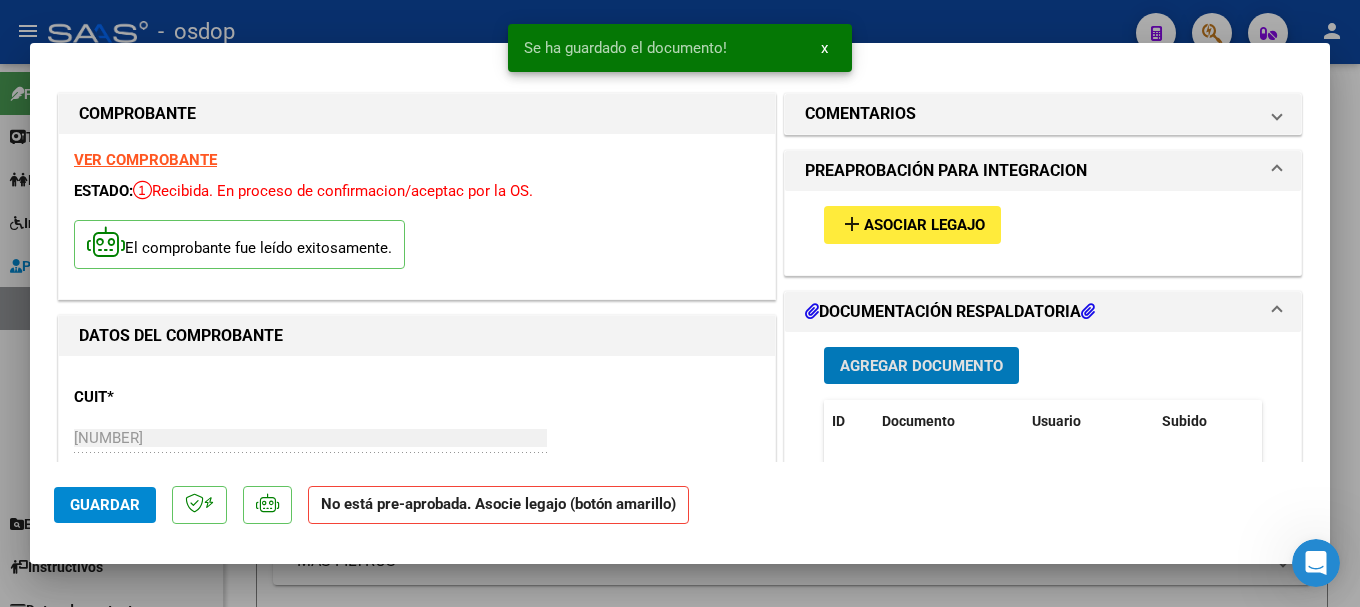 click on "Asociar Legajo" at bounding box center [924, 226] 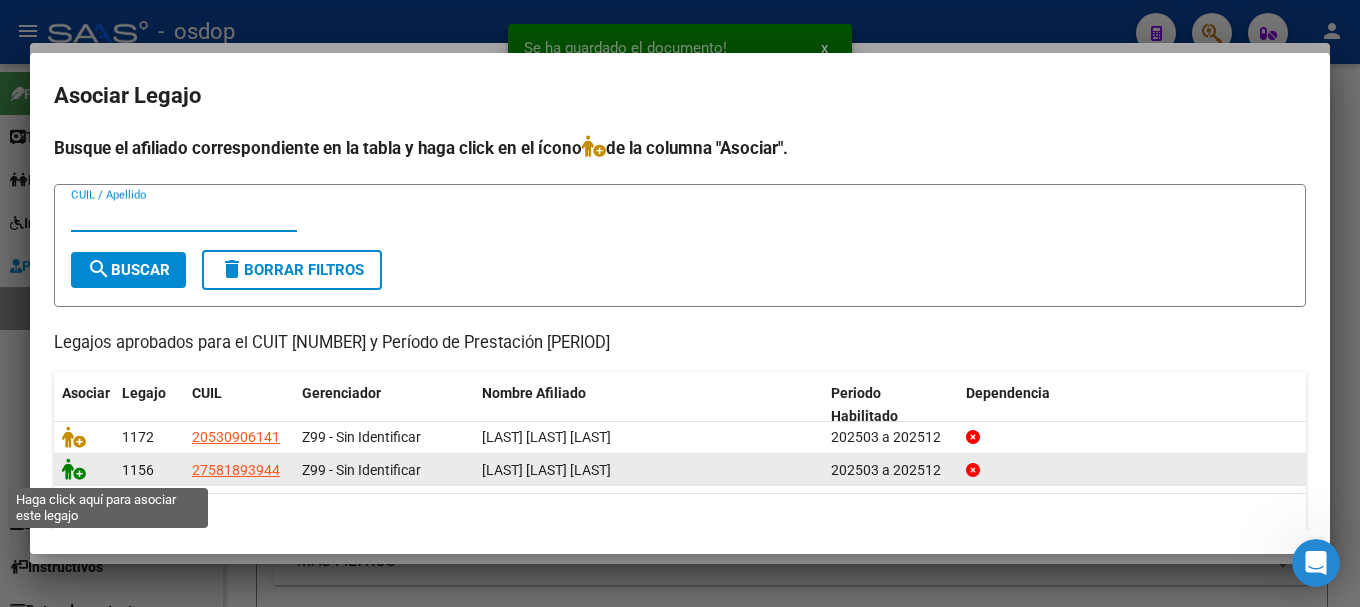 click 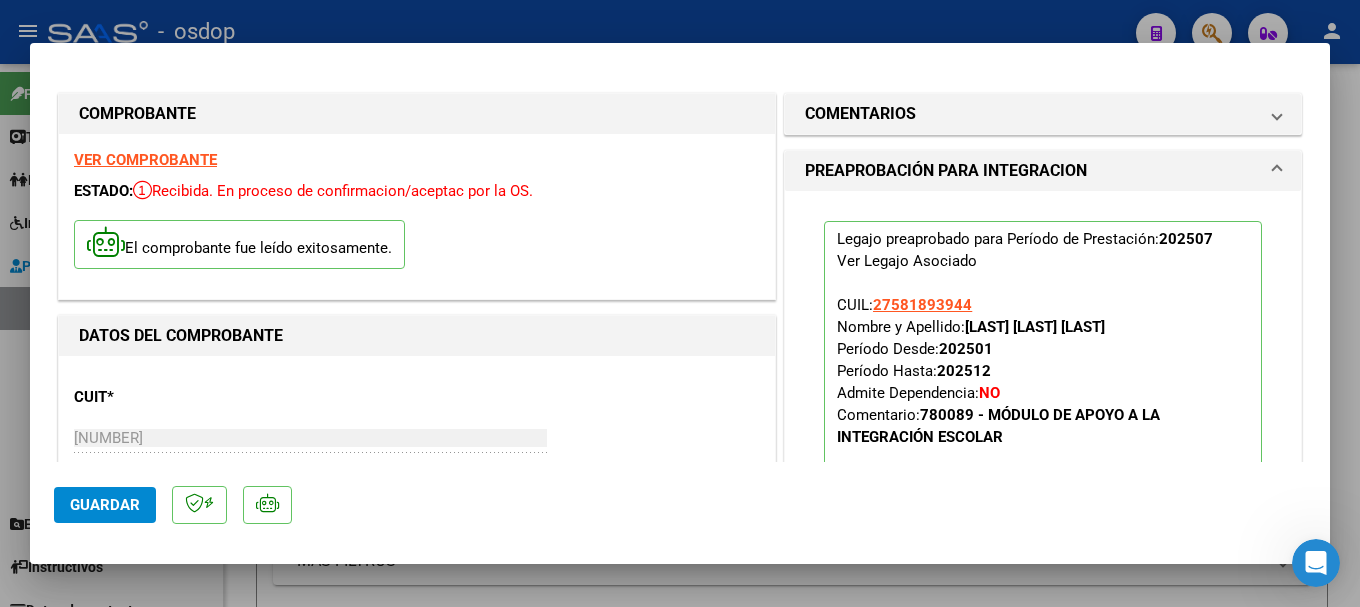 click on "Guardar" 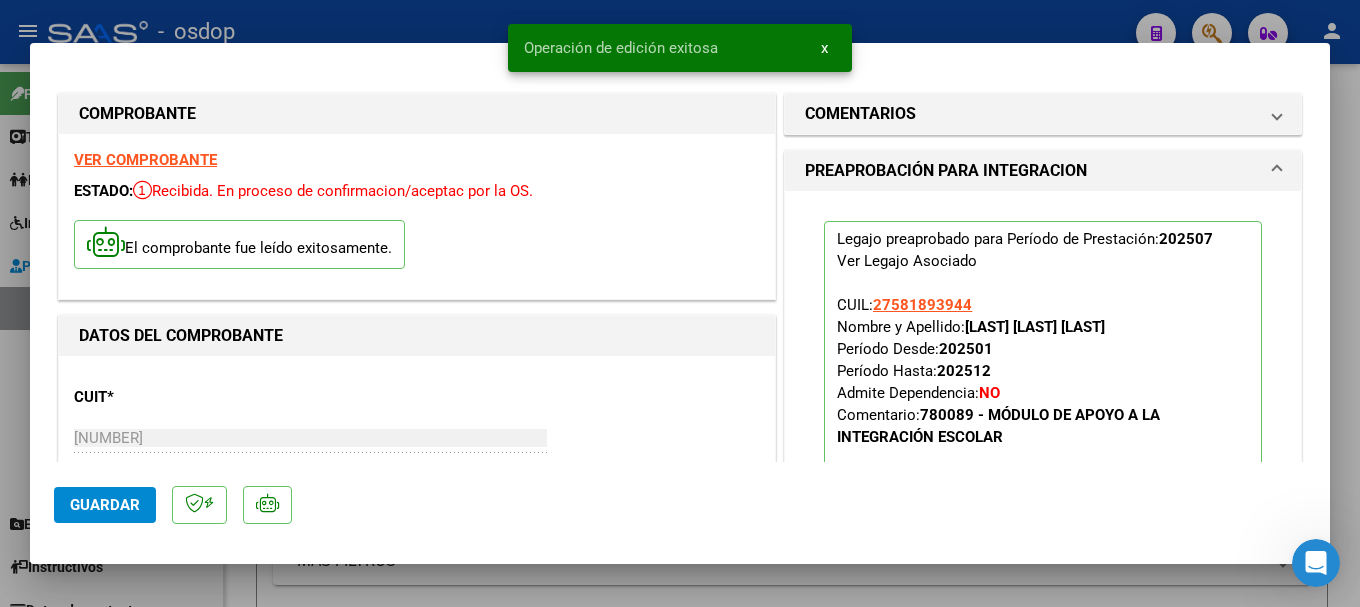 click at bounding box center [680, 303] 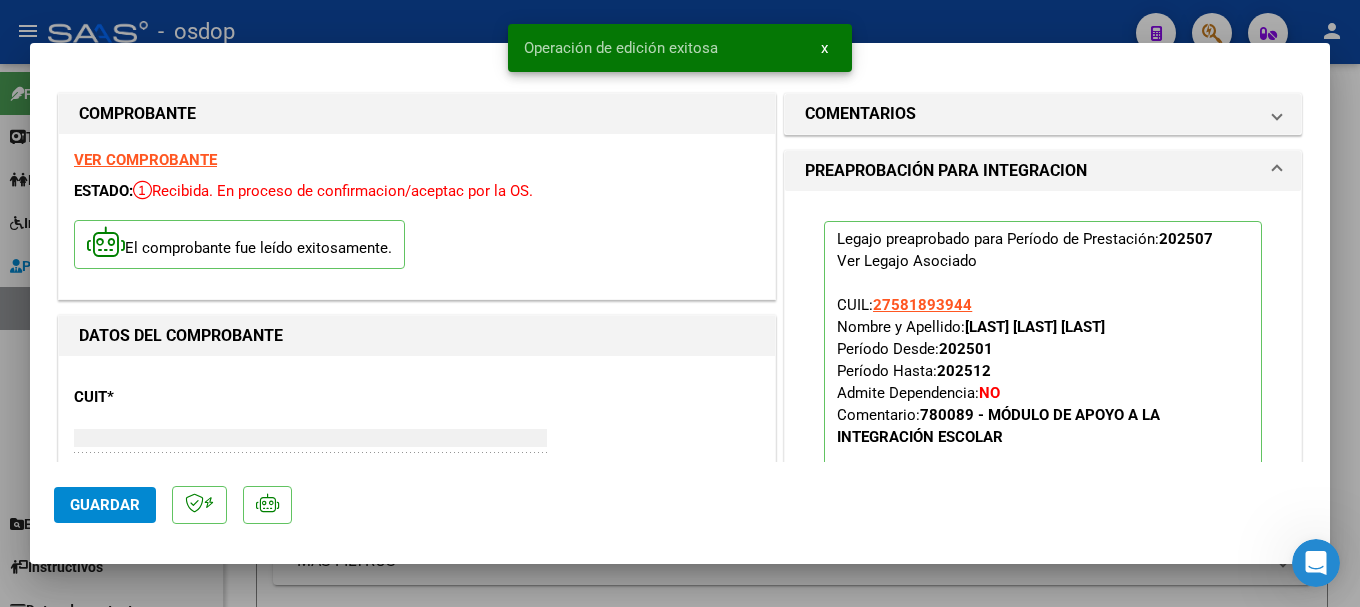 type 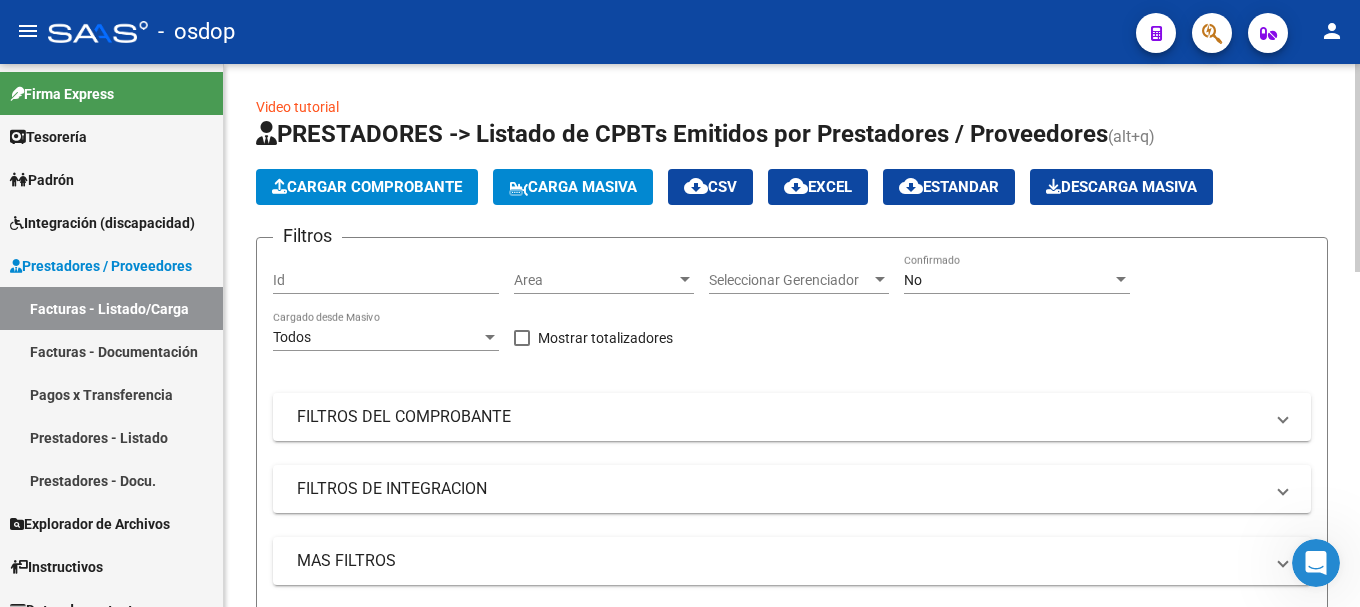 click on "Cargar Comprobante" 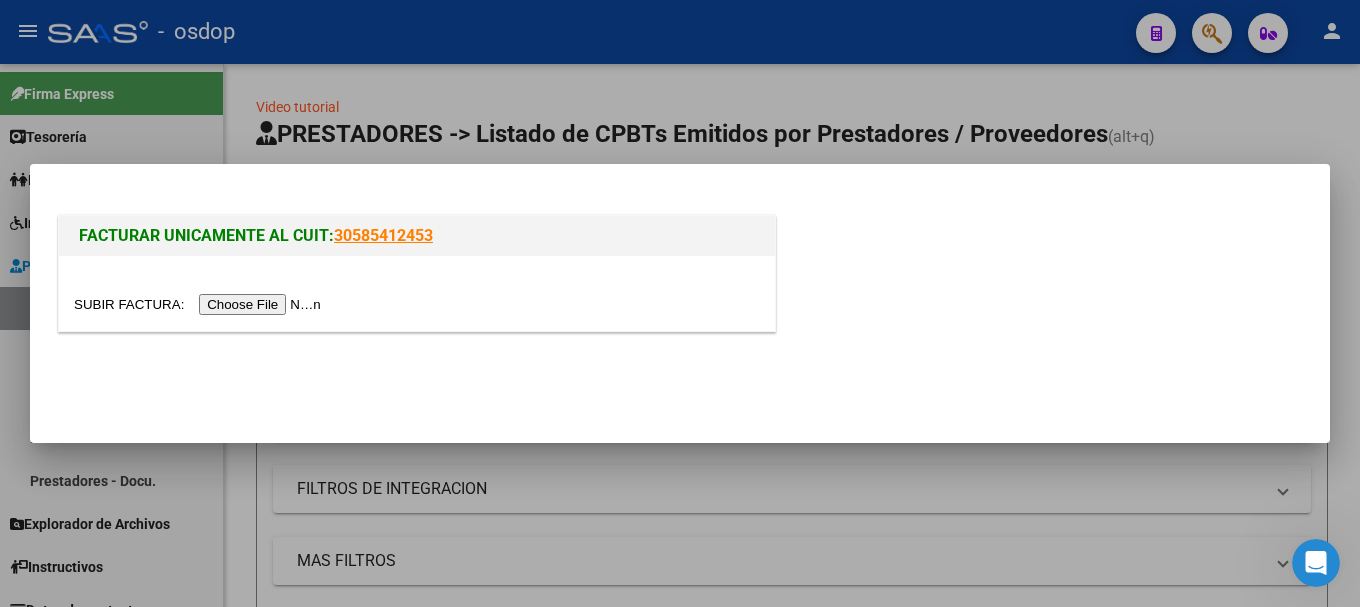 click at bounding box center (200, 304) 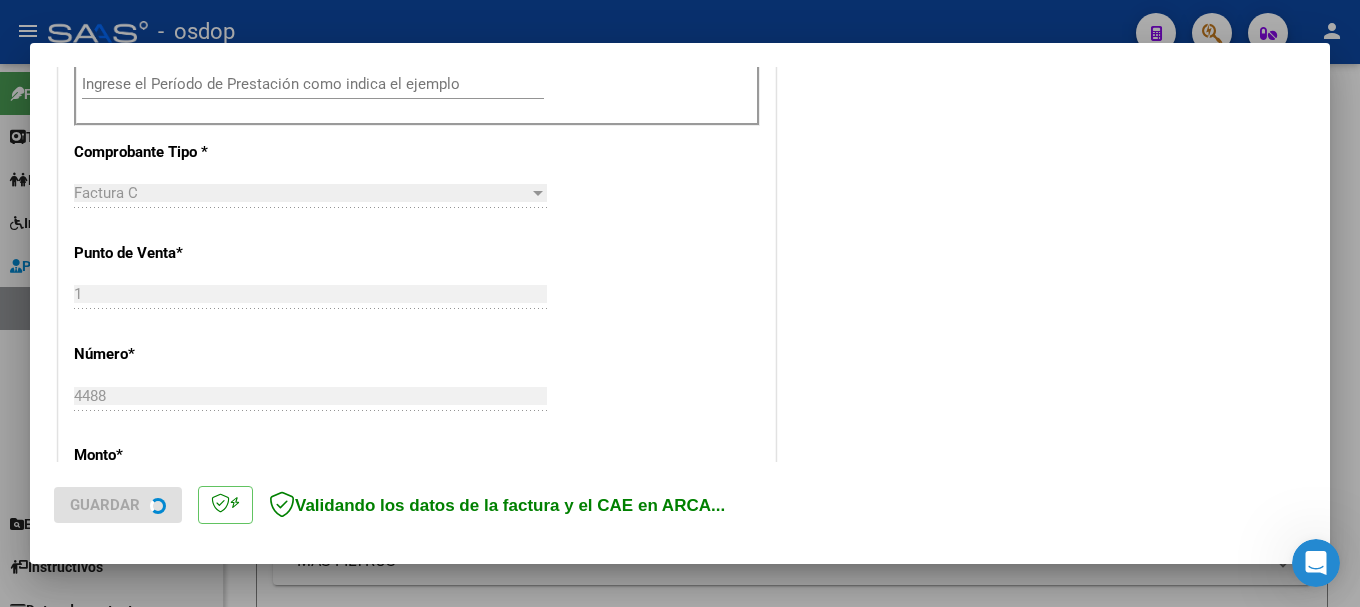 scroll, scrollTop: 600, scrollLeft: 0, axis: vertical 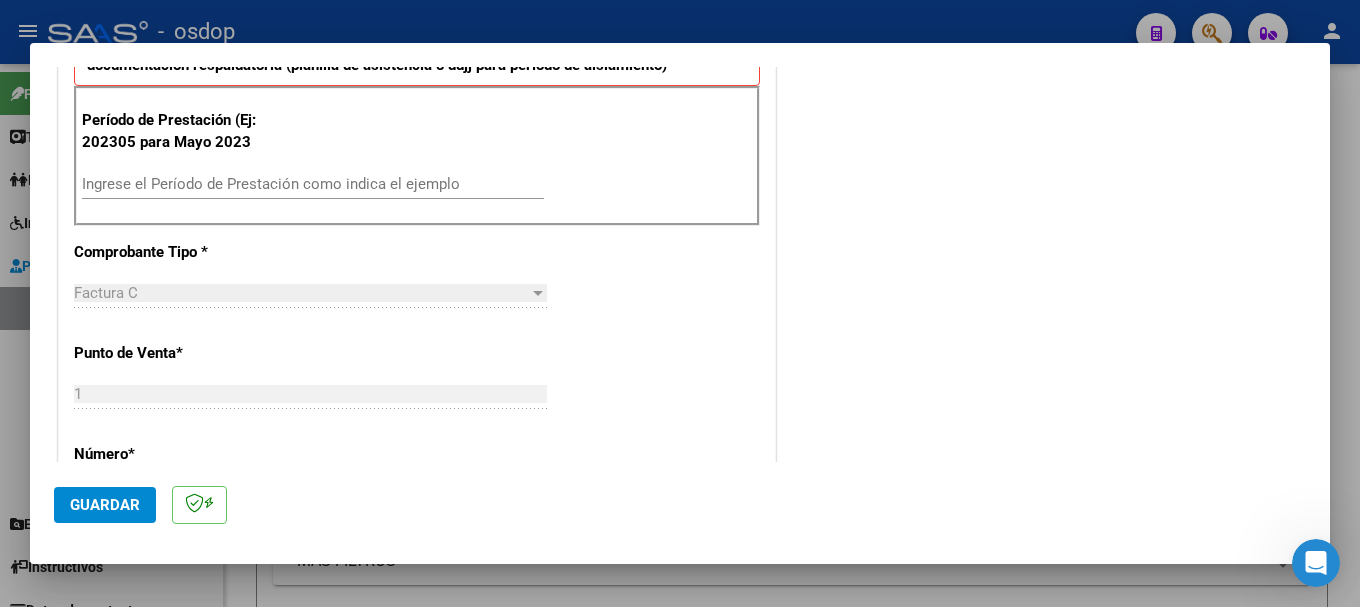 click on "Ingrese el Período de Prestación como indica el ejemplo" at bounding box center [313, 184] 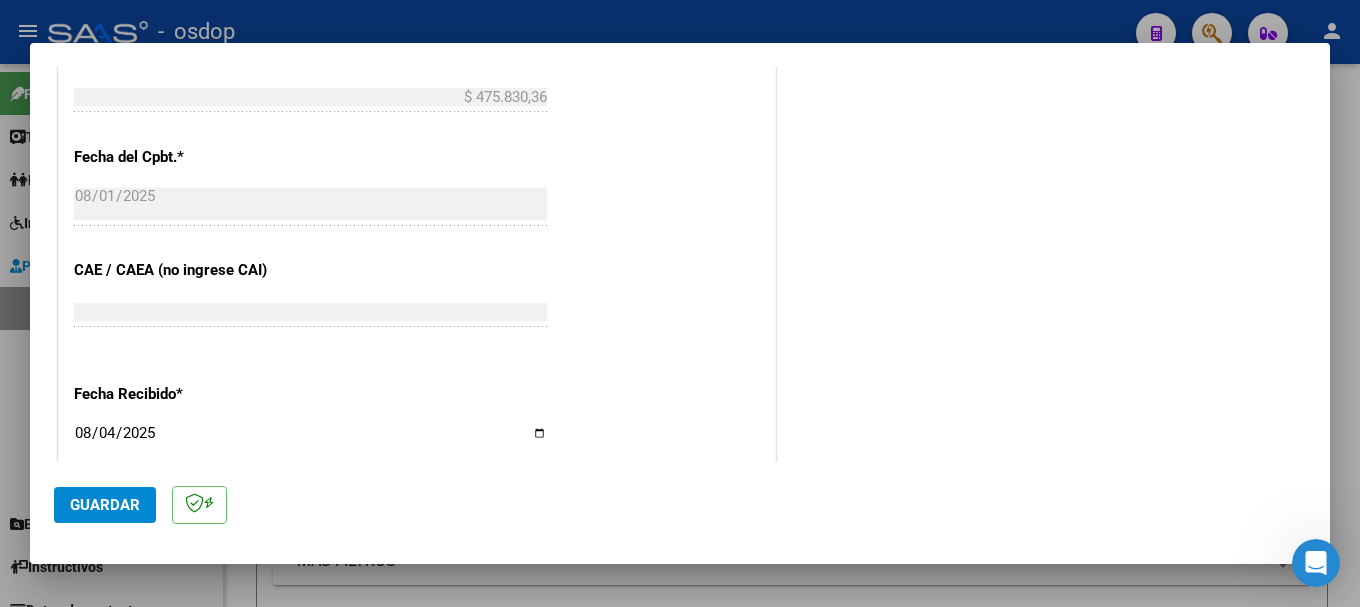 scroll, scrollTop: 1200, scrollLeft: 0, axis: vertical 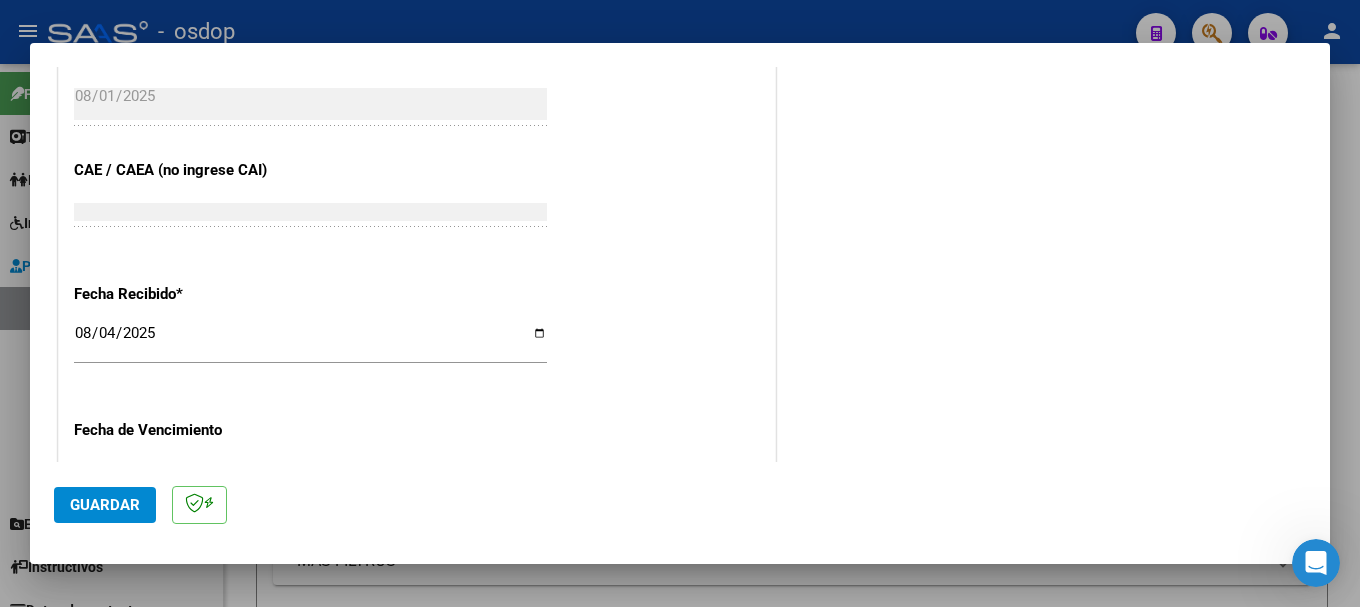 type on "202507" 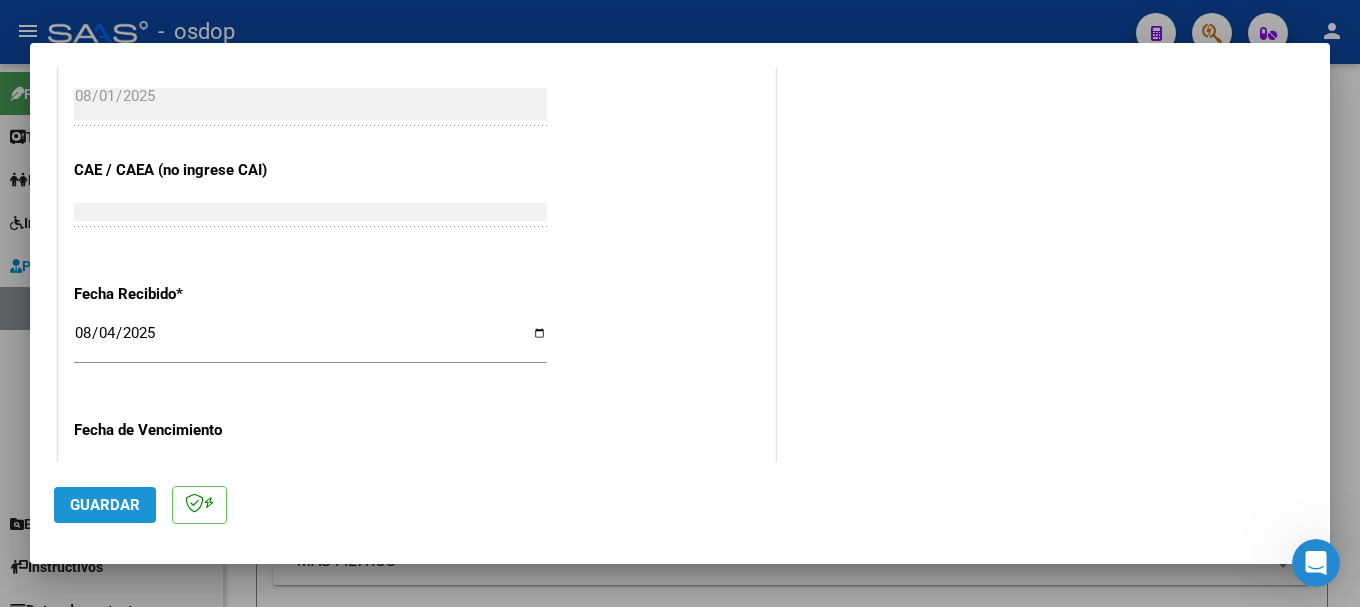click on "Guardar" 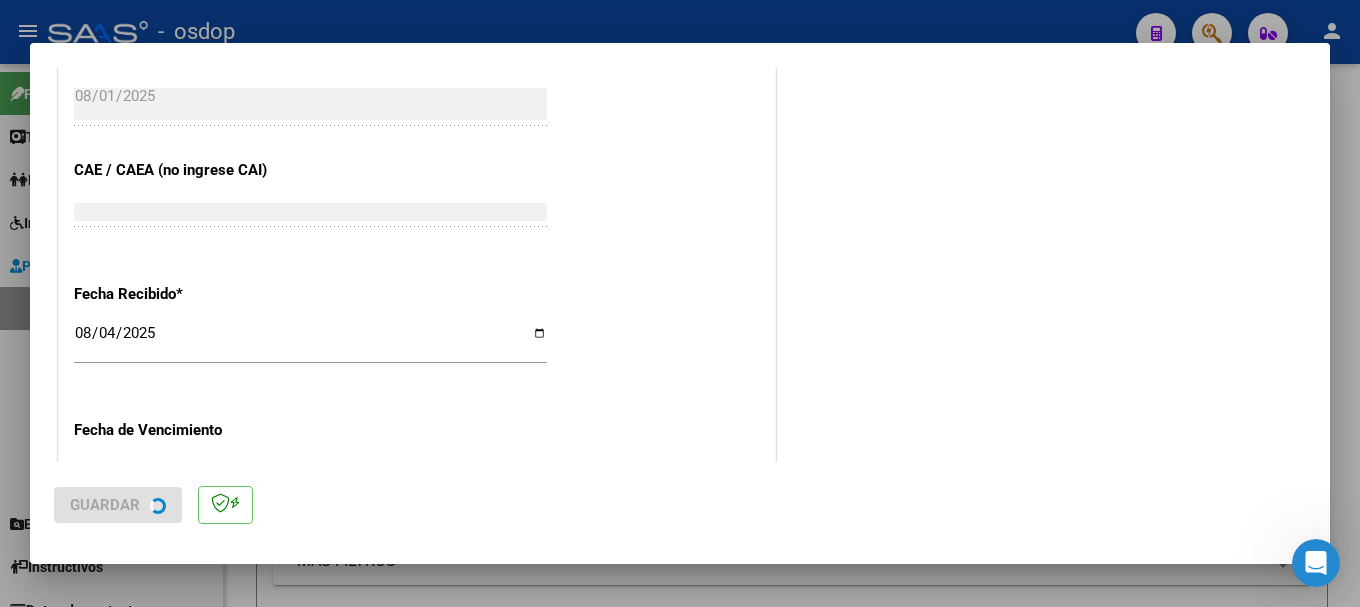 scroll, scrollTop: 0, scrollLeft: 0, axis: both 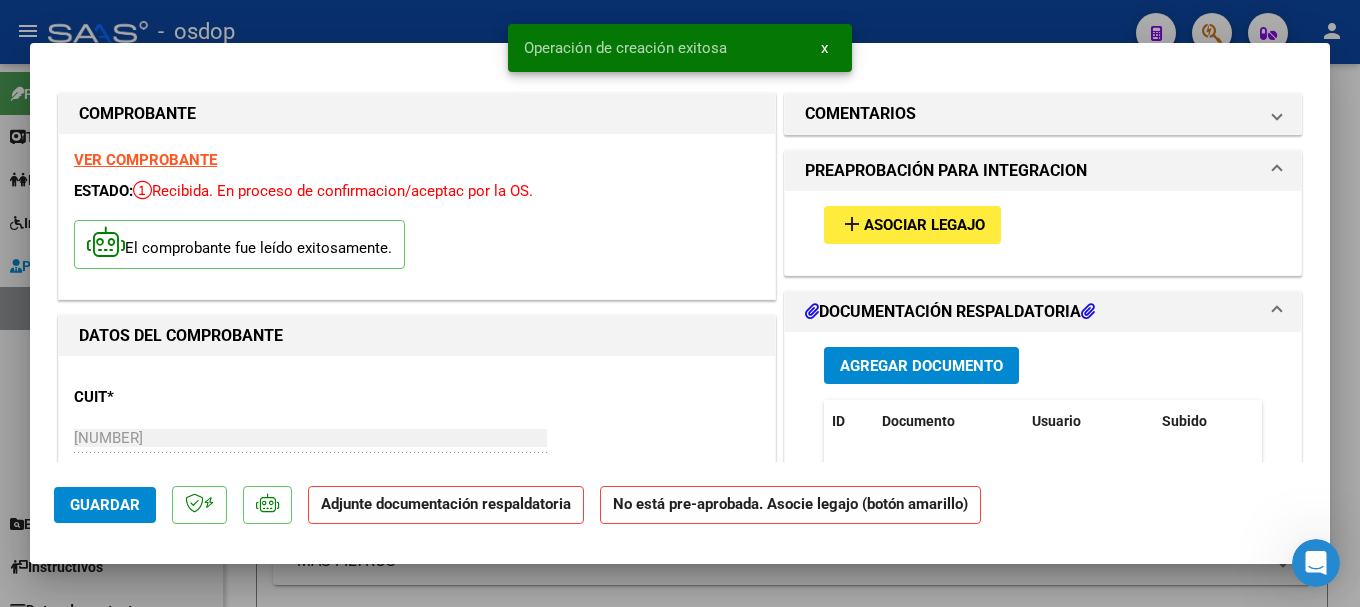 click on "Agregar Documento" at bounding box center [921, 366] 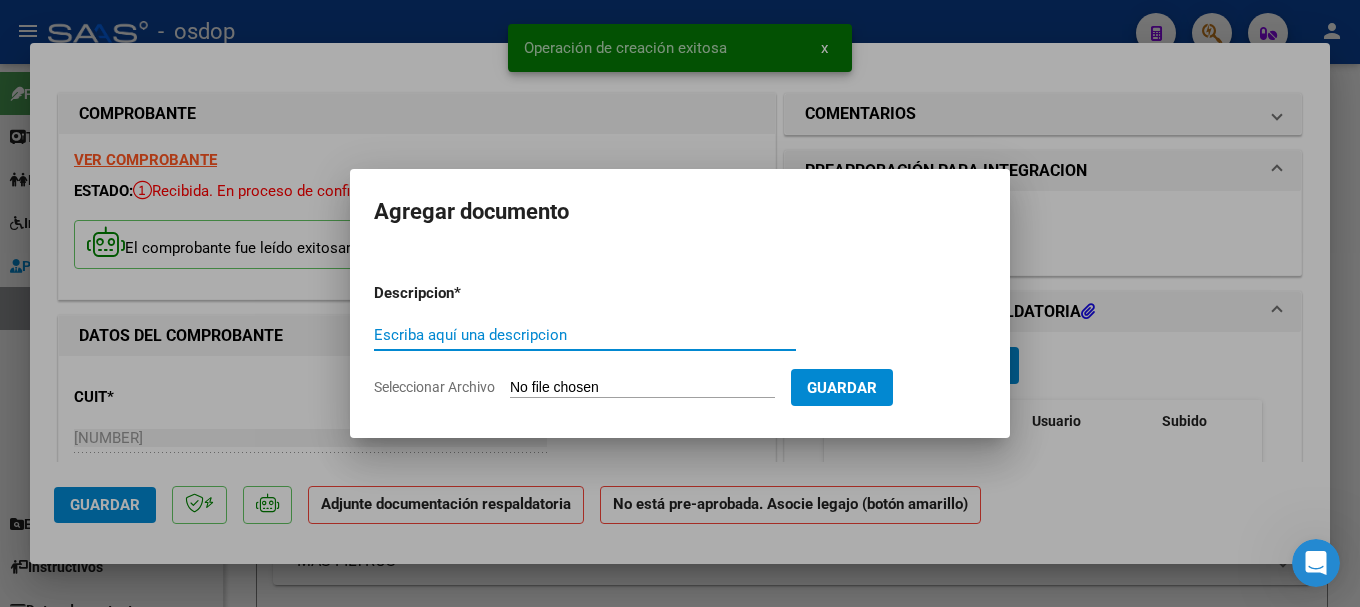 click on "Escriba aquí una descripcion" at bounding box center [585, 335] 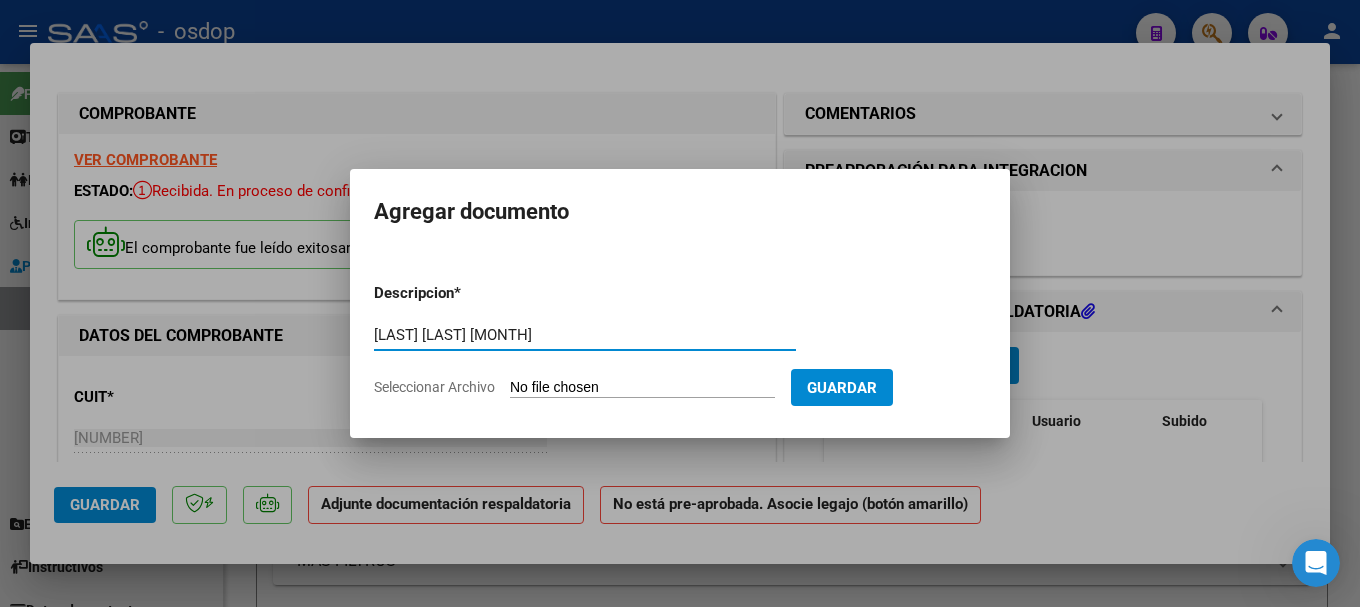 type on "[LAST] [LAST] [MONTH]" 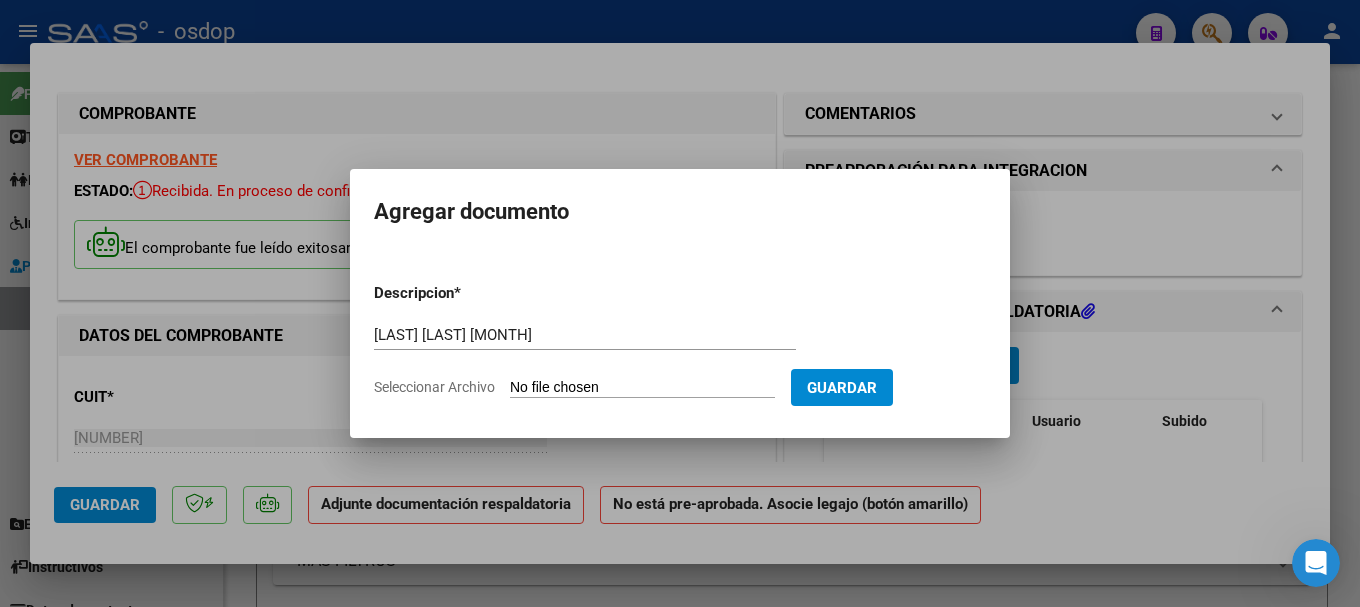 click on "Seleccionar Archivo" at bounding box center [642, 388] 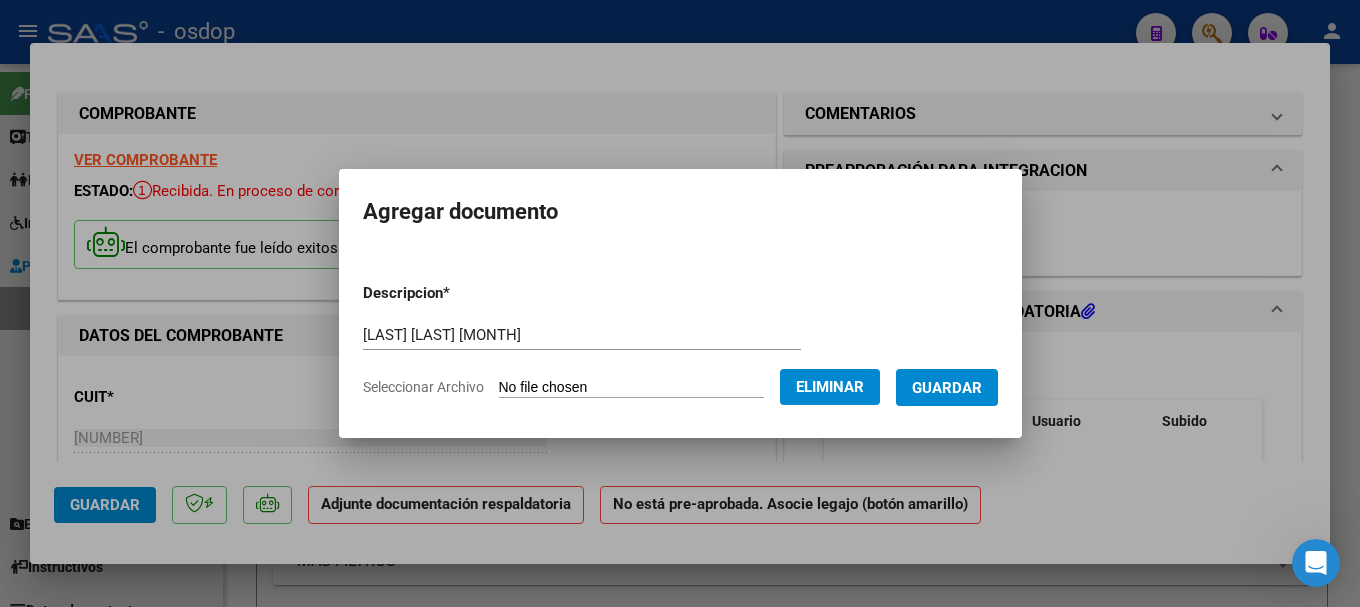 click on "Guardar" at bounding box center (947, 388) 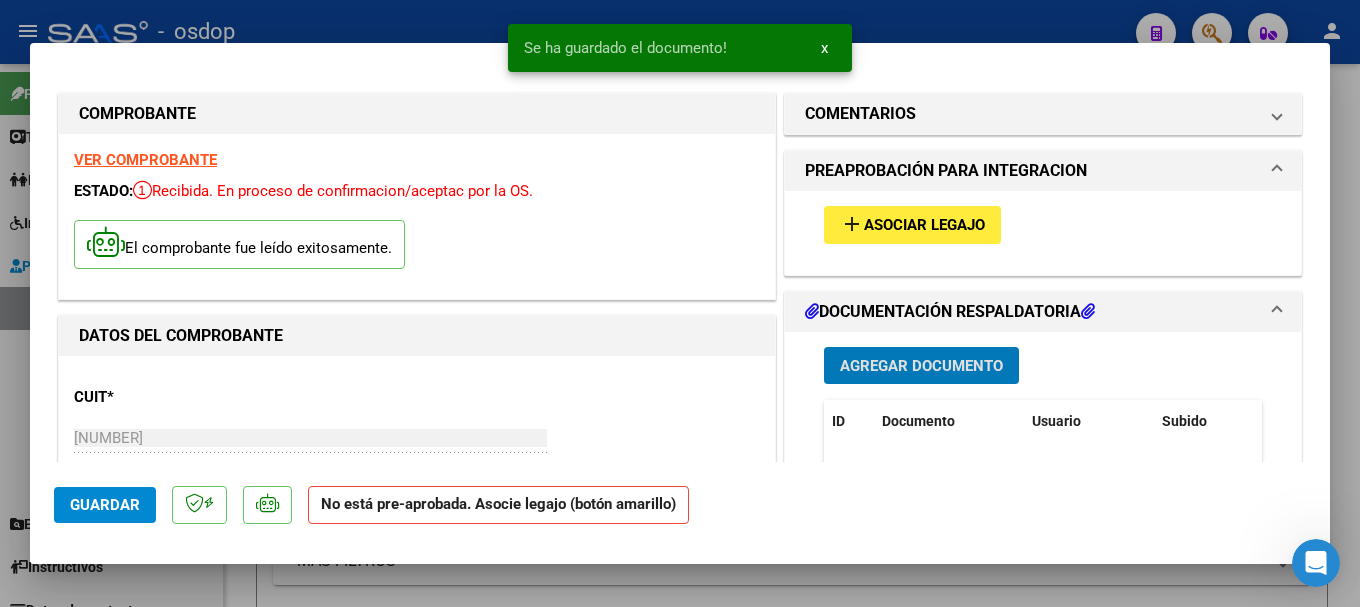 click on "Agregar Documento" at bounding box center [921, 366] 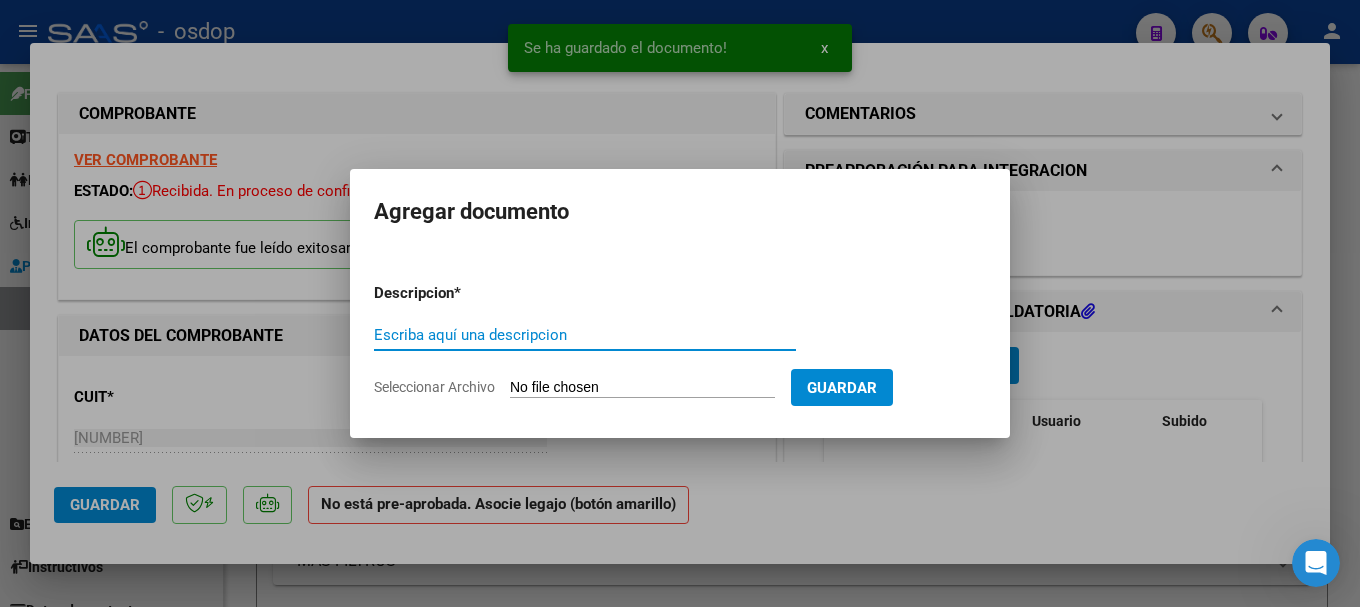 click at bounding box center (680, 303) 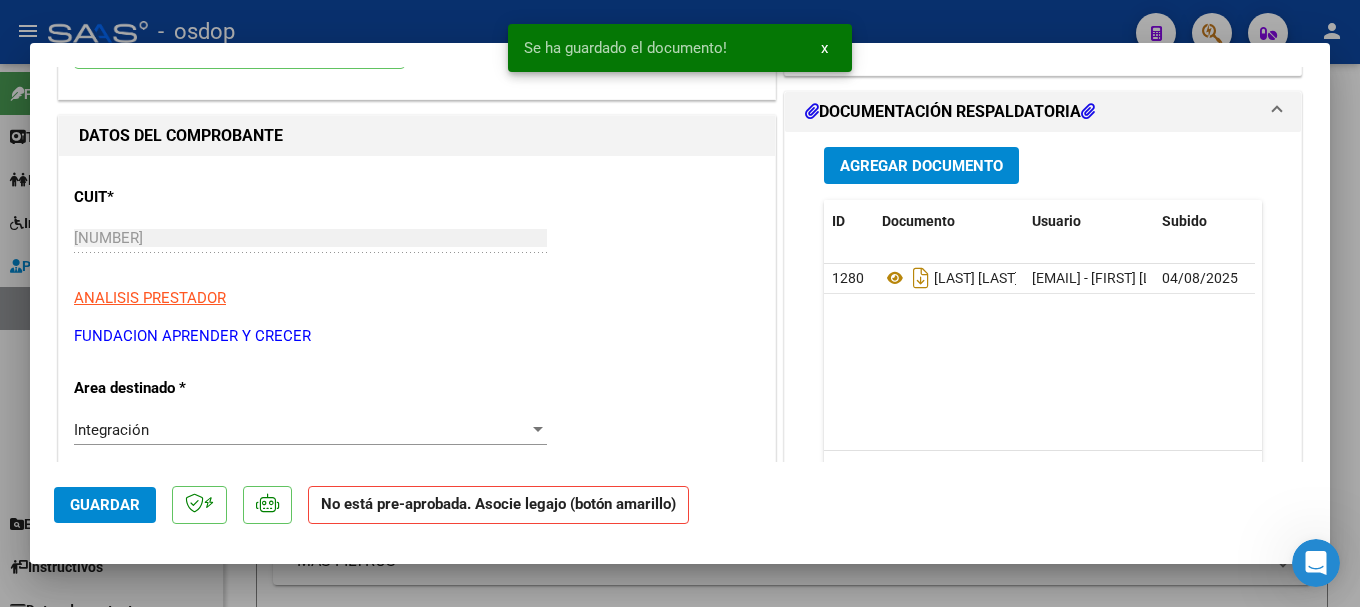 scroll, scrollTop: 0, scrollLeft: 0, axis: both 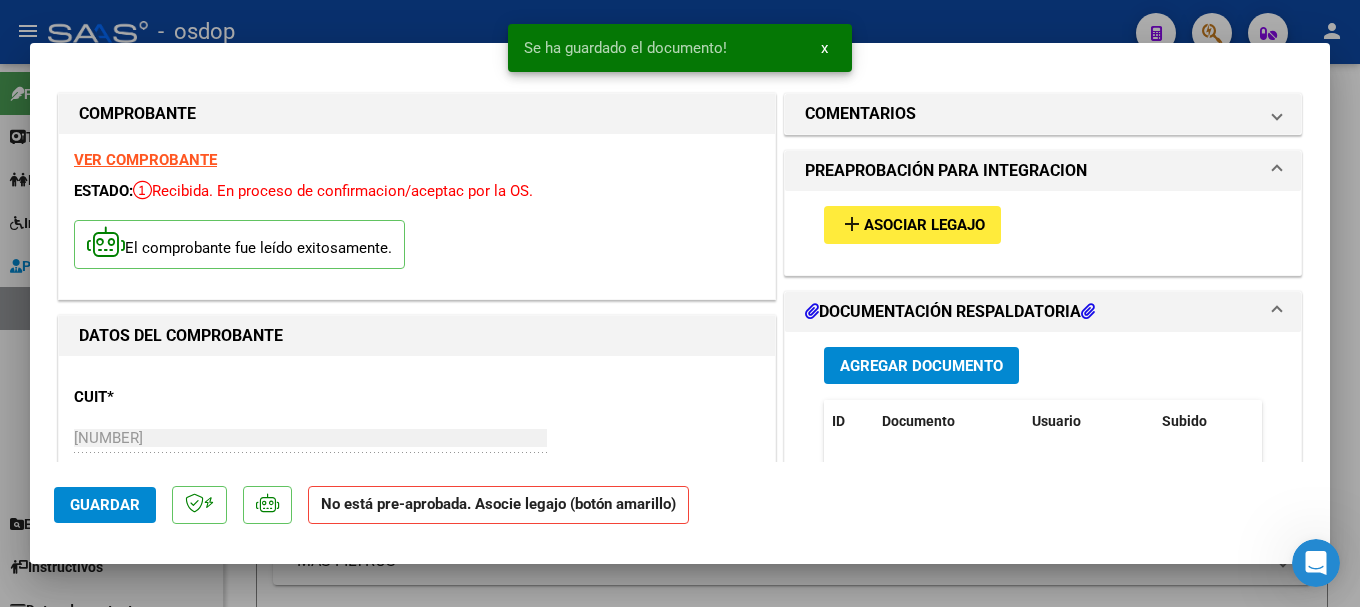 click on "Asociar Legajo" at bounding box center (924, 226) 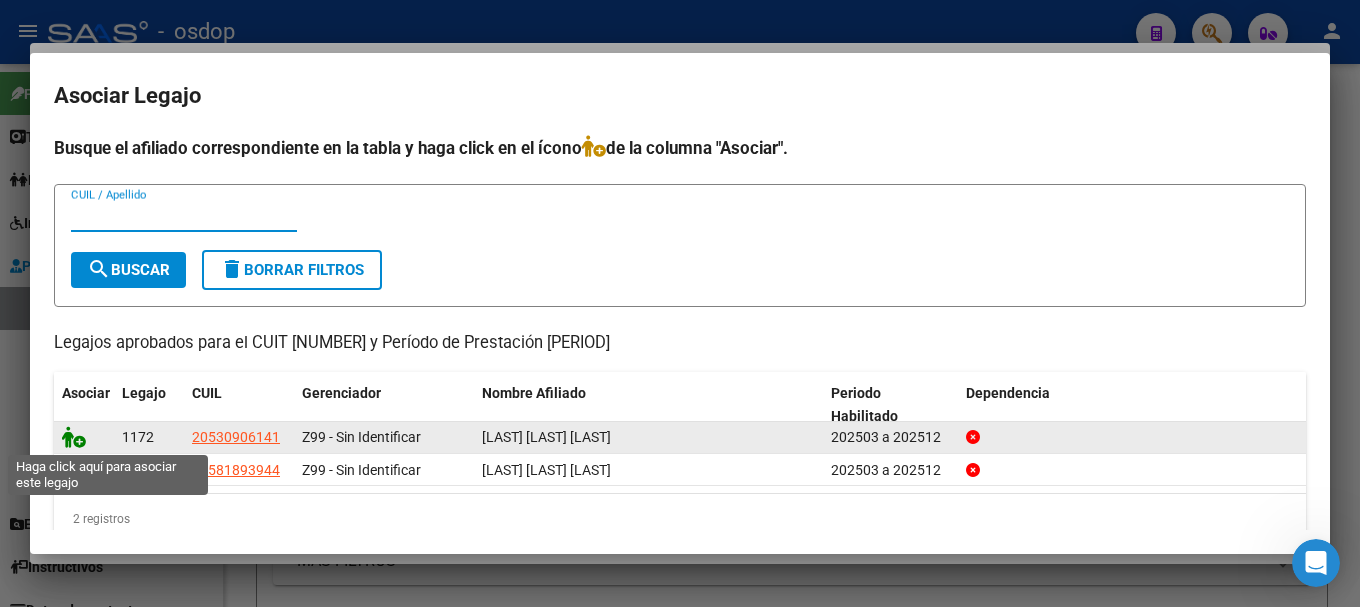 click 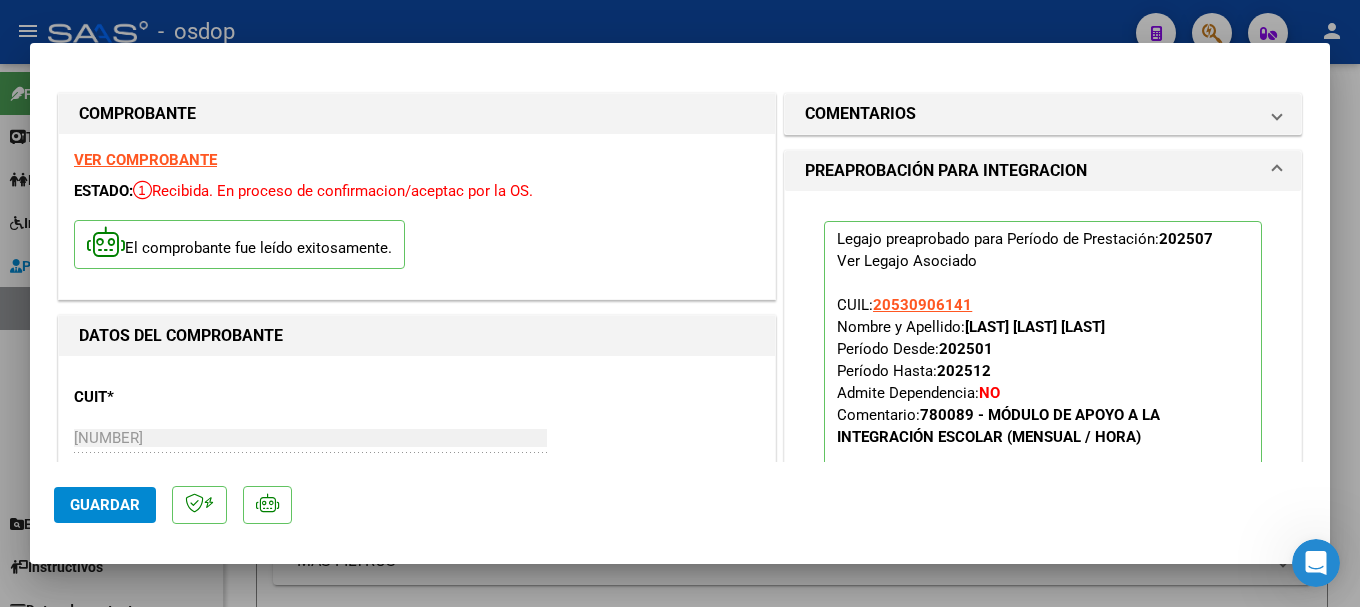 scroll, scrollTop: 200, scrollLeft: 0, axis: vertical 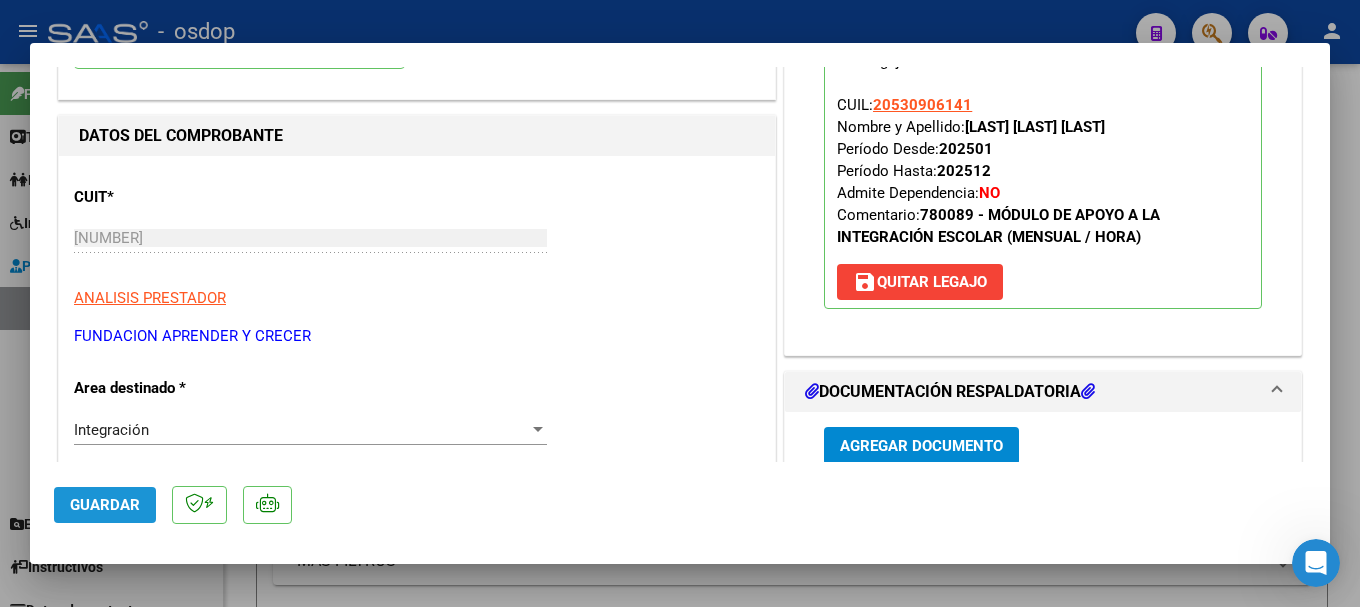 click on "Guardar" 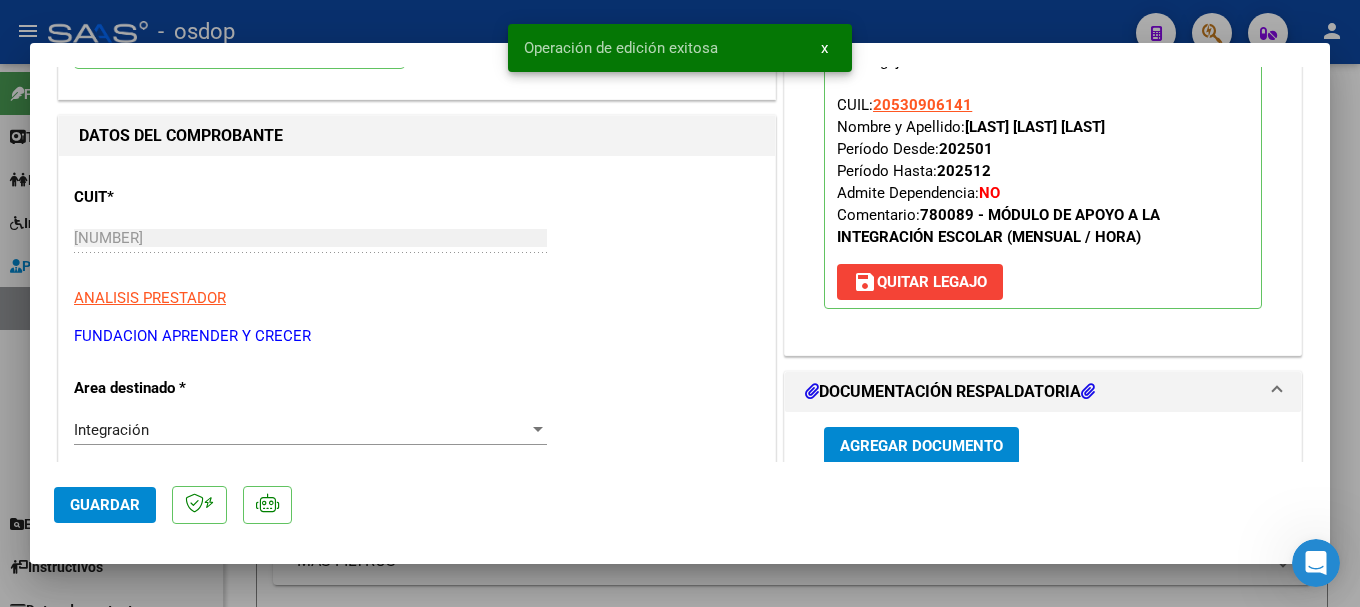 click at bounding box center [680, 303] 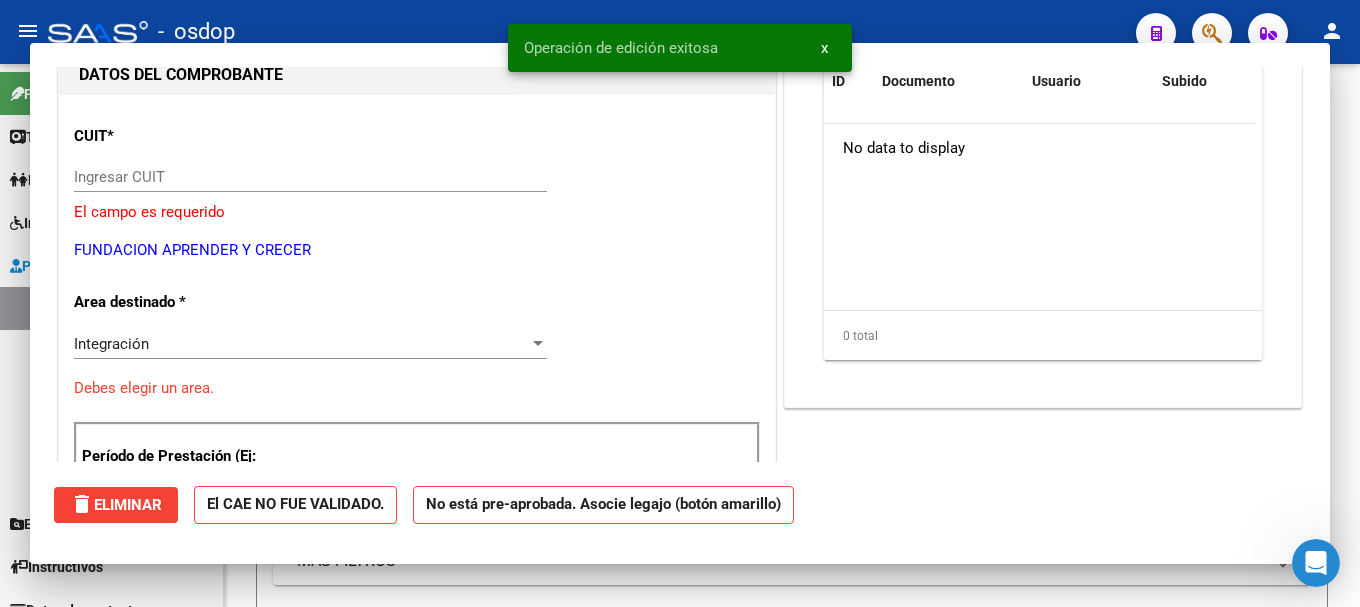 scroll, scrollTop: 212, scrollLeft: 0, axis: vertical 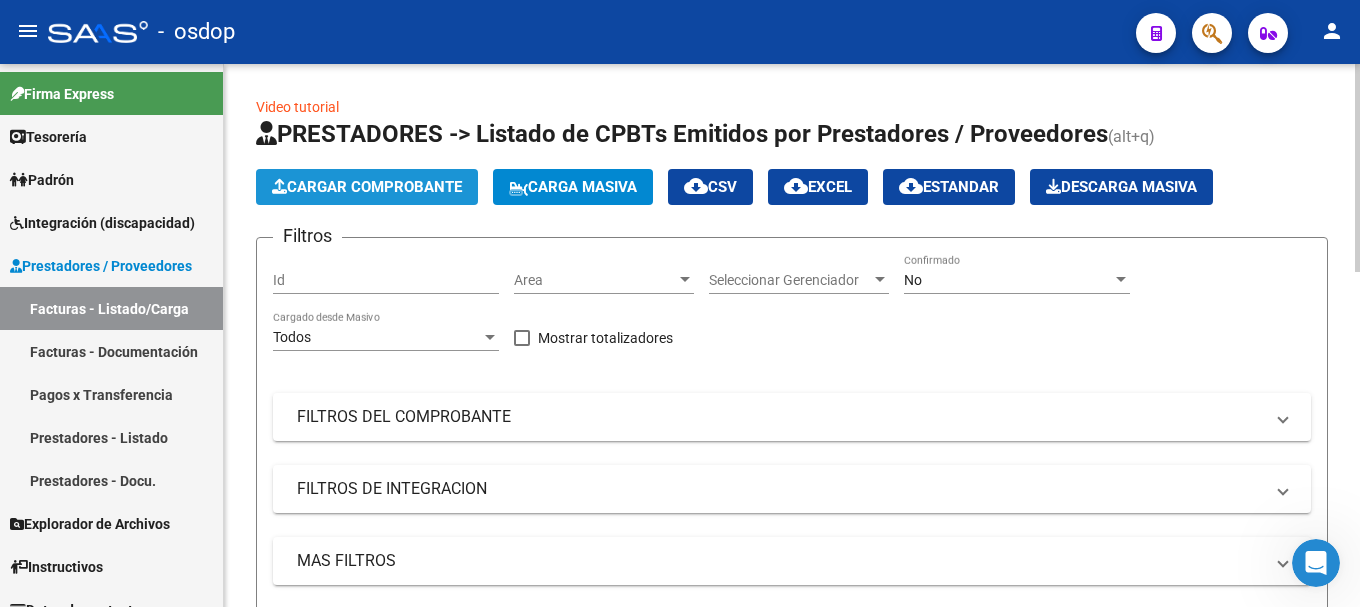 click on "Cargar Comprobante" 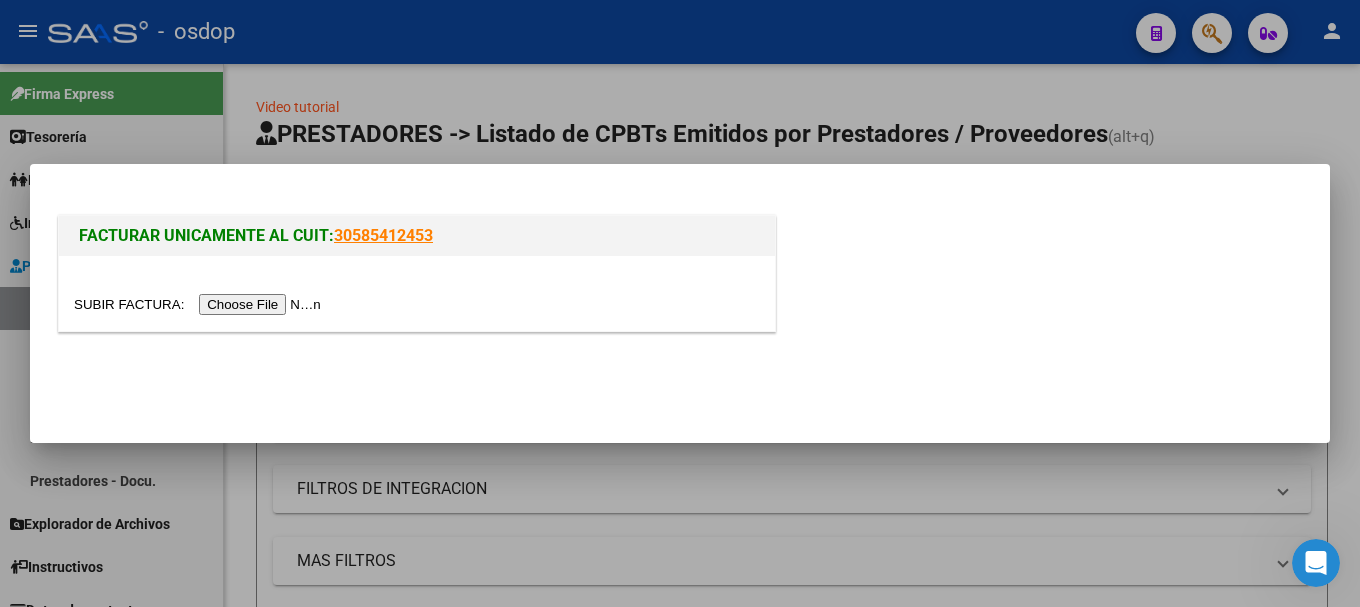 click at bounding box center (417, 293) 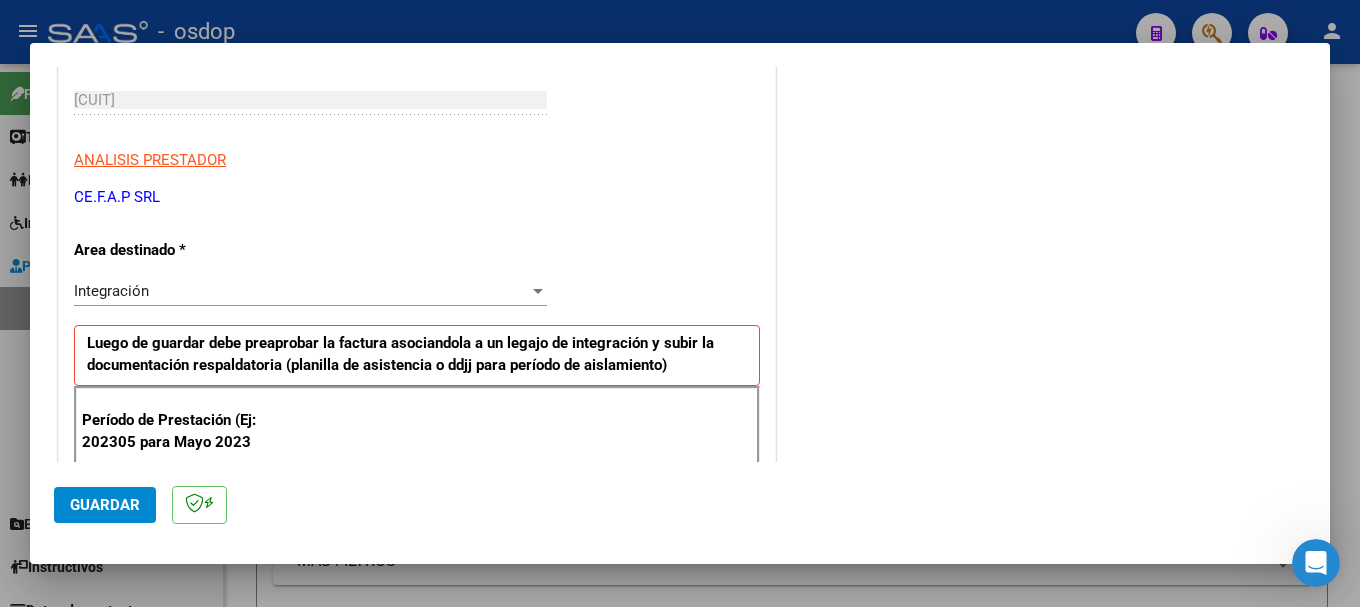 scroll, scrollTop: 400, scrollLeft: 0, axis: vertical 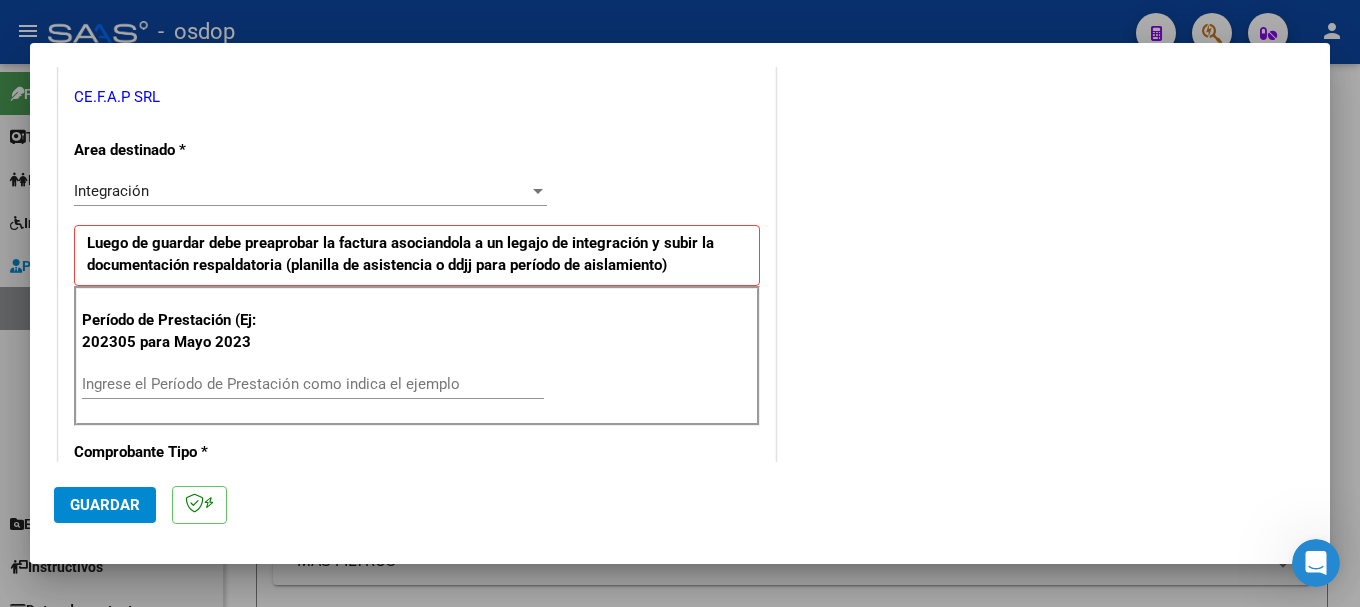 click on "Ingrese el Período de Prestación como indica el ejemplo" at bounding box center [313, 384] 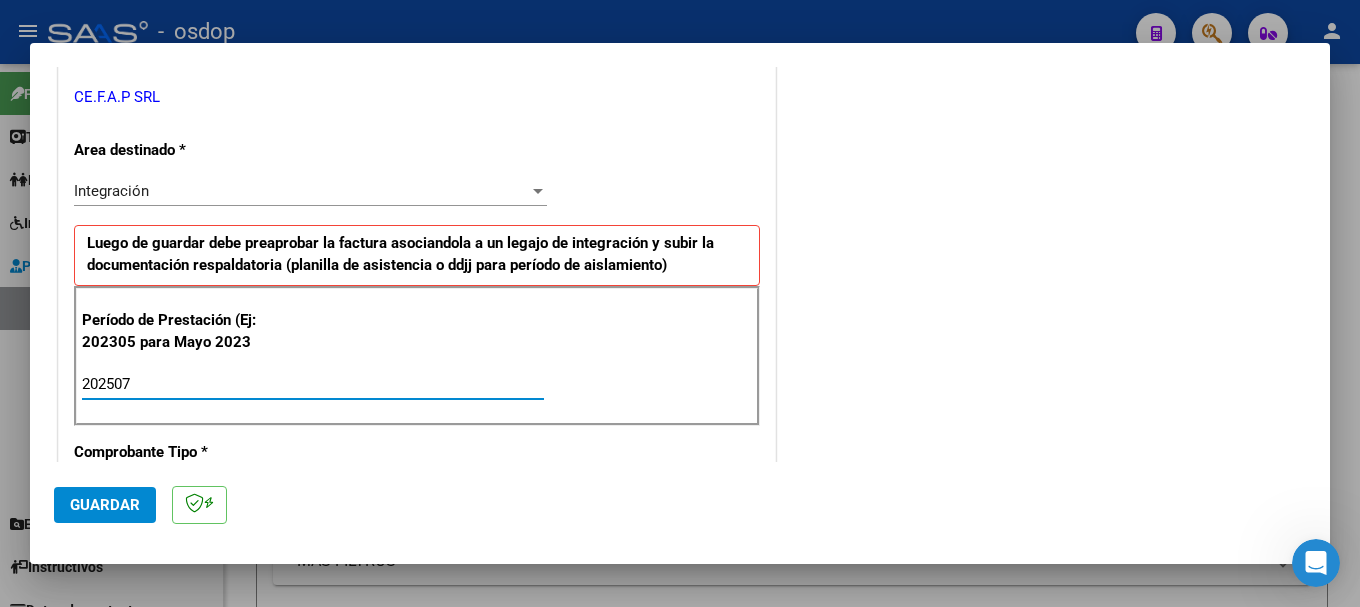 type on "202507" 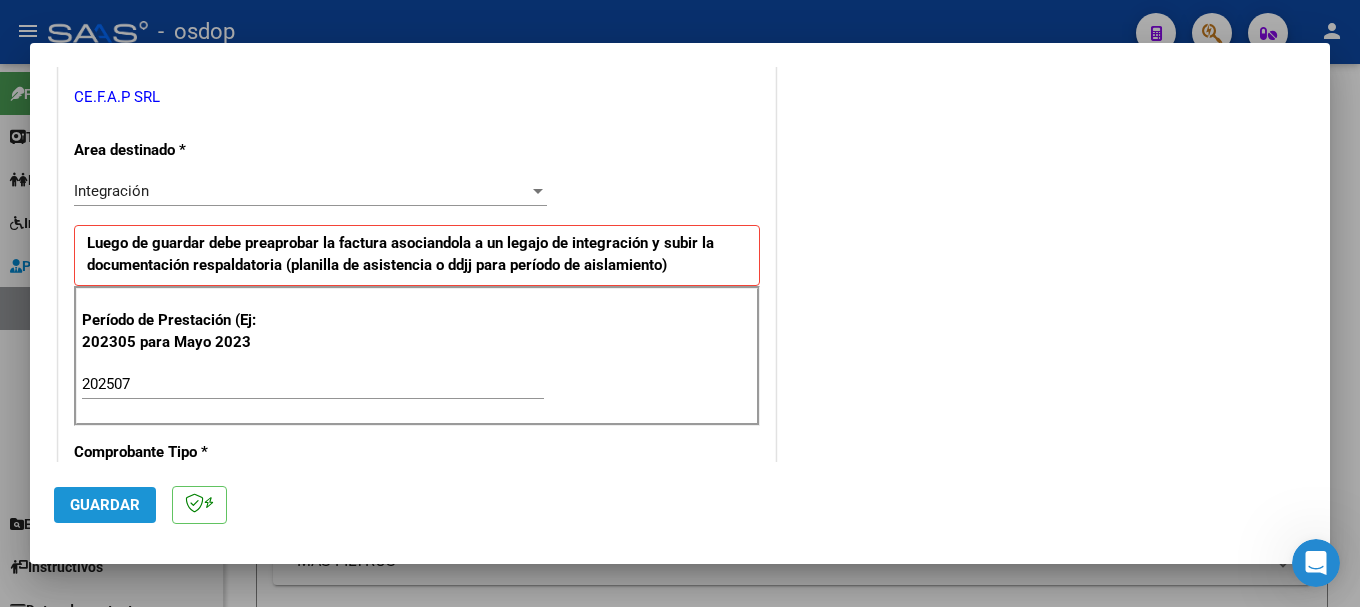 click on "Guardar" 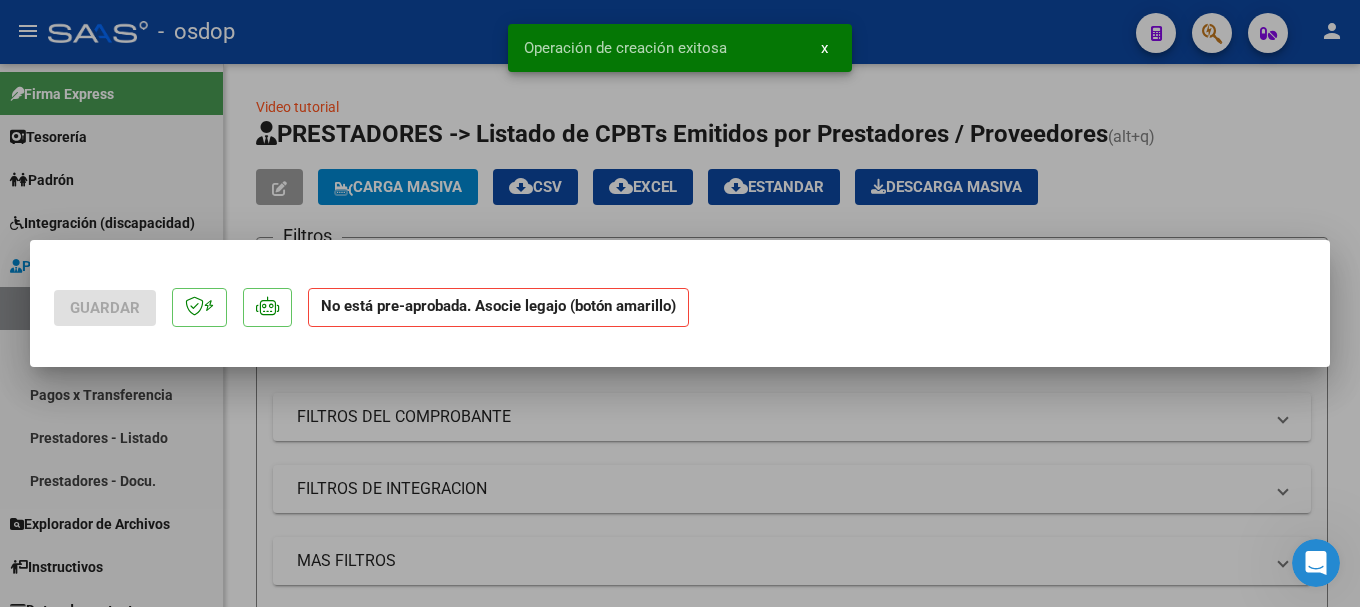 scroll, scrollTop: 0, scrollLeft: 0, axis: both 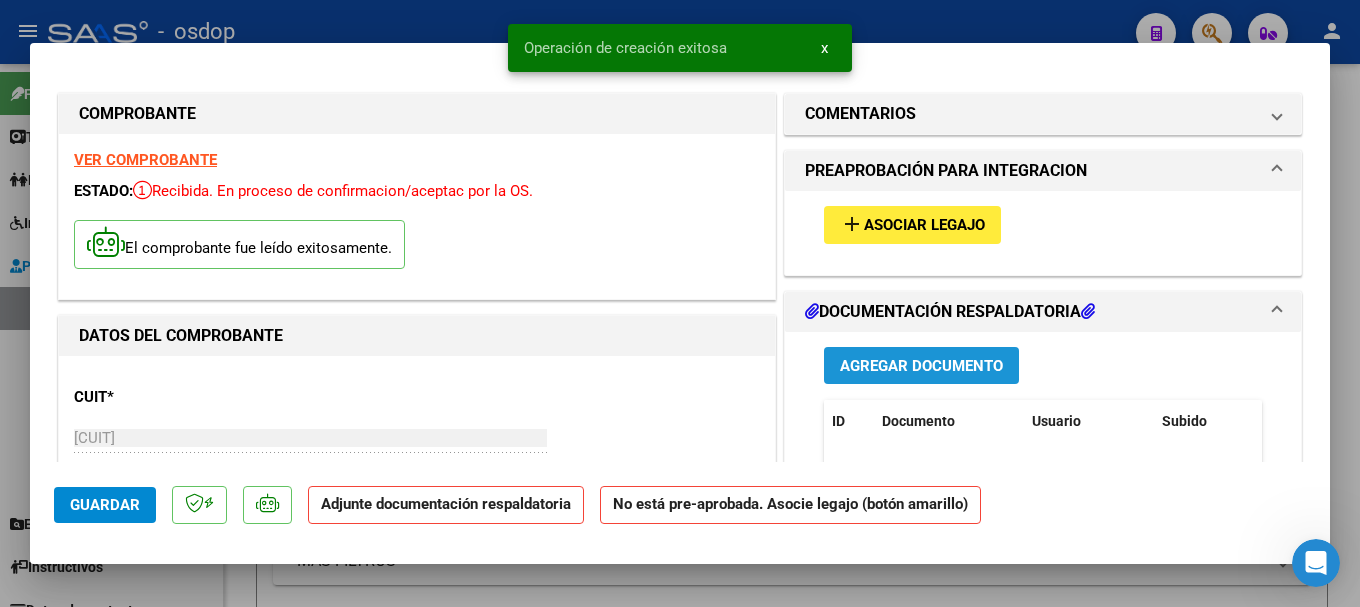 click on "Agregar Documento" at bounding box center (921, 366) 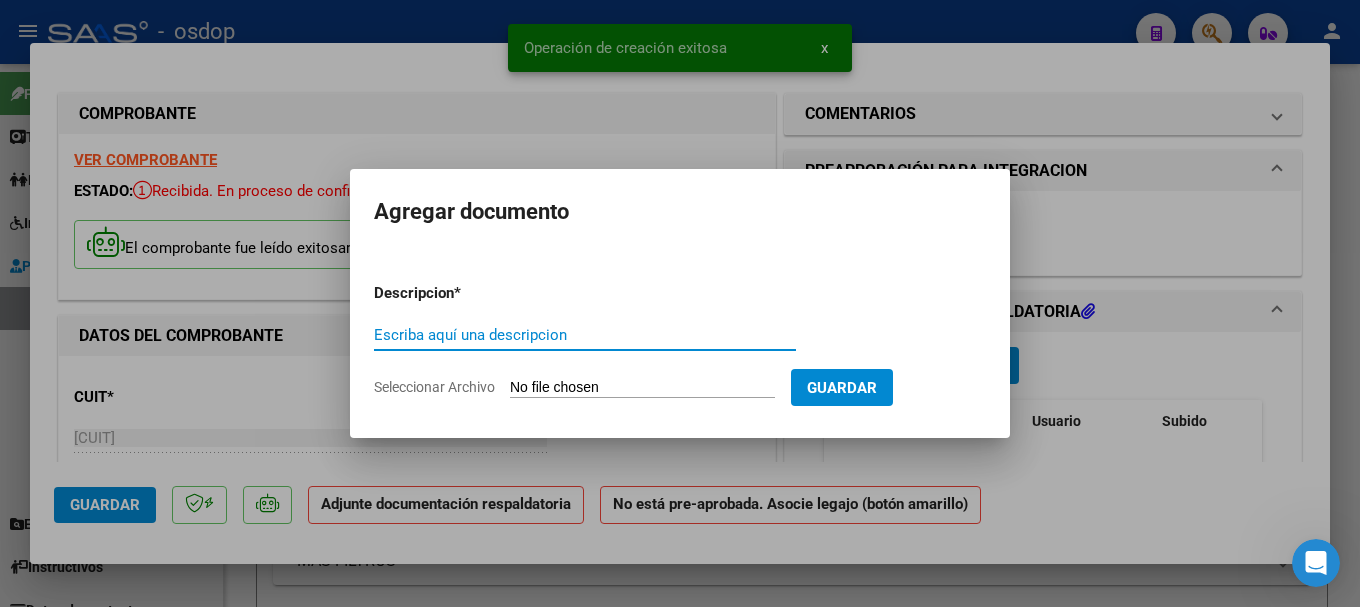 click on "Escriba aquí una descripcion" at bounding box center [585, 335] 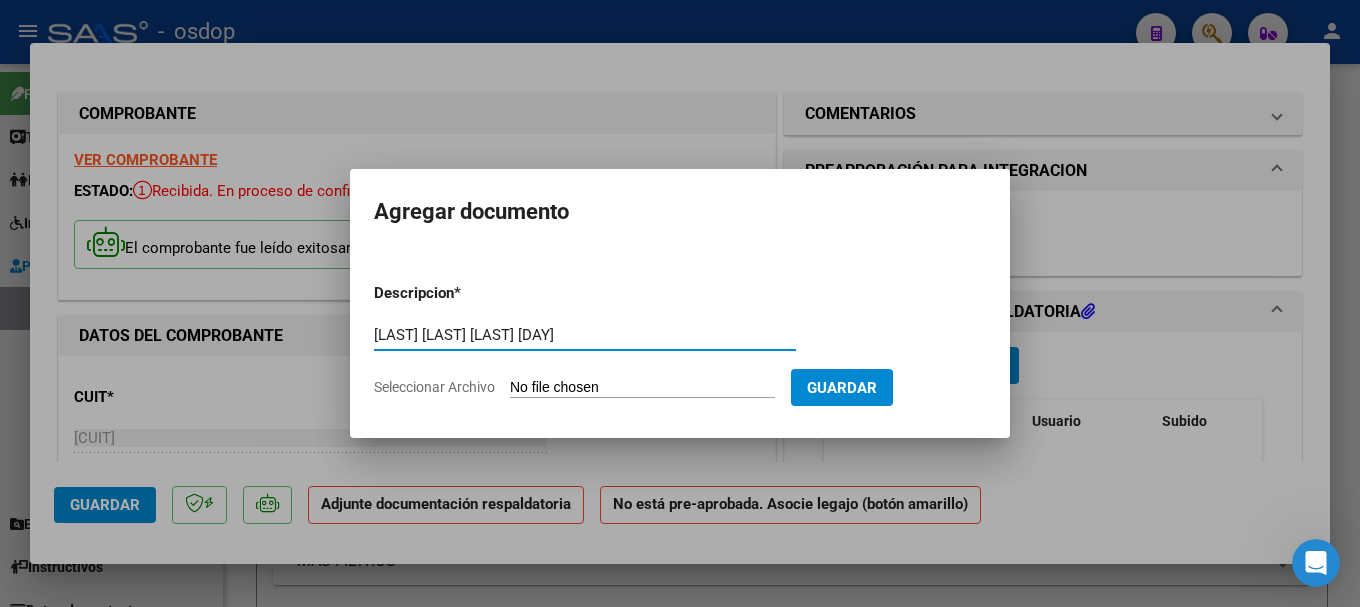 type on "[LAST] [LAST] [LAST] [DAY]" 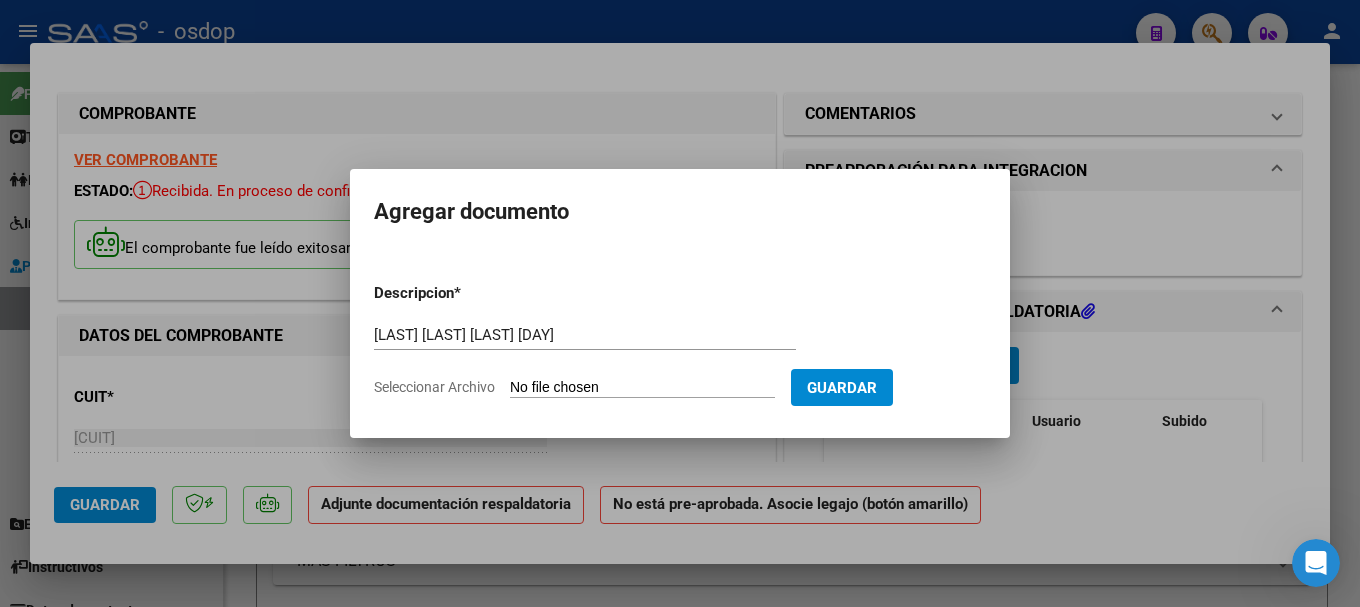 click on "Seleccionar Archivo" at bounding box center [642, 388] 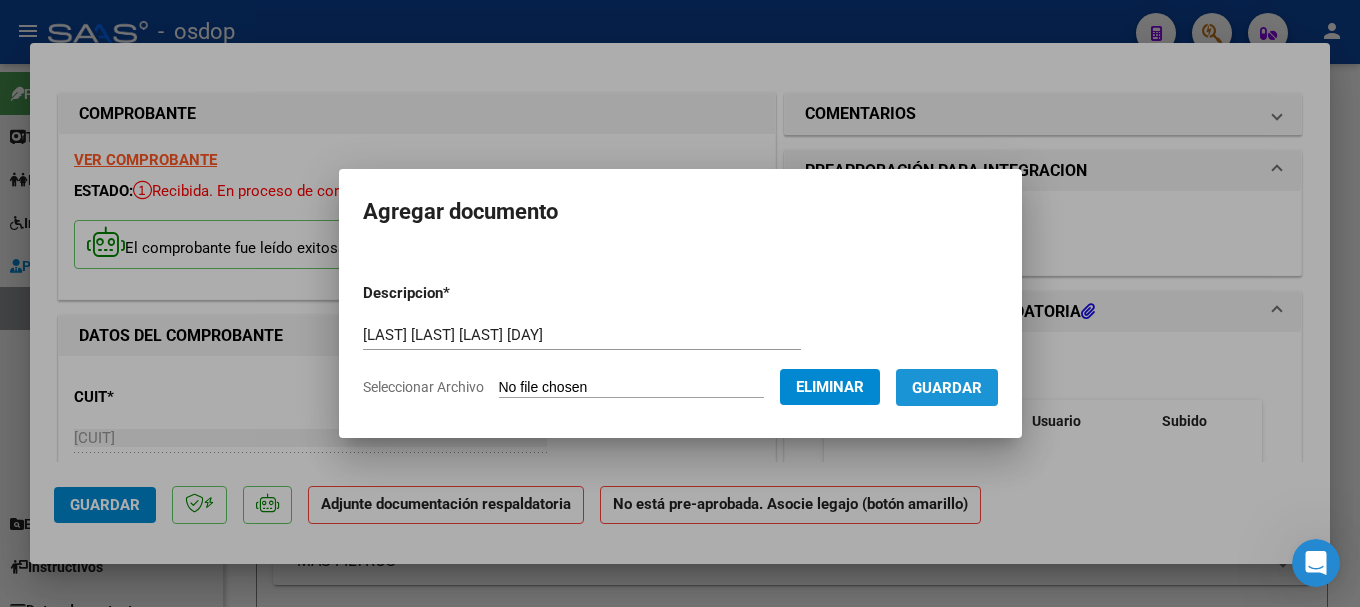 click on "Guardar" at bounding box center (947, 388) 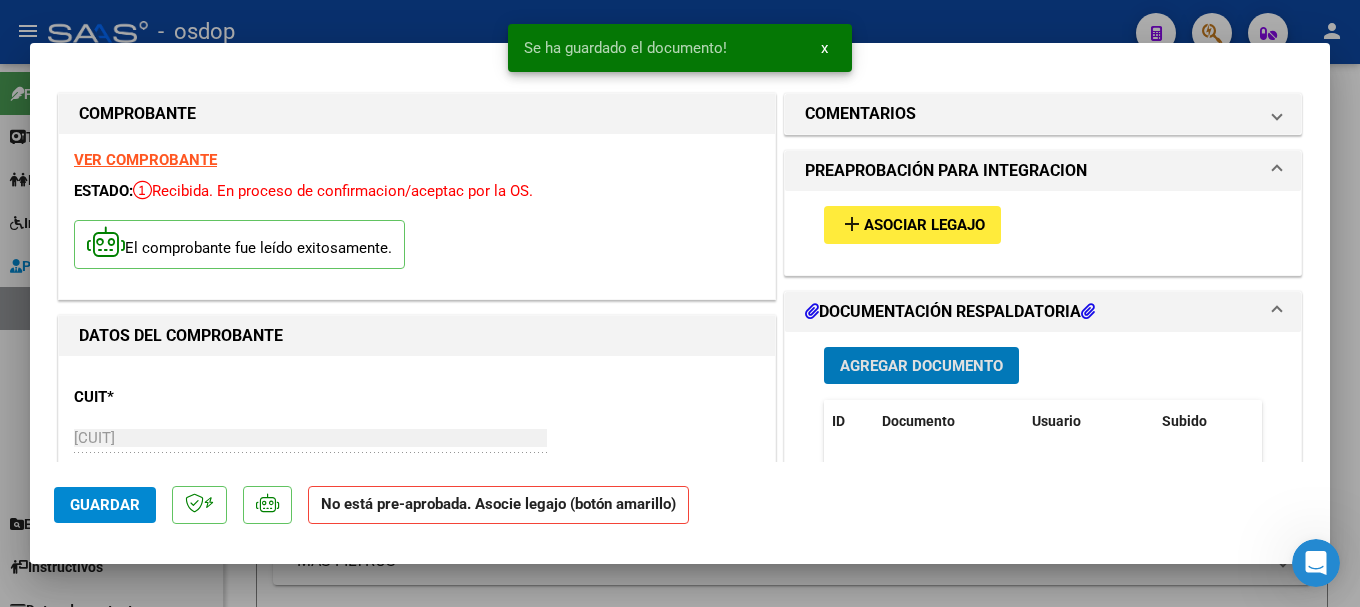 click on "Asociar Legajo" at bounding box center [924, 226] 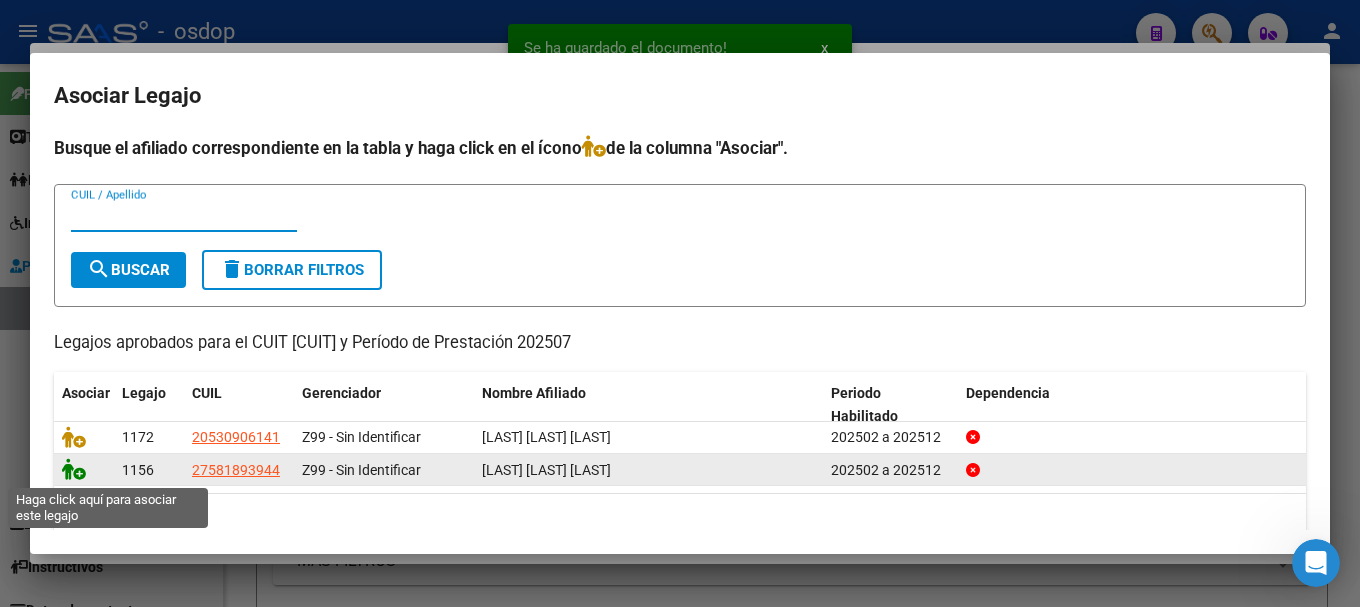 click 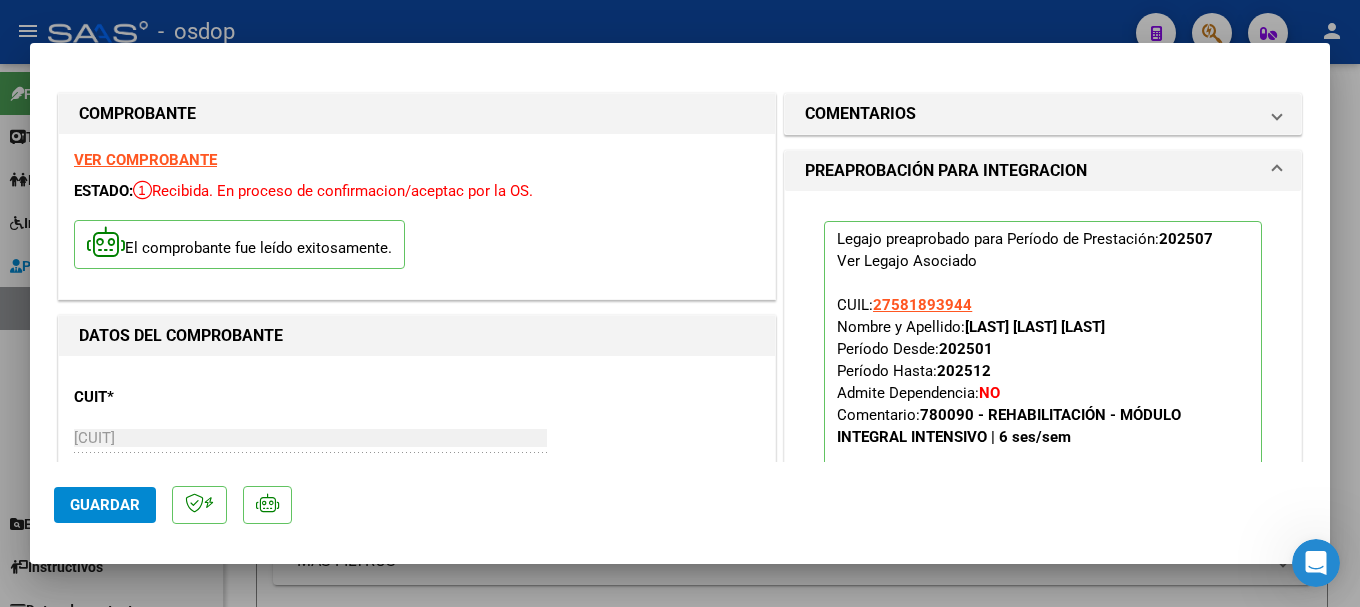 click on "Guardar" 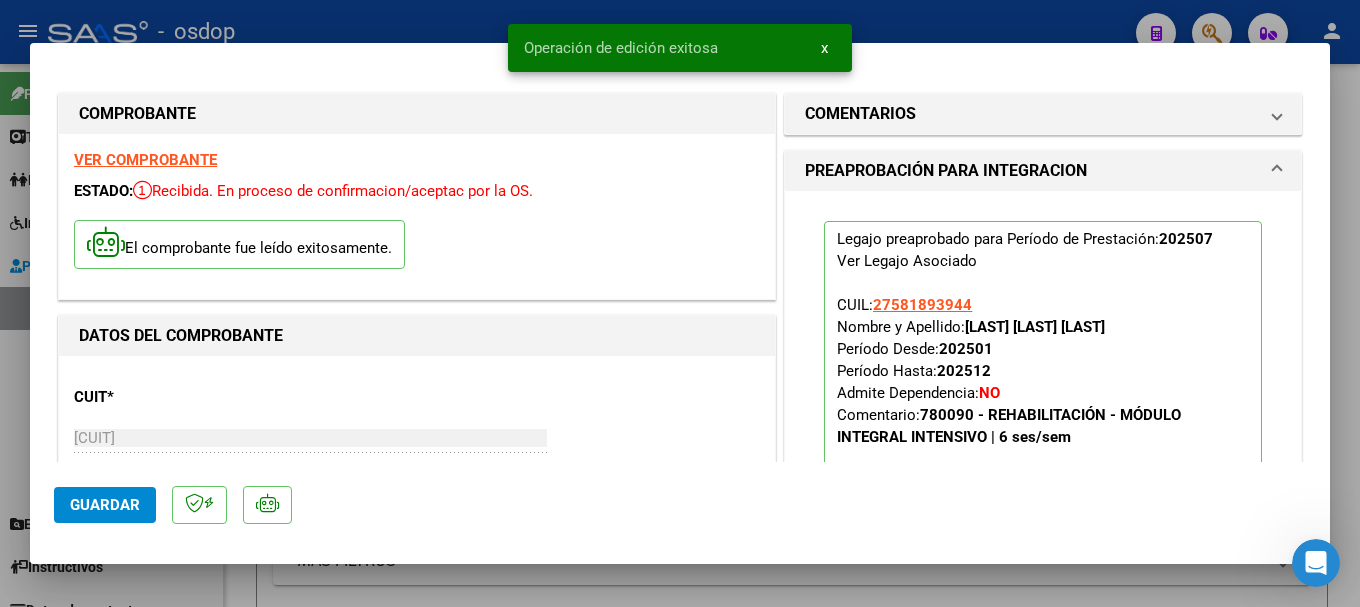 click at bounding box center (680, 303) 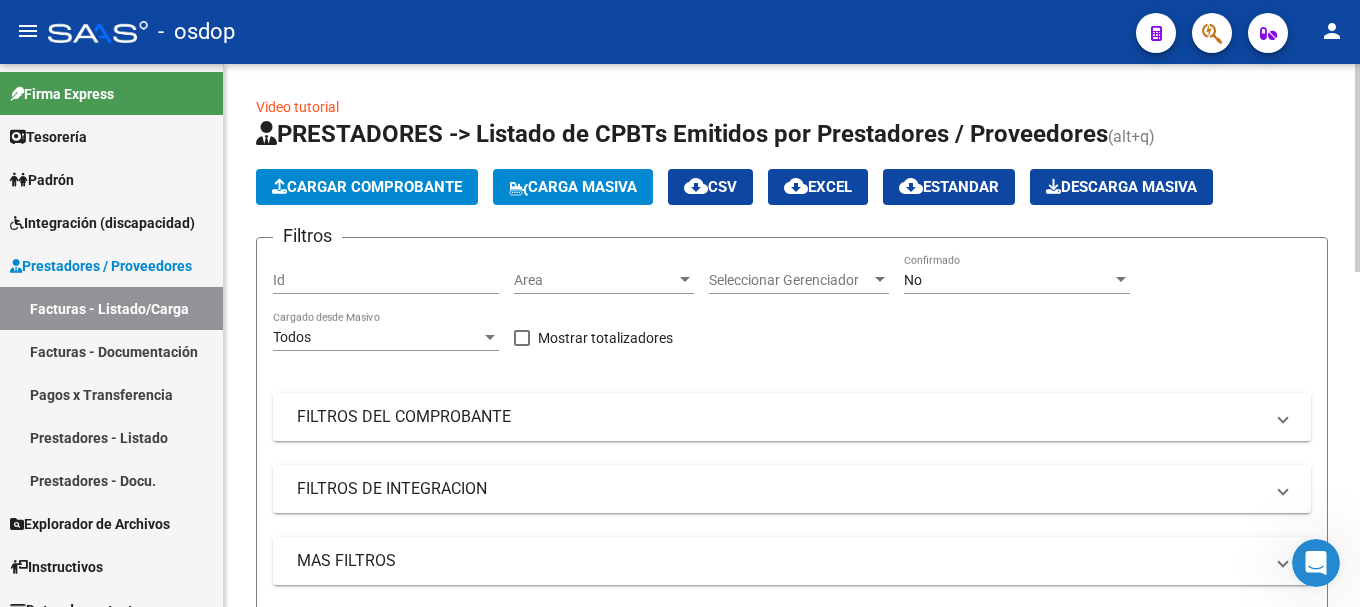 click on "Cargar Comprobante" 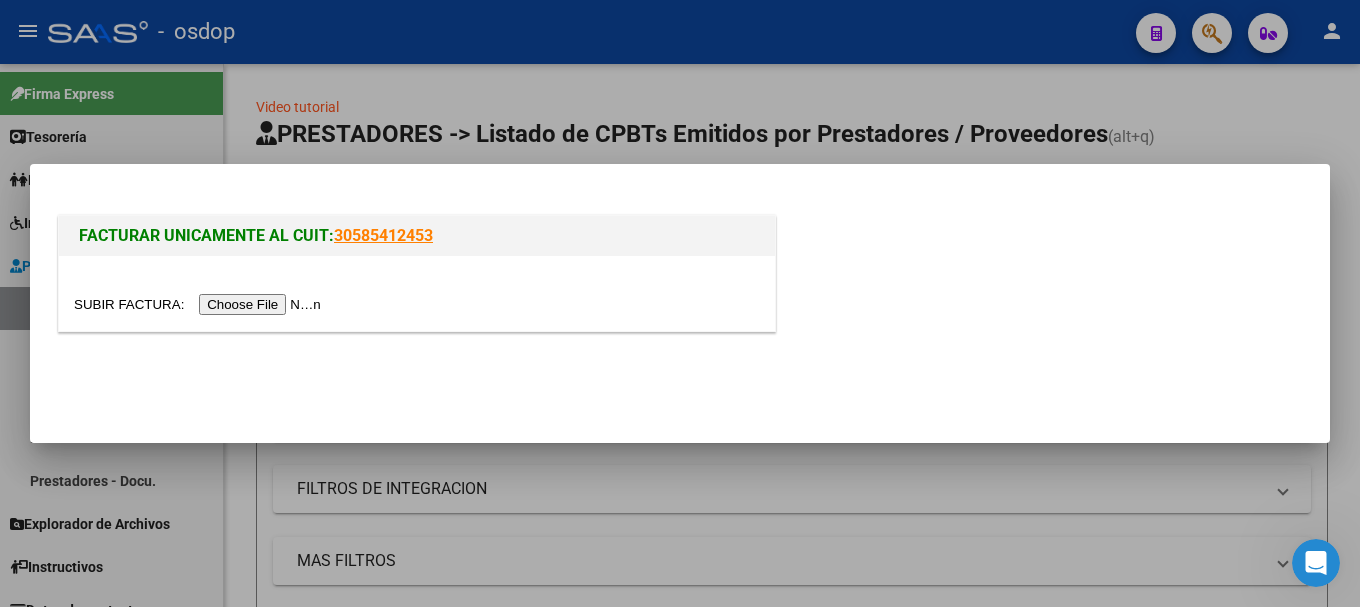 click at bounding box center [200, 304] 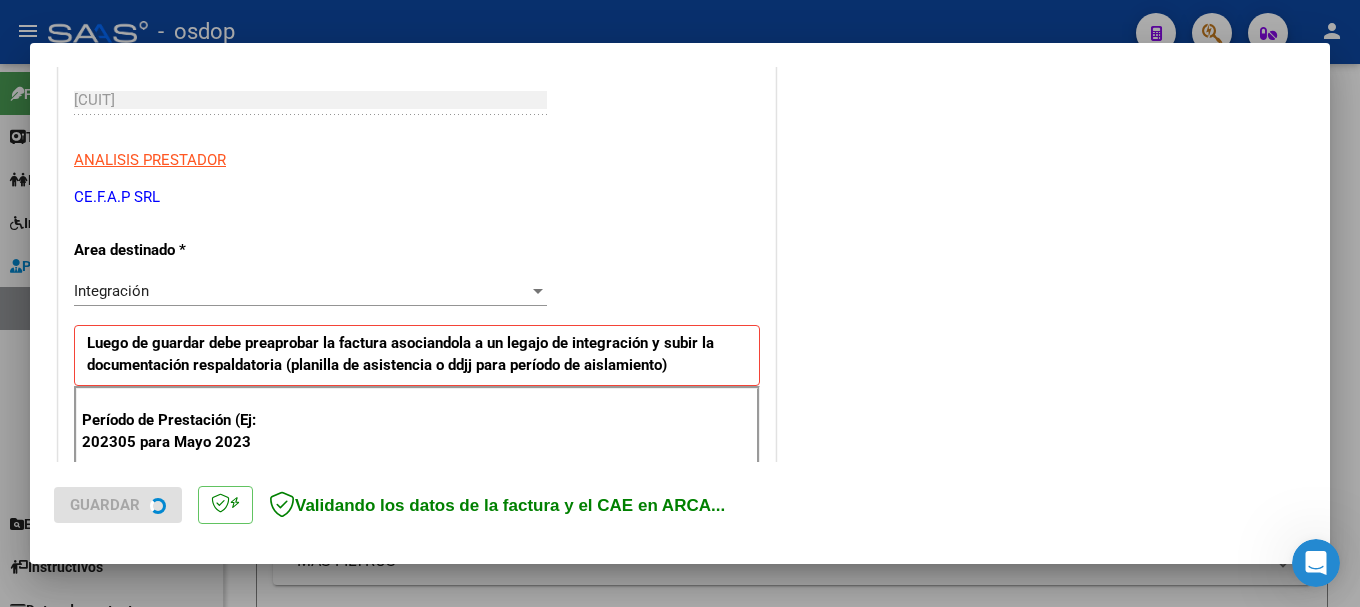 scroll, scrollTop: 400, scrollLeft: 0, axis: vertical 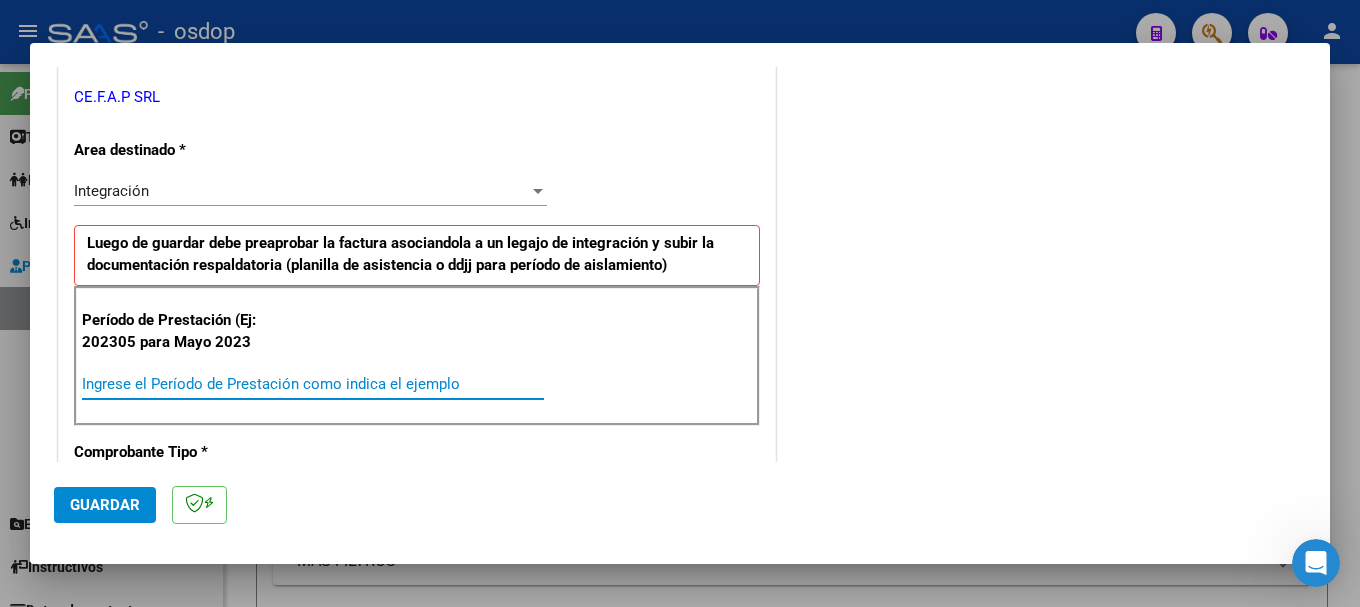 click on "Ingrese el Período de Prestación como indica el ejemplo" at bounding box center (313, 384) 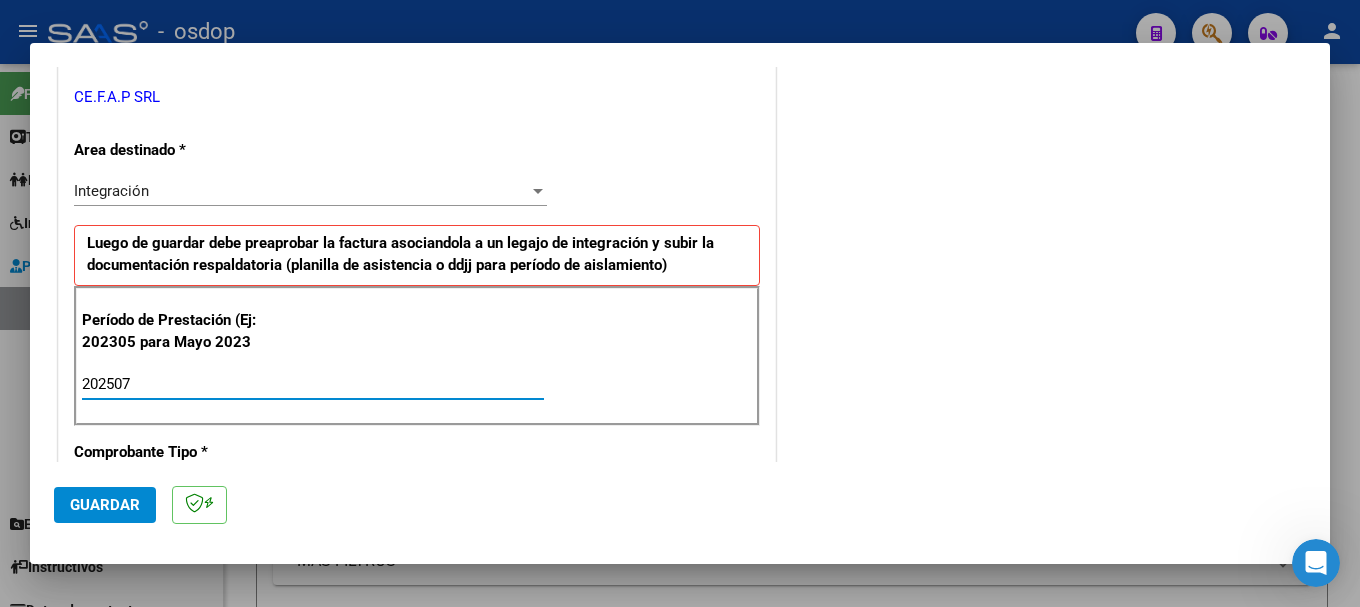 click on "Guardar" 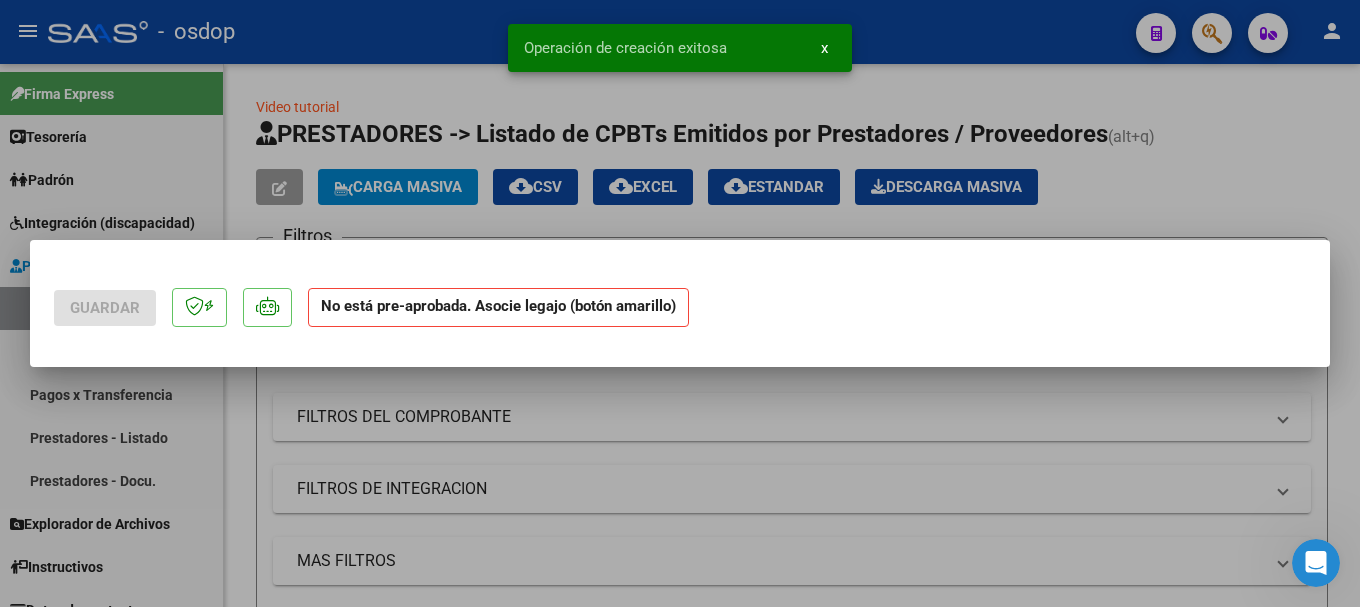 scroll, scrollTop: 0, scrollLeft: 0, axis: both 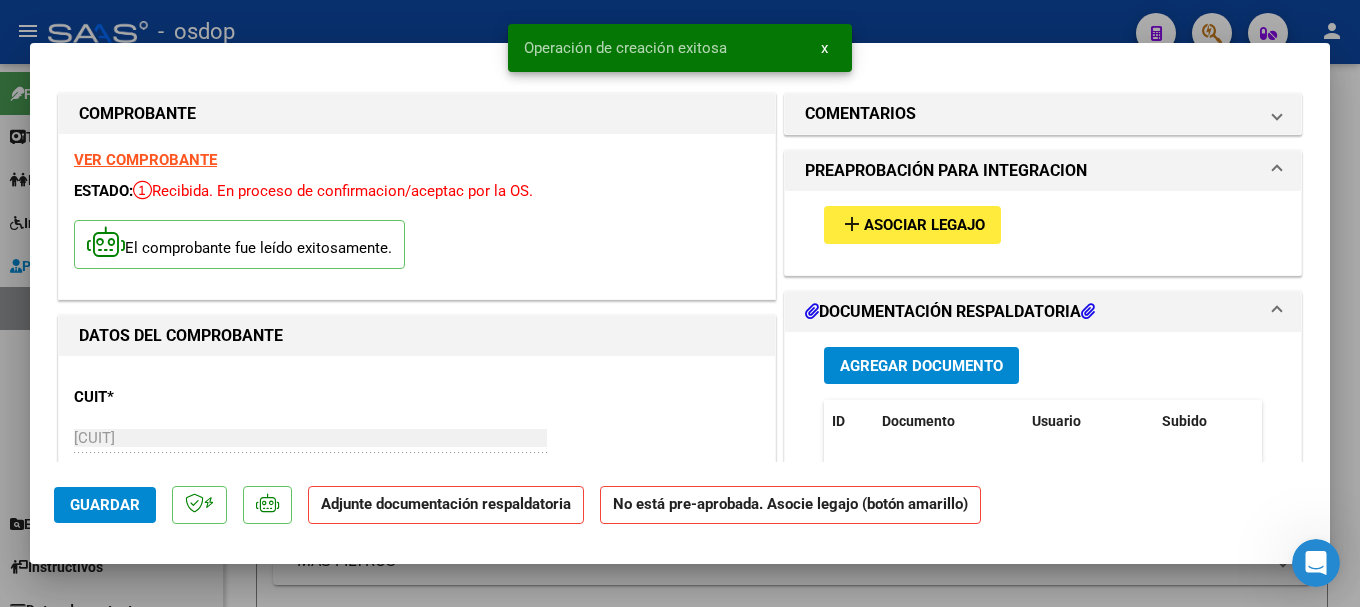 click on "Agregar Documento" at bounding box center [921, 366] 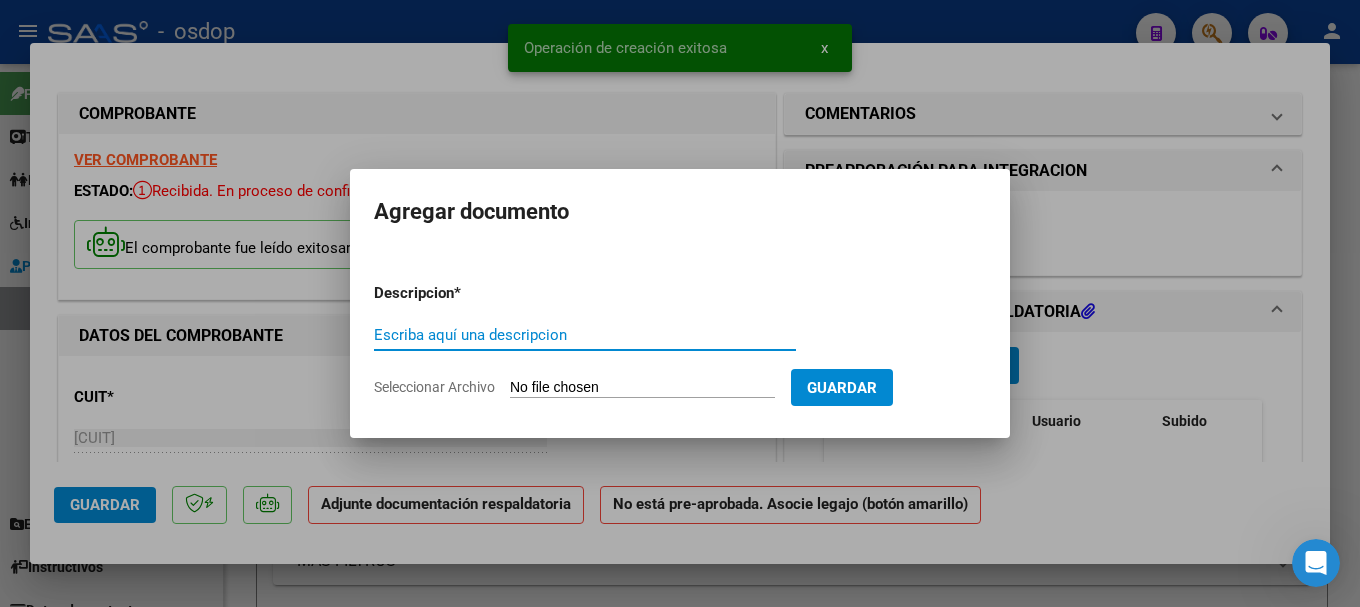 click on "Escriba aquí una descripcion" at bounding box center [585, 335] 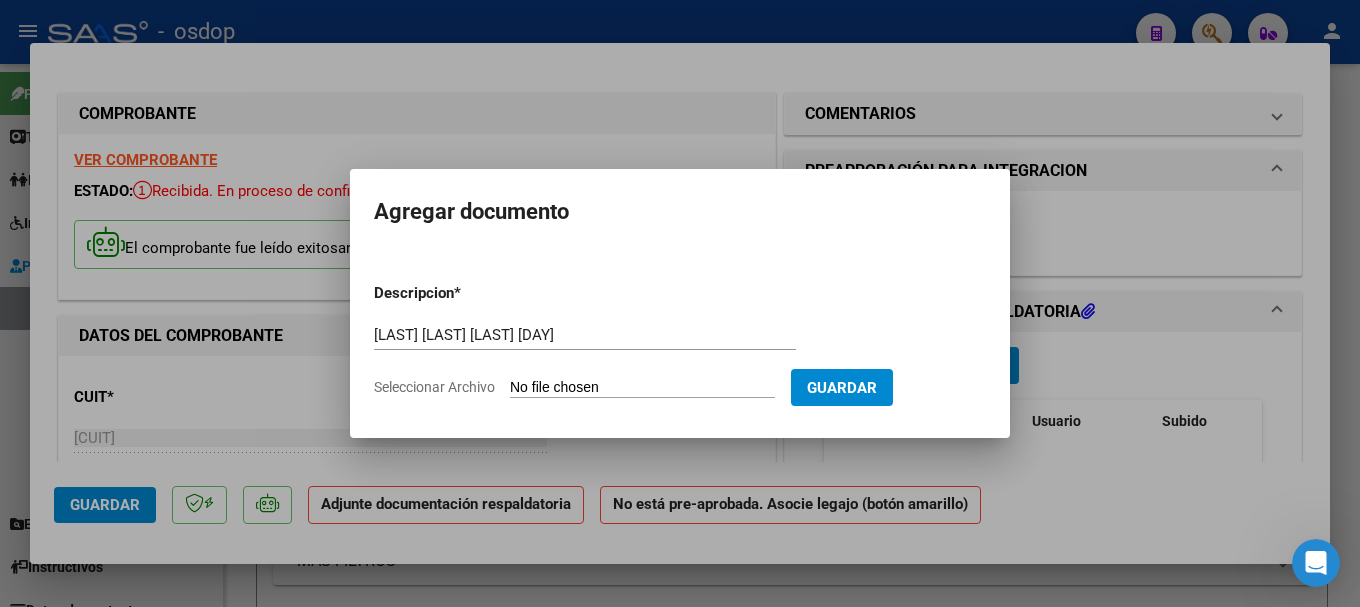 click on "Seleccionar Archivo" at bounding box center (642, 388) 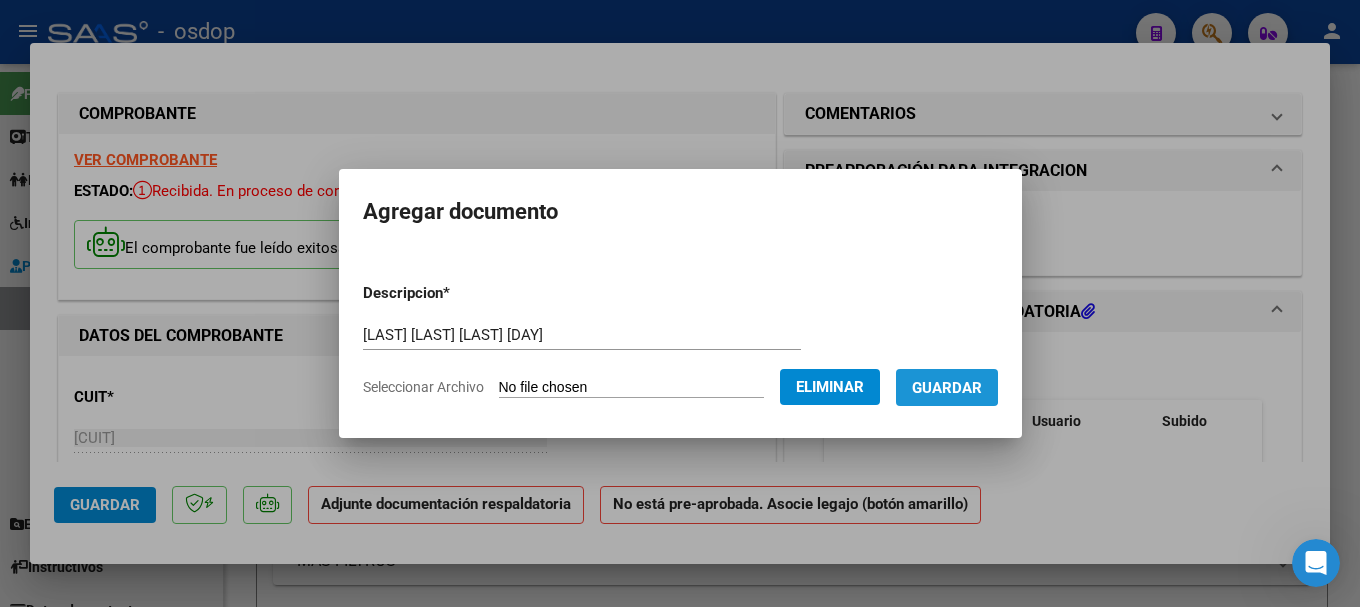 click on "Guardar" at bounding box center [947, 388] 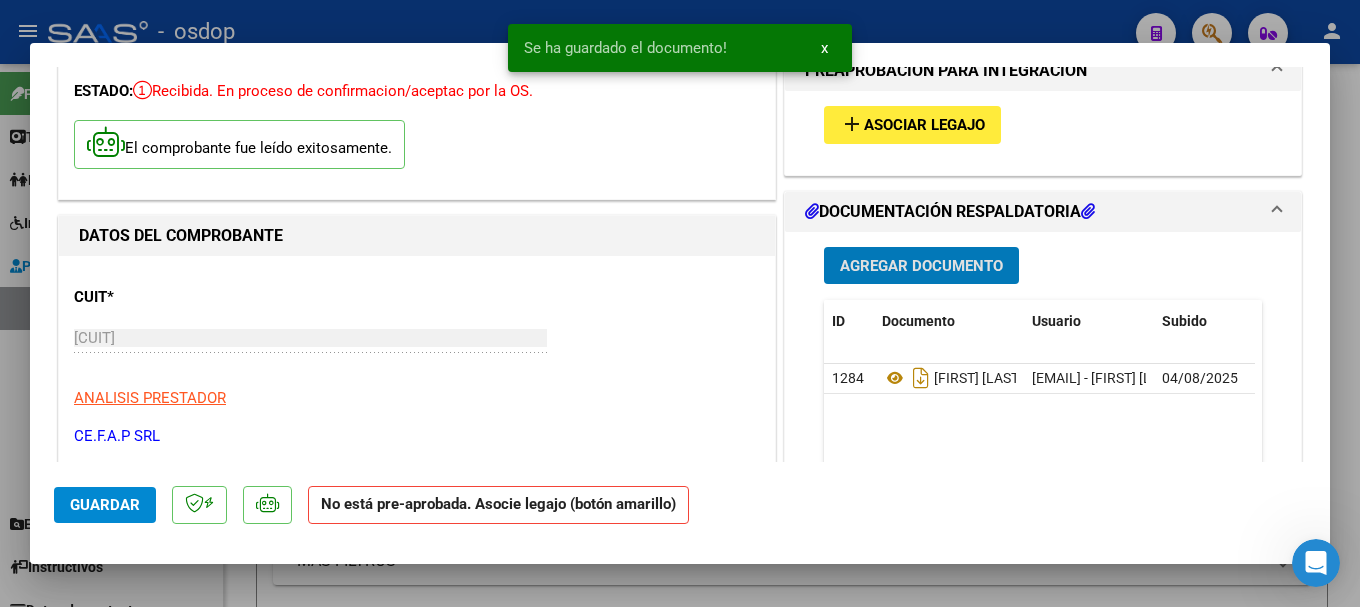 scroll, scrollTop: 0, scrollLeft: 0, axis: both 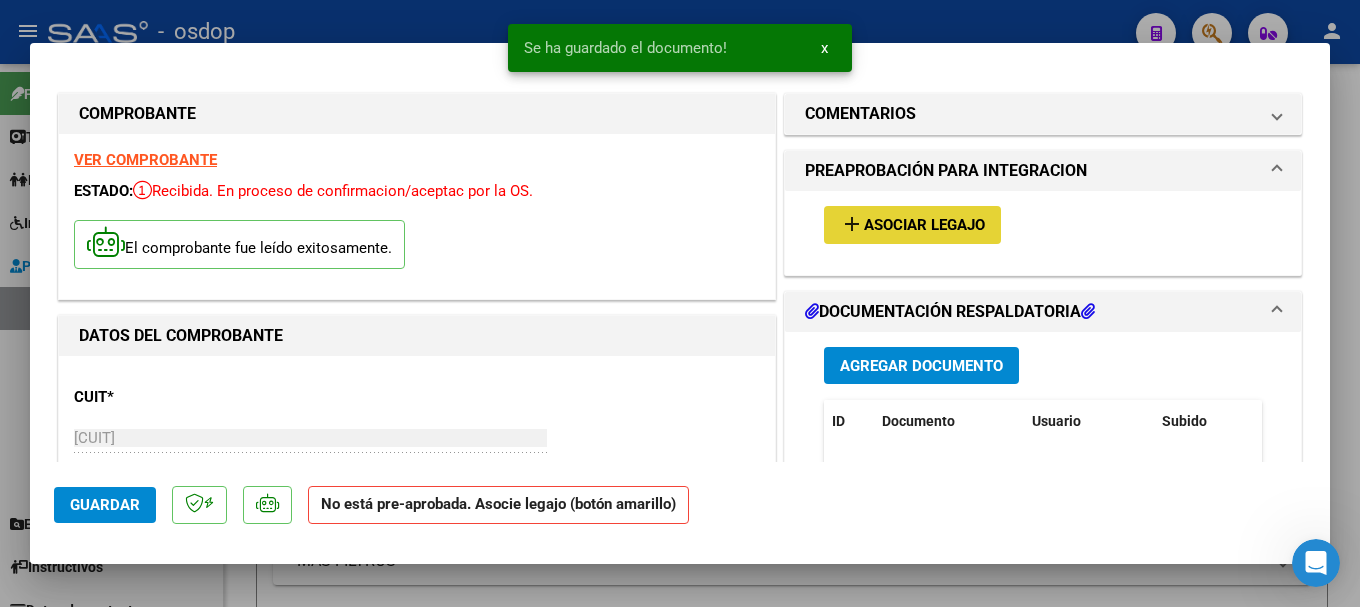 click on "add Asociar Legajo" at bounding box center [912, 224] 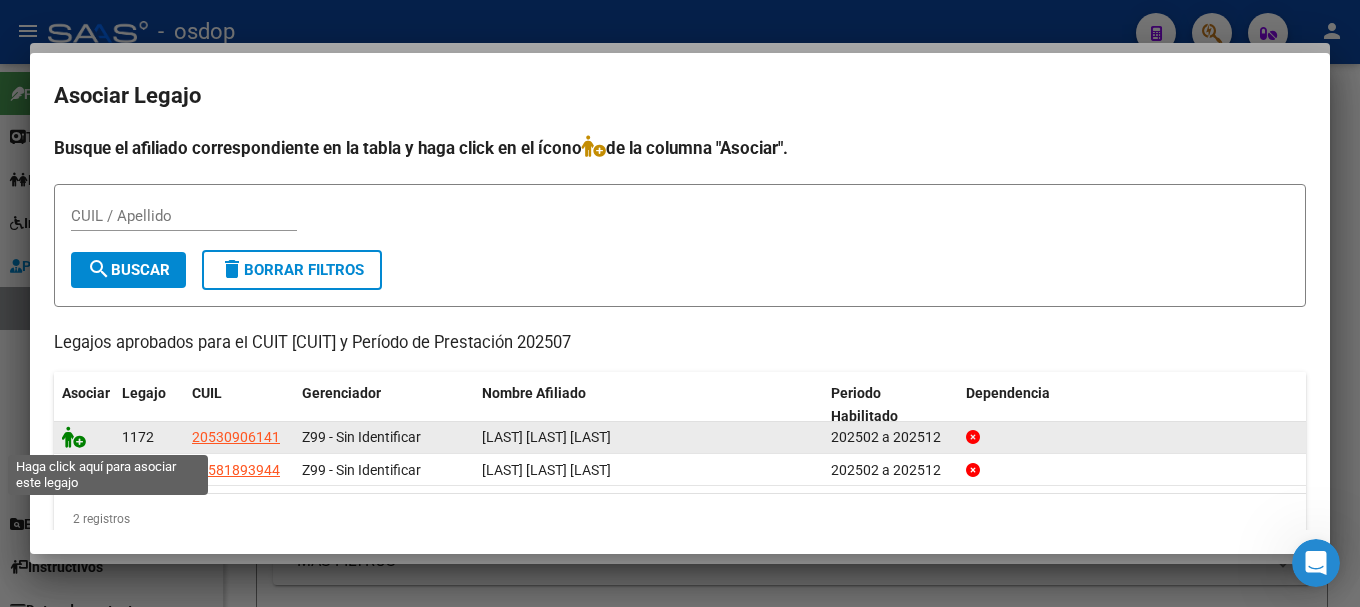 click 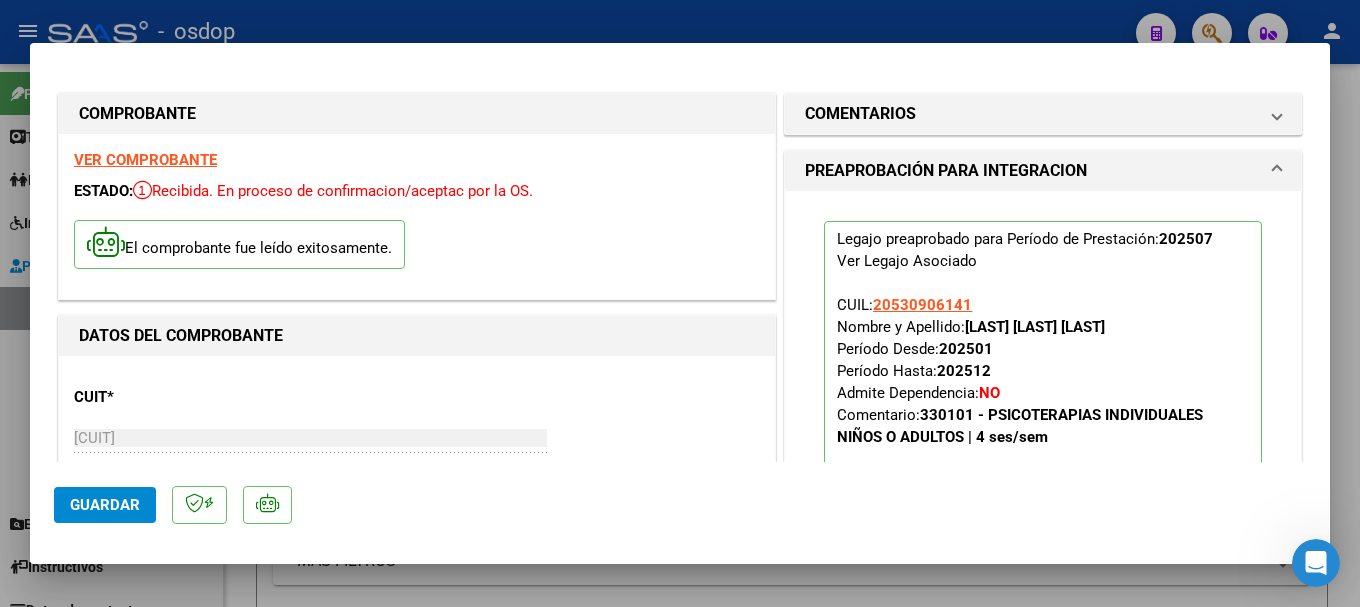 click on "Guardar" 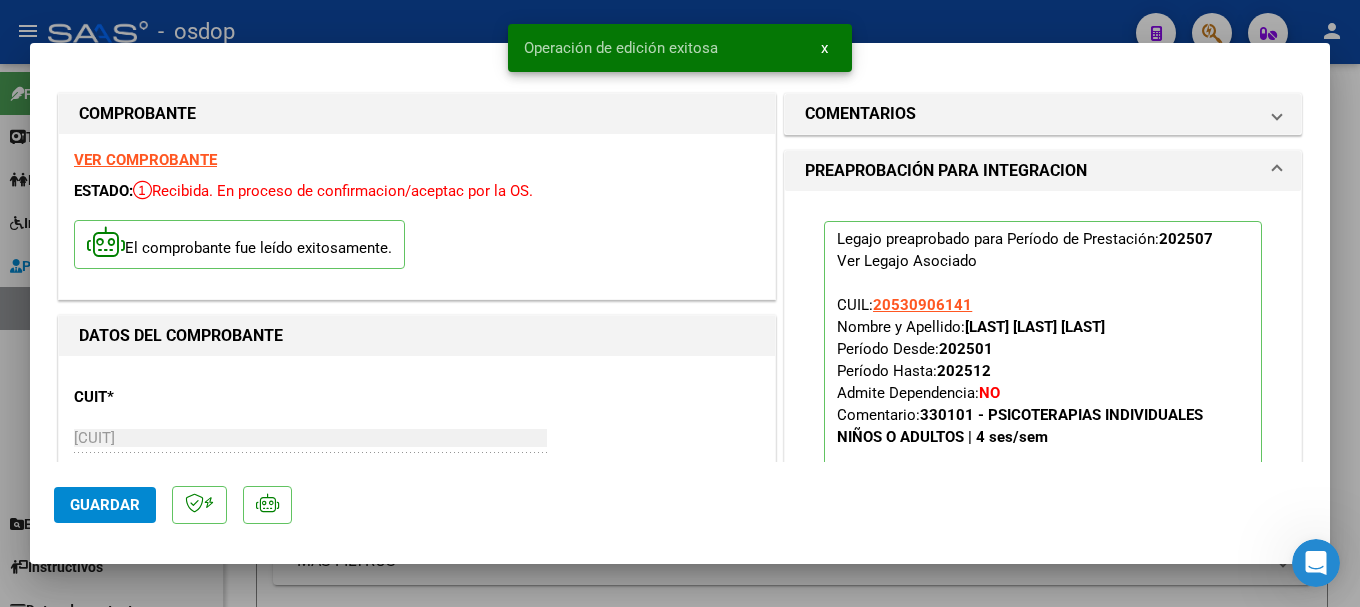 click at bounding box center (680, 303) 